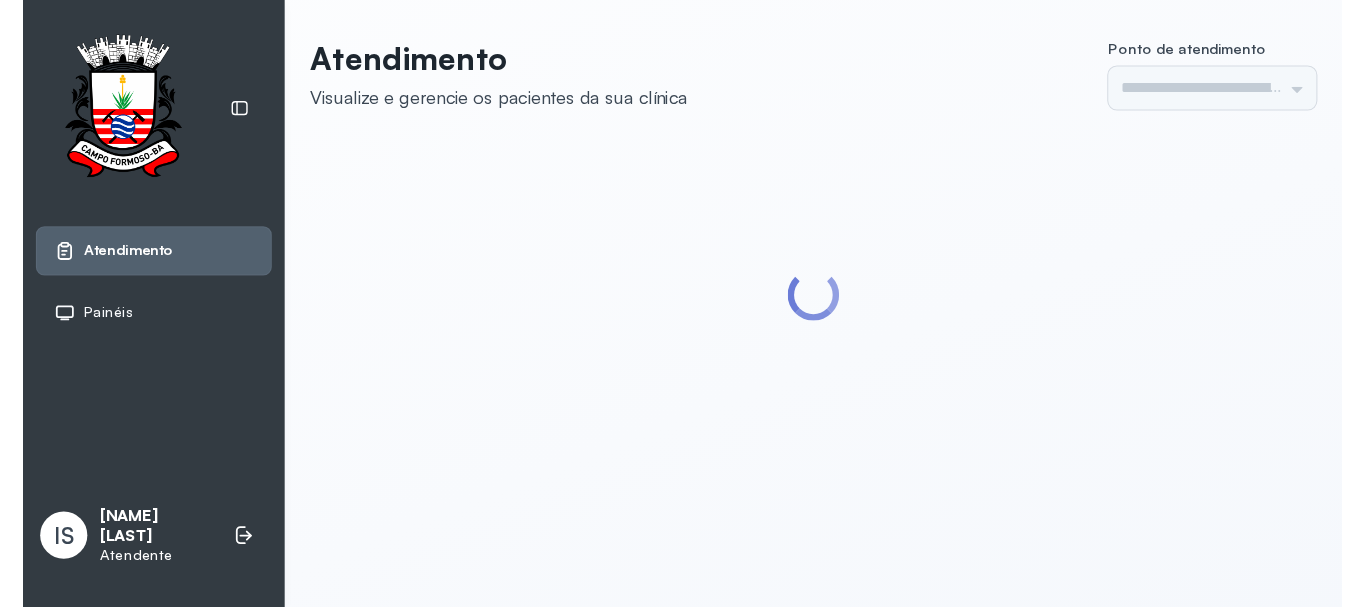 scroll, scrollTop: 0, scrollLeft: 0, axis: both 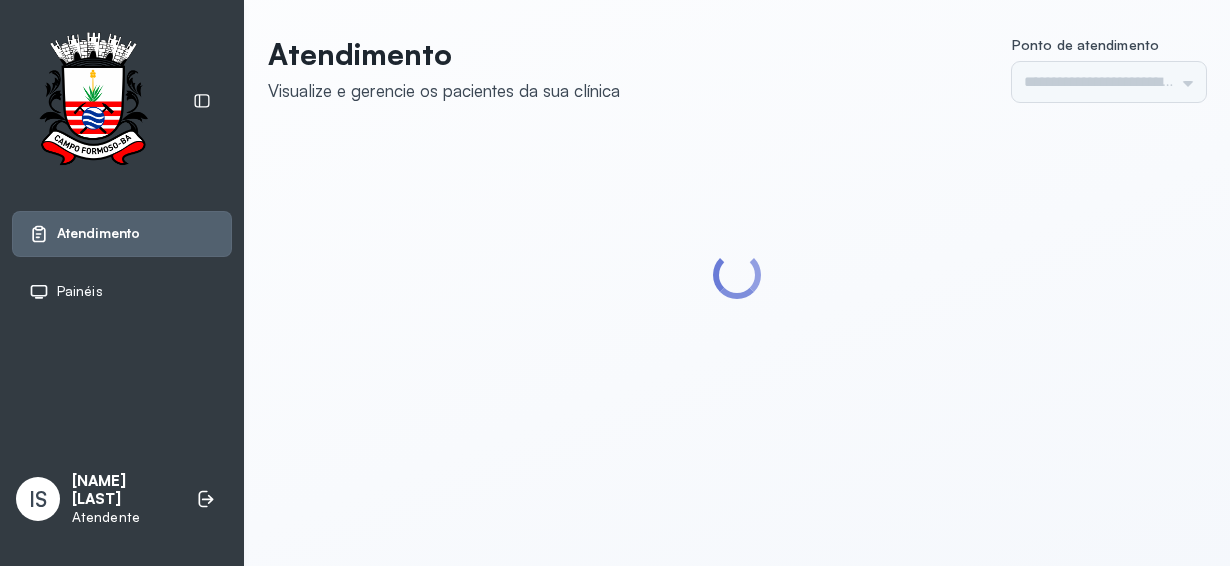 type on "******" 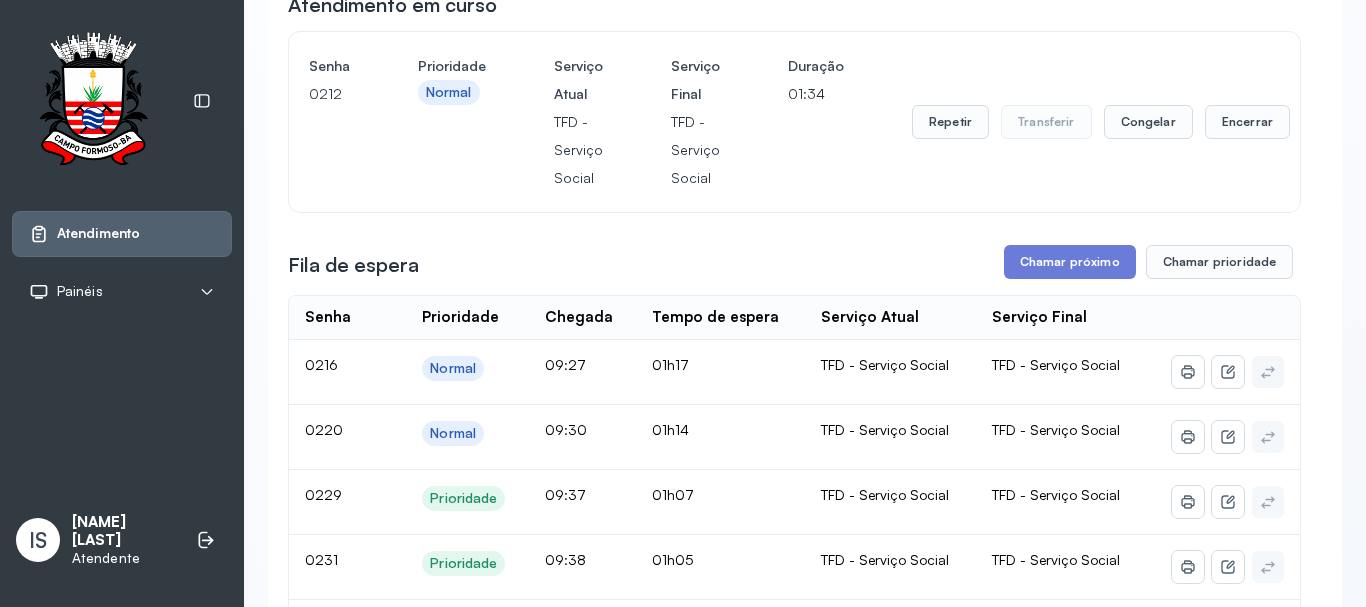 scroll, scrollTop: 0, scrollLeft: 0, axis: both 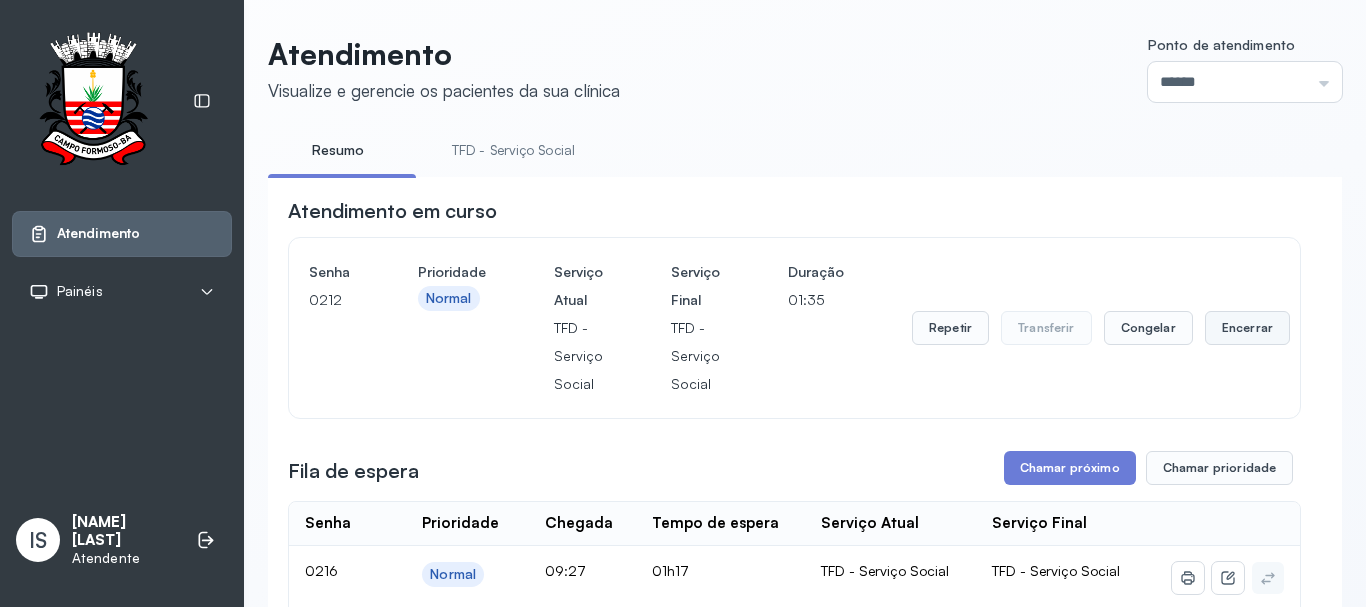 click on "Encerrar" at bounding box center [1247, 328] 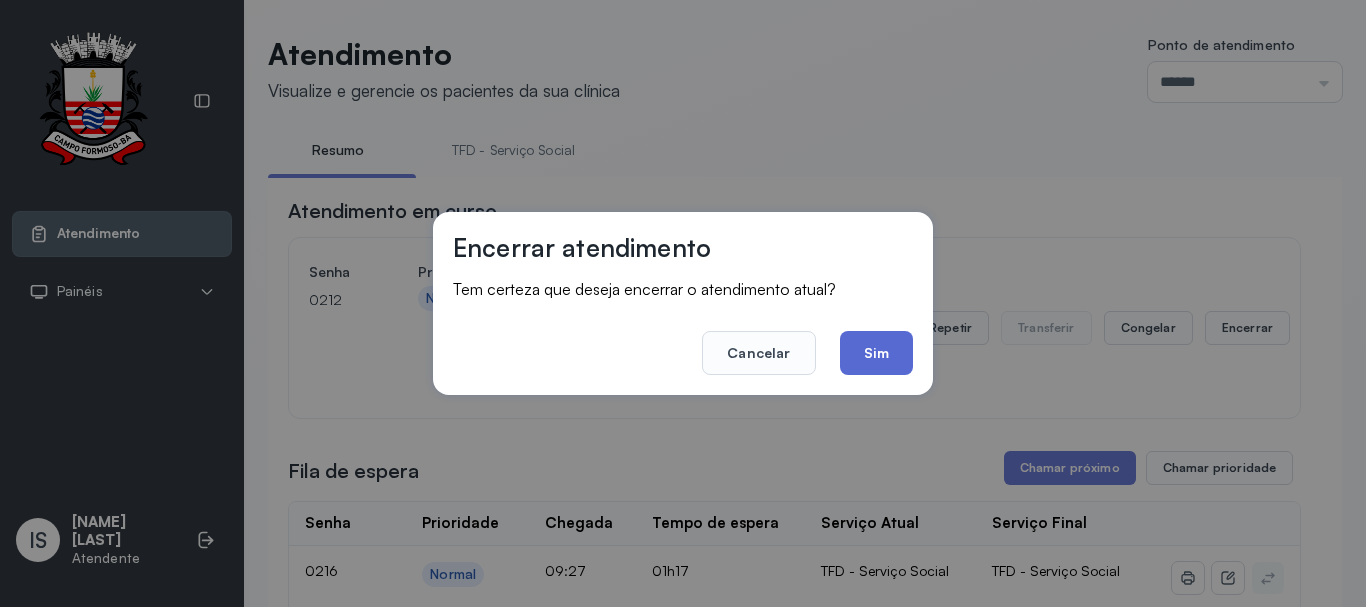 click on "Sim" 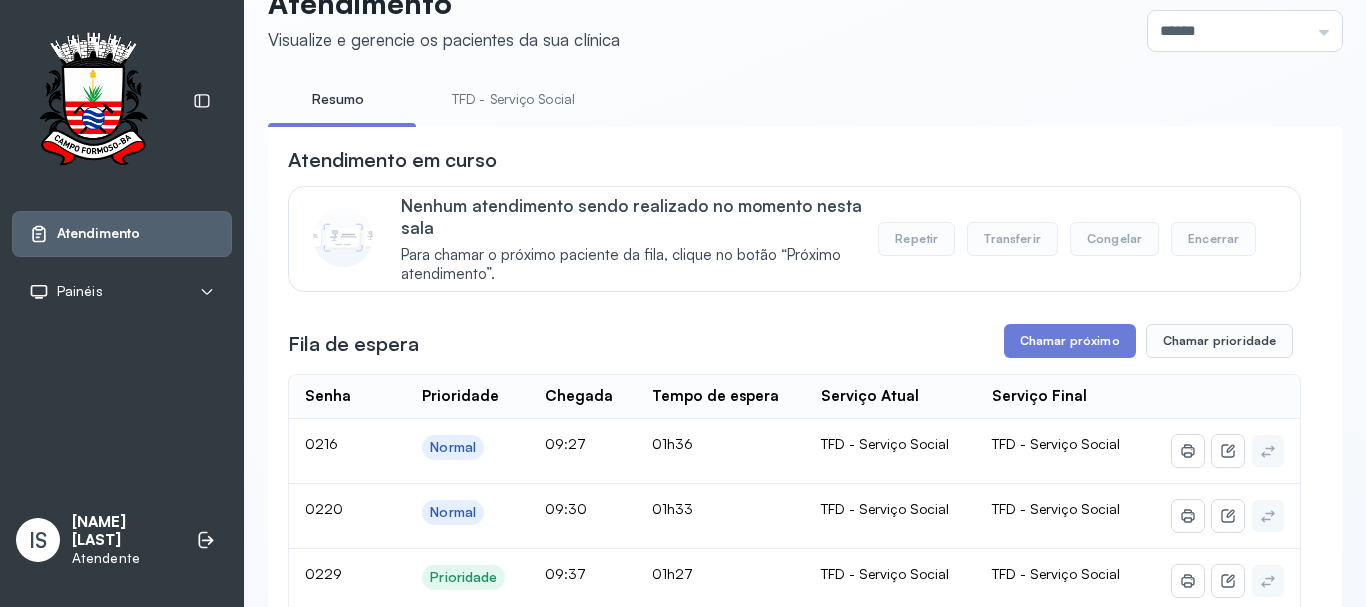 scroll, scrollTop: 100, scrollLeft: 0, axis: vertical 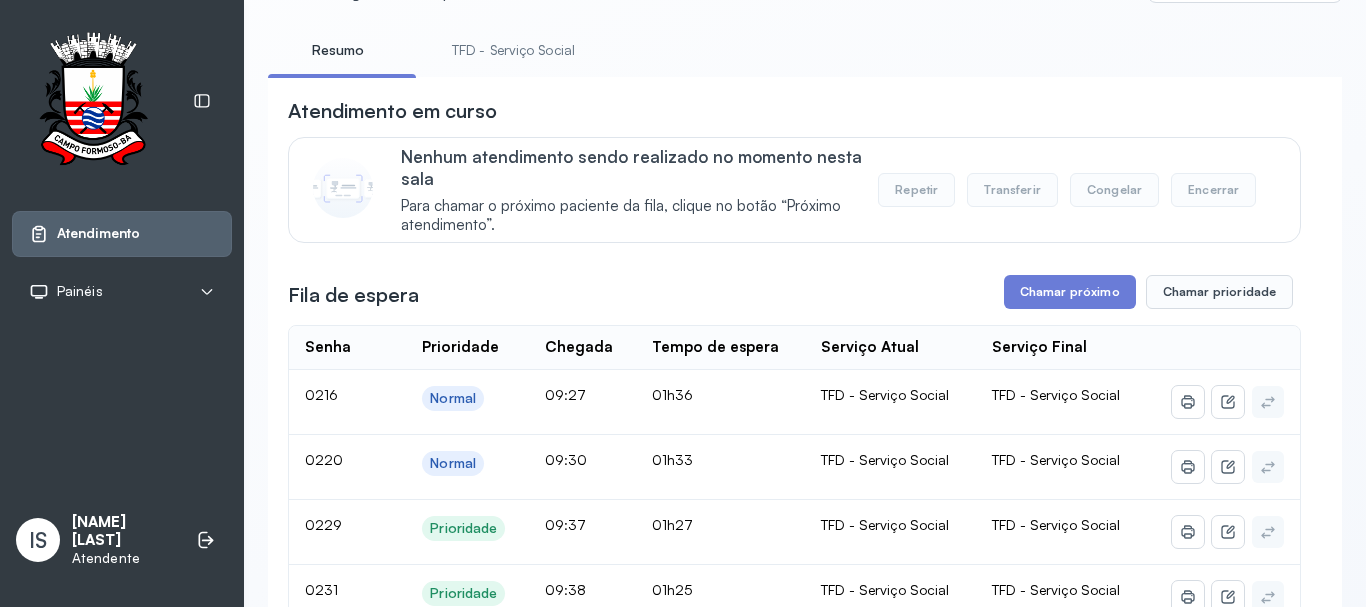 click on "Atendimento em curso Nenhum atendimento sendo realizado no momento nesta sala Para chamar o próximo paciente da fila, clique no botão “Próximo atendimento”. Repetir Transferir Congelar Encerrar Fila de espera Chamar próximo Chamar prioridade Senha    Prioridade  Chegada  Tempo de espera  Serviço Atual  Serviço Final    0216 Normal 09:27 01h36 TFD - Serviço Social TFD - Serviço Social 0220 Normal 09:30 01h33 TFD - Serviço Social TFD - Serviço Social 0229 Prioridade 09:37 01h27 TFD - Serviço Social TFD - Serviço Social 0231 Prioridade 09:38 01h25 TFD - Serviço Social TFD - Serviço Social 0233 Prioridade 09:42 01h21 TFD - Serviço Social TFD - Serviço Social 0235 Prioridade 09:43 01h21 TFD - Serviço Social TFD - Serviço Social 0237 Prioridade 09:46 01h17 TFD - Serviço Social TFD - Serviço Social 0238 Prioridade 09:46 01h17 TFD - Serviço Social TFD - Serviço Social 0251 Prioridade 09:56 01h07 TFD - Serviço Social TFD - Serviço Social 0262 Prioridade 10:10 00h54 TFD - Serviço Social | |" at bounding box center [794, 1897] 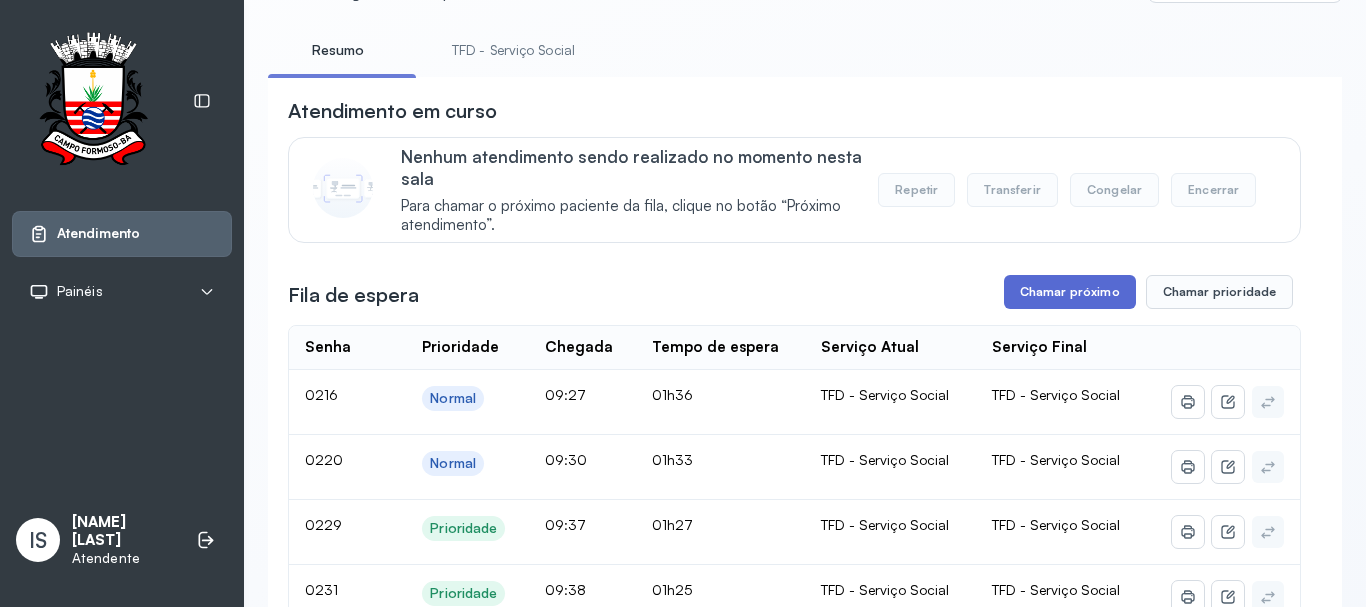 click on "Chamar próximo" at bounding box center [1070, 292] 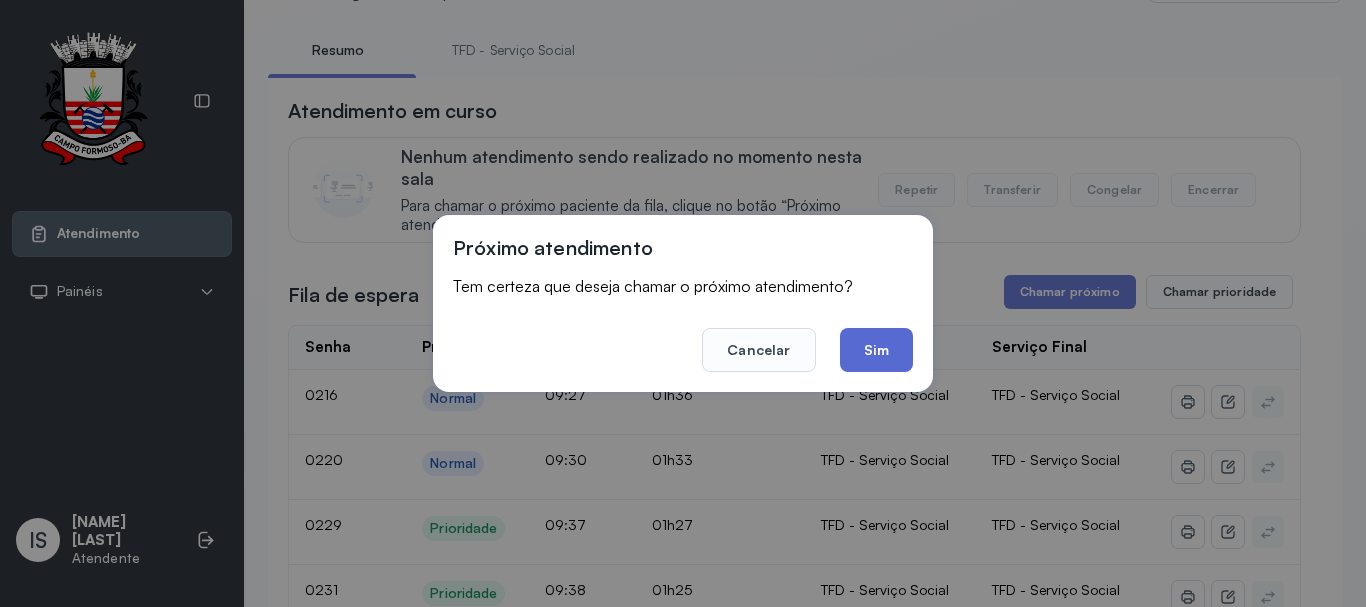 click on "Sim" 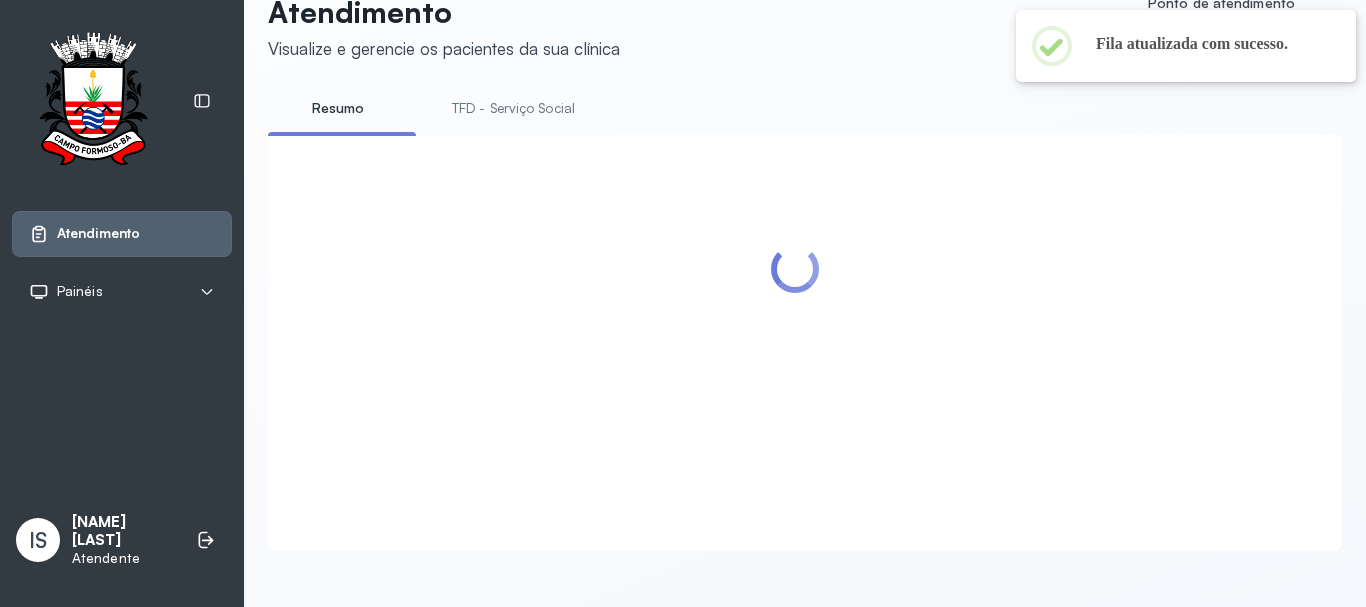 scroll, scrollTop: 100, scrollLeft: 0, axis: vertical 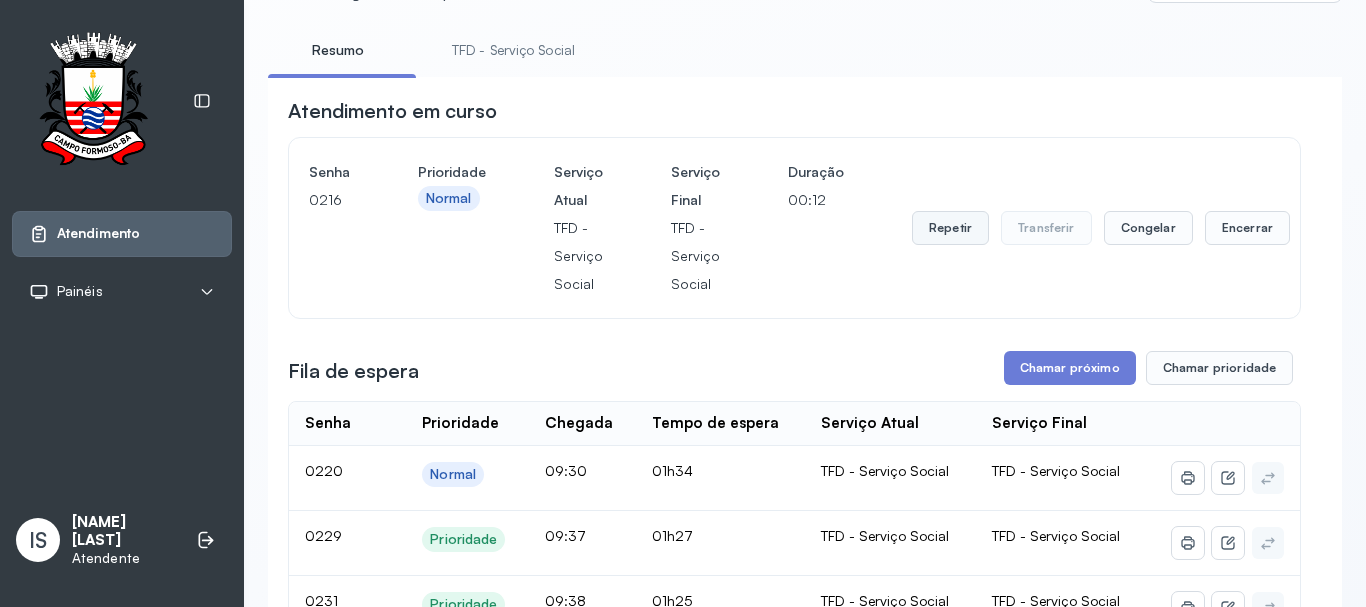 click on "Repetir" at bounding box center (950, 228) 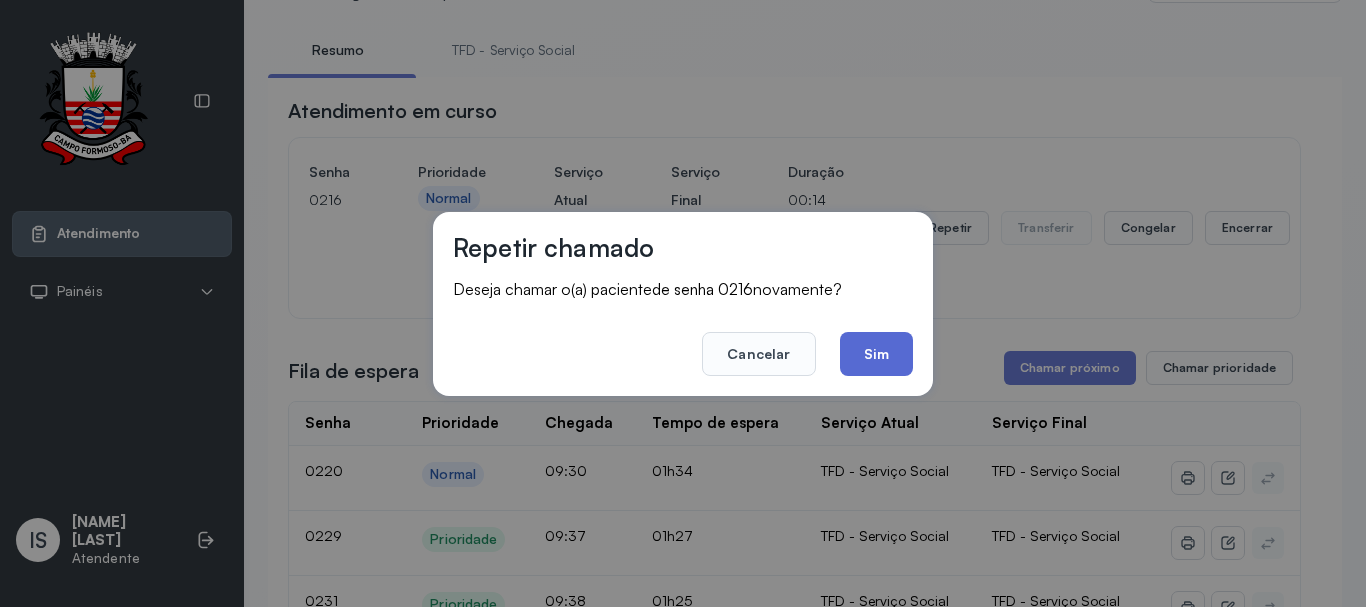 click on "Sim" 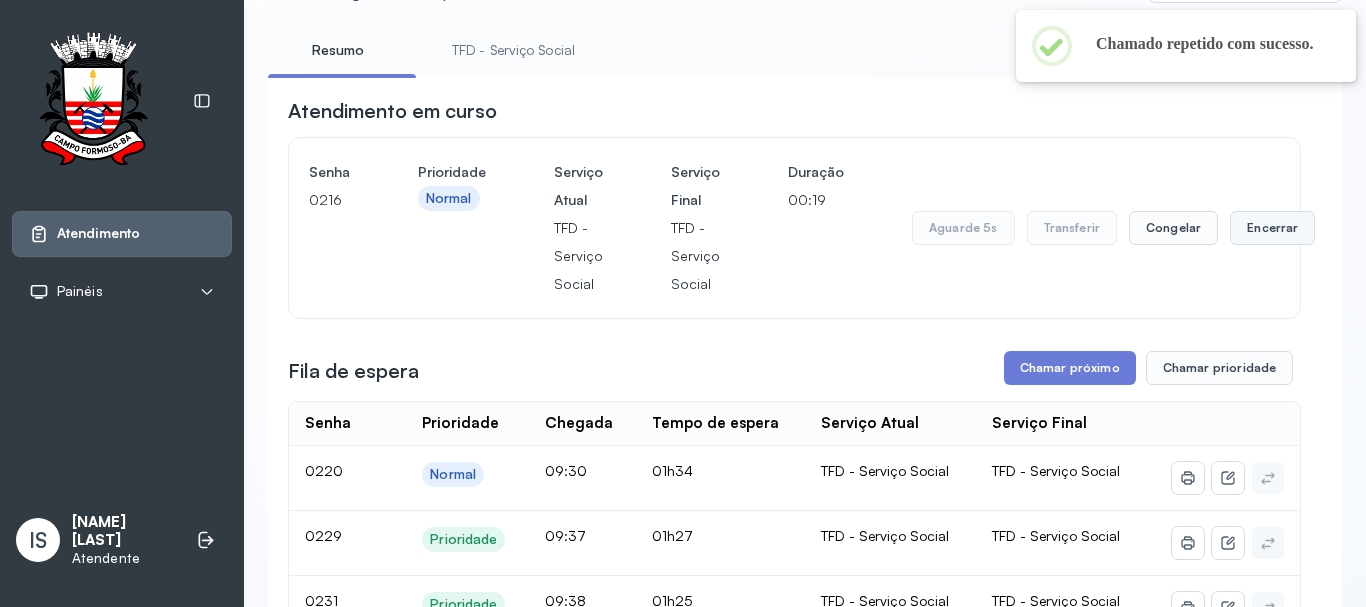 click on "Encerrar" at bounding box center [1272, 228] 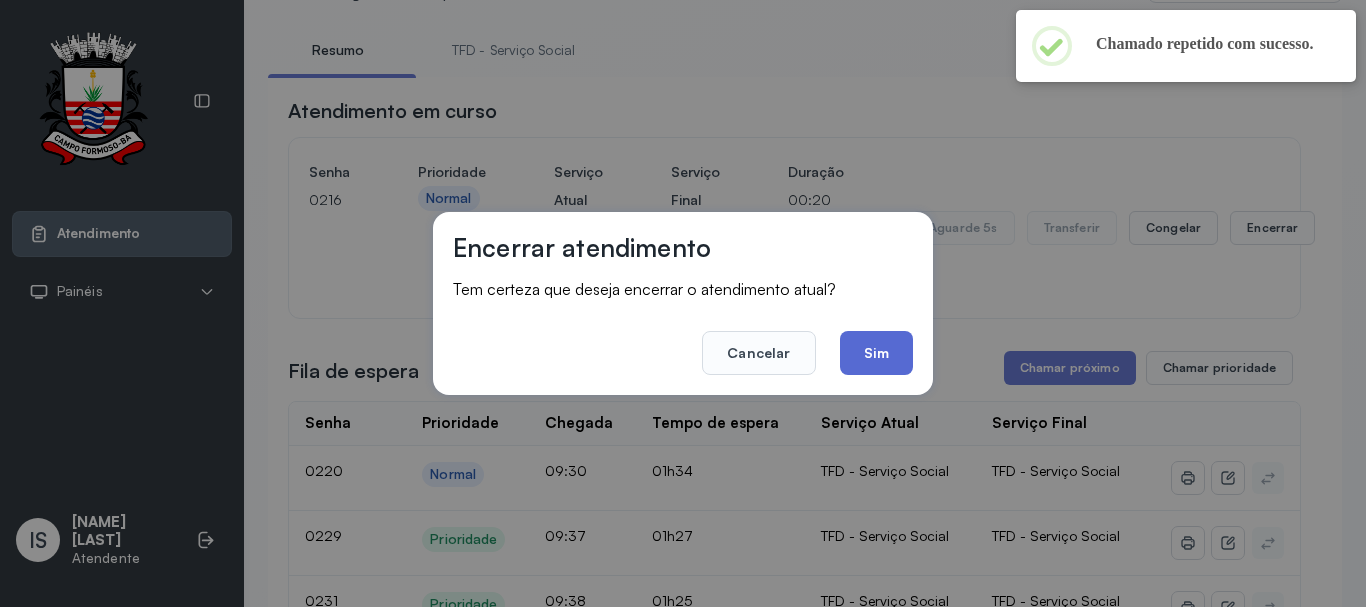 click on "Sim" 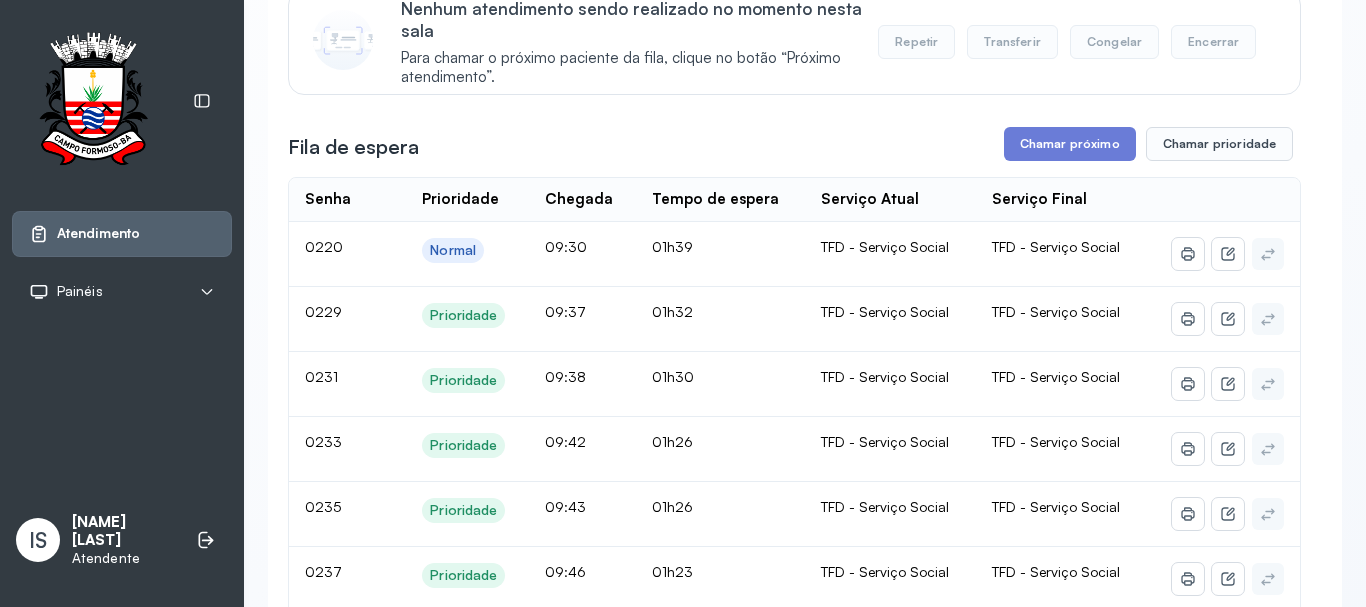 scroll, scrollTop: 0, scrollLeft: 0, axis: both 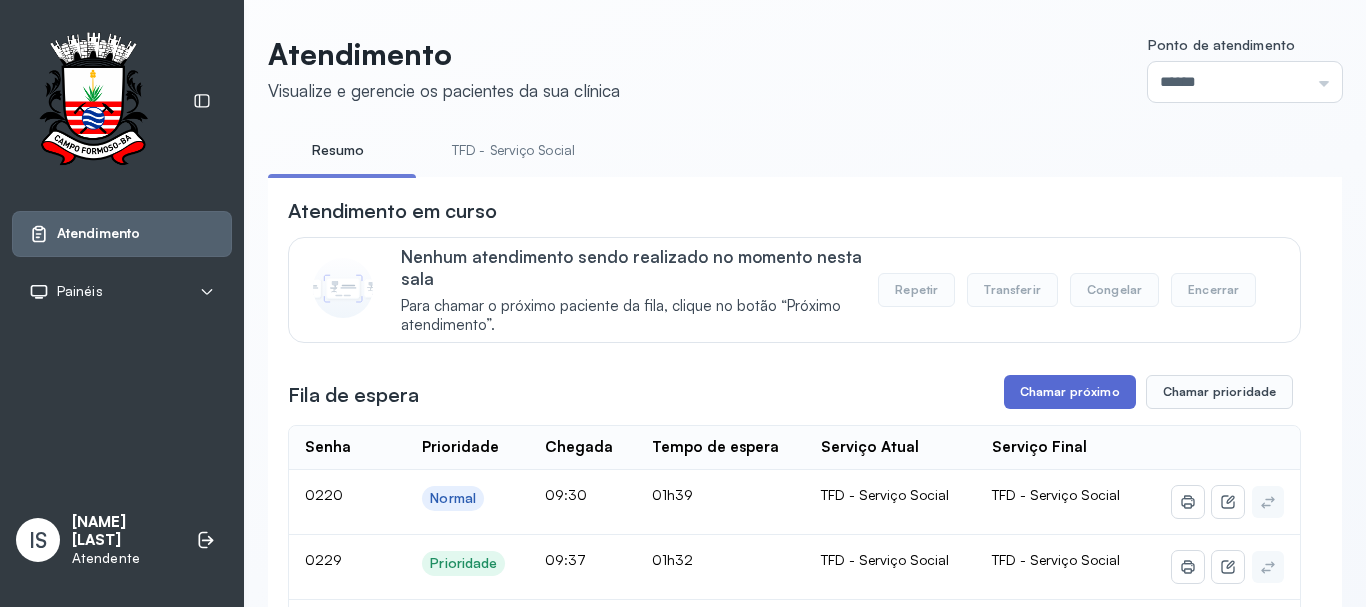click on "Chamar próximo" at bounding box center [1070, 392] 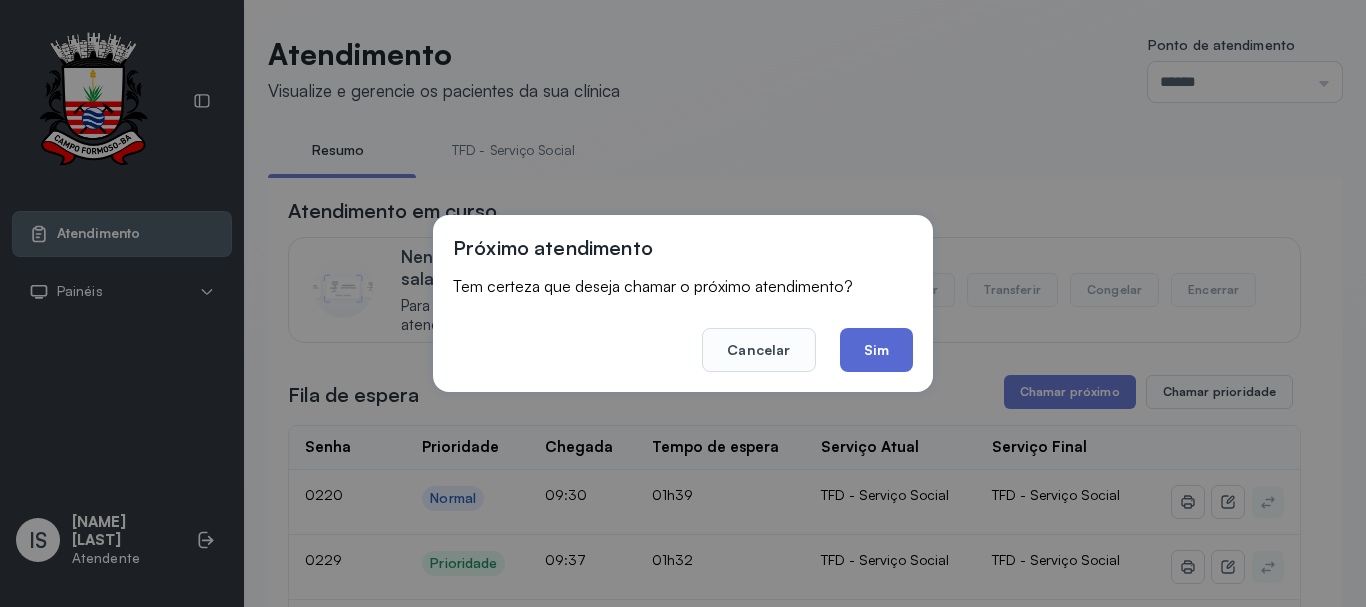 click on "Sim" 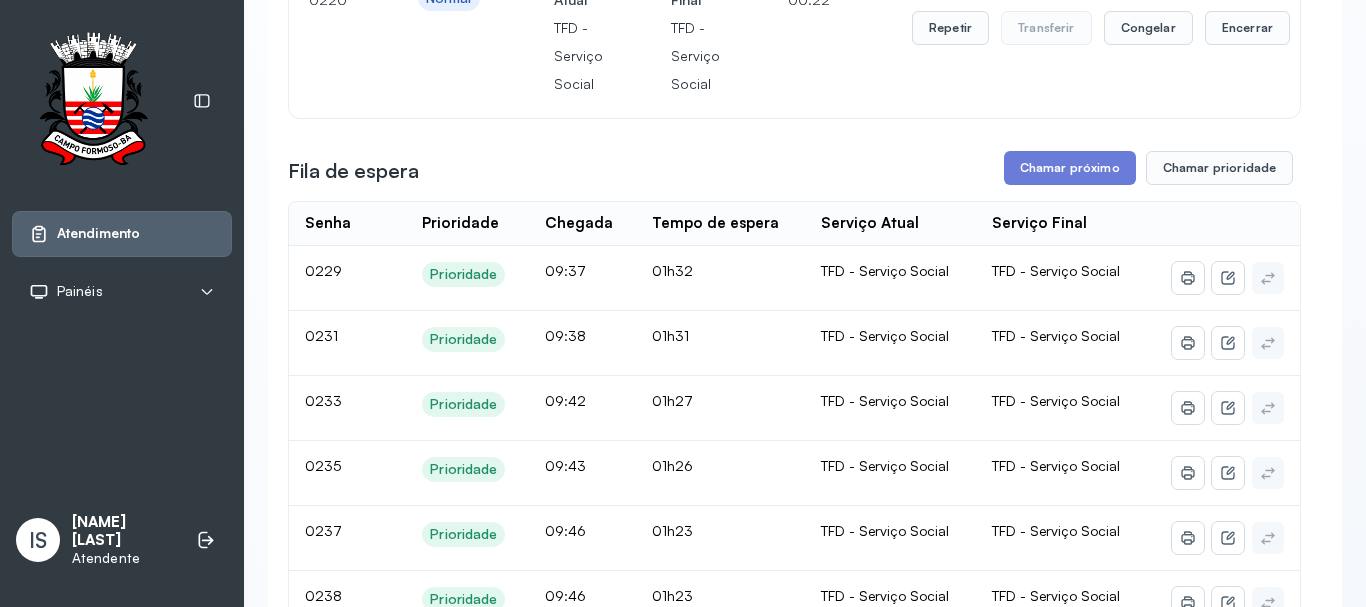 scroll, scrollTop: 0, scrollLeft: 0, axis: both 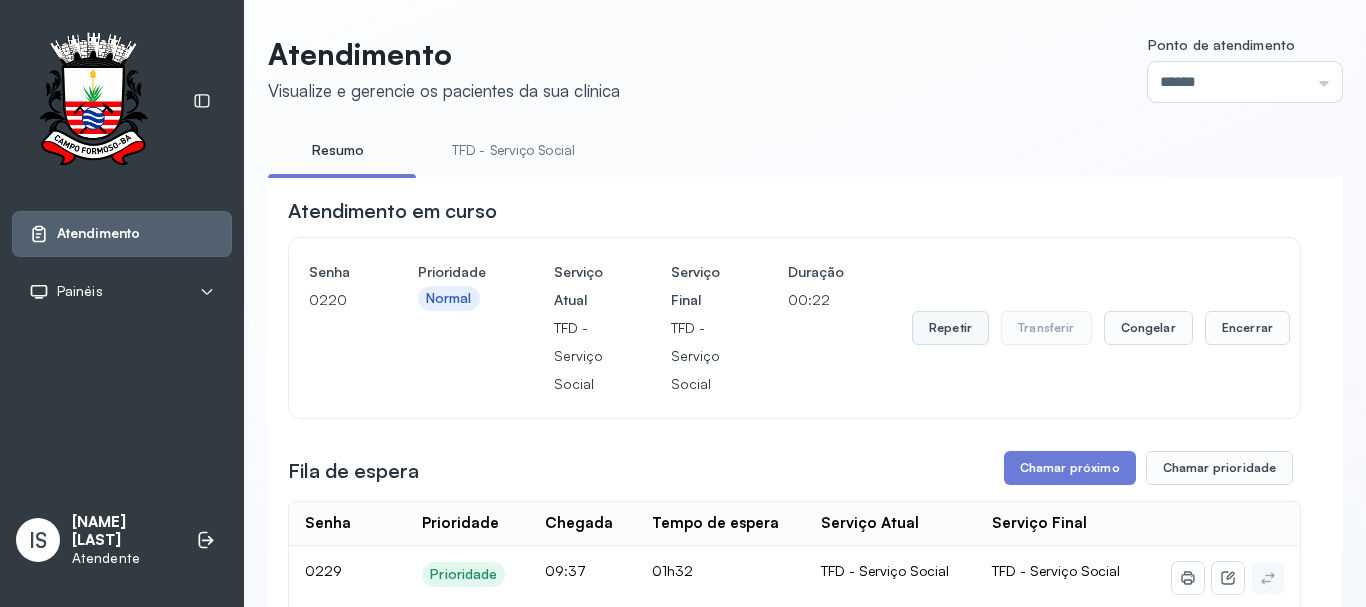 click on "Repetir" at bounding box center [950, 328] 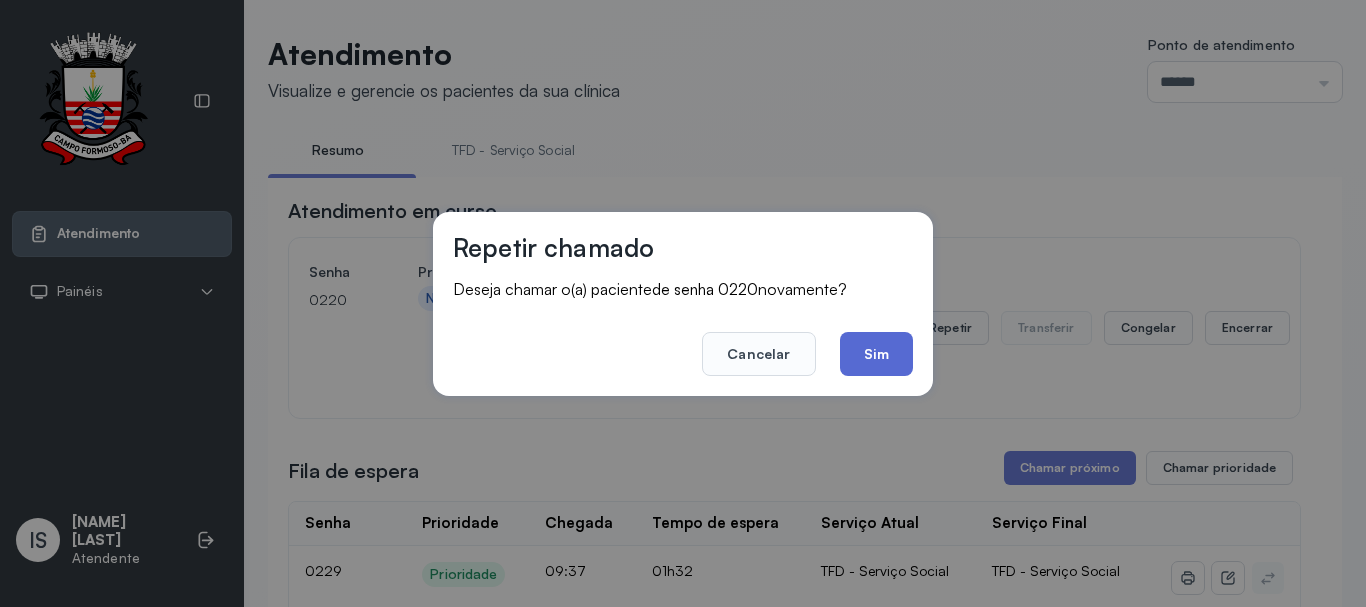 click on "Sim" 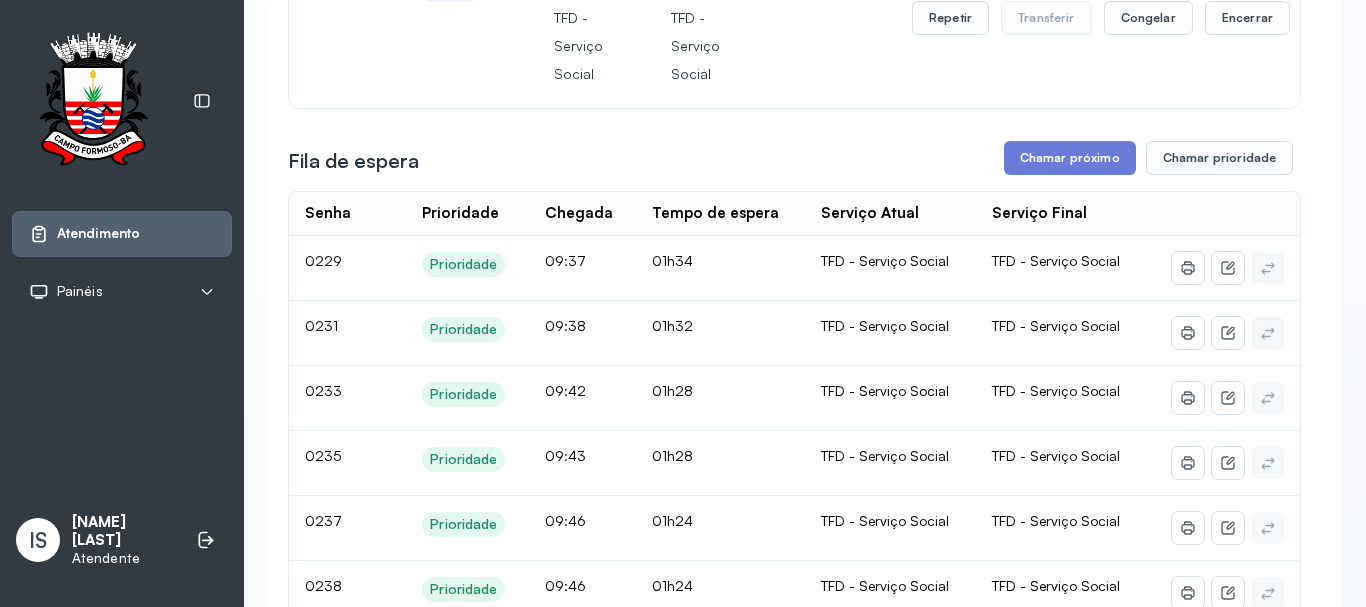 scroll, scrollTop: 300, scrollLeft: 0, axis: vertical 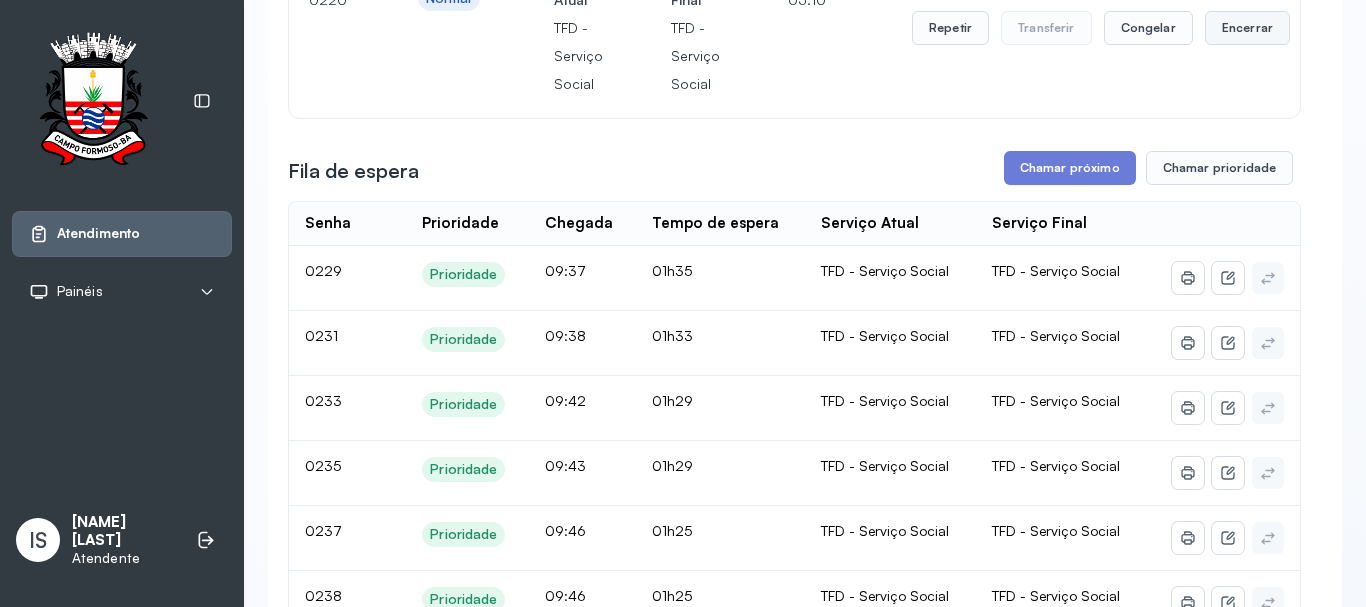 click on "Encerrar" at bounding box center [1247, 28] 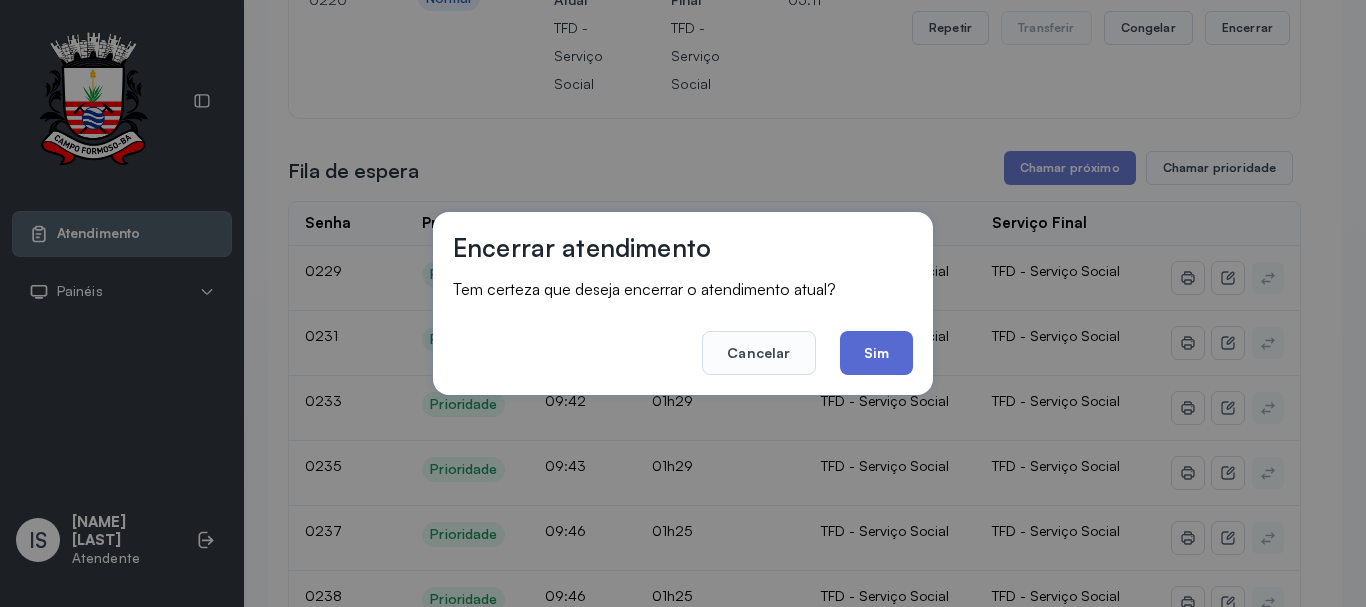 click on "Sim" 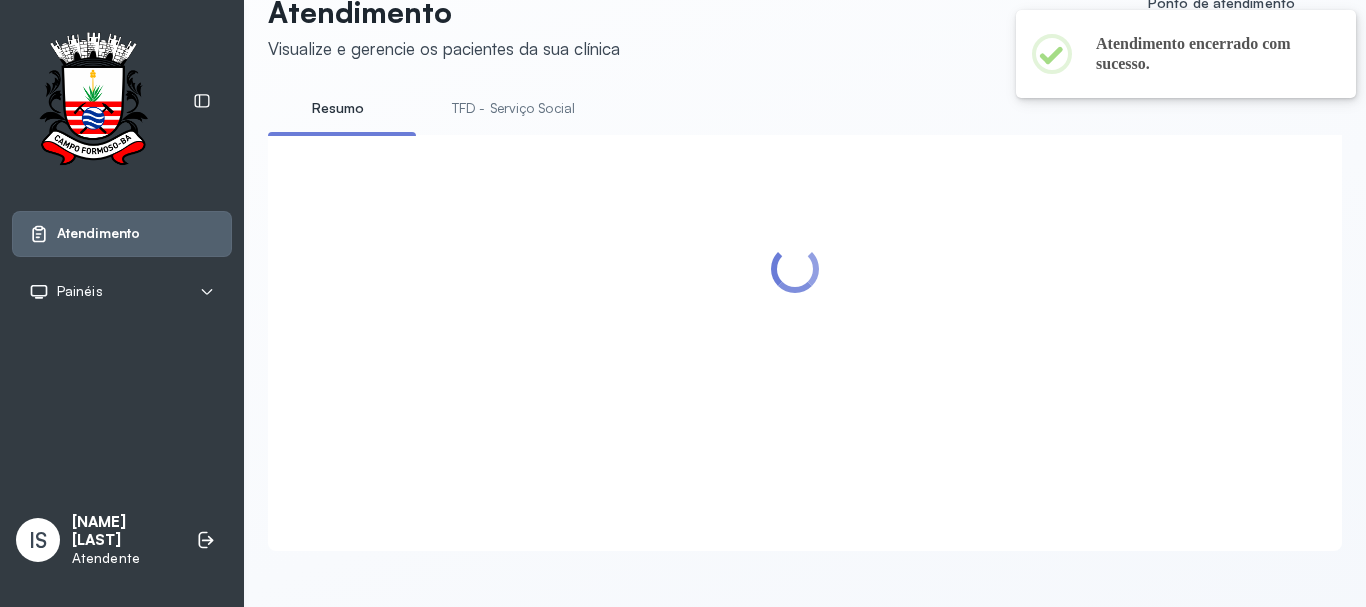 scroll, scrollTop: 0, scrollLeft: 0, axis: both 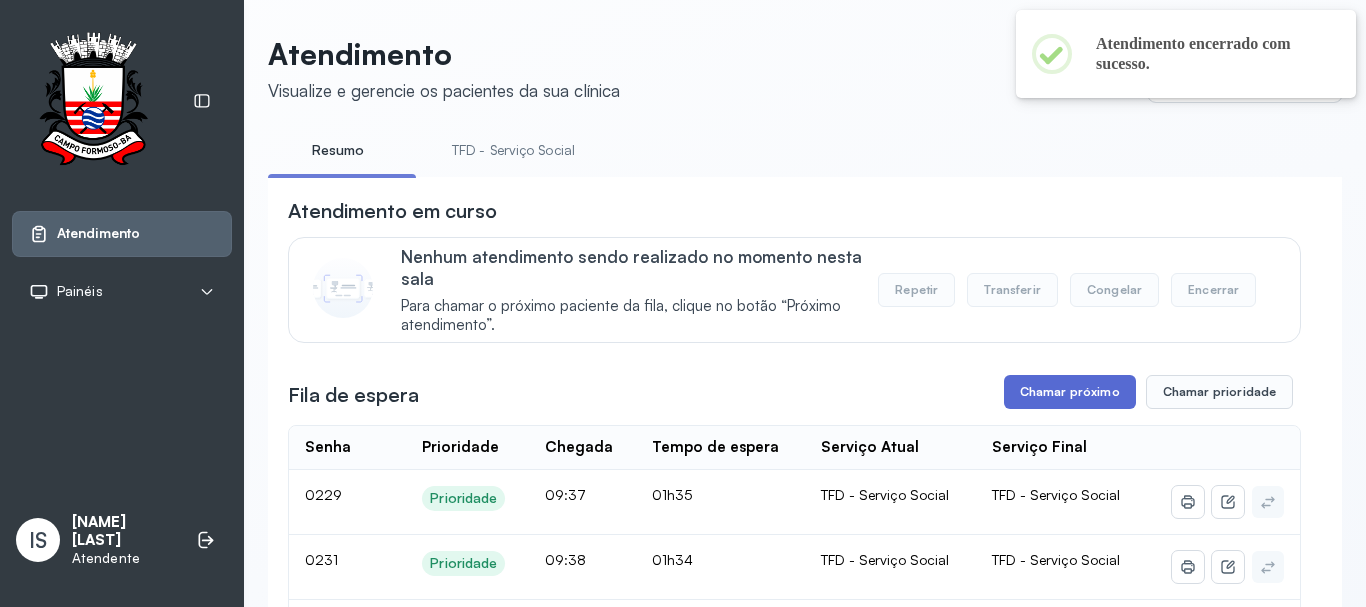 click on "Chamar próximo" at bounding box center (1070, 392) 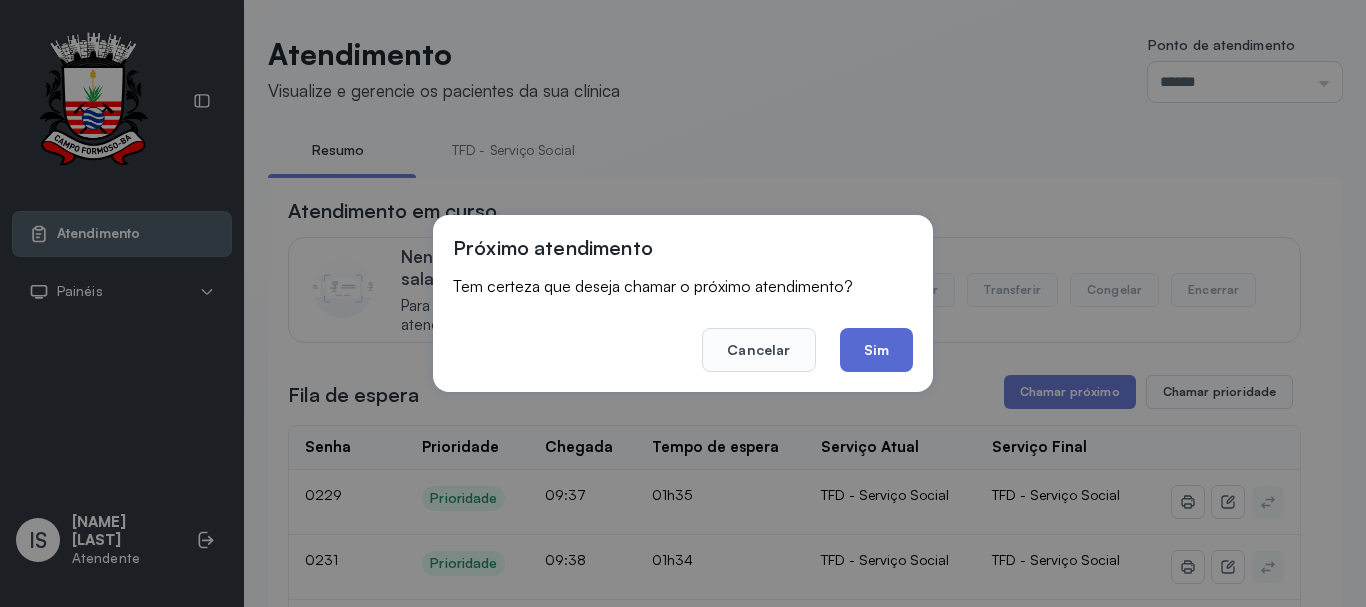 click on "Sim" 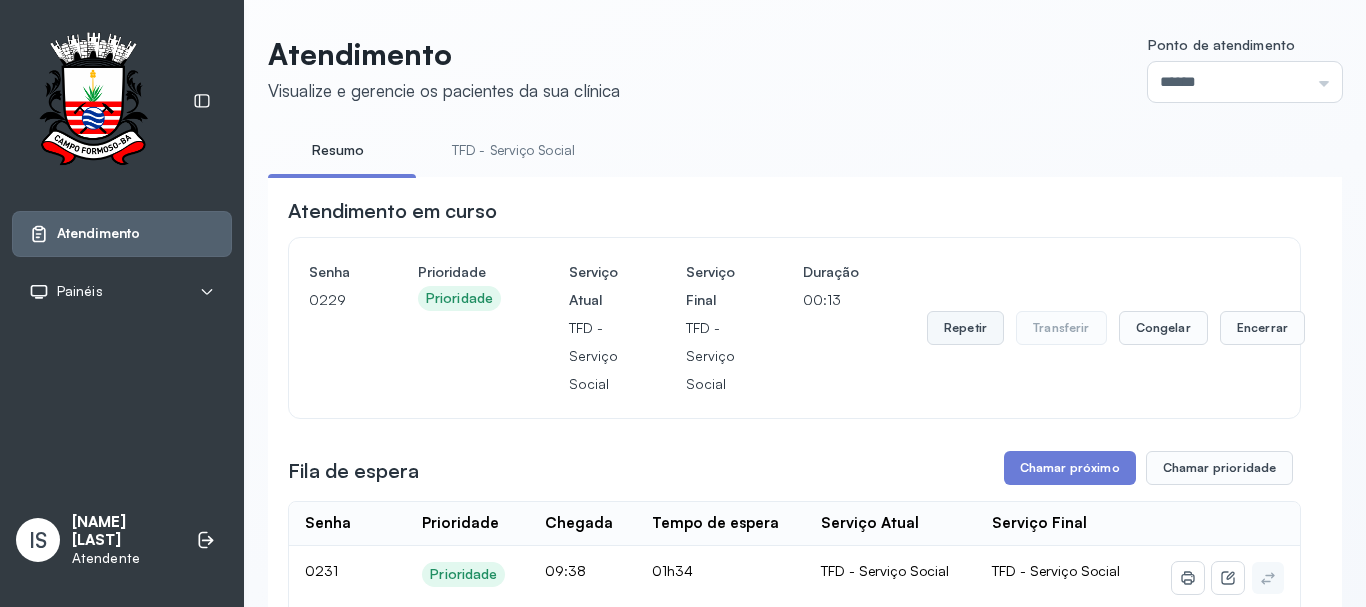 click on "Repetir" at bounding box center (965, 328) 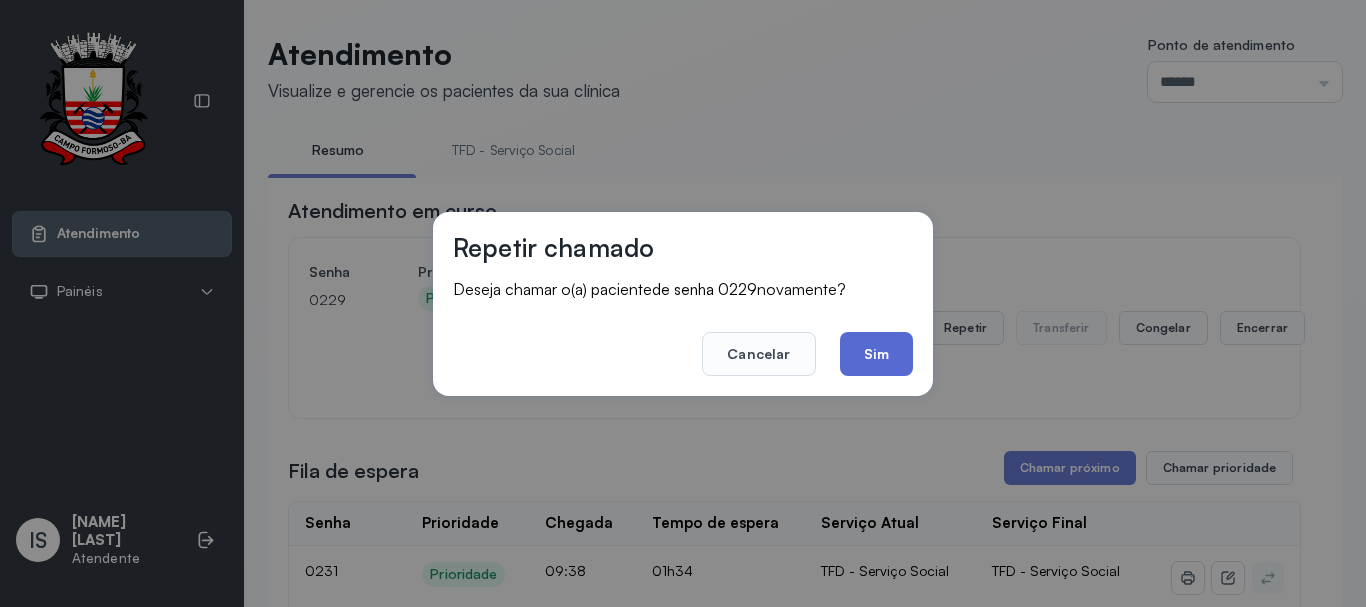 click on "Sim" 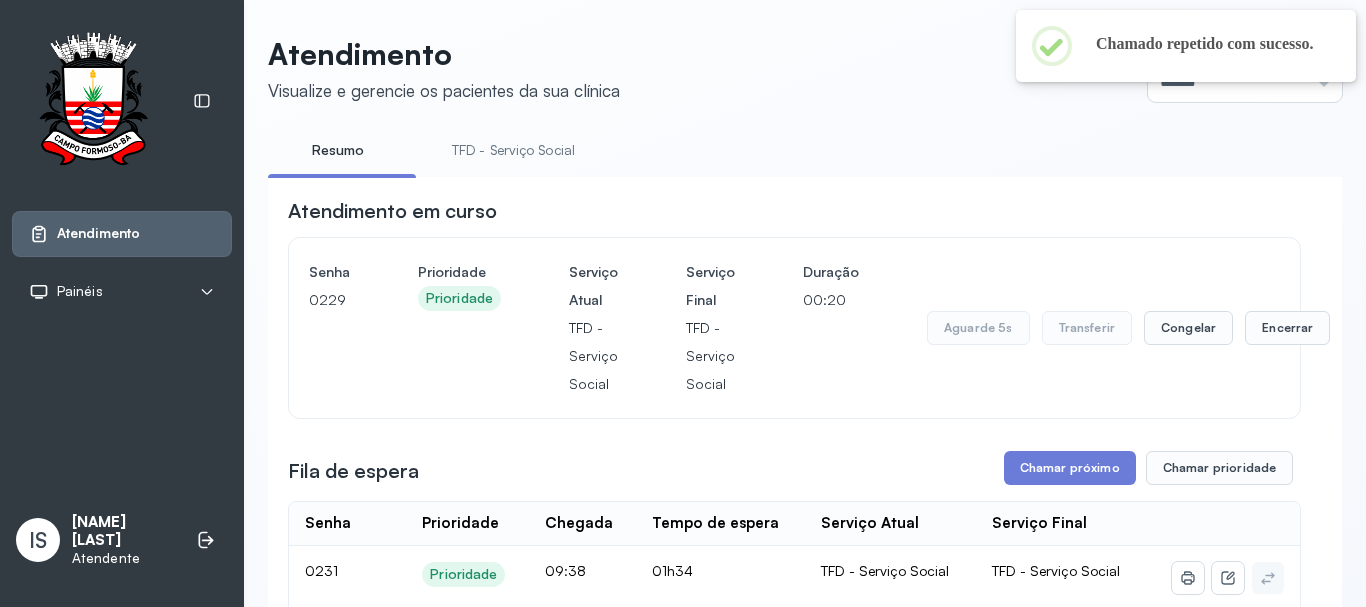 click on "Atendimento em curso Senha 0229 Prioridade Prioridade Serviço Atual TFD - Serviço Social Serviço Final TFD - Serviço Social Duração 00:20 Aguarde 5s Transferir Congelar Encerrar Fila de espera Chamar próximo Chamar prioridade Senha    Prioridade  Chegada  Tempo de espera  Serviço Atual  Serviço Final    0231 Prioridade 09:38 01h34 TFD - Serviço Social TFD - Serviço Social 0233 Prioridade 09:42 01h30 TFD - Serviço Social TFD - Serviço Social 0235 Prioridade 09:43 01h30 TFD - Serviço Social TFD - Serviço Social 0237 Prioridade 09:46 01h26 TFD - Serviço Social TFD - Serviço Social 0238 Prioridade 09:46 01h26 TFD - Serviço Social TFD - Serviço Social 0251 Prioridade 09:56 01h16 TFD - Serviço Social TFD - Serviço Social 0262 Prioridade 10:10 01h03 TFD - Serviço Social TFD - Serviço Social 0264 Prioridade 10:12 01h00 TFD - Serviço Social TFD - Serviço Social 0265 Prioridade 10:13 01h00 TFD - Serviço Social TFD - Serviço Social 0268 Prioridade 10:13 00h59 TFD - Serviço Social 0274 10:18 |" at bounding box center (794, 2025) 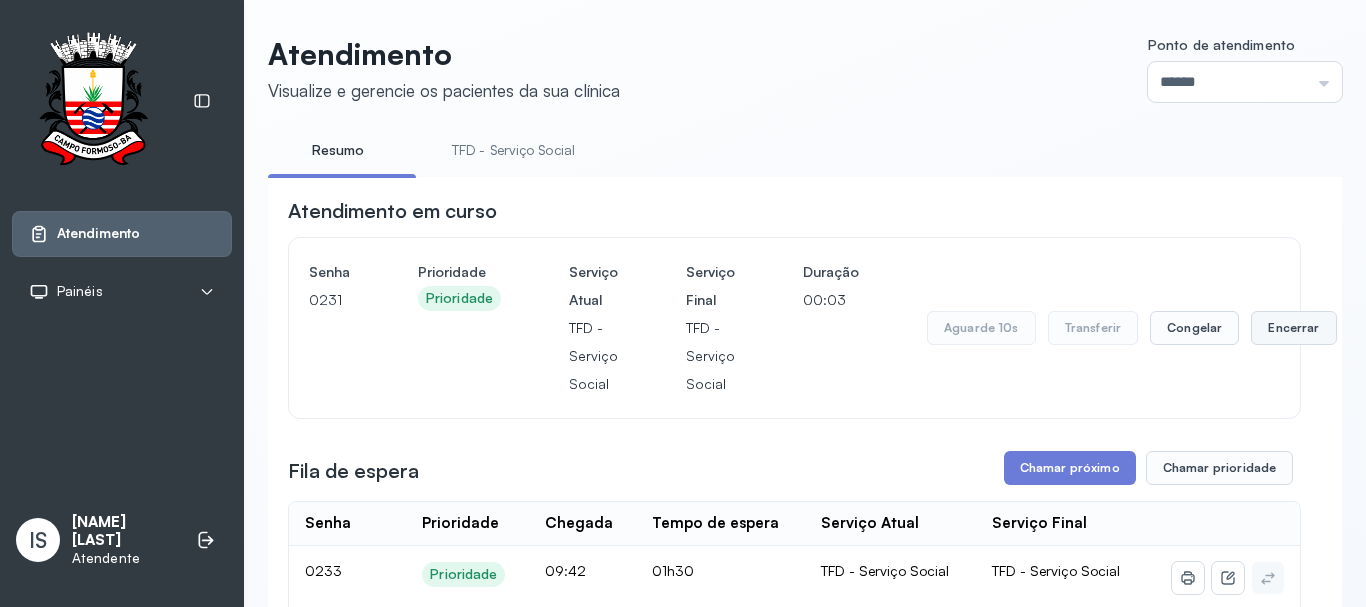 click on "Encerrar" at bounding box center (1293, 328) 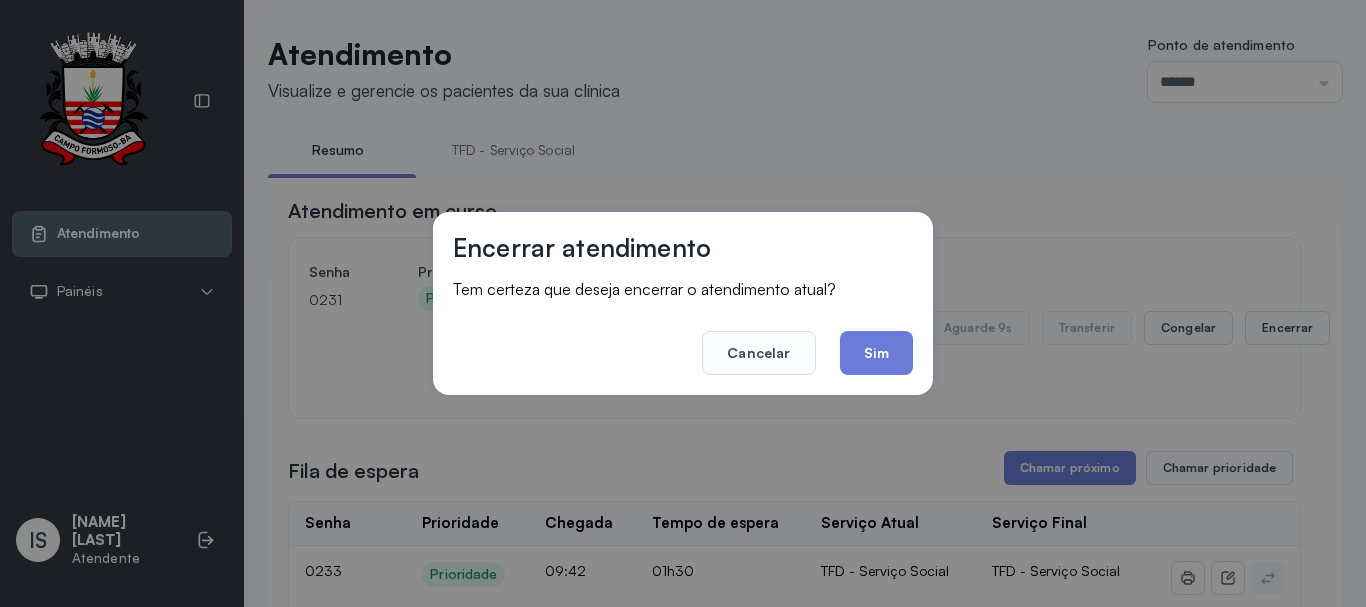 click on "Sim" 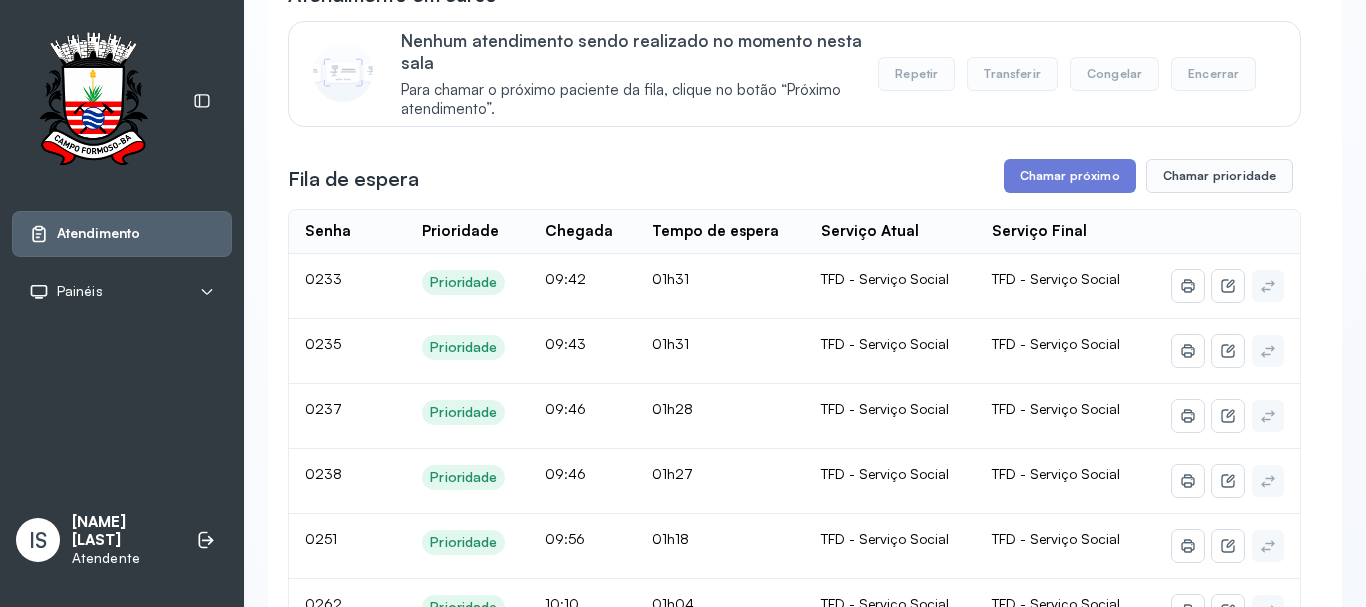 scroll, scrollTop: 200, scrollLeft: 0, axis: vertical 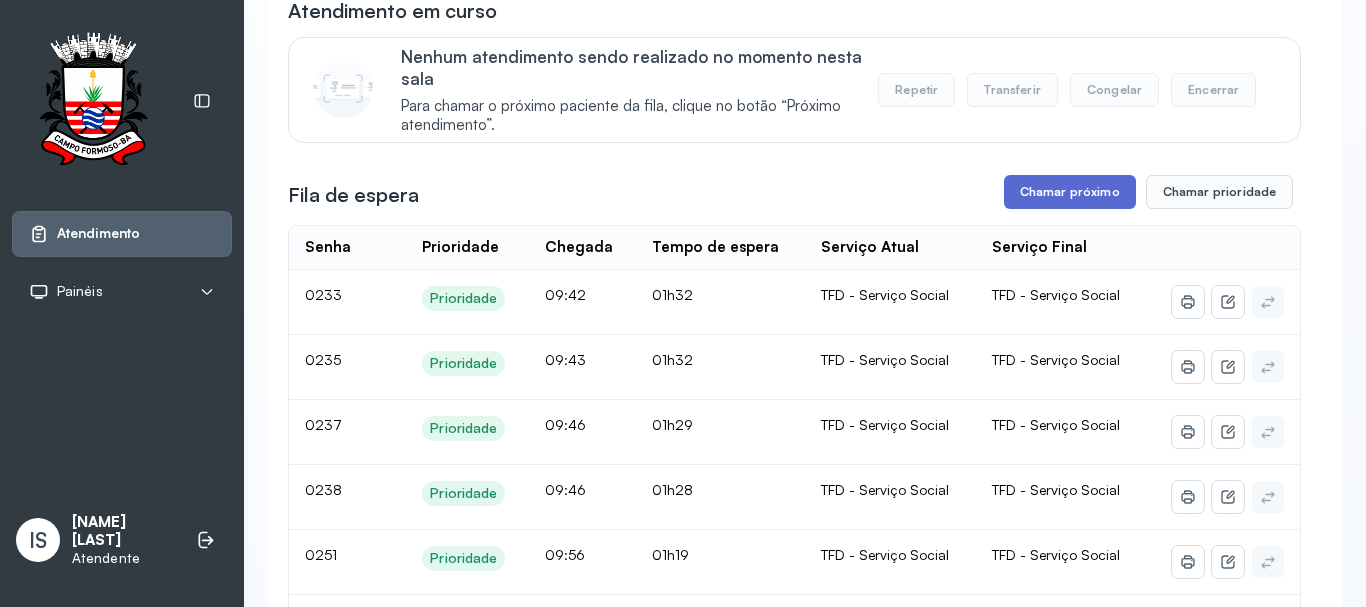 click on "Chamar próximo" at bounding box center (1070, 192) 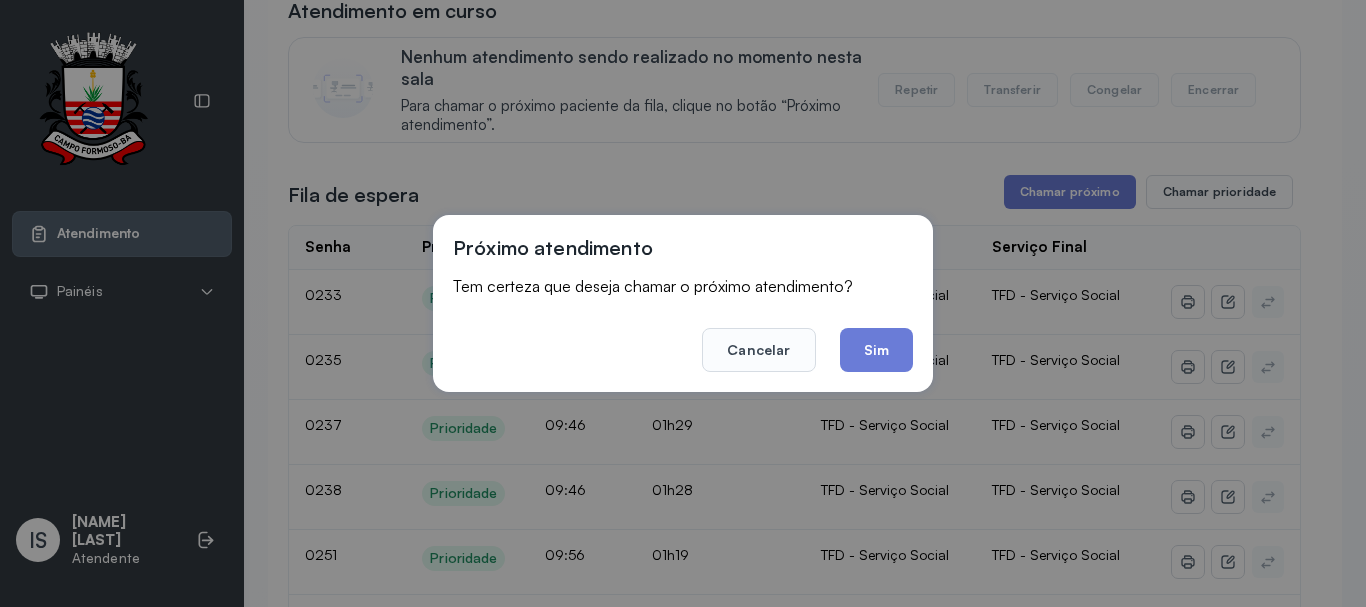 click on "Sim" 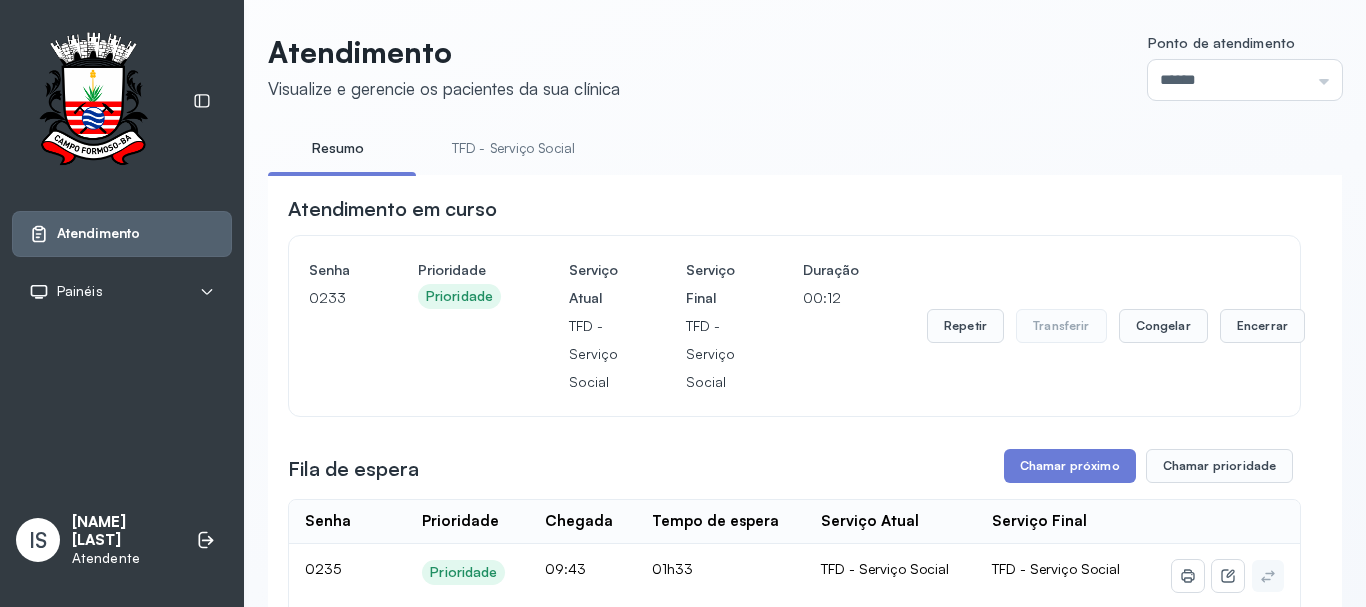 scroll, scrollTop: 0, scrollLeft: 0, axis: both 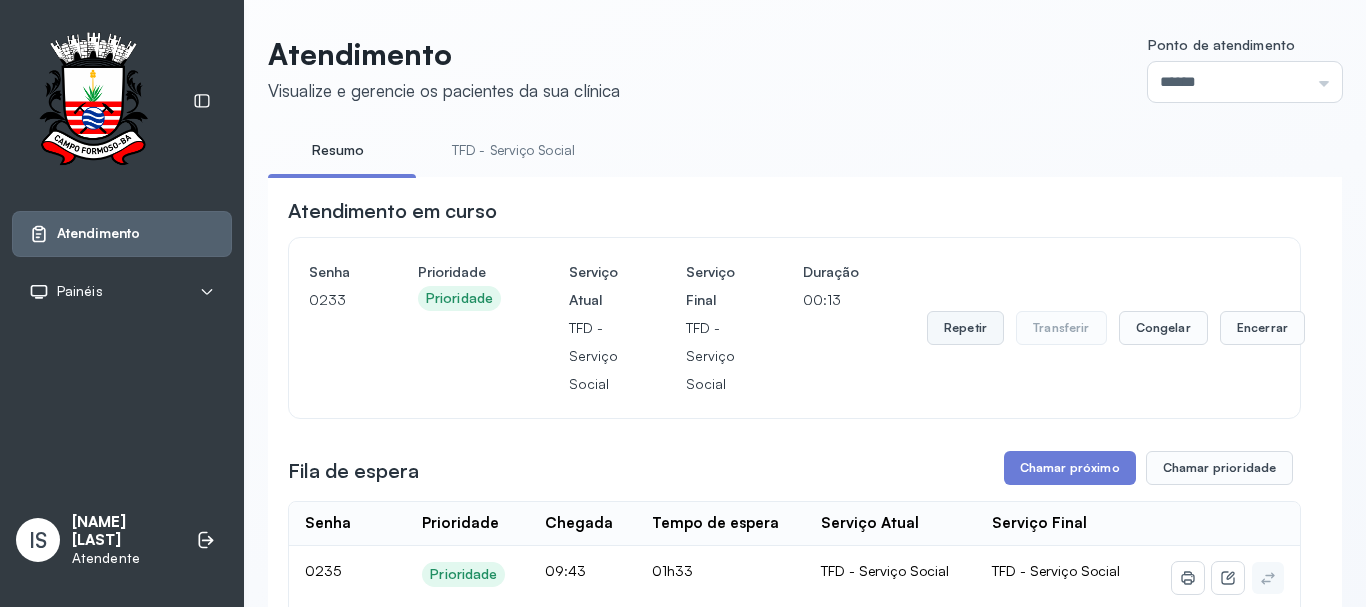 click on "Repetir" at bounding box center [965, 328] 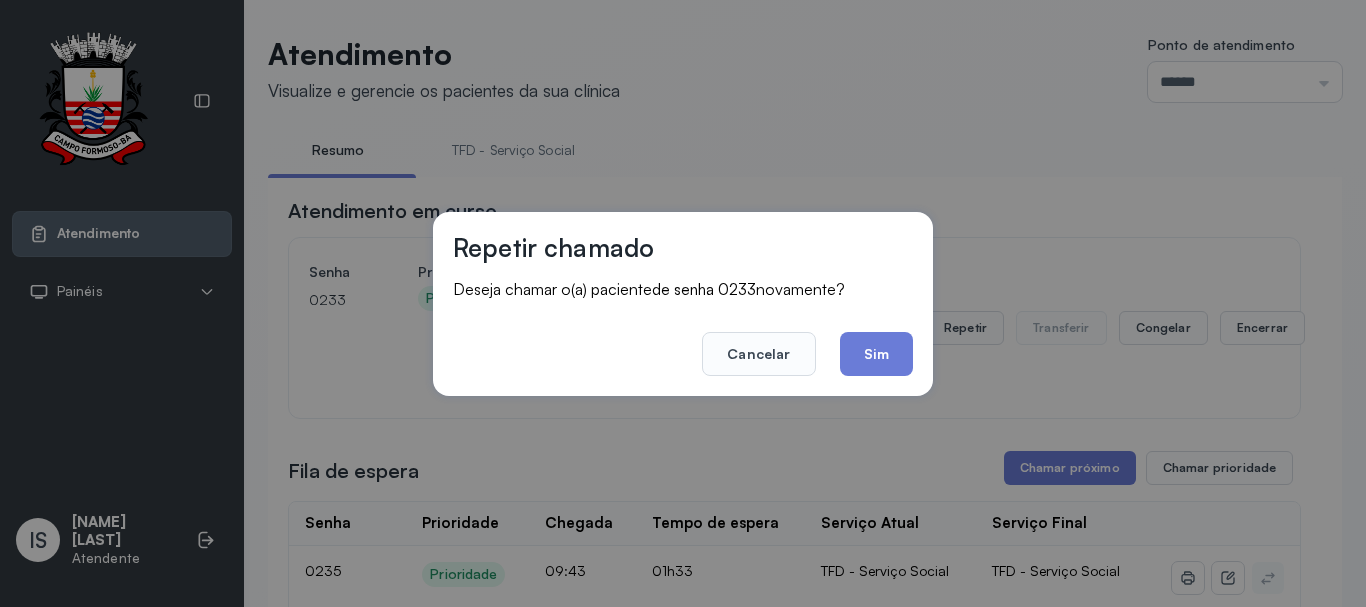 drag, startPoint x: 876, startPoint y: 371, endPoint x: 840, endPoint y: 375, distance: 36.221542 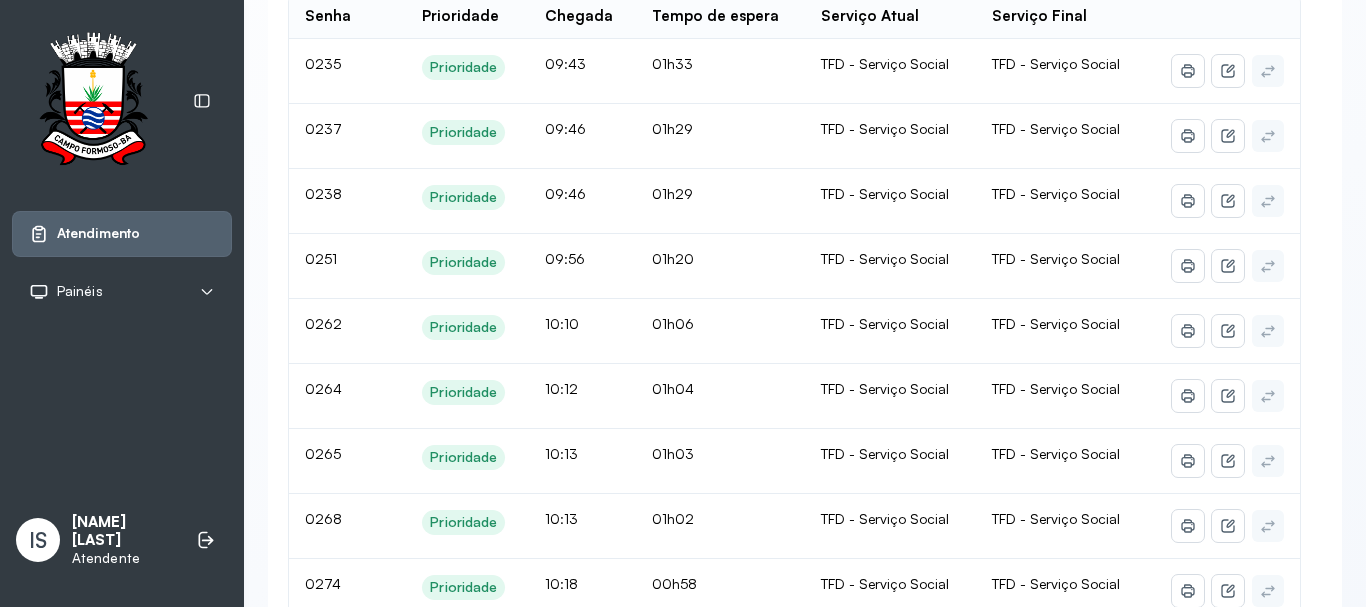 scroll, scrollTop: 200, scrollLeft: 0, axis: vertical 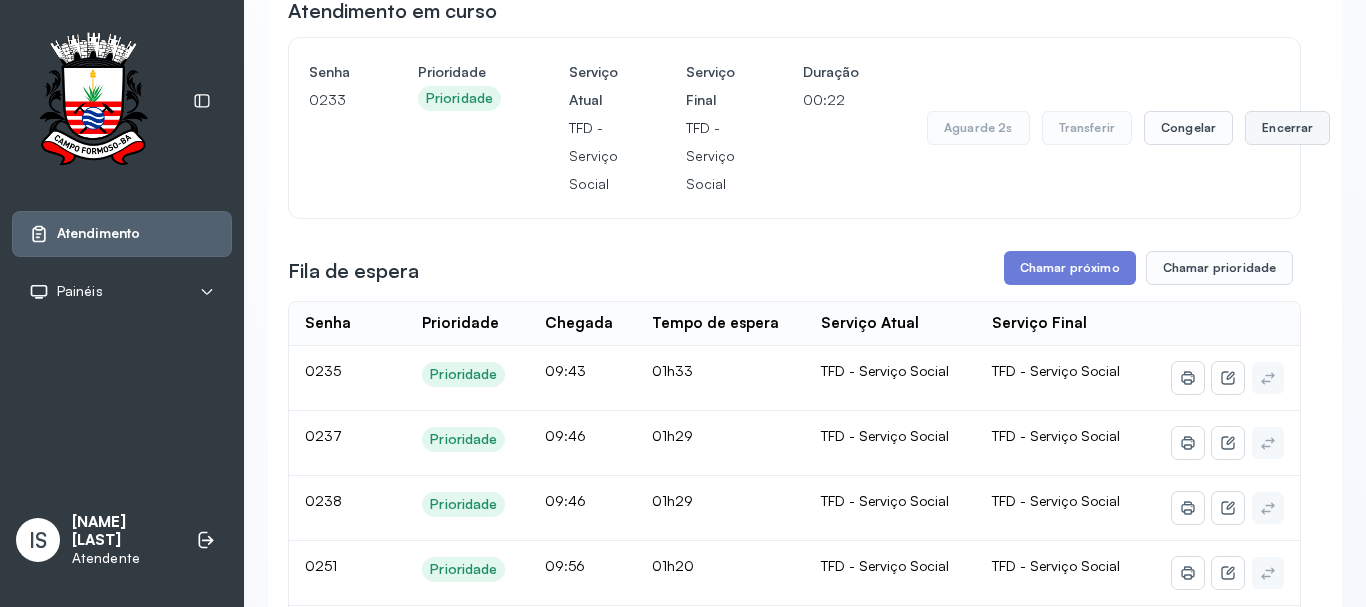 click on "Encerrar" at bounding box center [1287, 128] 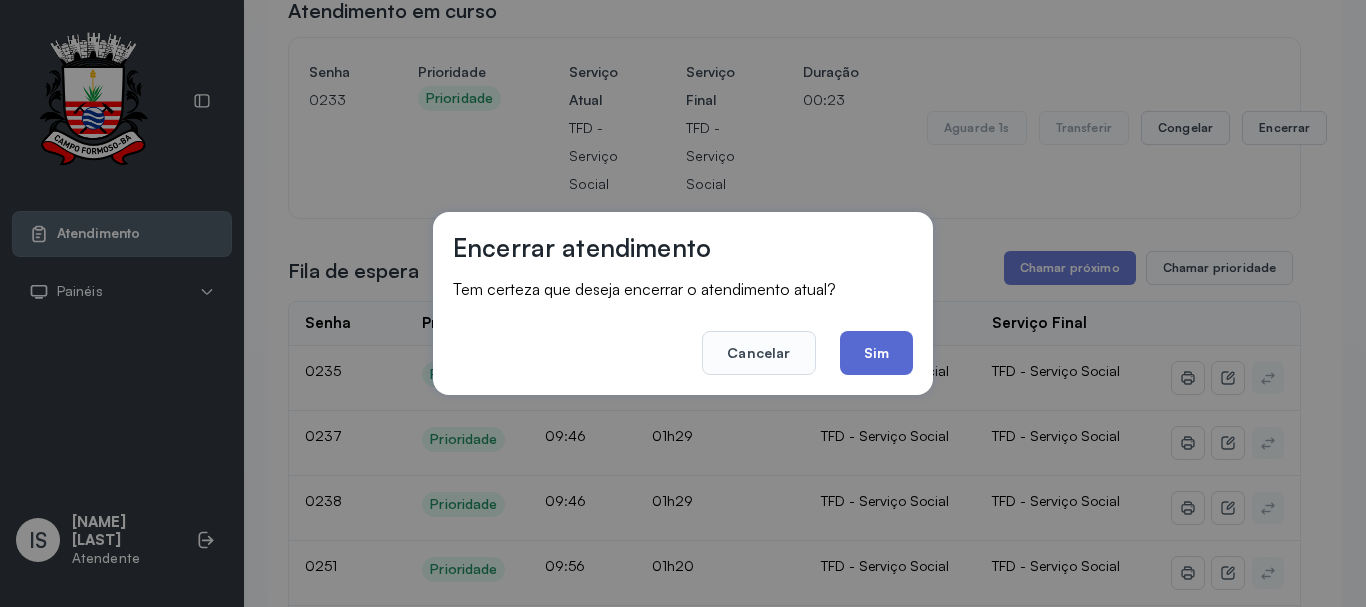 drag, startPoint x: 894, startPoint y: 347, endPoint x: 863, endPoint y: 356, distance: 32.280025 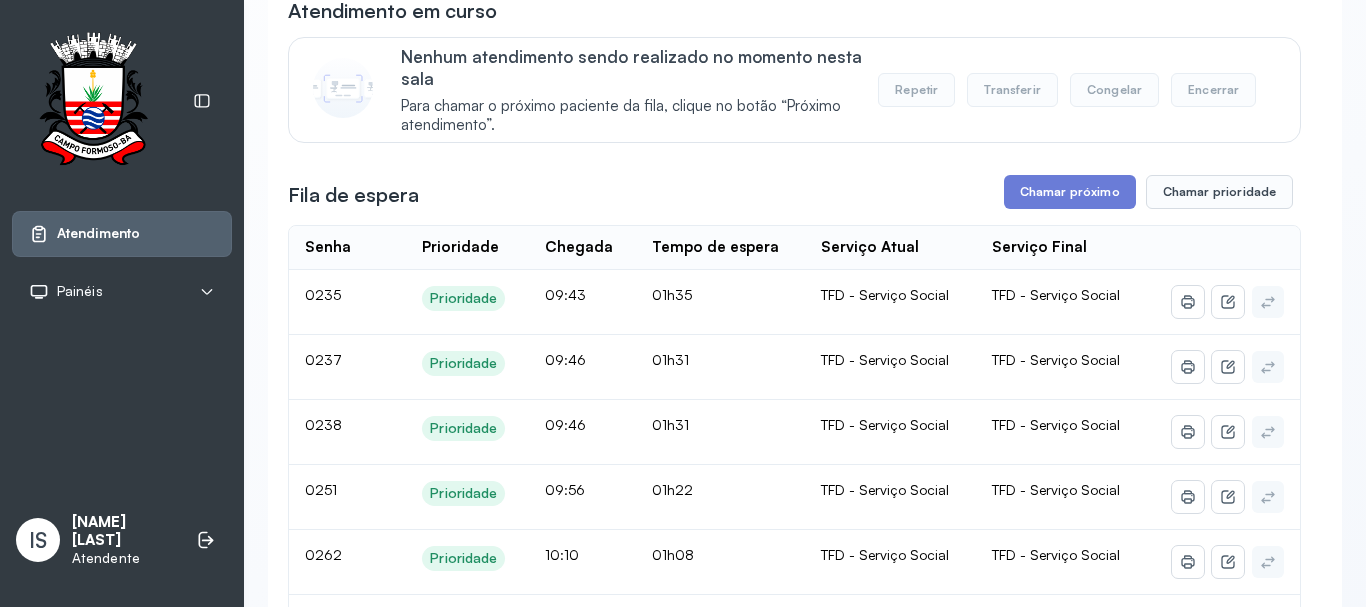 scroll, scrollTop: 0, scrollLeft: 0, axis: both 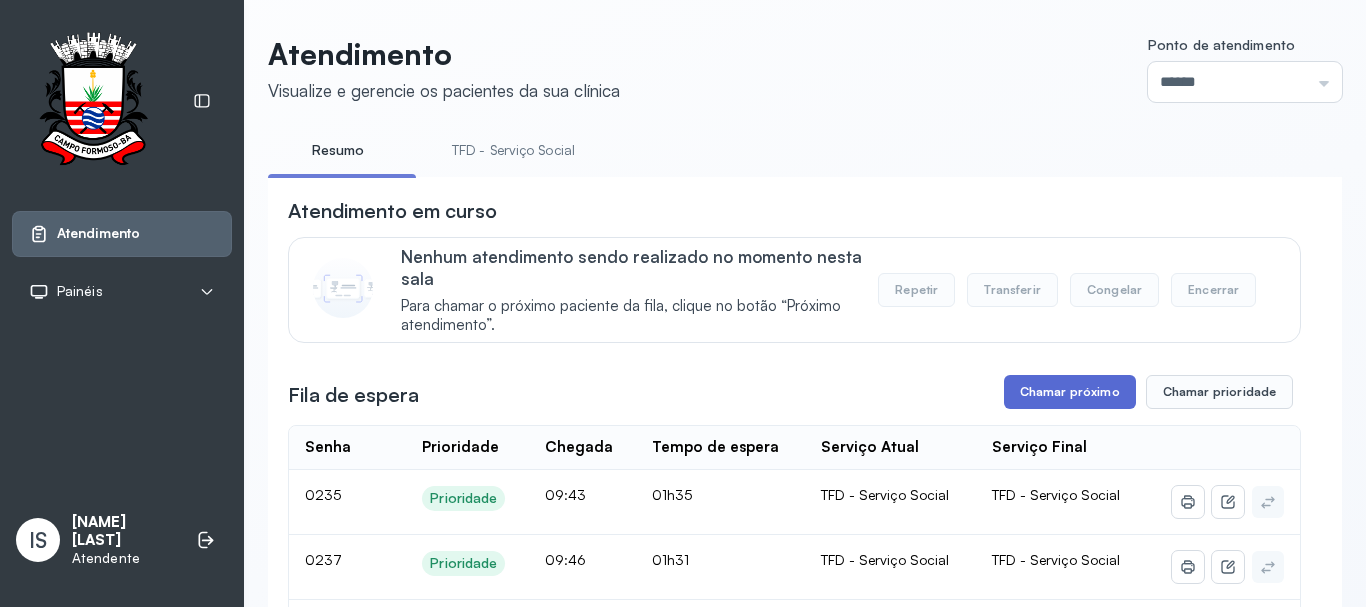 click on "Chamar próximo" at bounding box center [1070, 392] 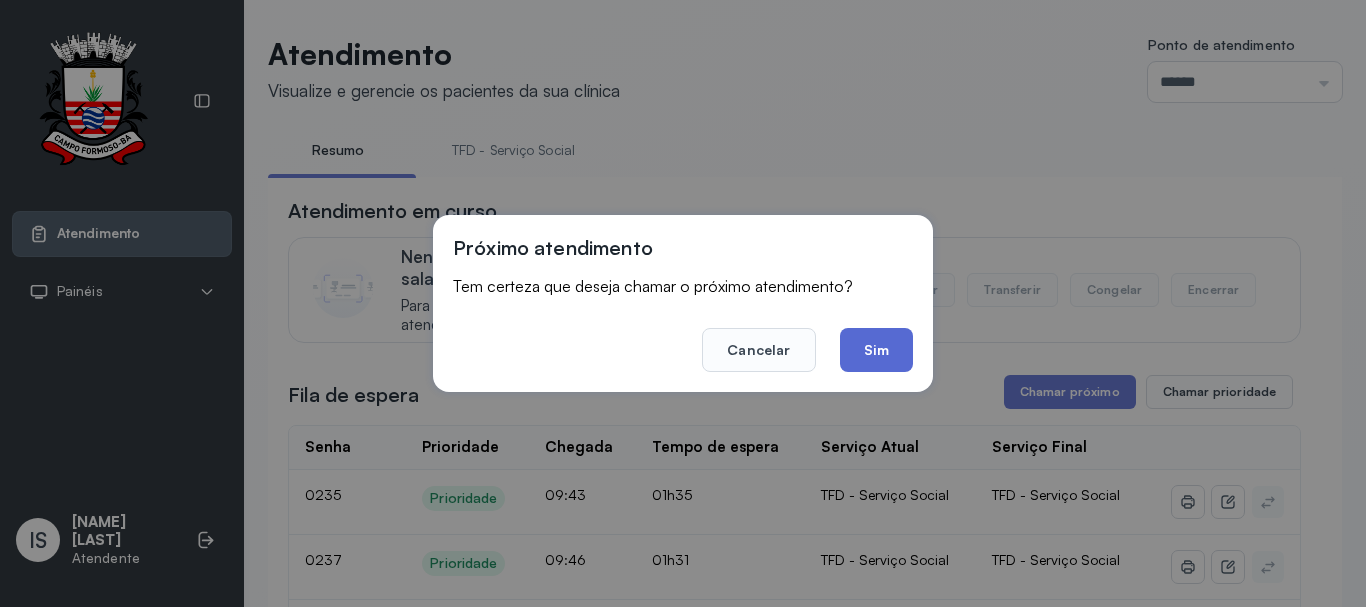 click on "Sim" 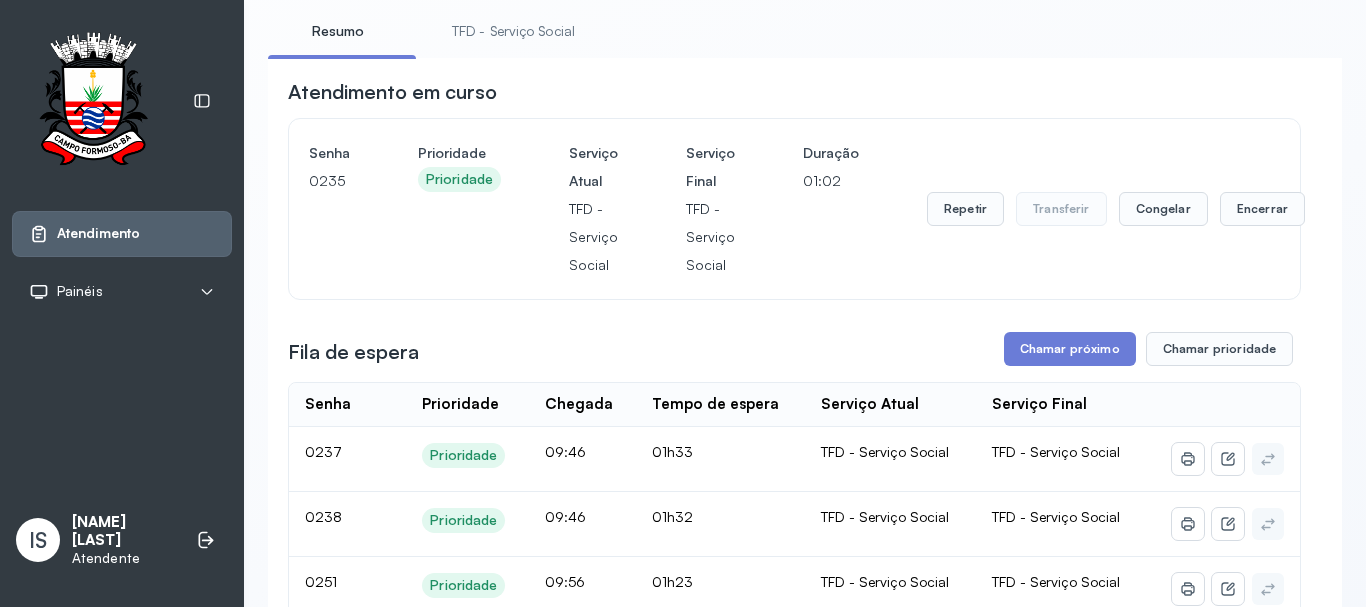 scroll, scrollTop: 0, scrollLeft: 0, axis: both 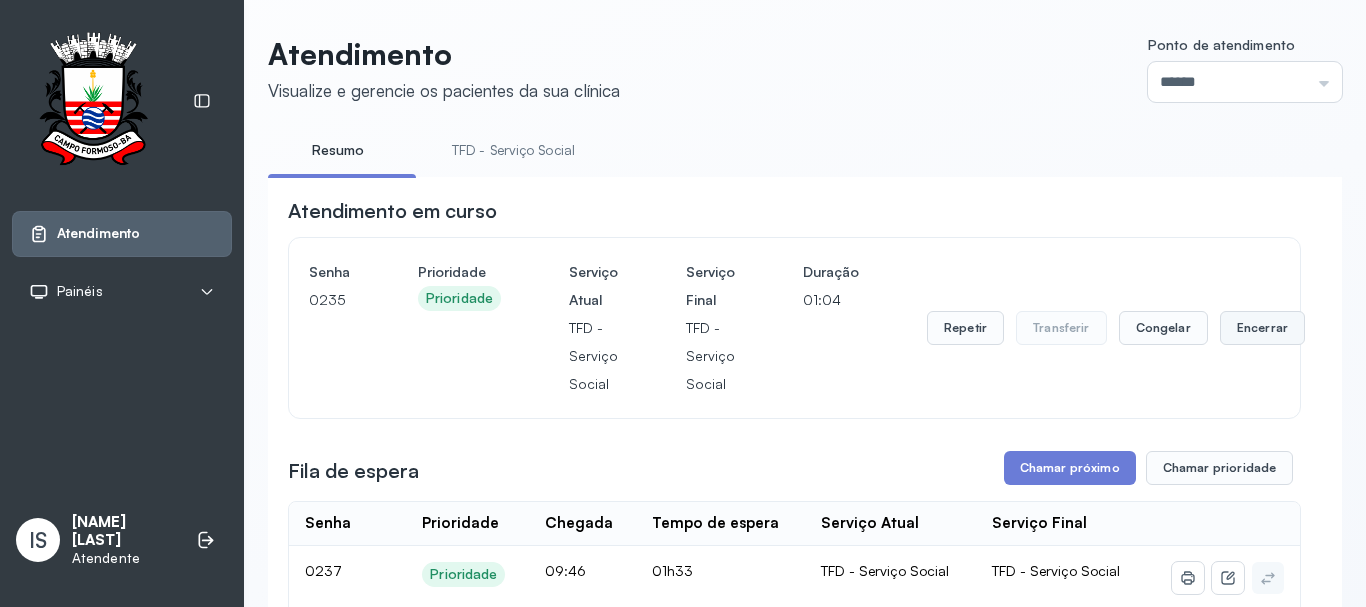 click on "Encerrar" at bounding box center (1262, 328) 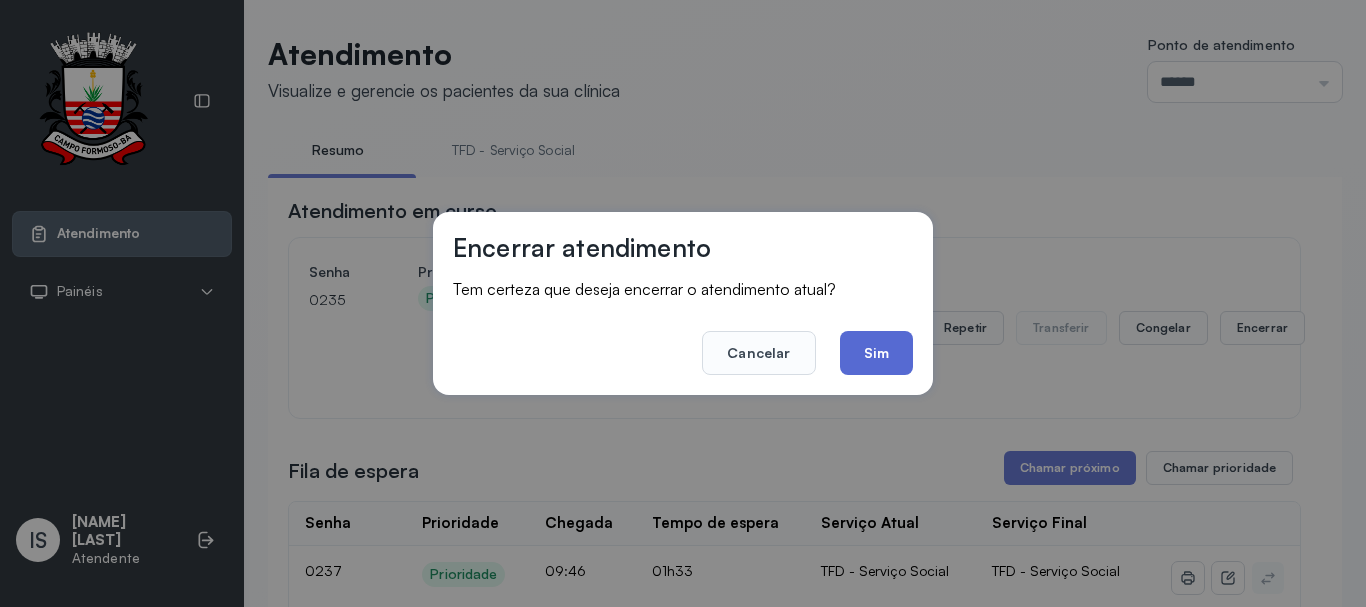 click on "Sim" 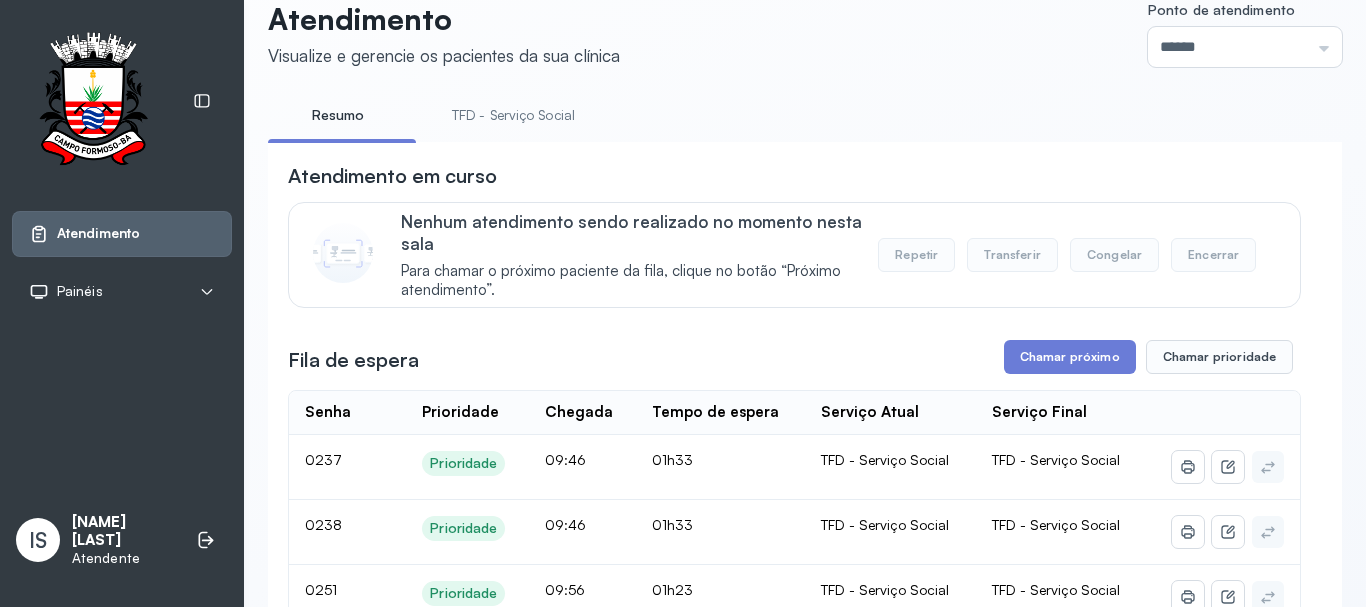 scroll, scrollTop: 0, scrollLeft: 0, axis: both 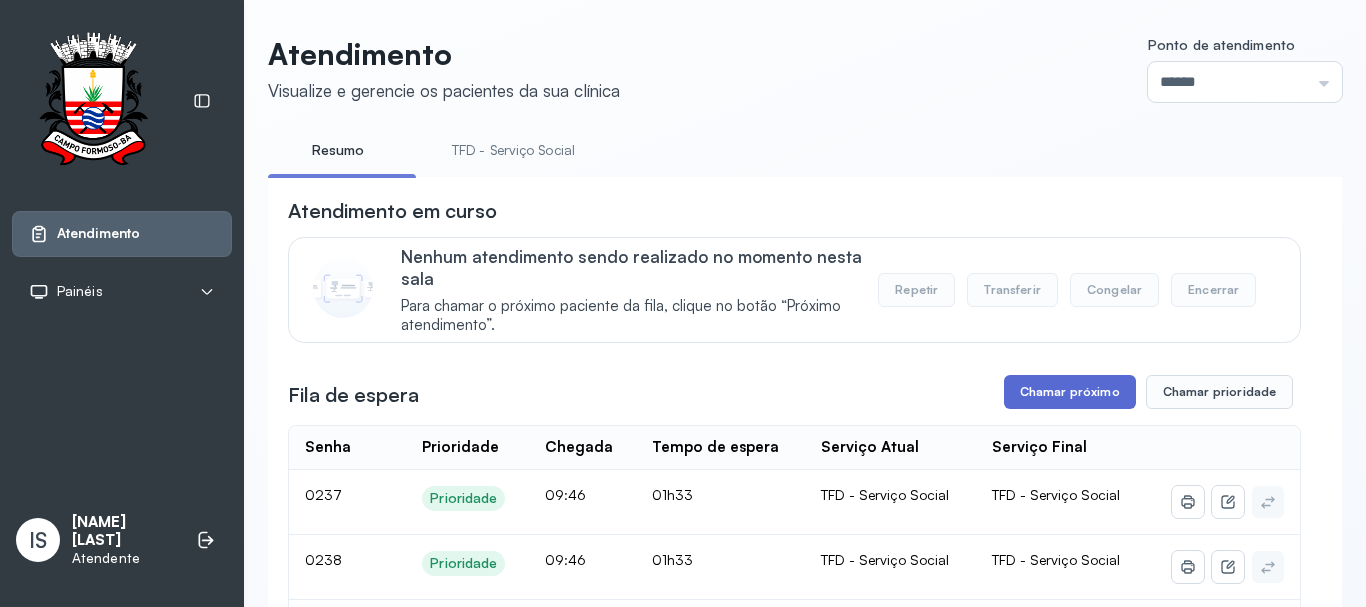 click on "Chamar próximo" at bounding box center (1070, 392) 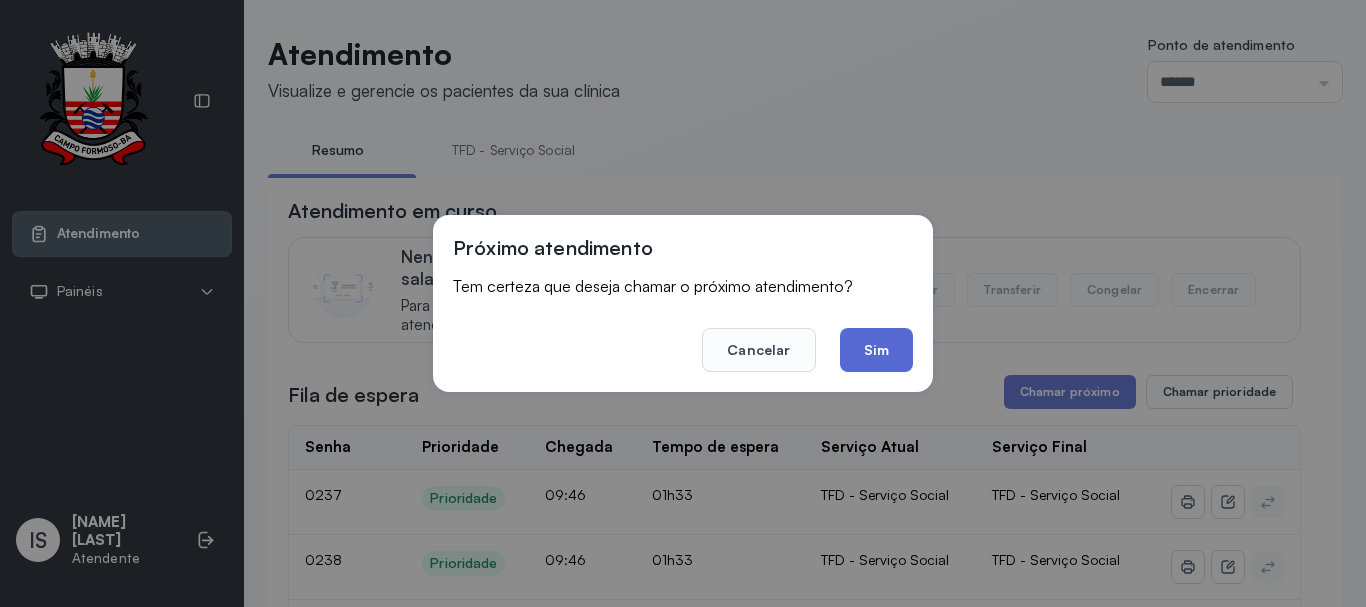 click on "Sim" 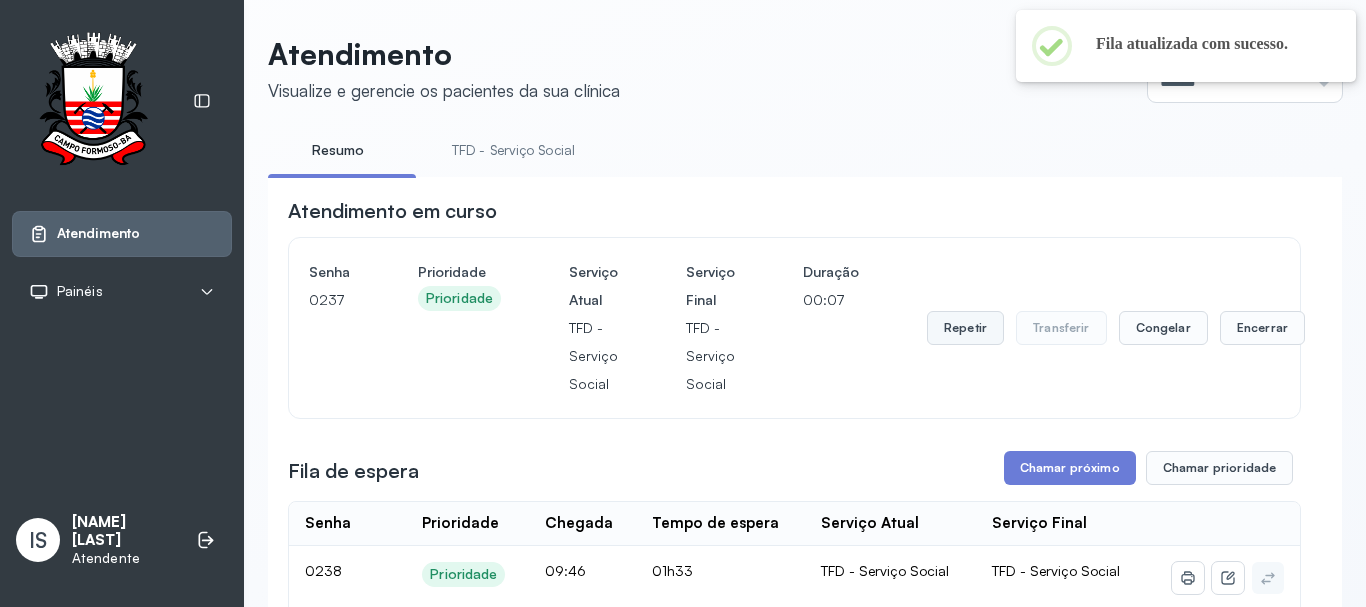 click on "Repetir" at bounding box center (965, 328) 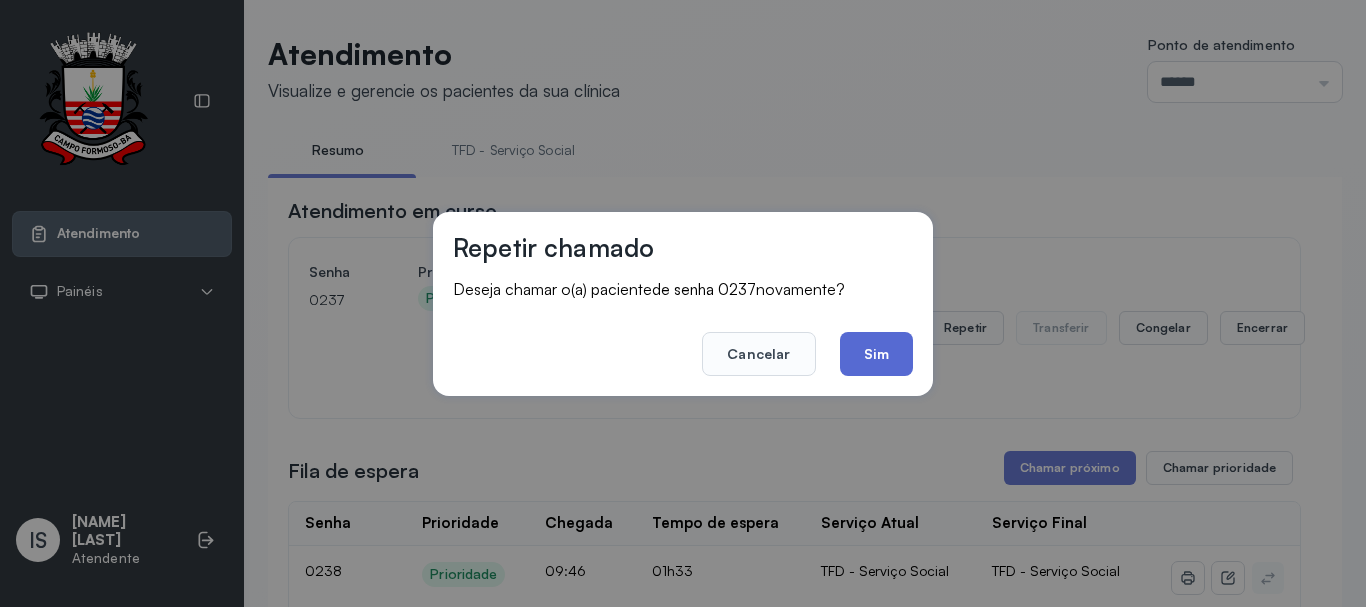 click on "Sim" 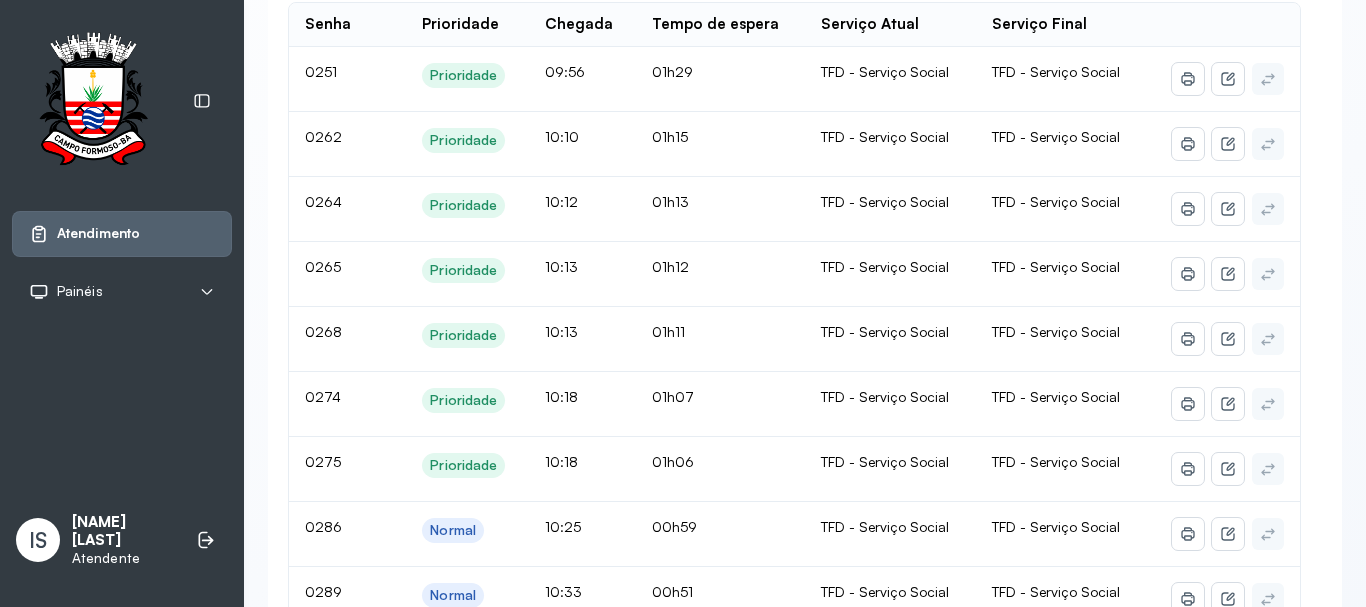 scroll, scrollTop: 100, scrollLeft: 0, axis: vertical 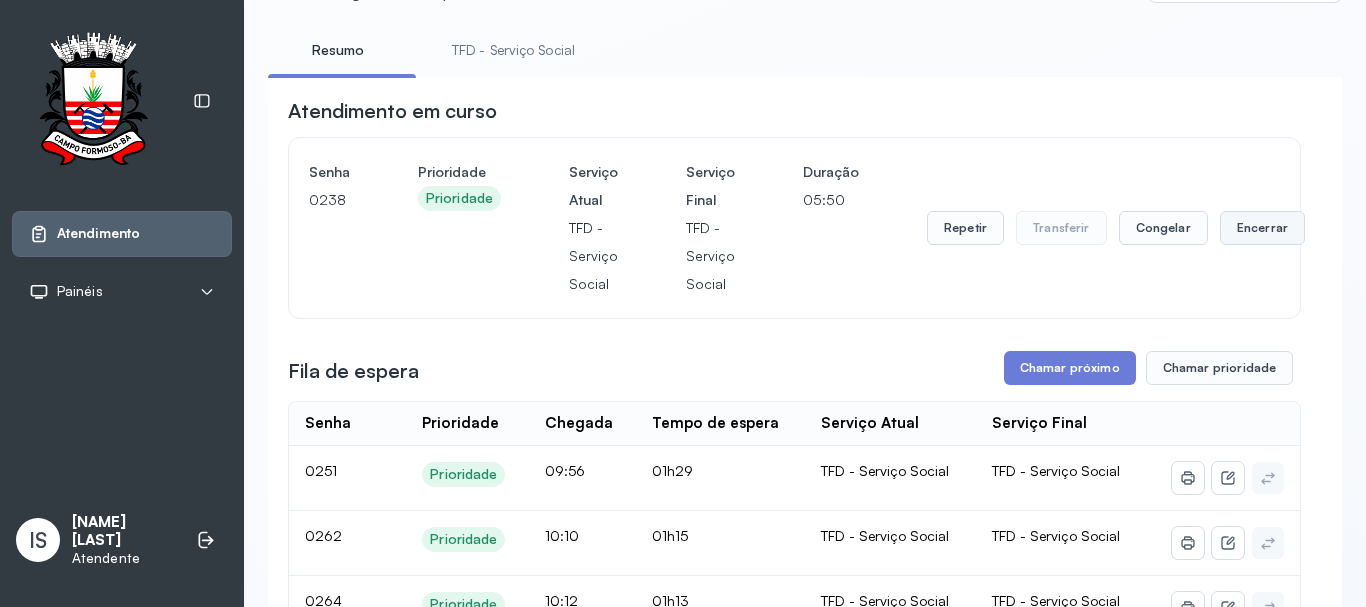 click on "Encerrar" at bounding box center (1262, 228) 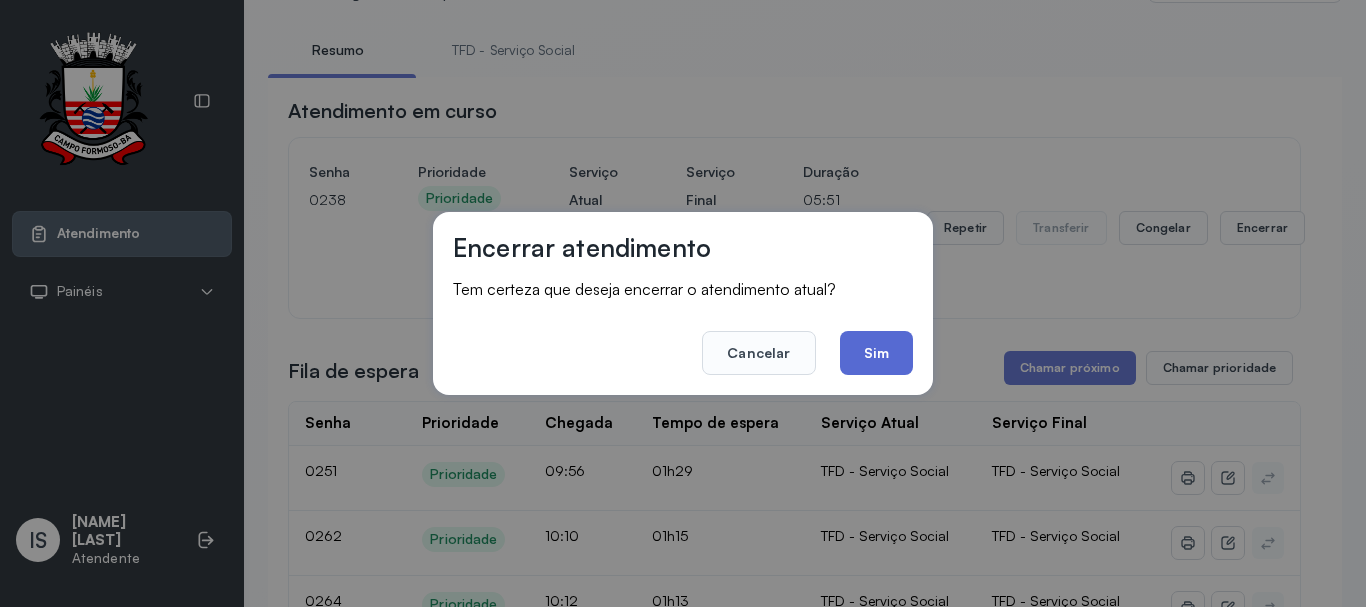 click on "Sim" 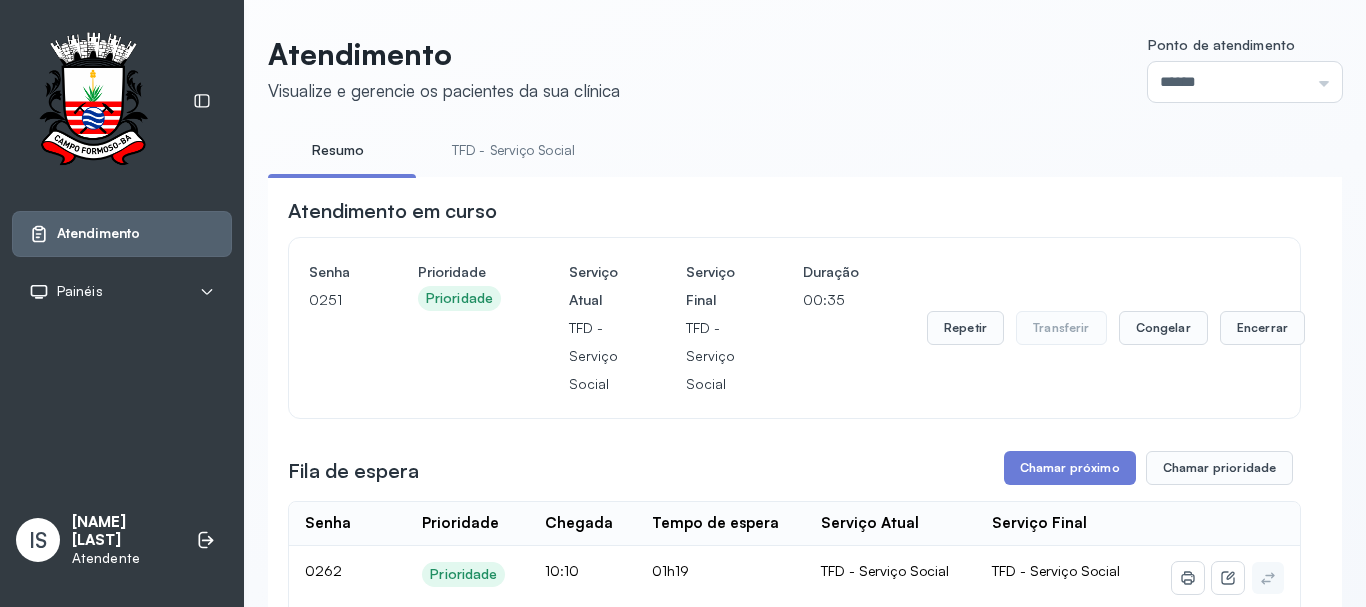 scroll, scrollTop: 100, scrollLeft: 0, axis: vertical 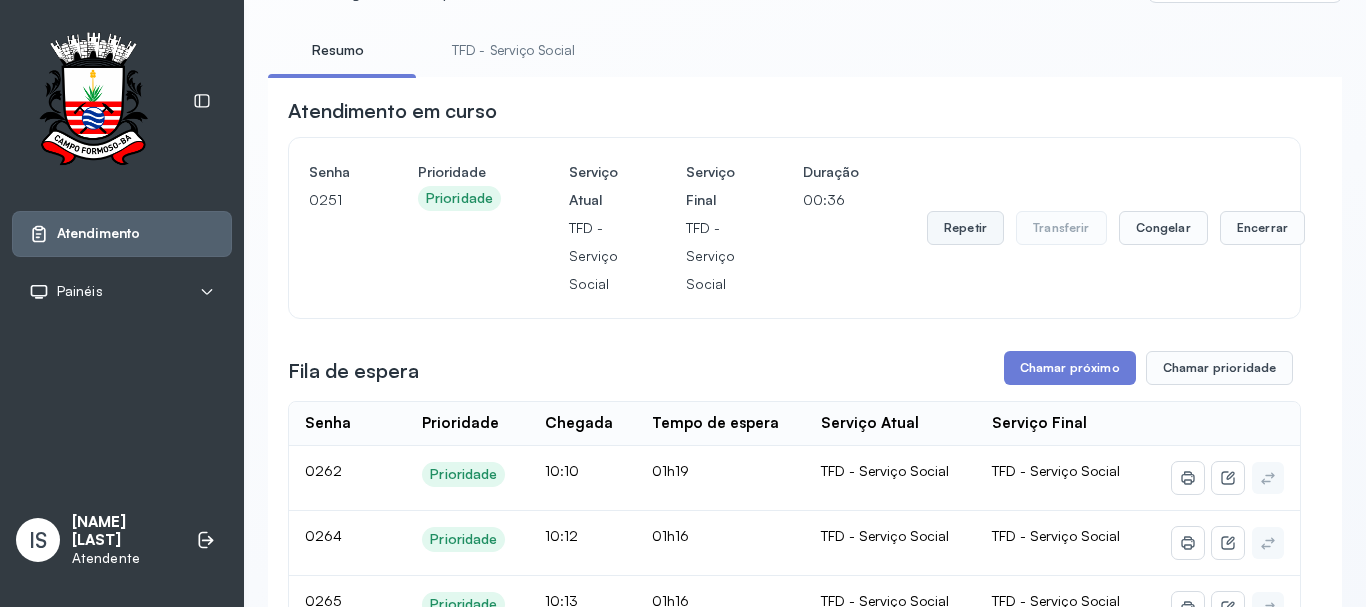 click on "Repetir" at bounding box center (965, 228) 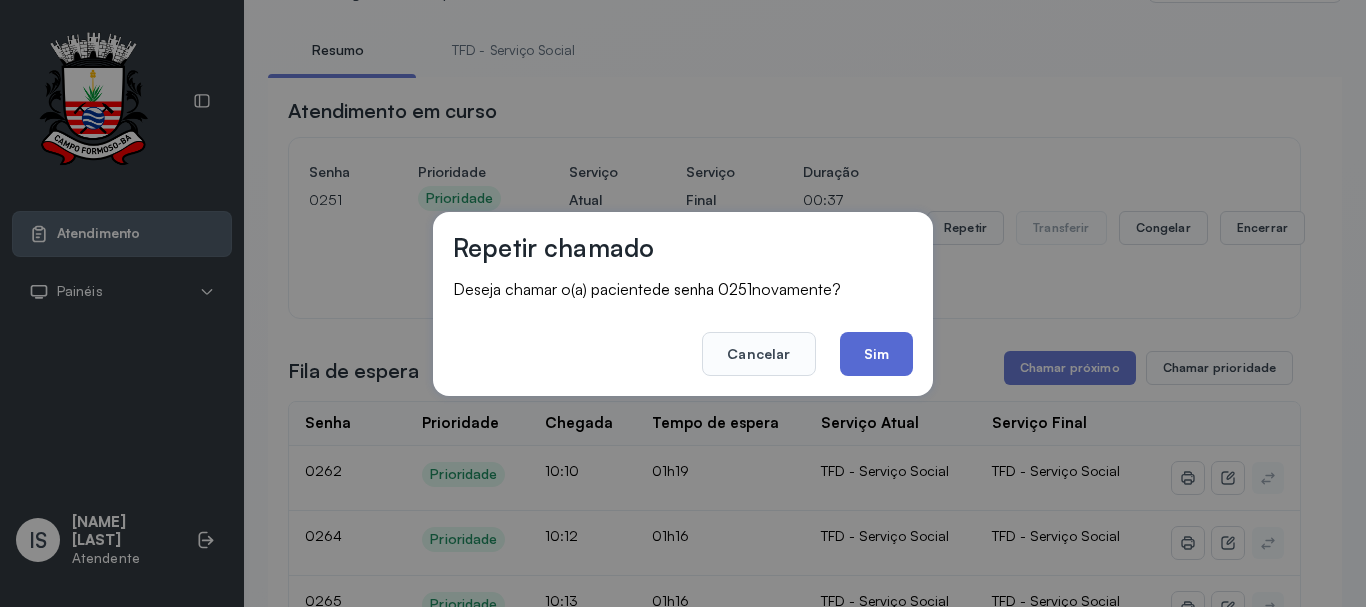 click on "Sim" 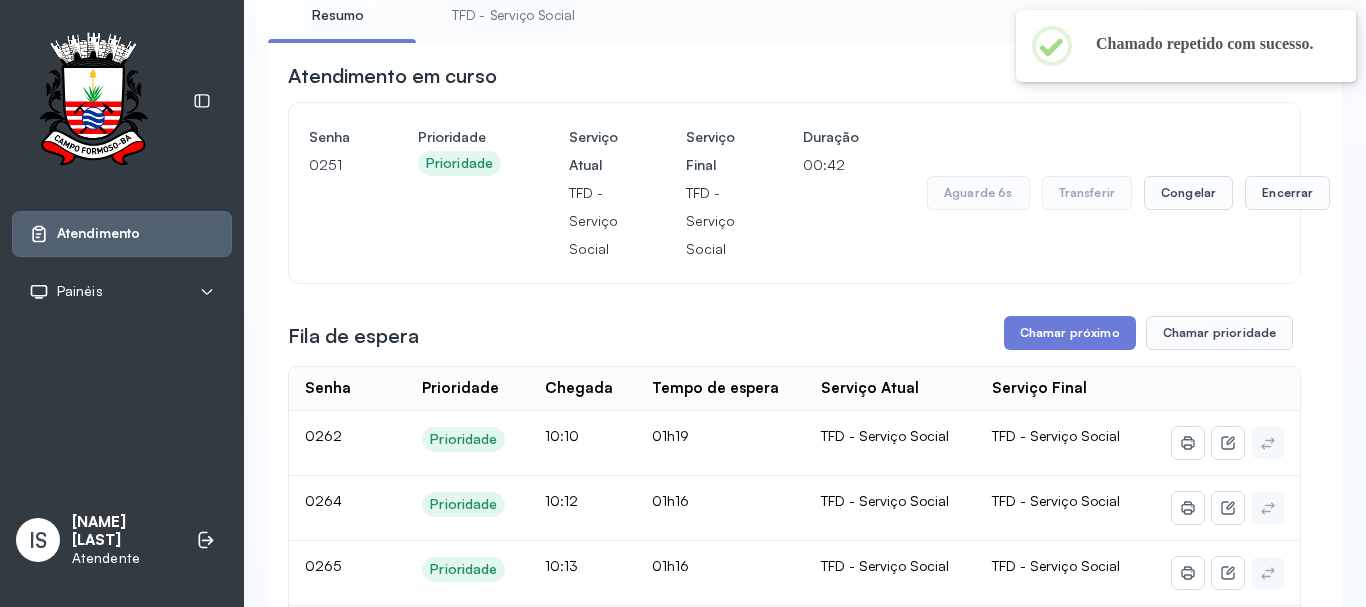 scroll, scrollTop: 100, scrollLeft: 0, axis: vertical 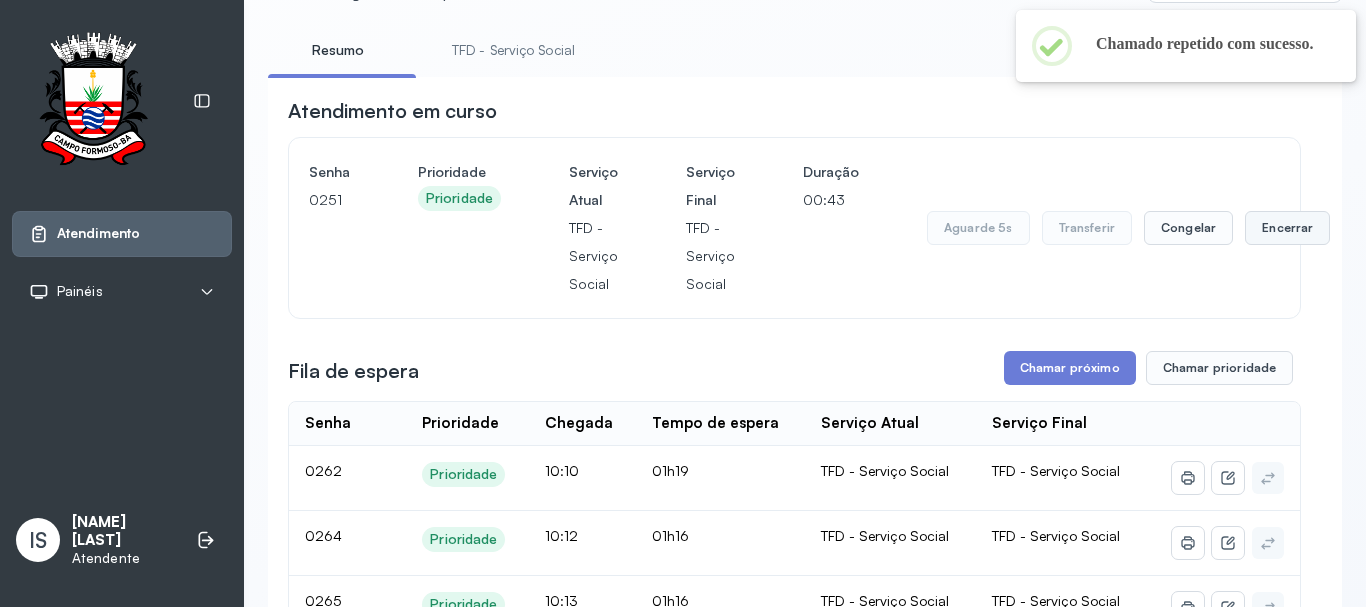 click on "Encerrar" at bounding box center [1287, 228] 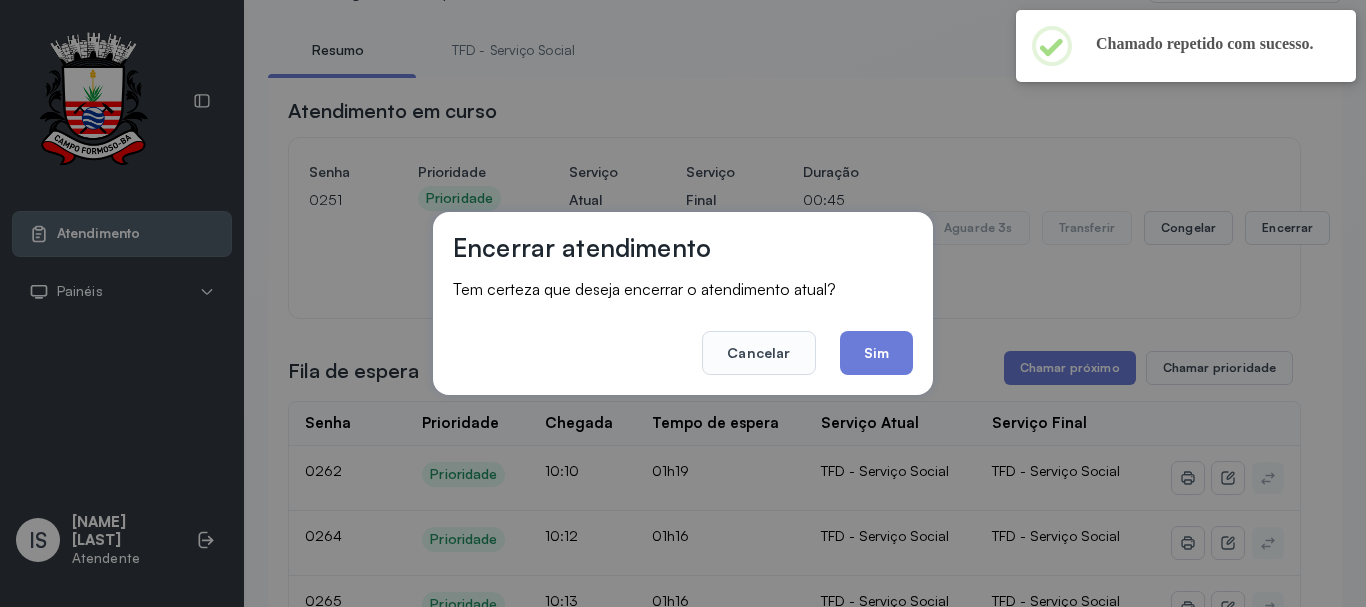 click on "Cancelar Sim" at bounding box center (683, 339) 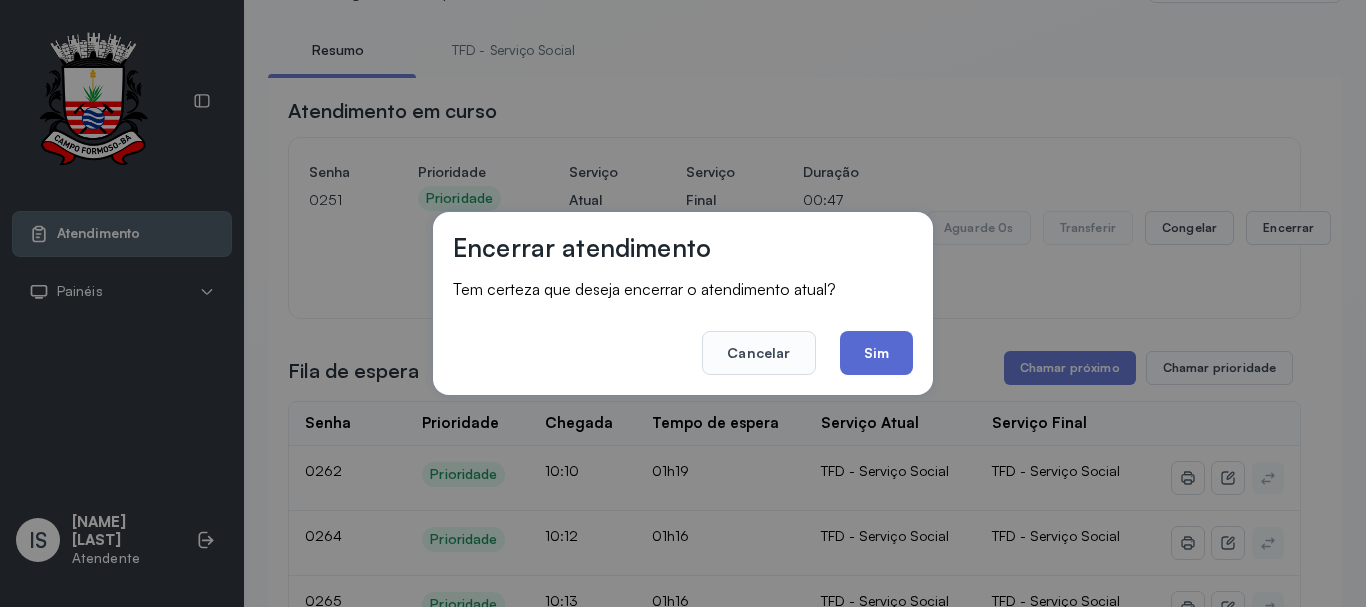 click on "Sim" 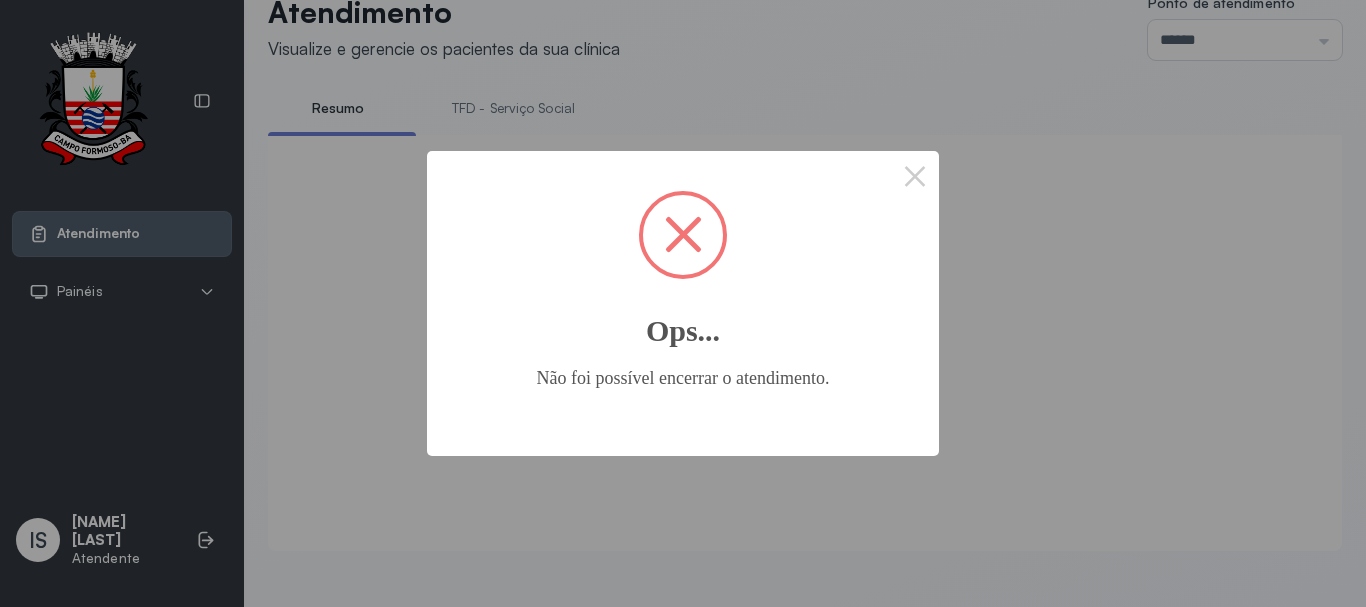 scroll, scrollTop: 100, scrollLeft: 0, axis: vertical 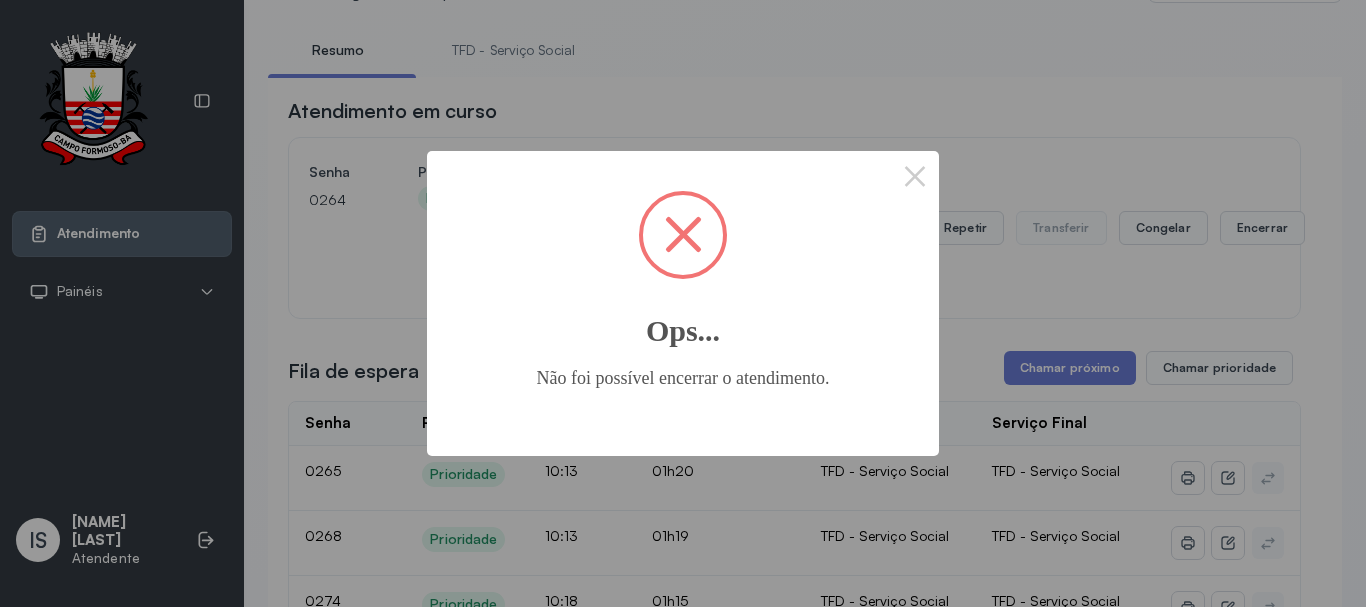 type 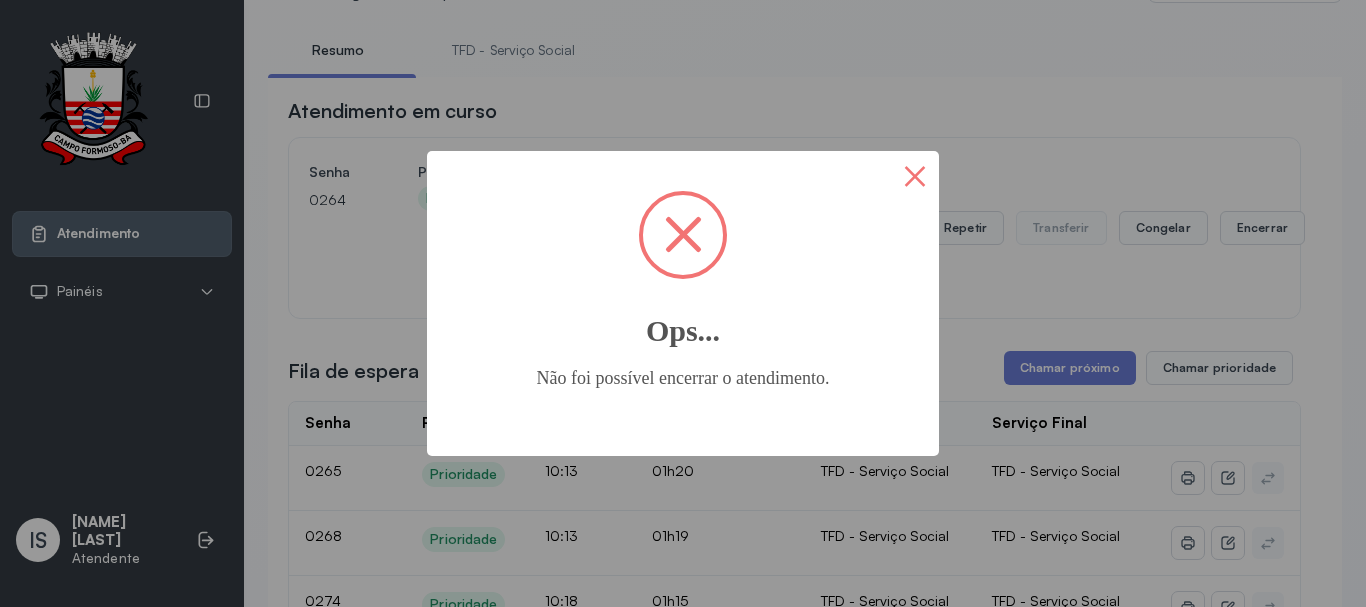 click on "×" at bounding box center (915, 175) 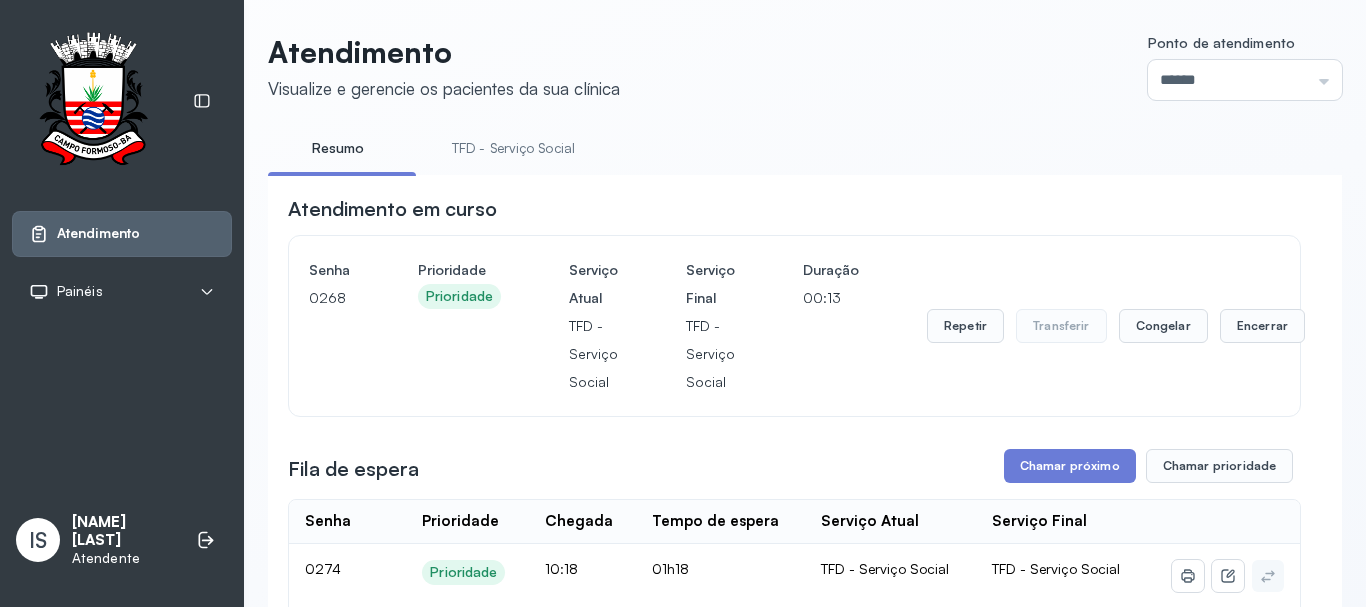 scroll, scrollTop: 0, scrollLeft: 0, axis: both 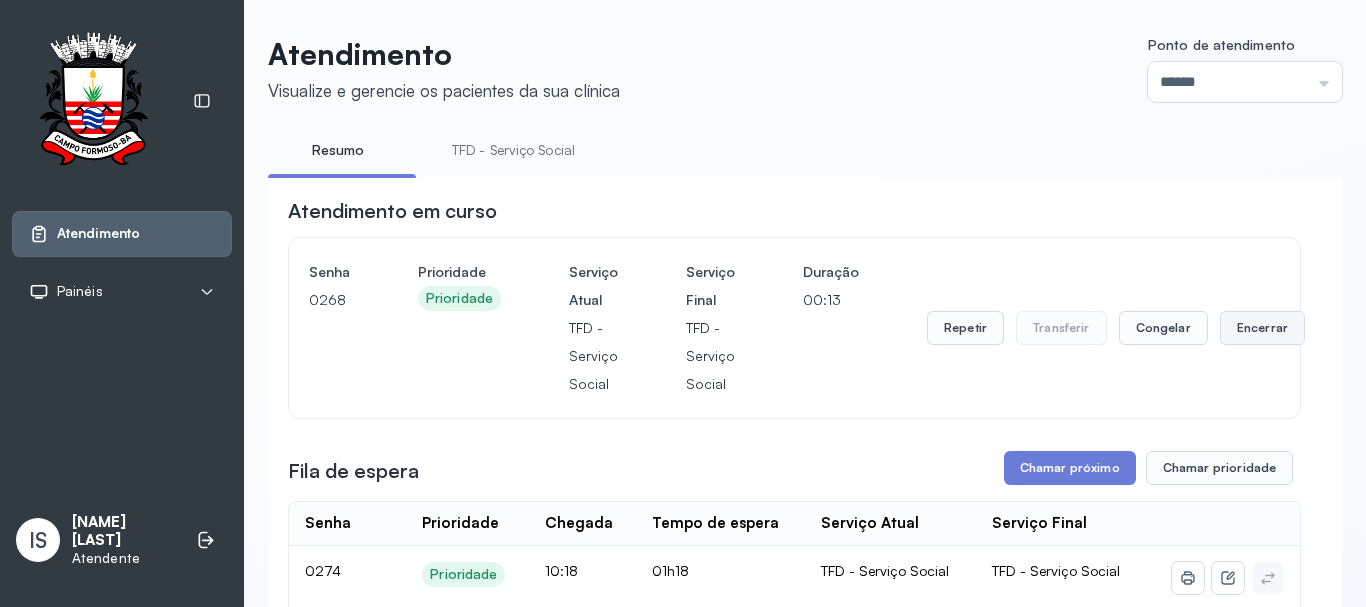click on "Encerrar" at bounding box center (1262, 328) 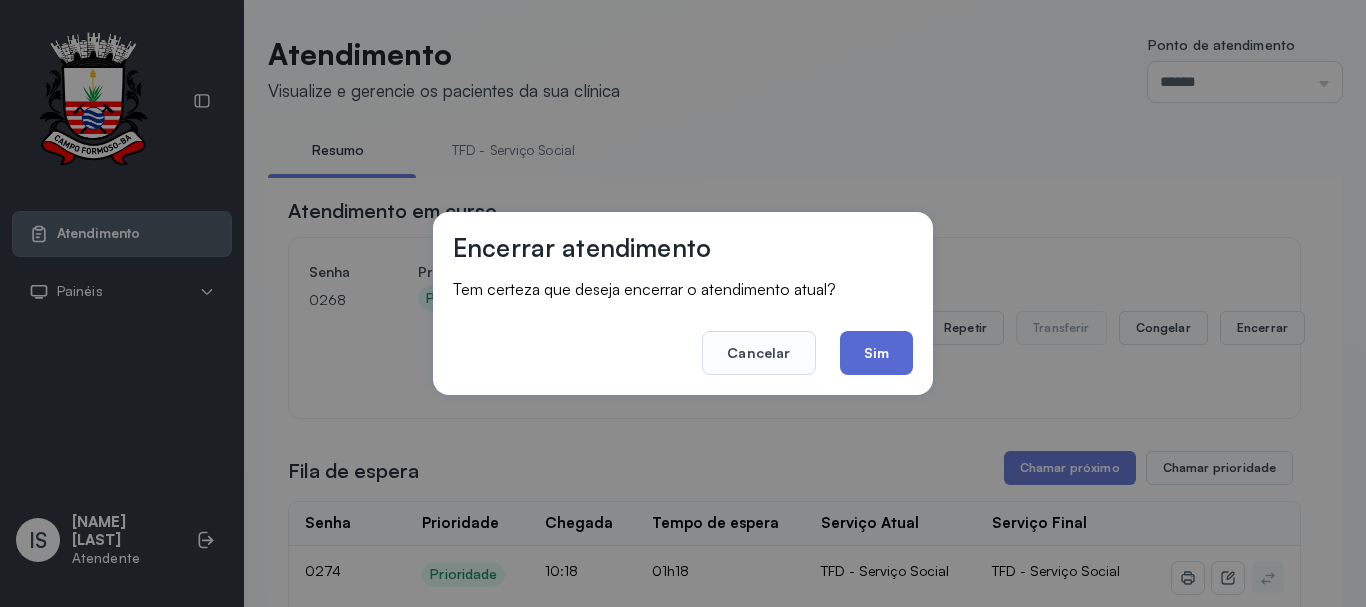 click on "Sim" 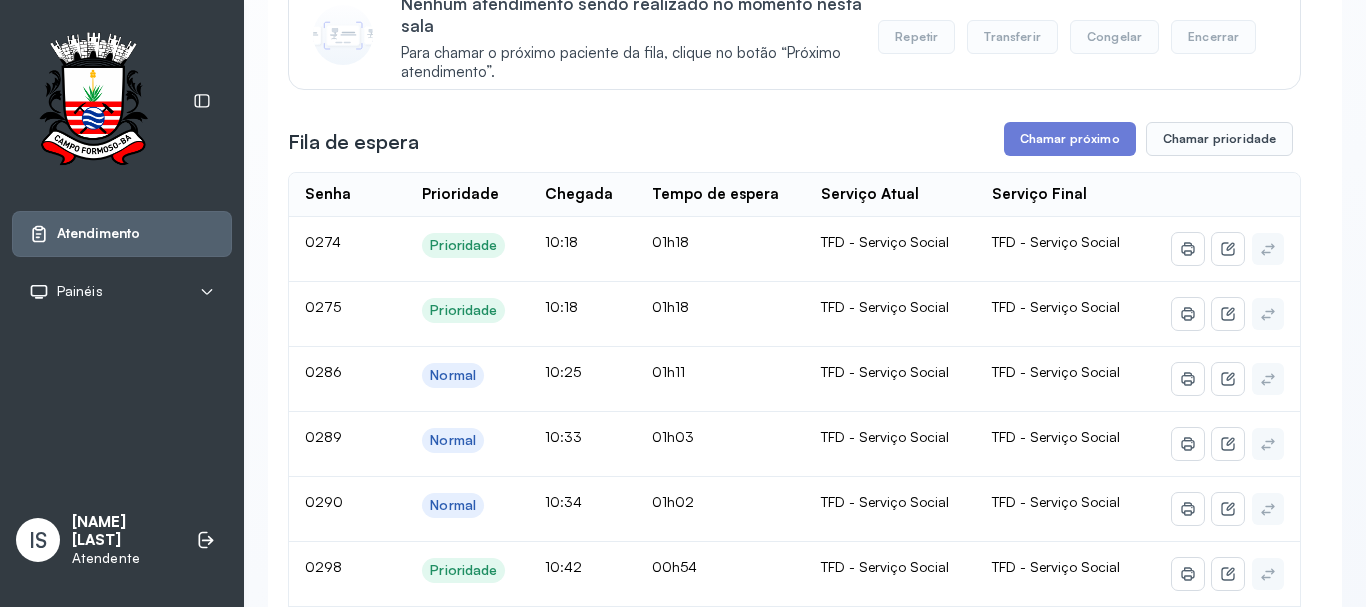 scroll, scrollTop: 0, scrollLeft: 0, axis: both 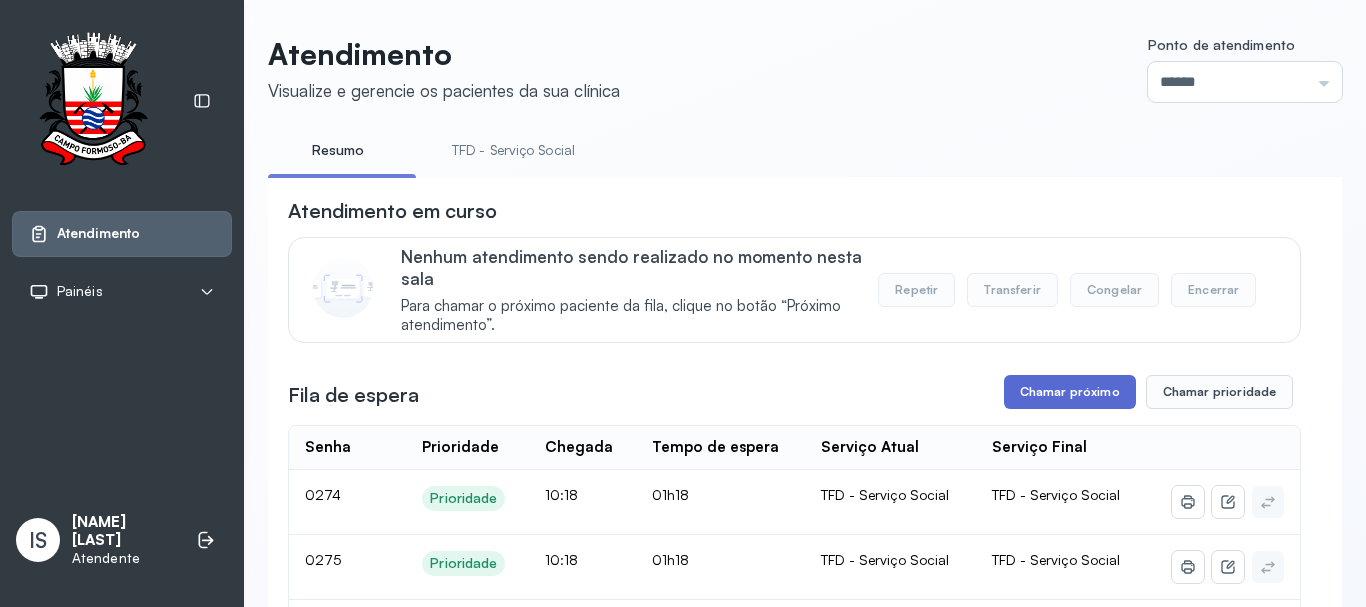 click on "Chamar próximo" at bounding box center (1070, 392) 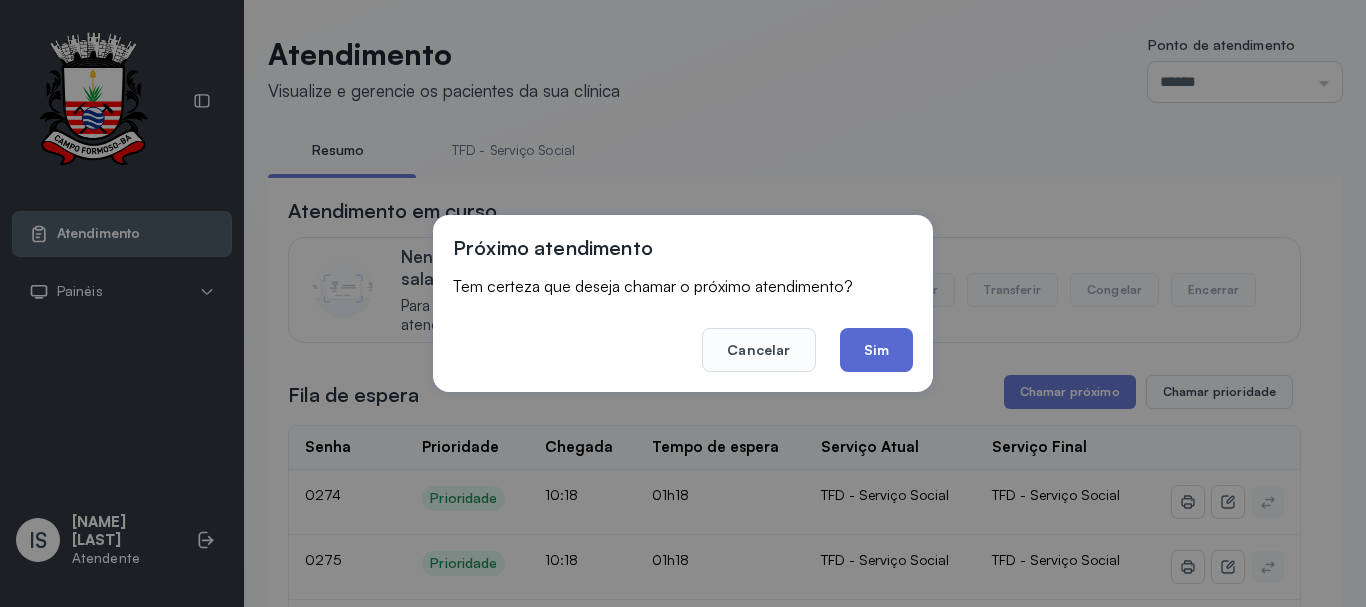 click on "Sim" 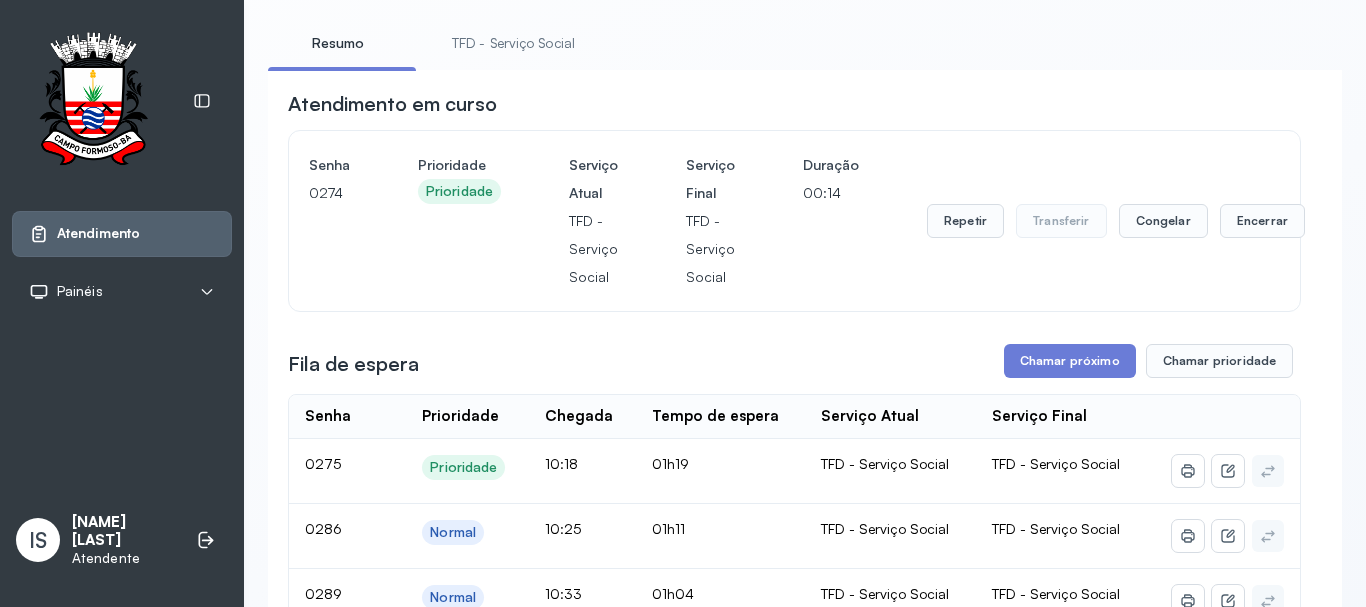 scroll, scrollTop: 0, scrollLeft: 0, axis: both 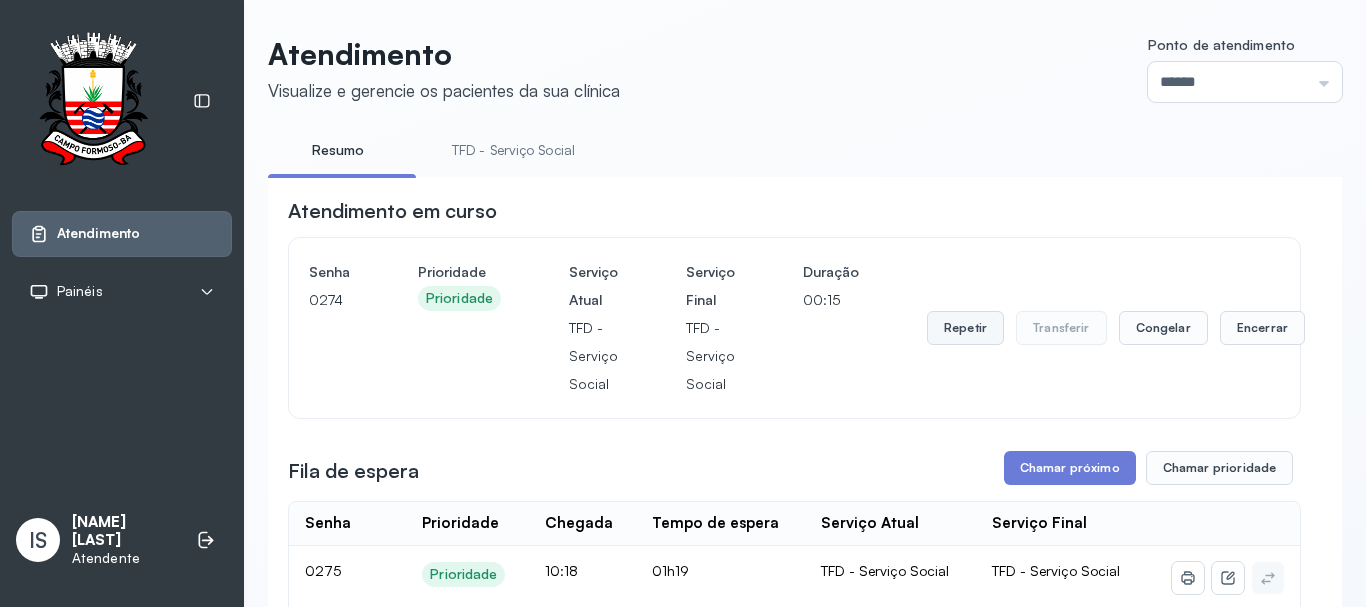 click on "Repetir" at bounding box center (965, 328) 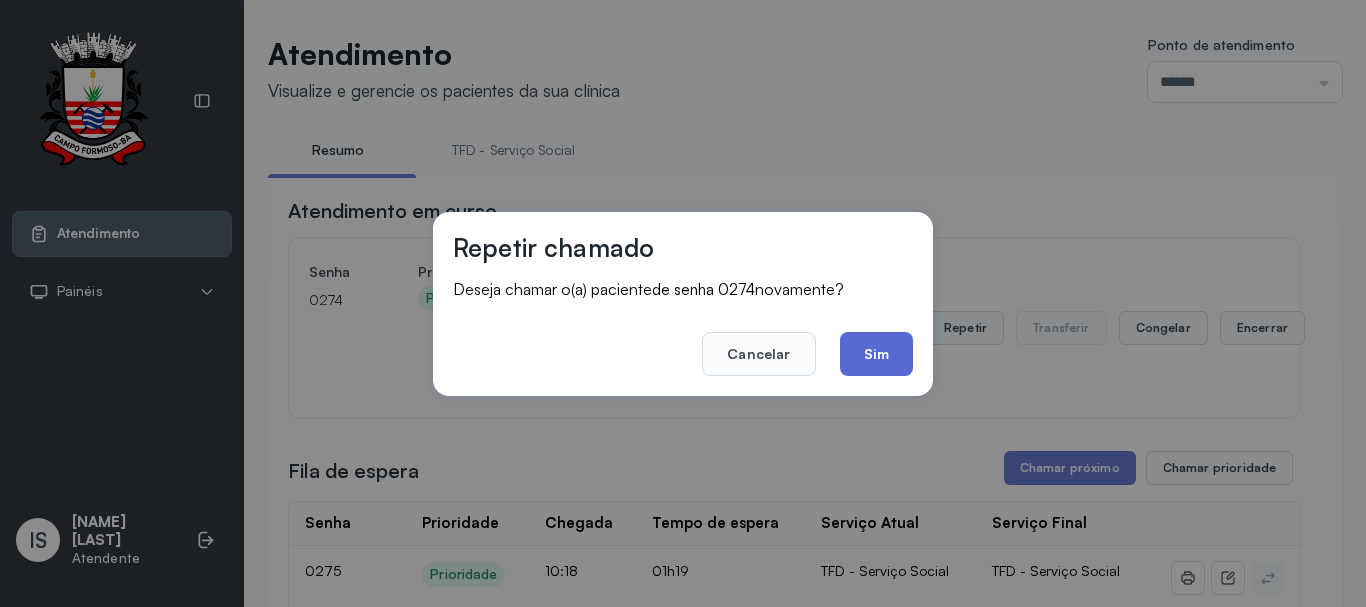 click on "Sim" 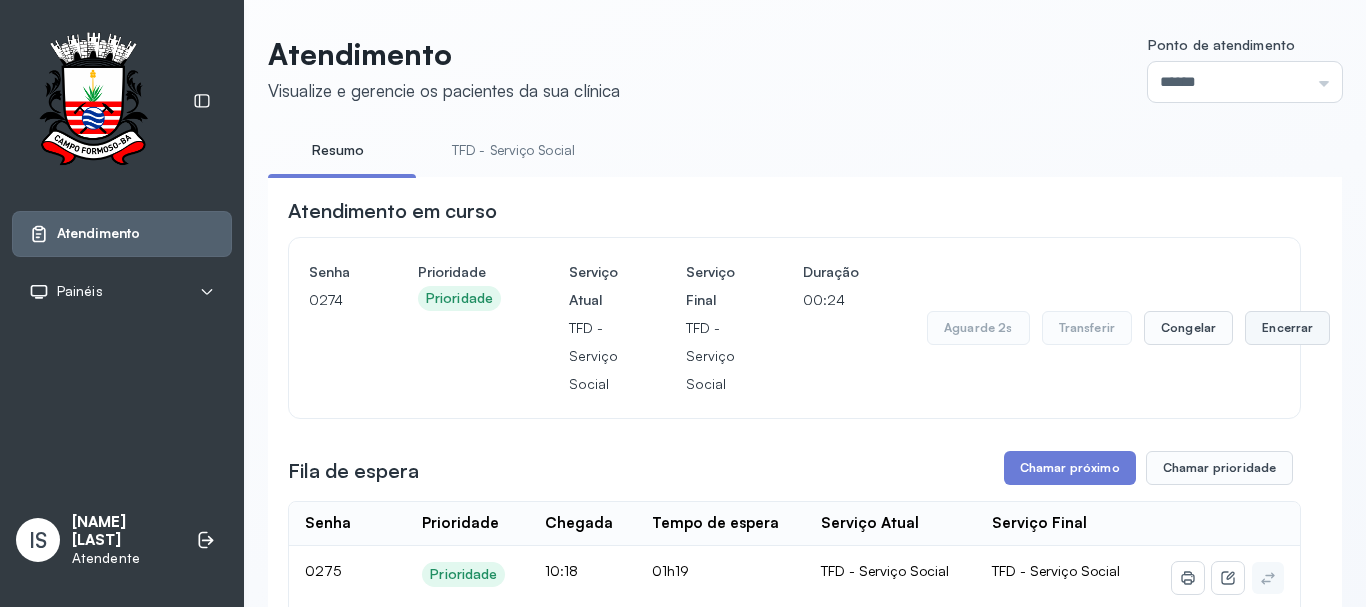 click on "Encerrar" at bounding box center [1287, 328] 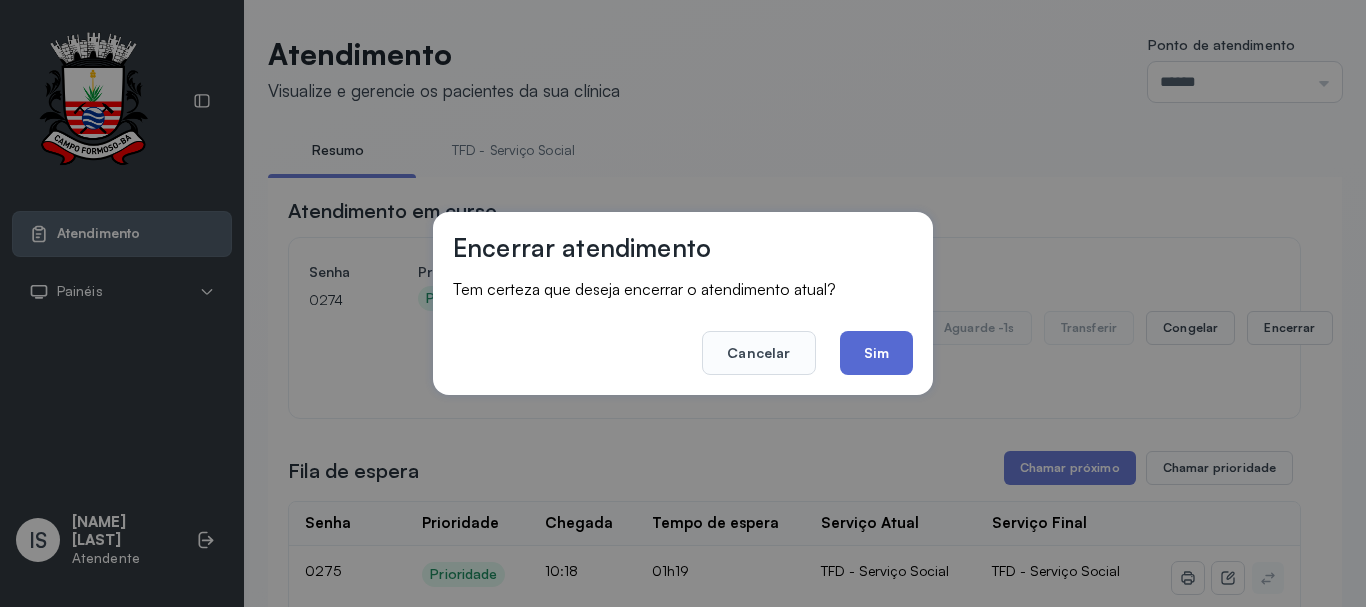 click on "Sim" 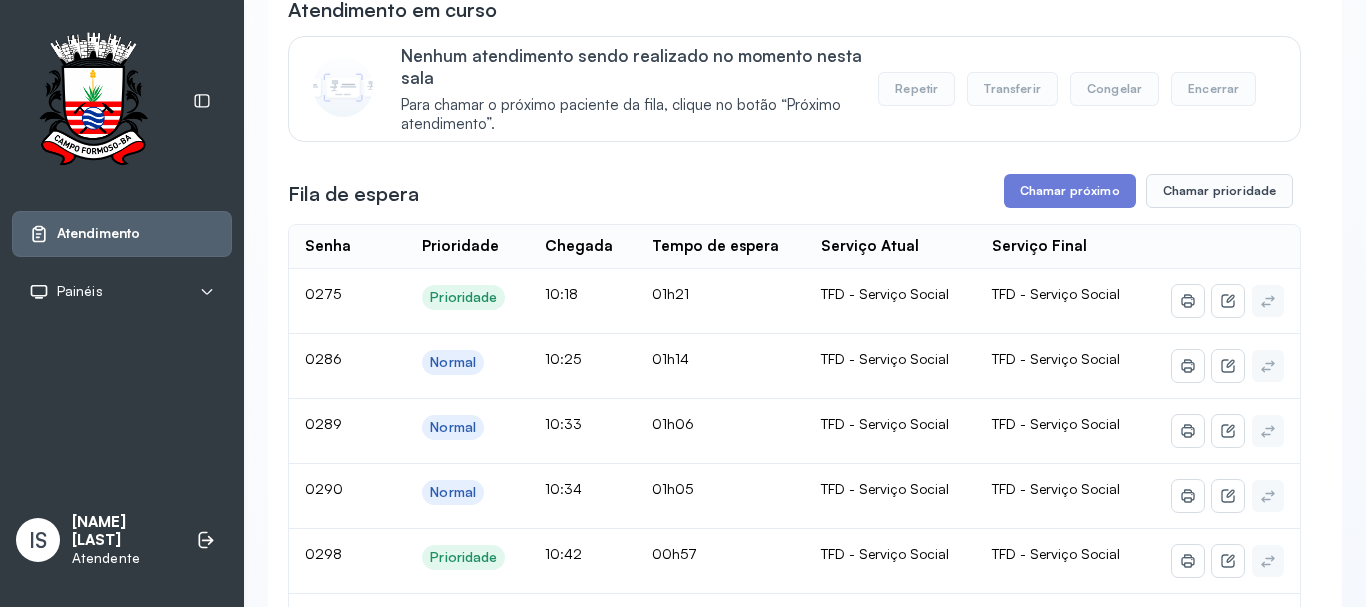 scroll, scrollTop: 200, scrollLeft: 0, axis: vertical 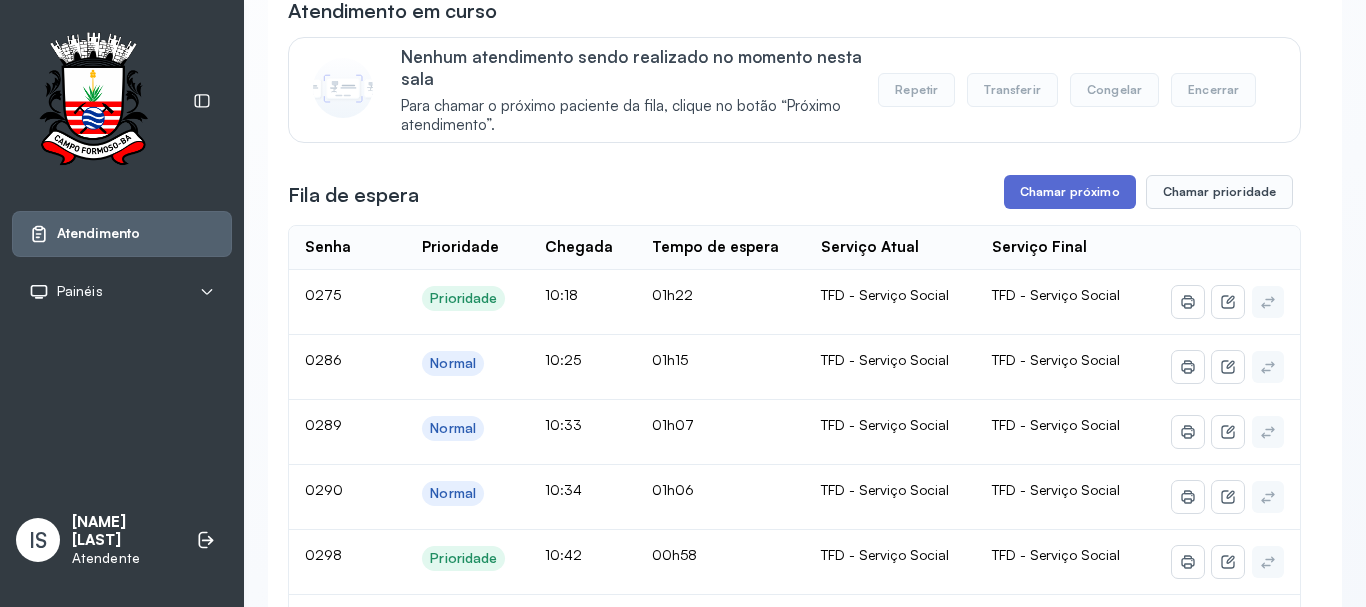 click on "Chamar próximo" at bounding box center [1070, 192] 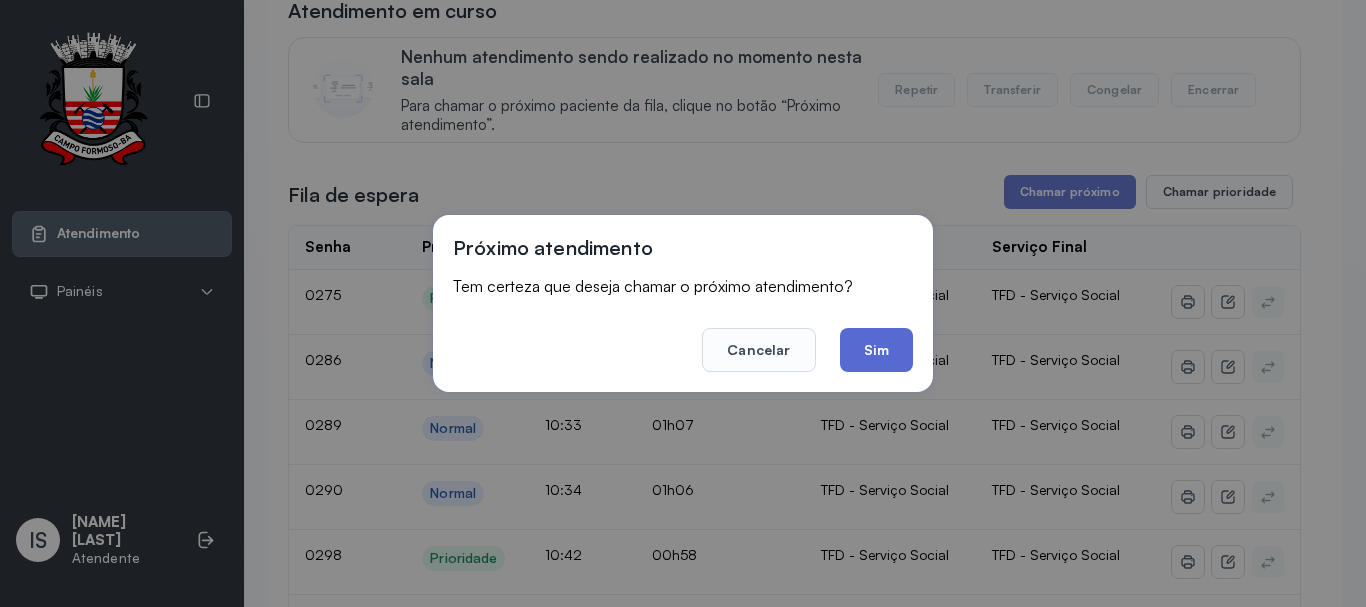 click on "Sim" 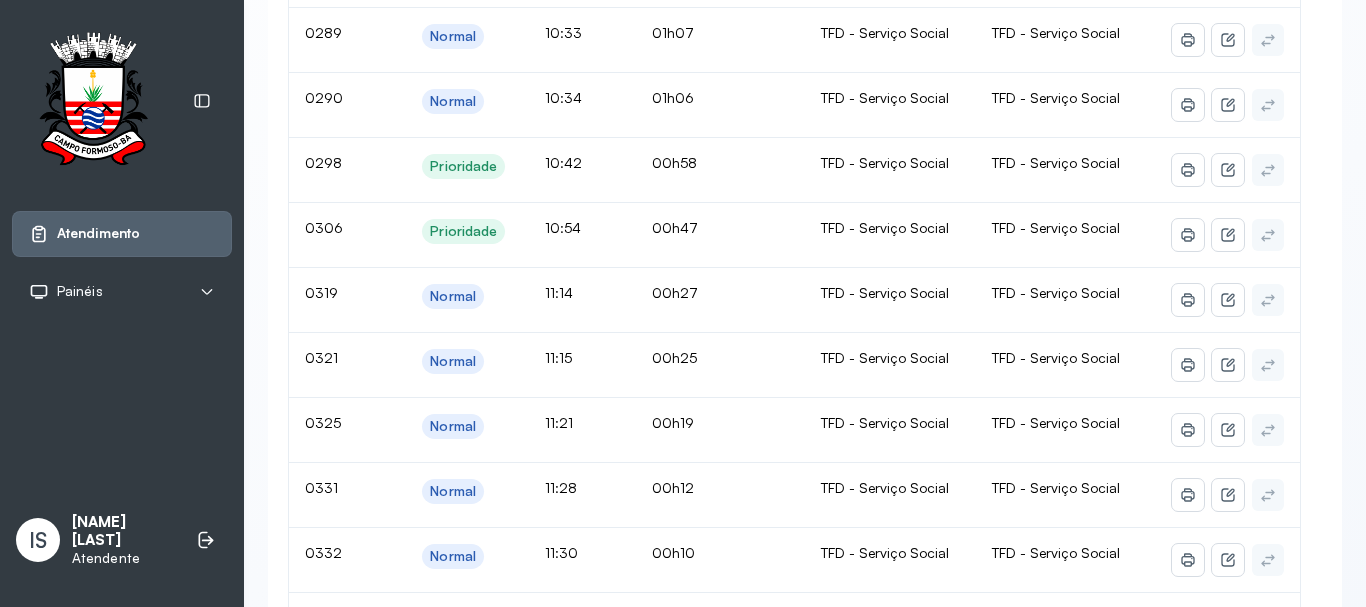 scroll, scrollTop: 300, scrollLeft: 0, axis: vertical 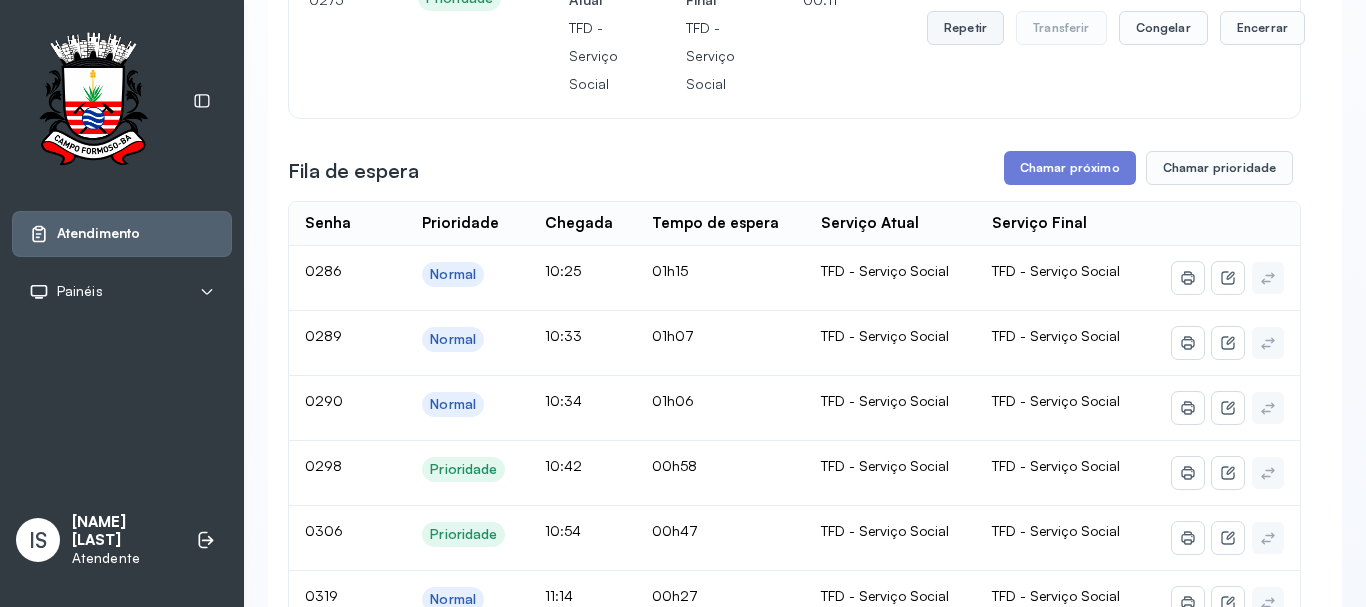 click on "Repetir" at bounding box center (965, 28) 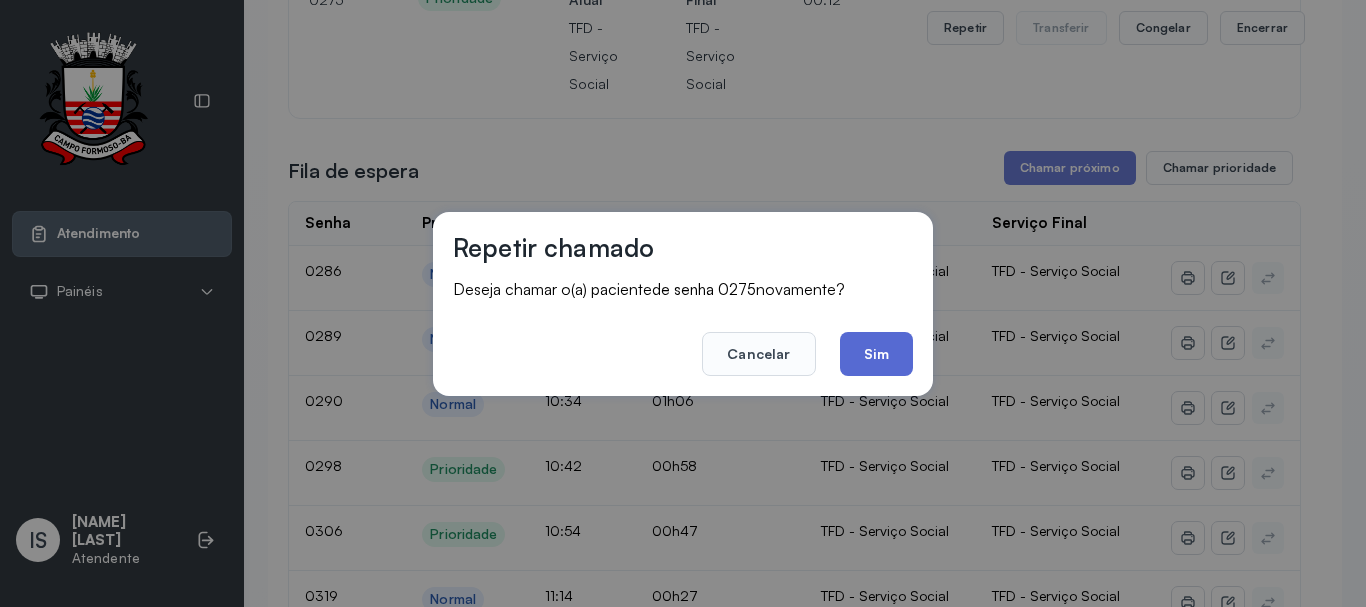 click on "Sim" 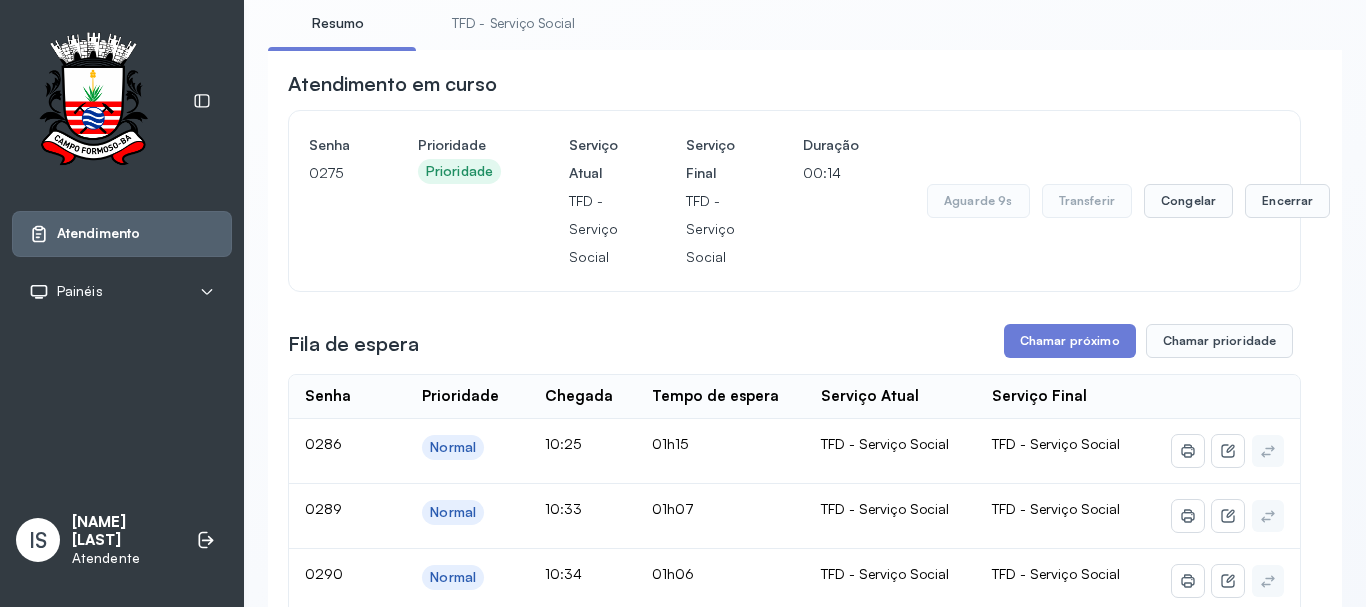 scroll, scrollTop: 100, scrollLeft: 0, axis: vertical 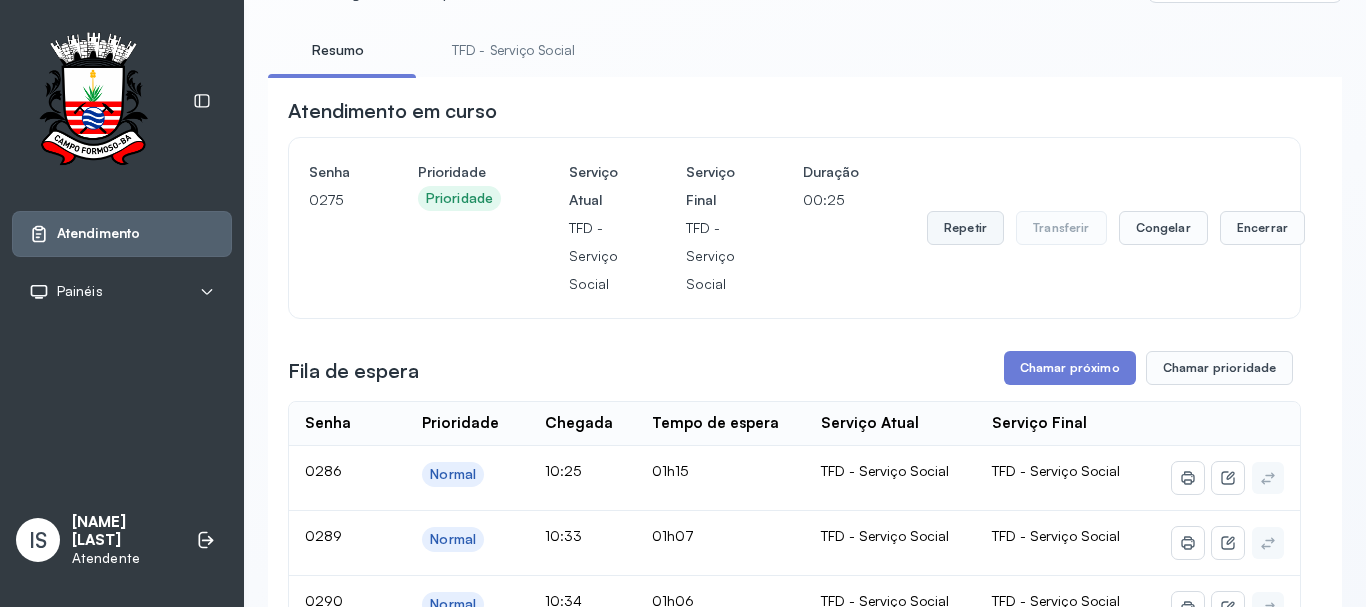 click on "Repetir" at bounding box center (965, 228) 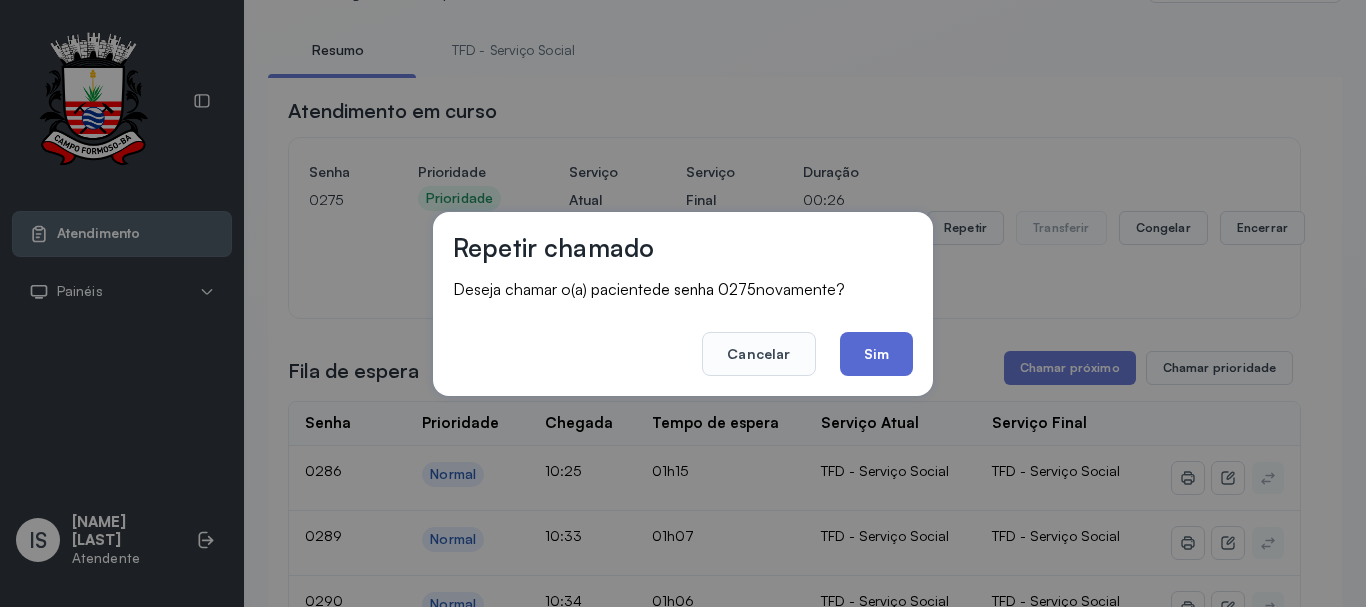 click on "Sim" 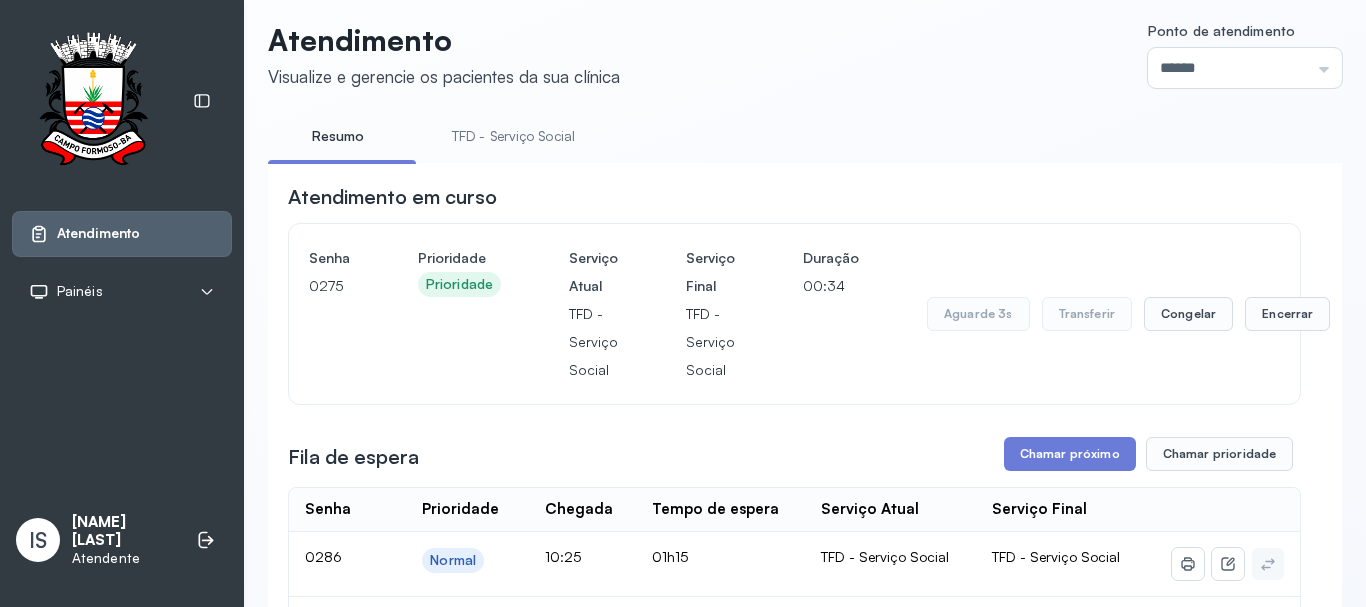 scroll, scrollTop: 0, scrollLeft: 0, axis: both 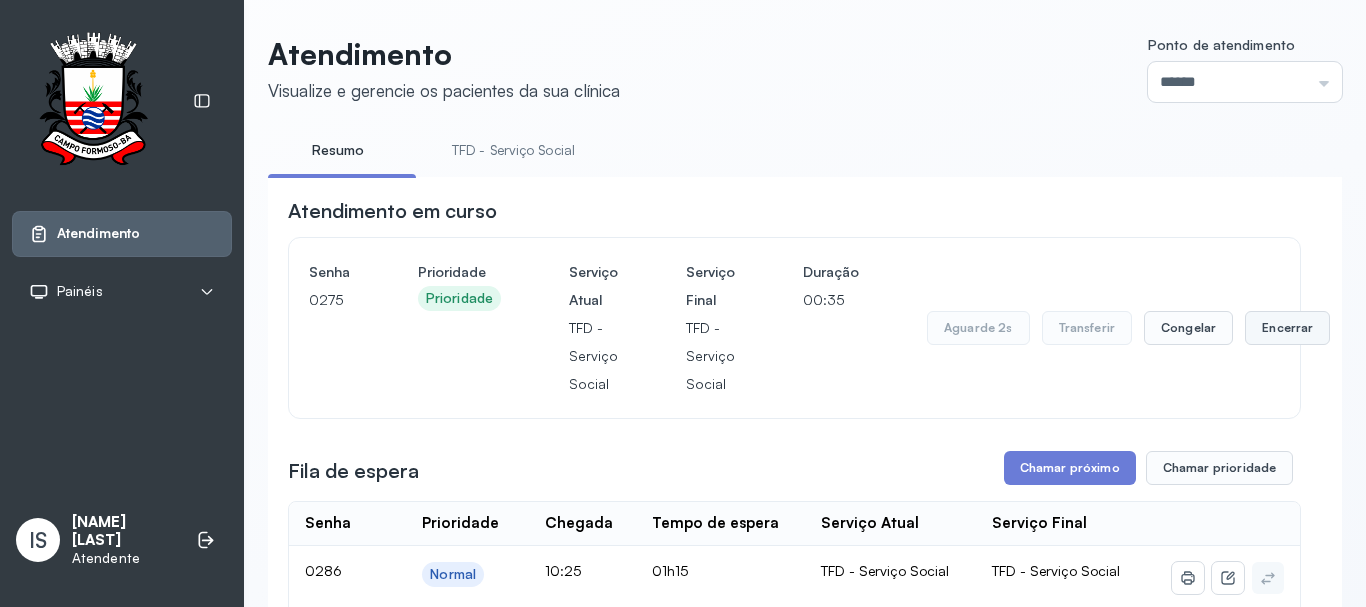 click on "Encerrar" at bounding box center [1287, 328] 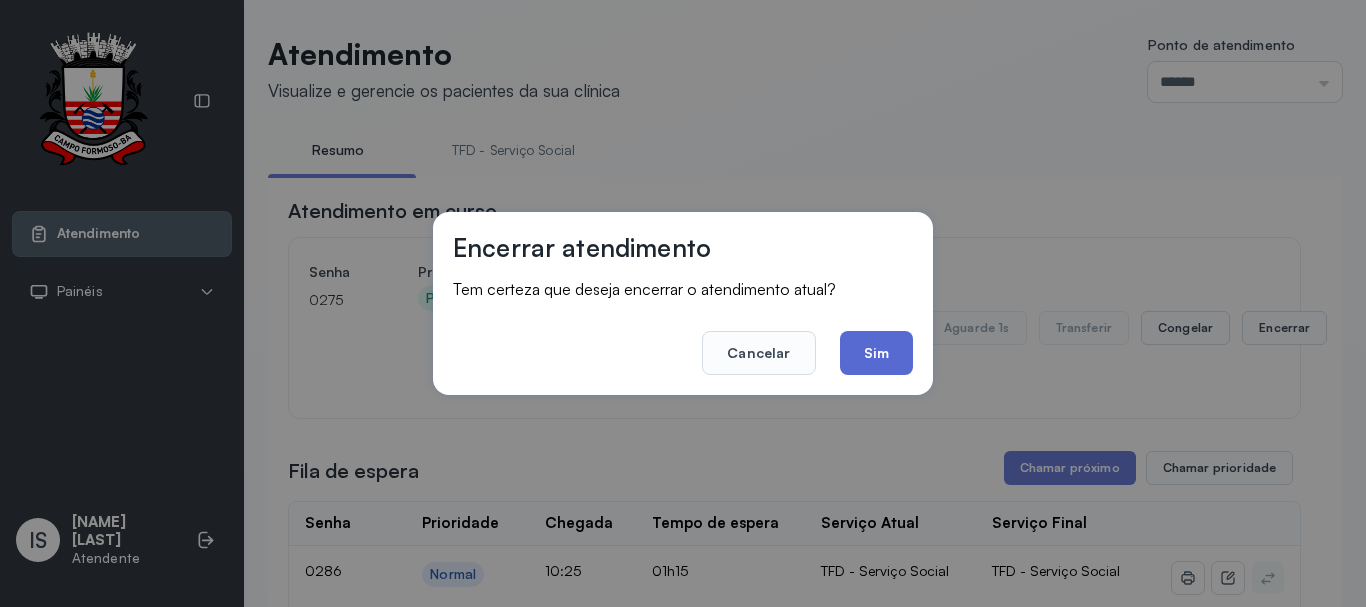 click on "Sim" 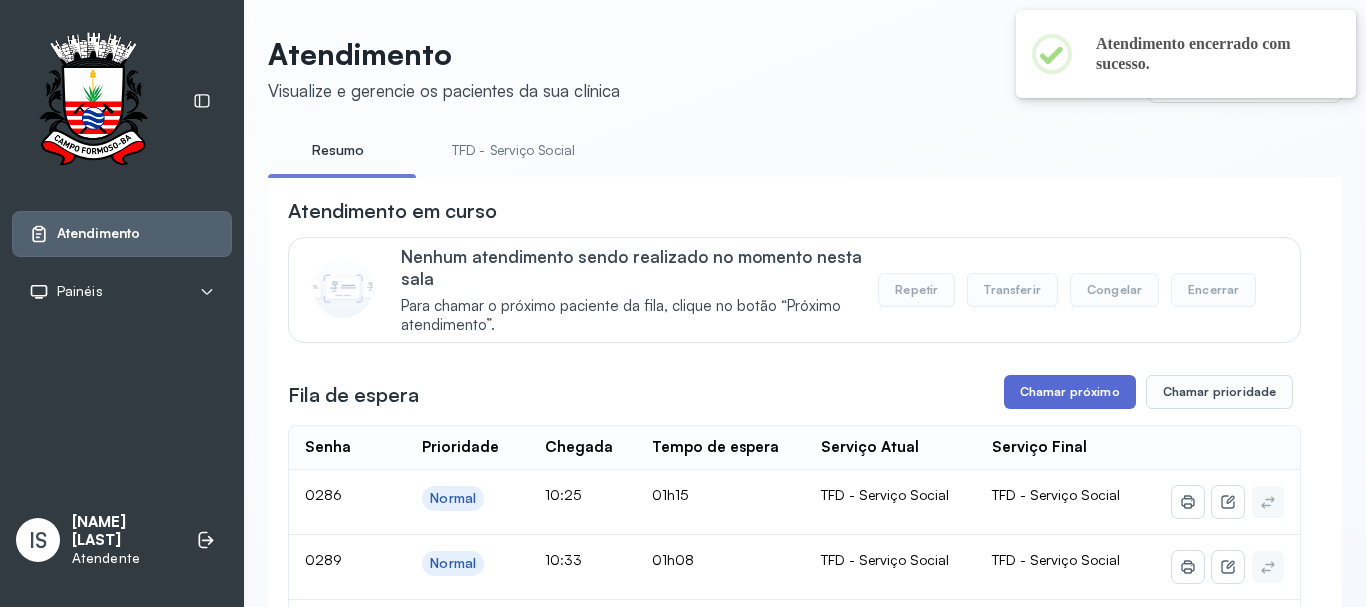 click on "Chamar próximo" at bounding box center [1070, 392] 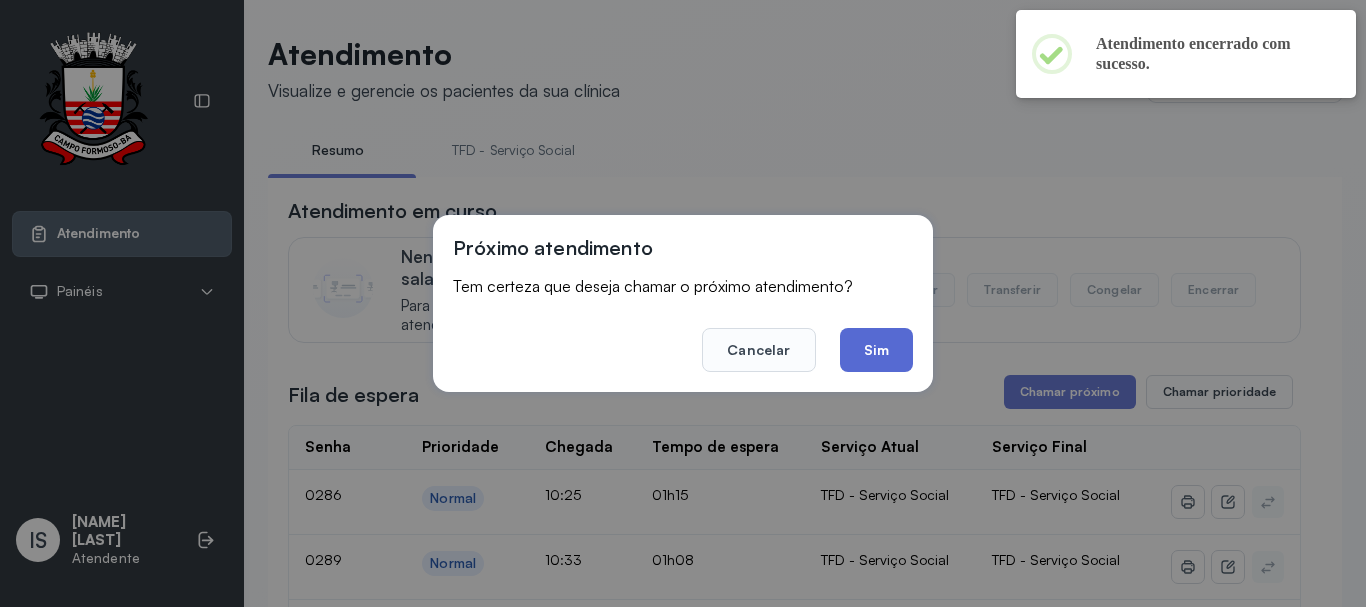 click on "Sim" 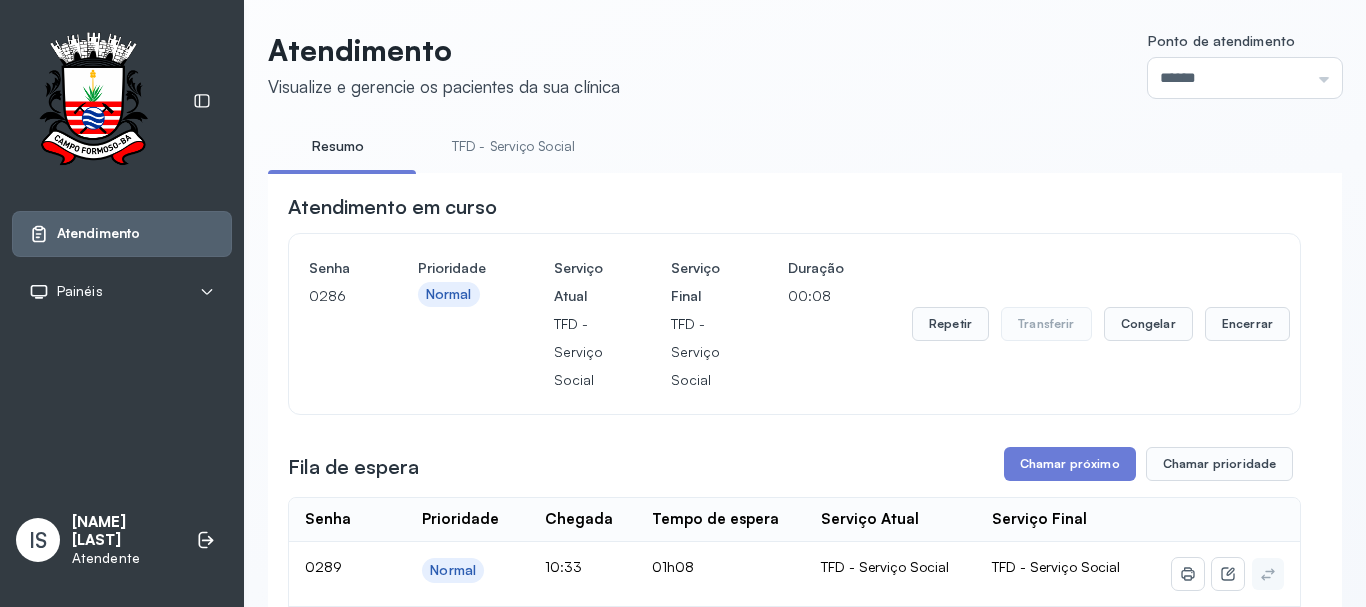 scroll, scrollTop: 0, scrollLeft: 0, axis: both 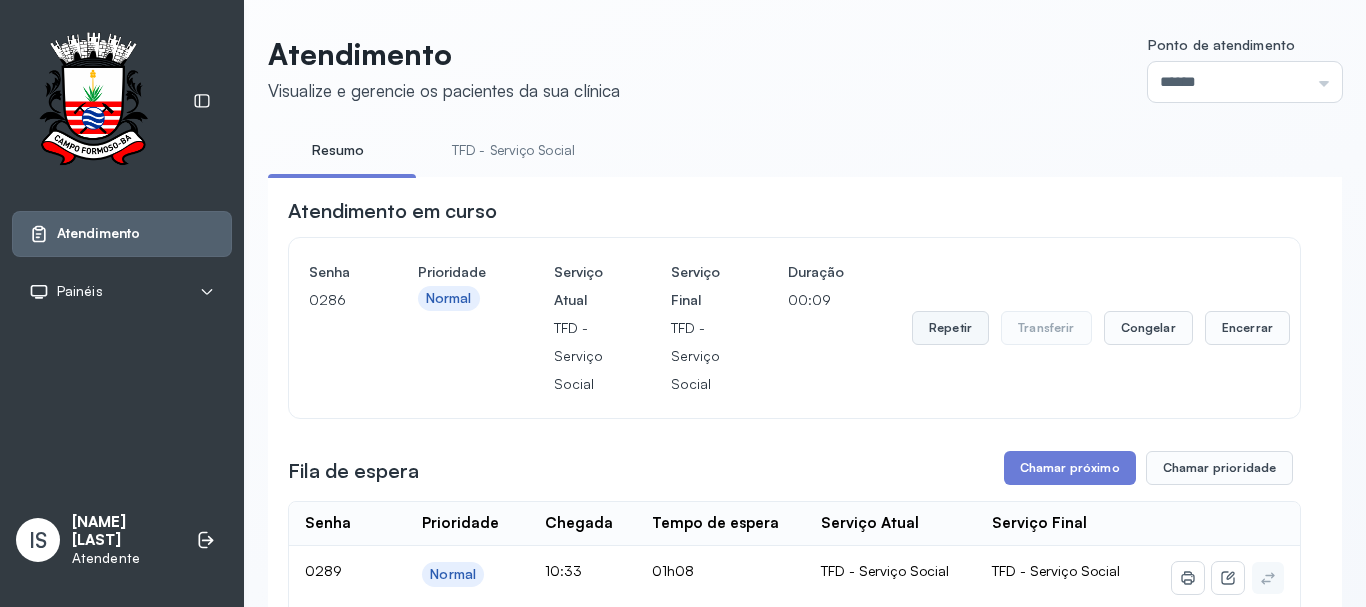 click on "Repetir" at bounding box center (950, 328) 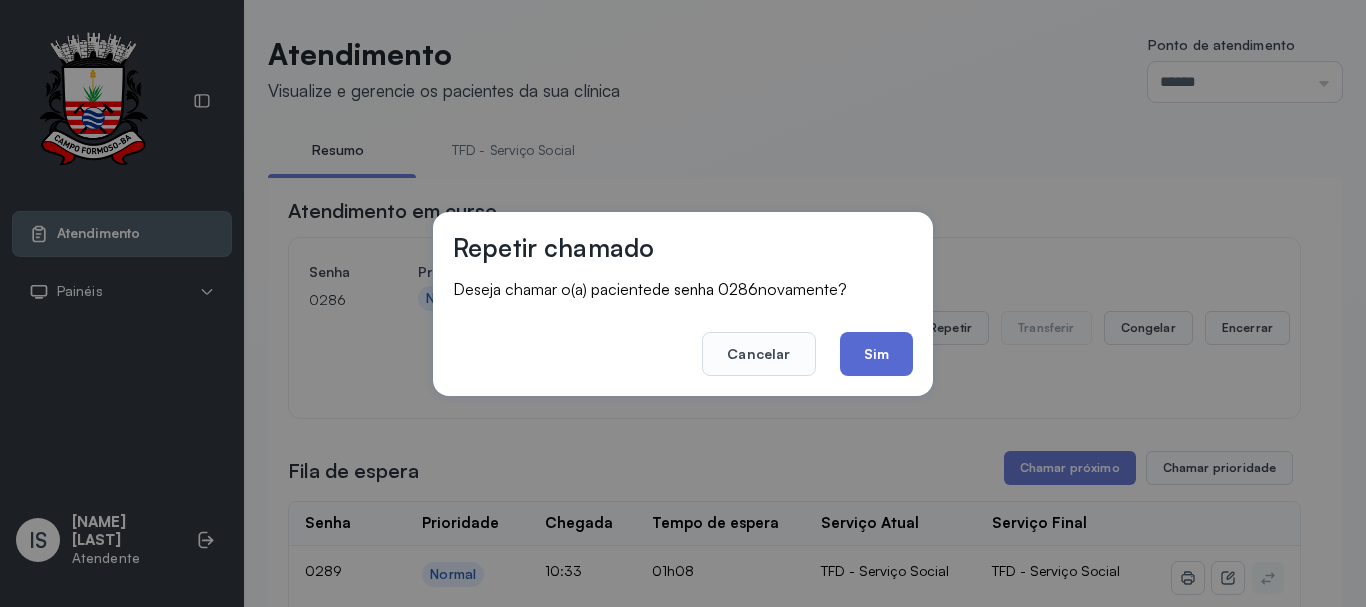 click on "Sim" 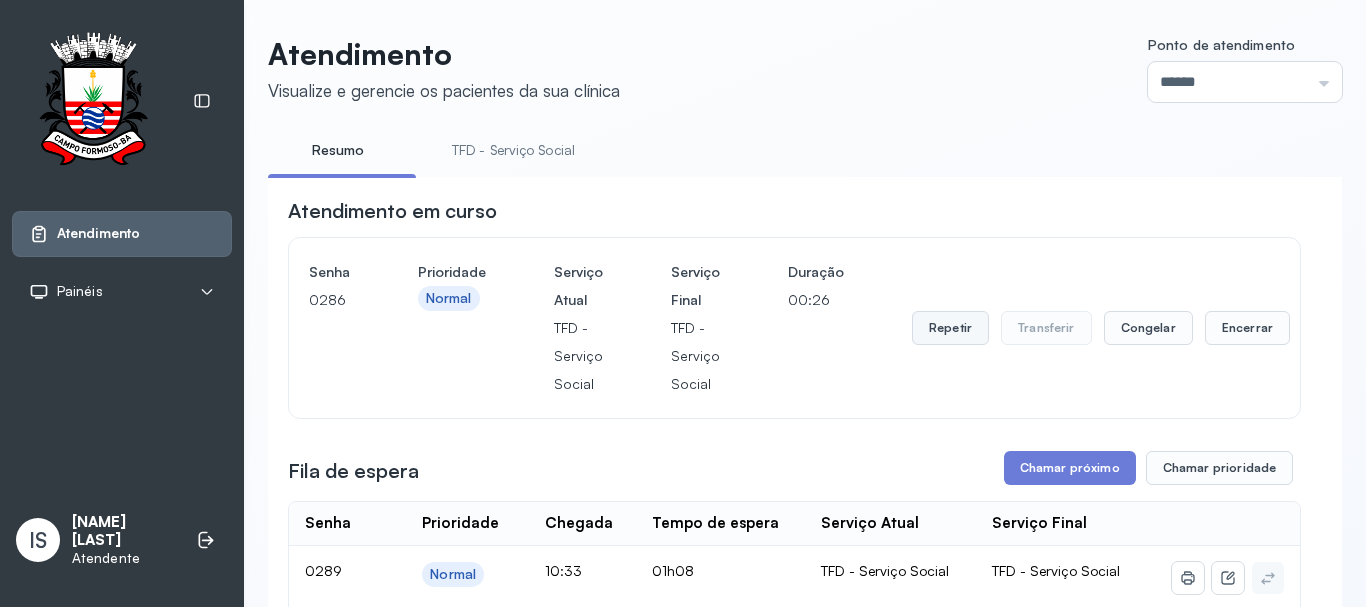 click on "Repetir" at bounding box center [950, 328] 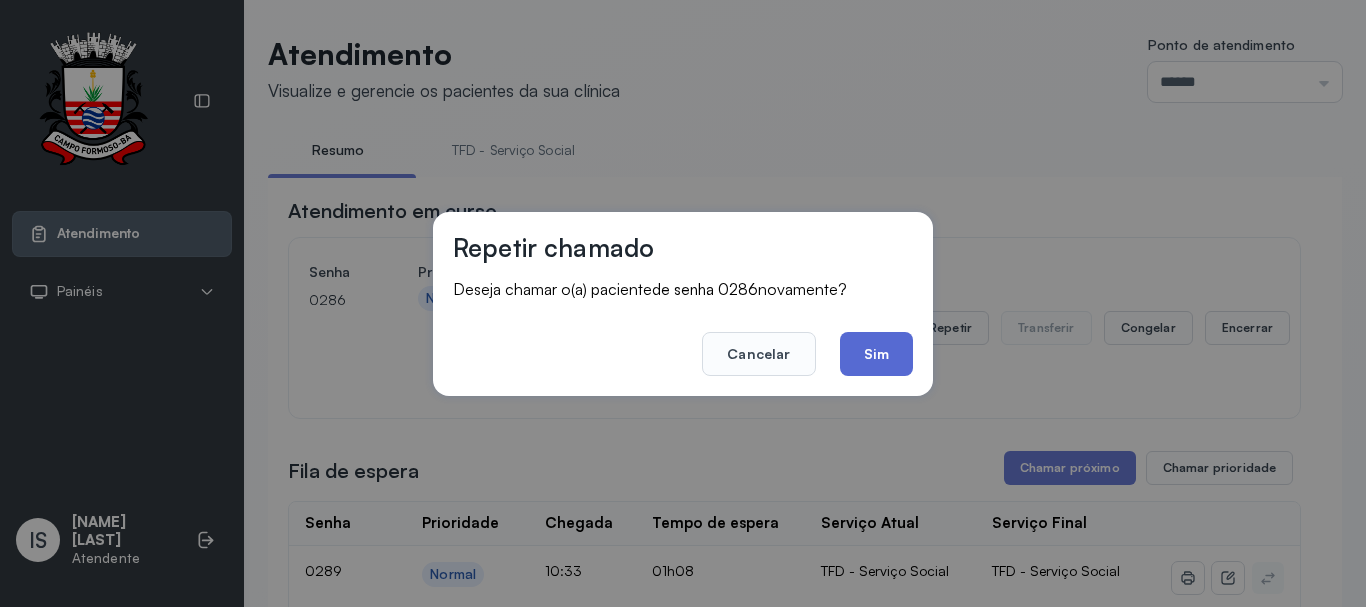 click on "Sim" 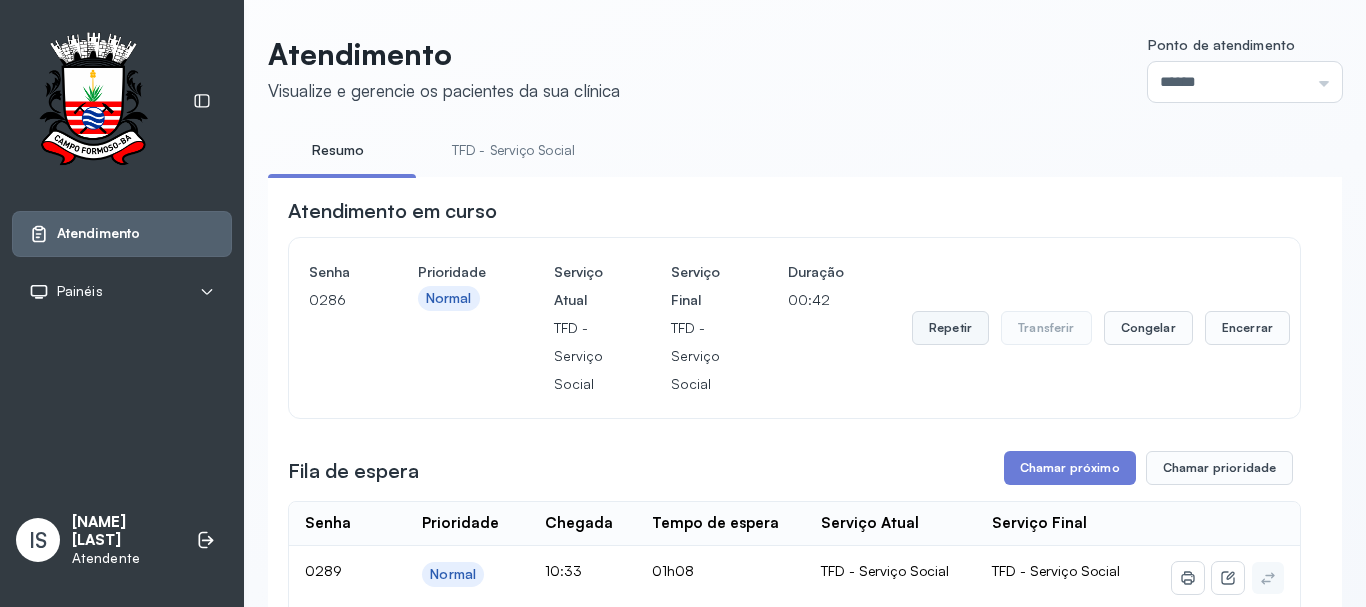 click on "Repetir" at bounding box center [950, 328] 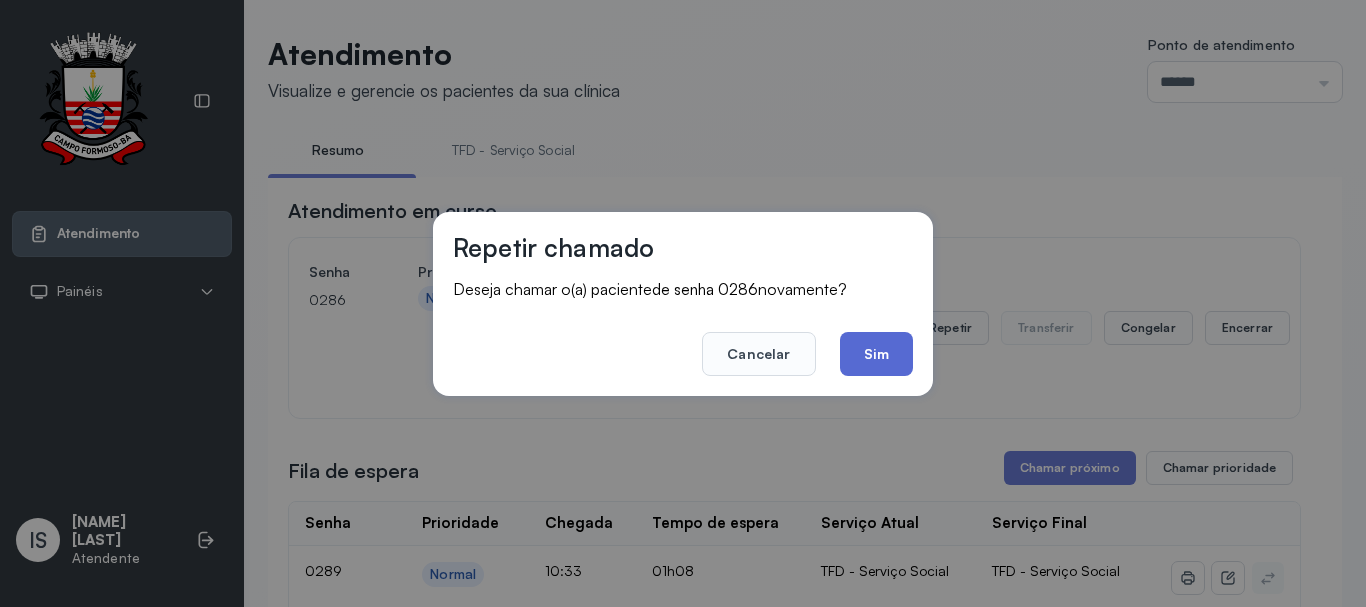 click on "Sim" 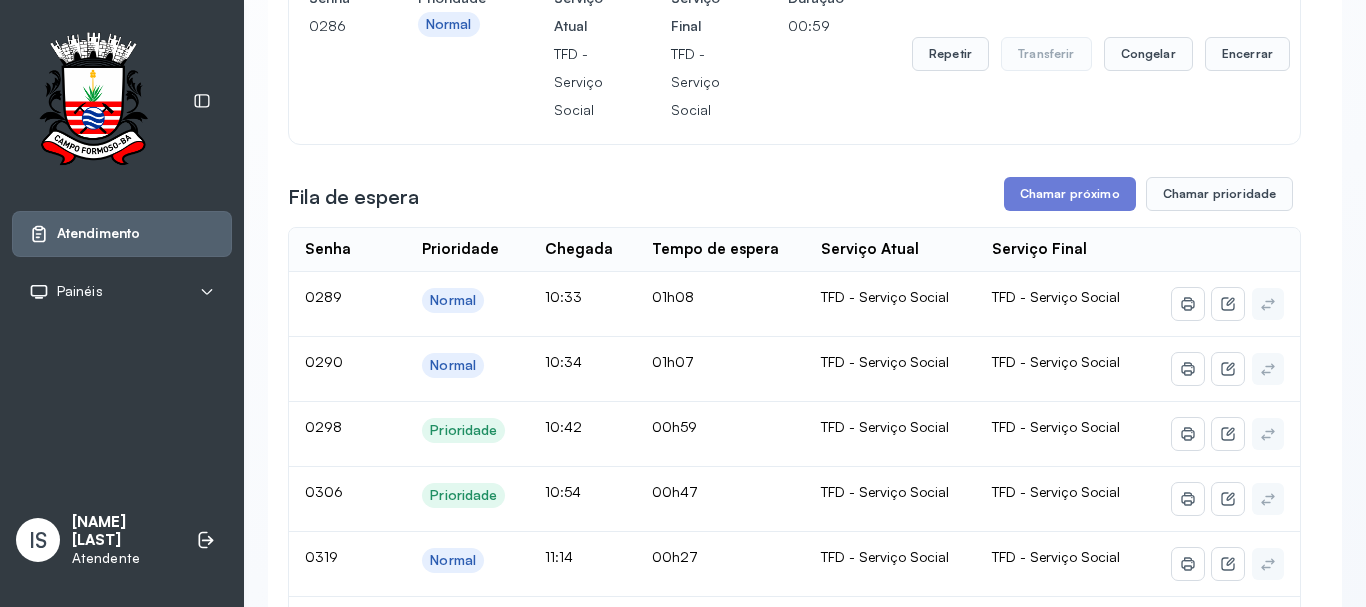 scroll, scrollTop: 200, scrollLeft: 0, axis: vertical 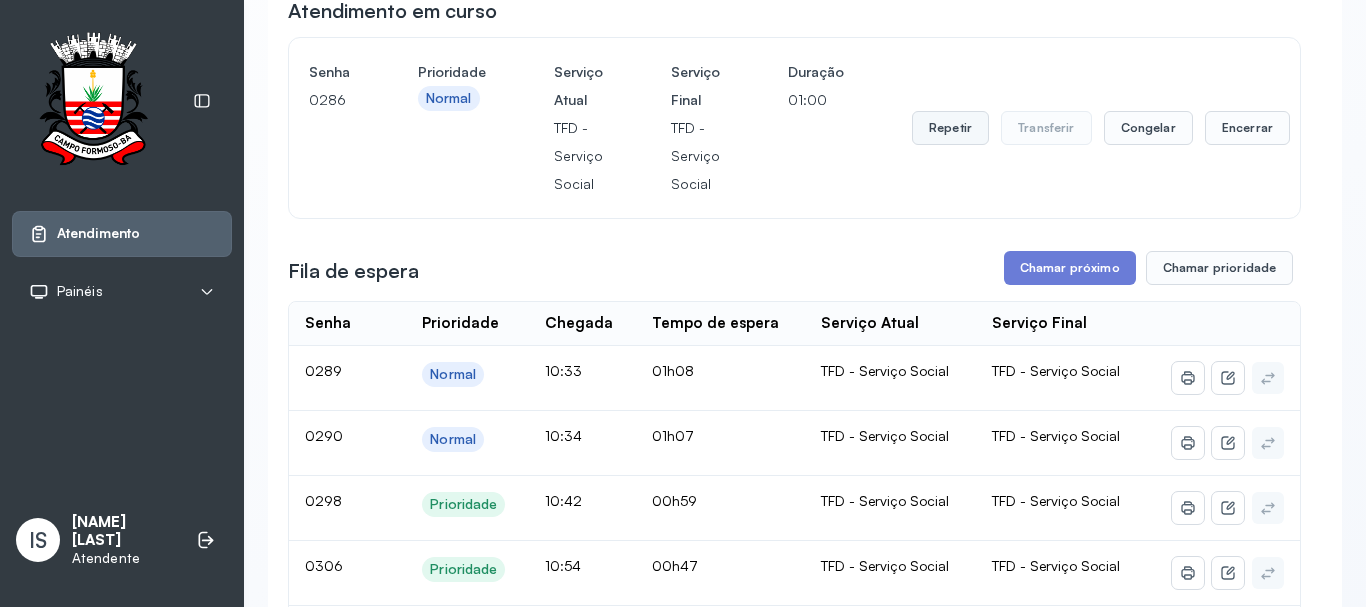 click on "Repetir" at bounding box center [950, 128] 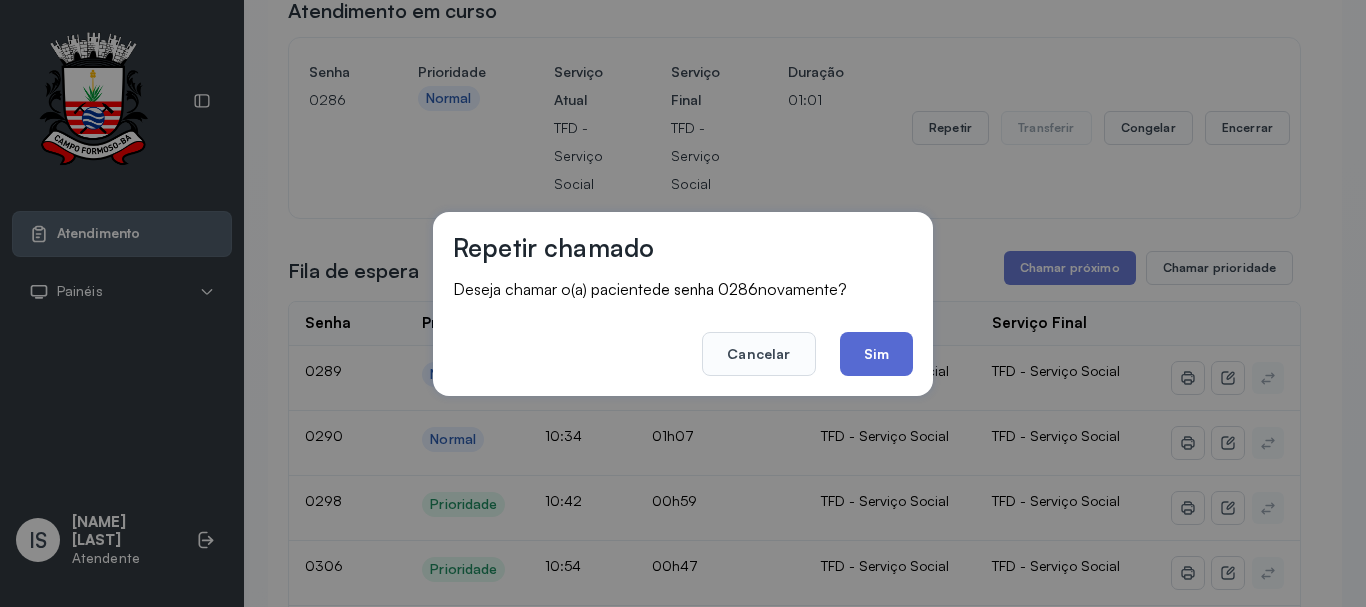 click on "Sim" 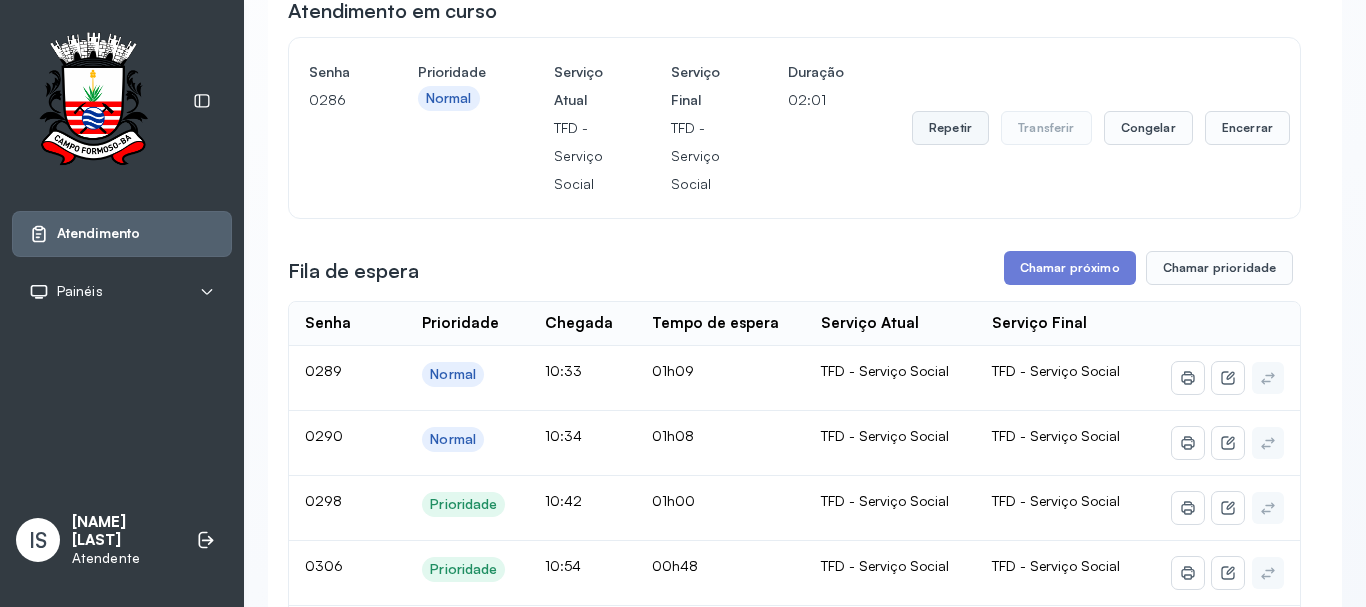 click on "Repetir" at bounding box center [950, 128] 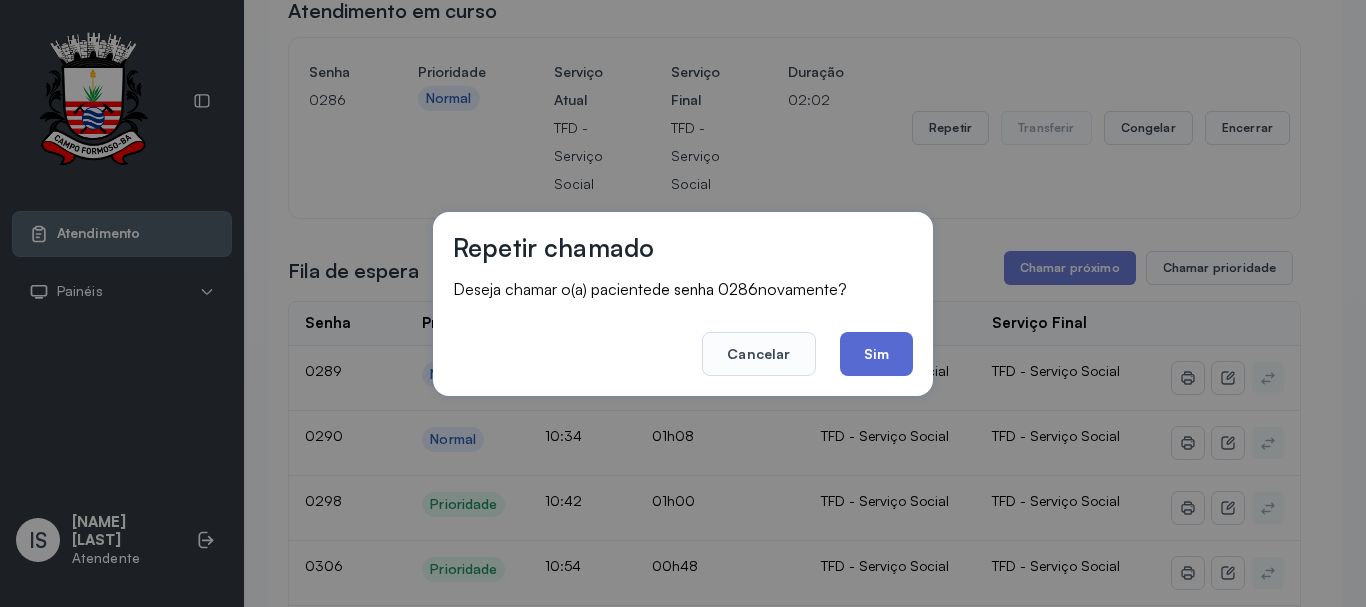 click on "Sim" 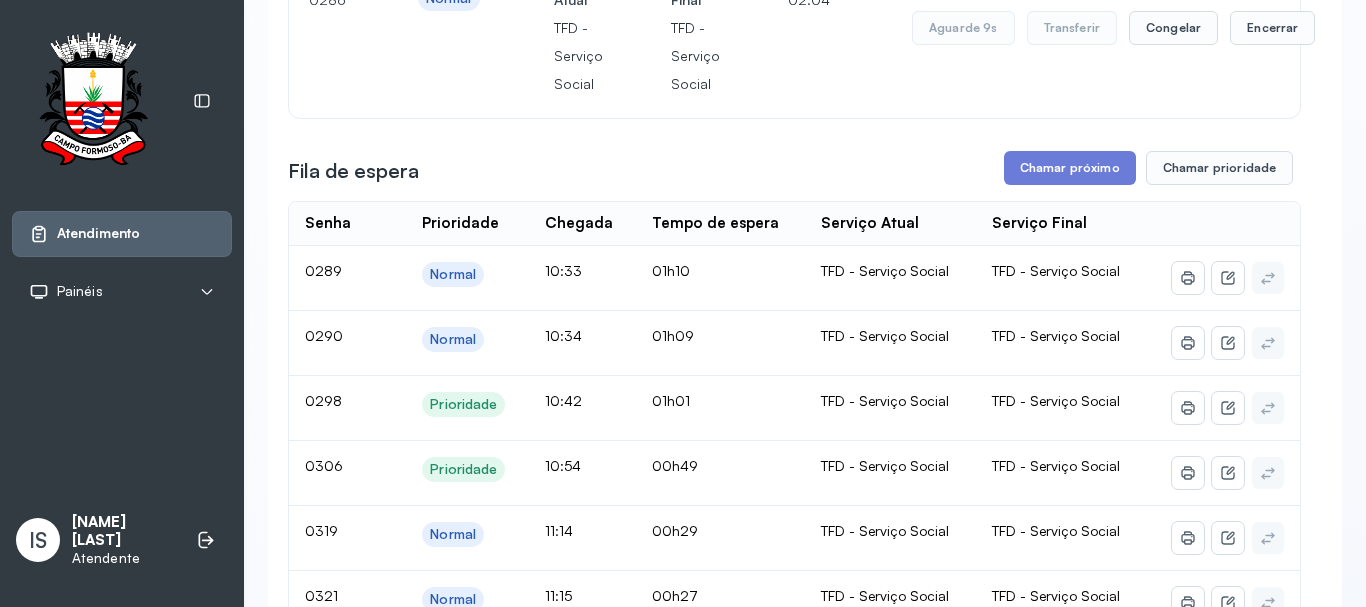 scroll, scrollTop: 0, scrollLeft: 0, axis: both 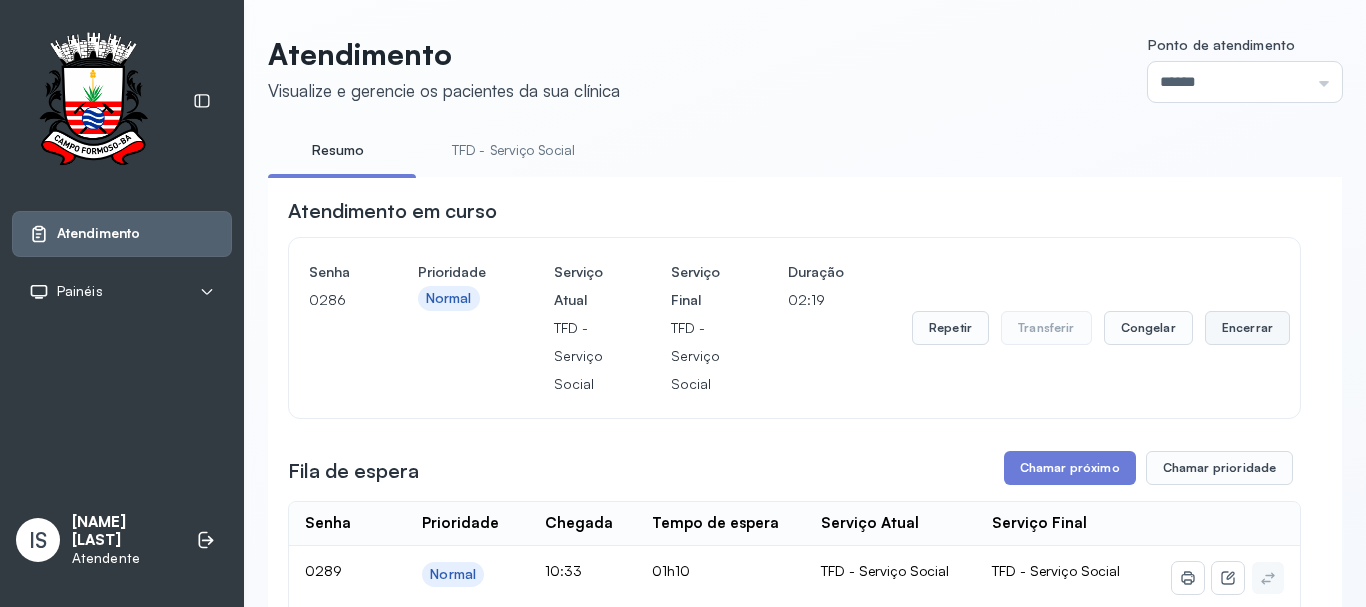 click on "Encerrar" at bounding box center [1247, 328] 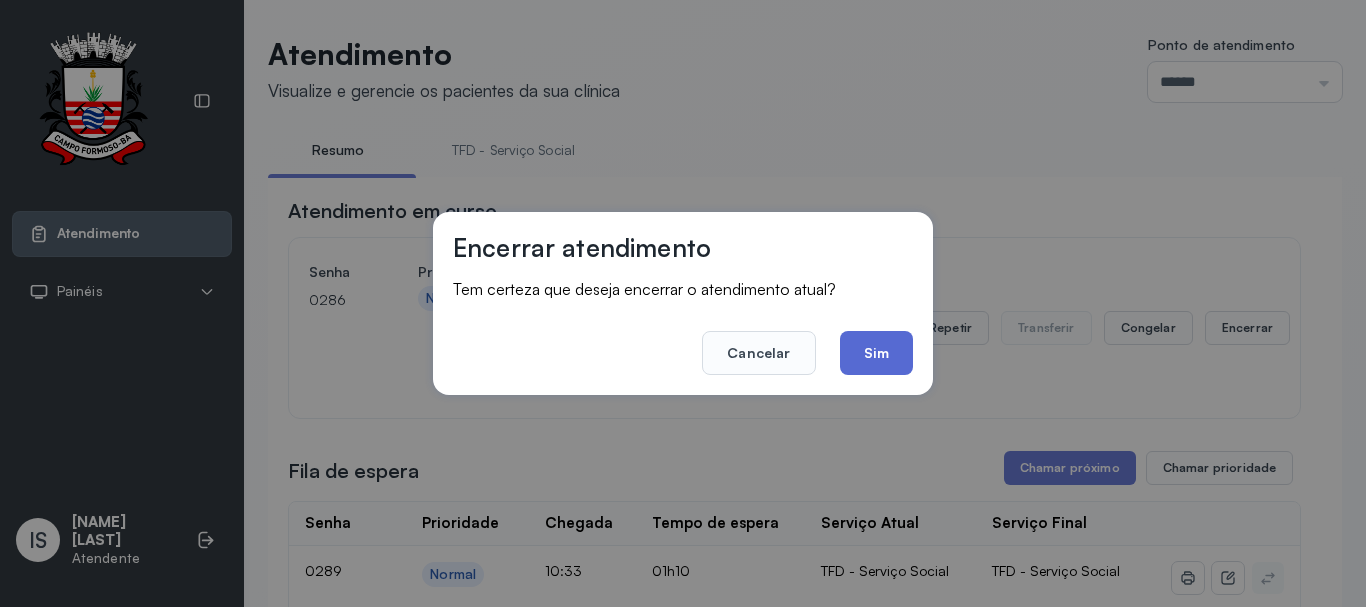 click on "Sim" 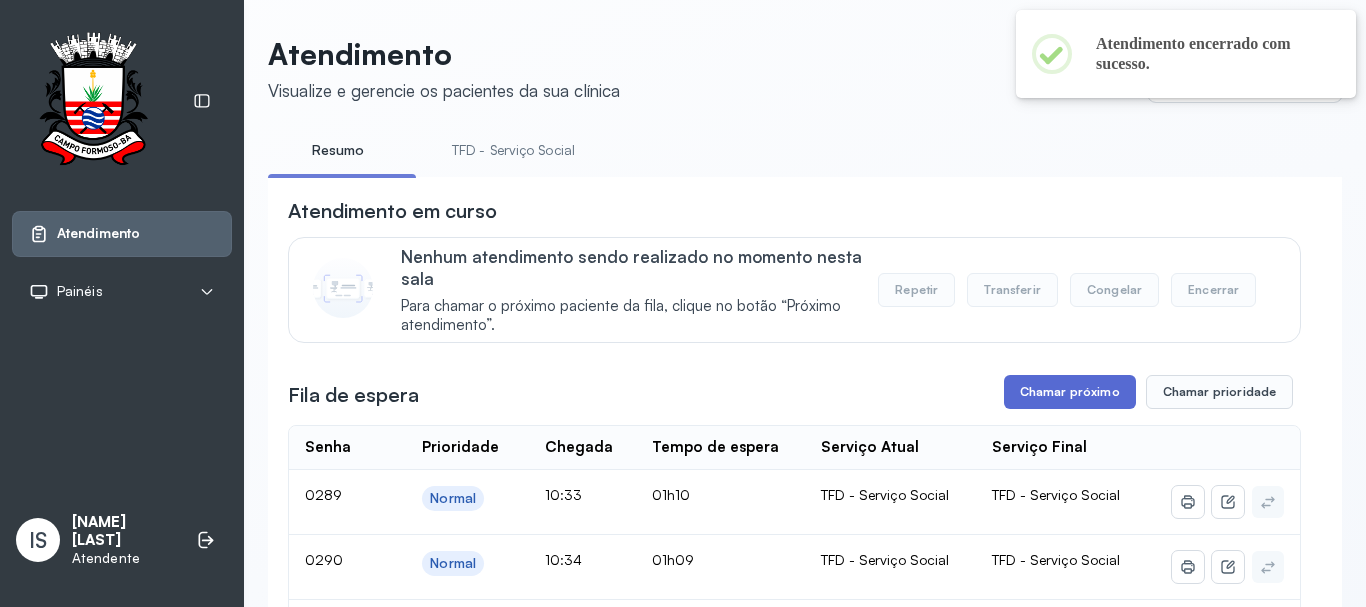 click on "Chamar próximo" at bounding box center (1070, 392) 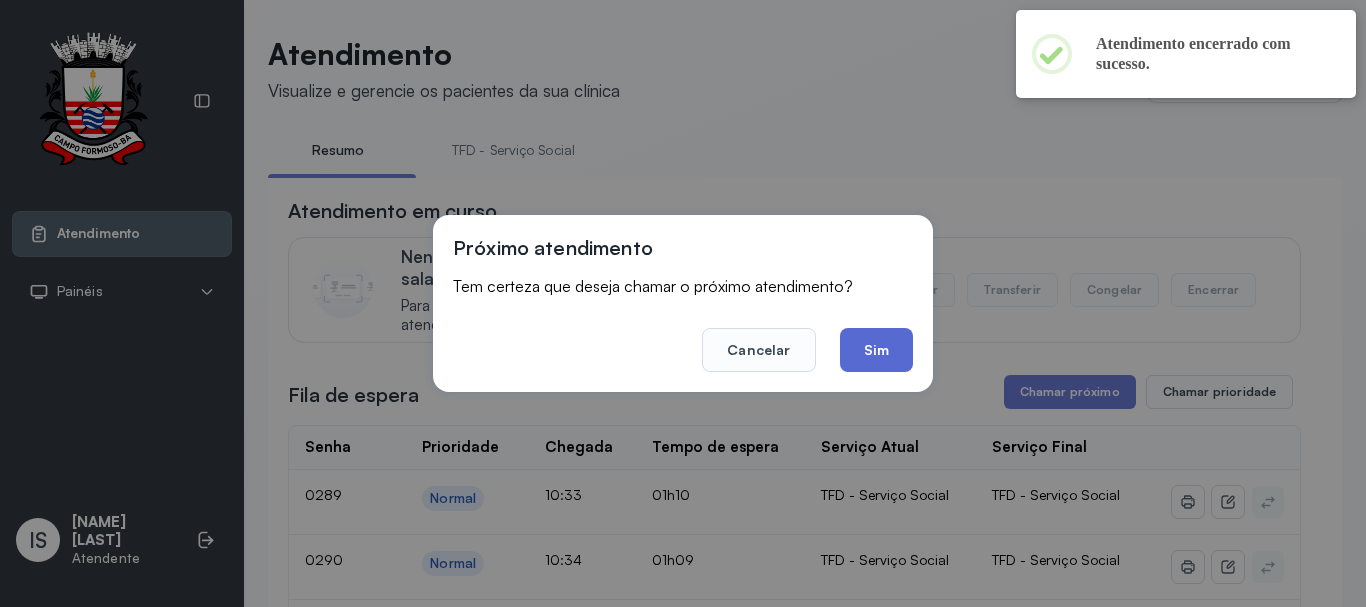 click on "Sim" 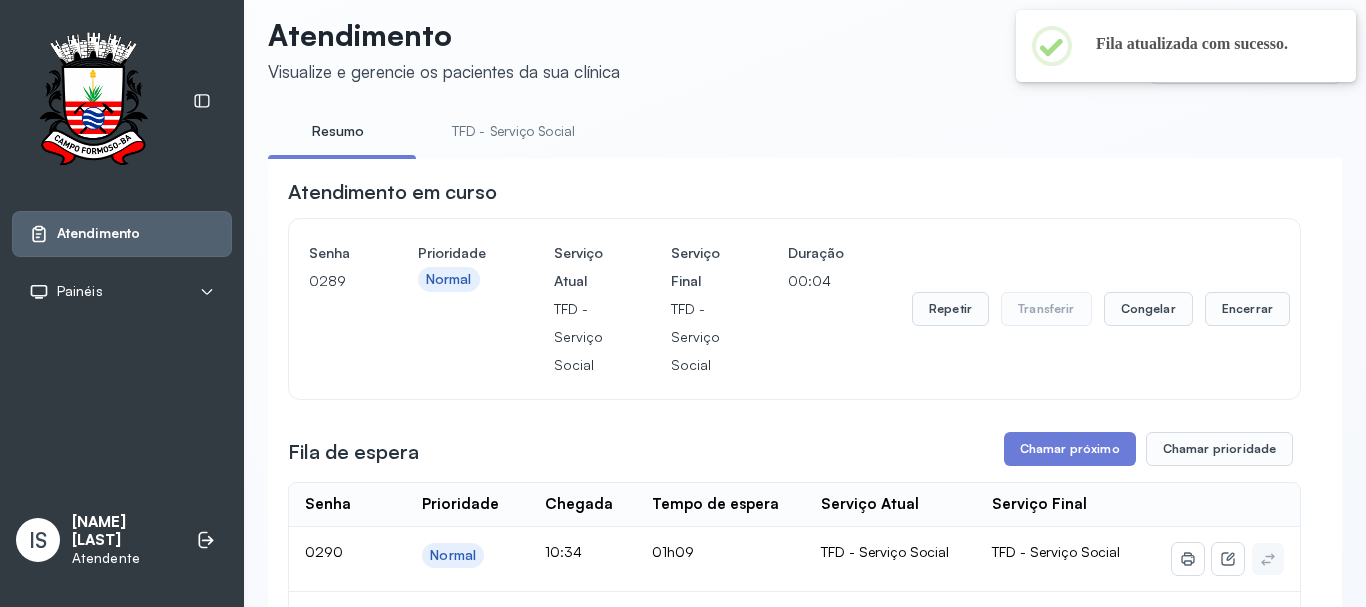 scroll, scrollTop: 0, scrollLeft: 0, axis: both 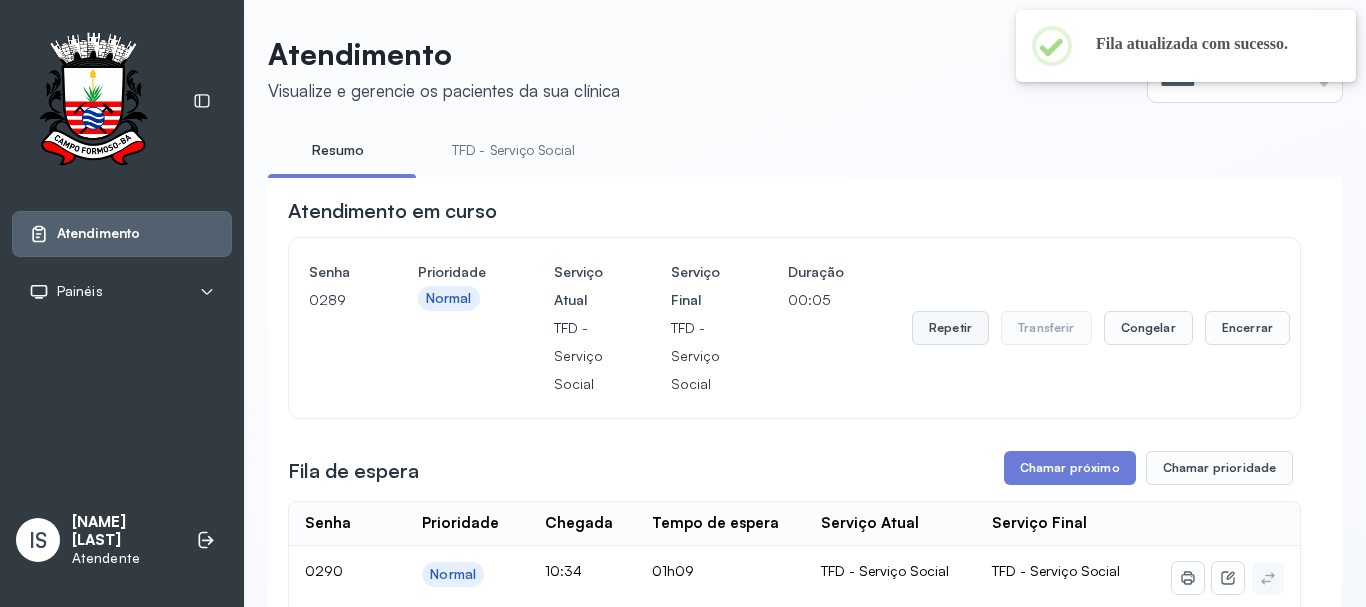 click on "Repetir" at bounding box center [950, 328] 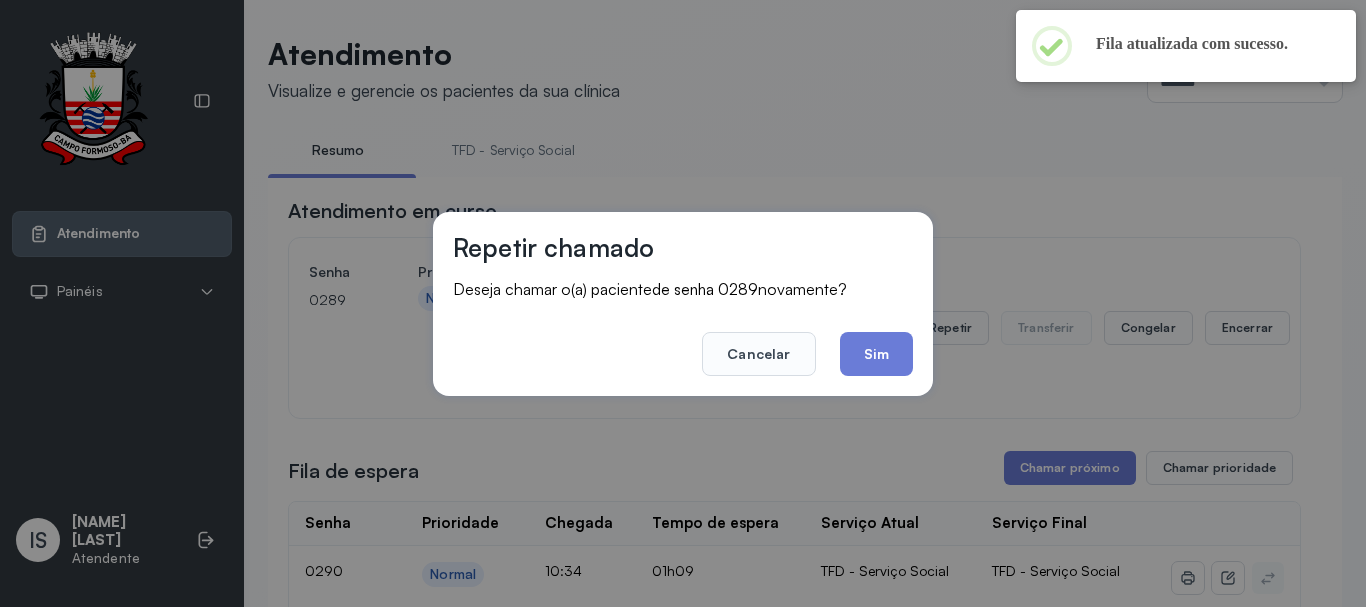 click on "Sim" 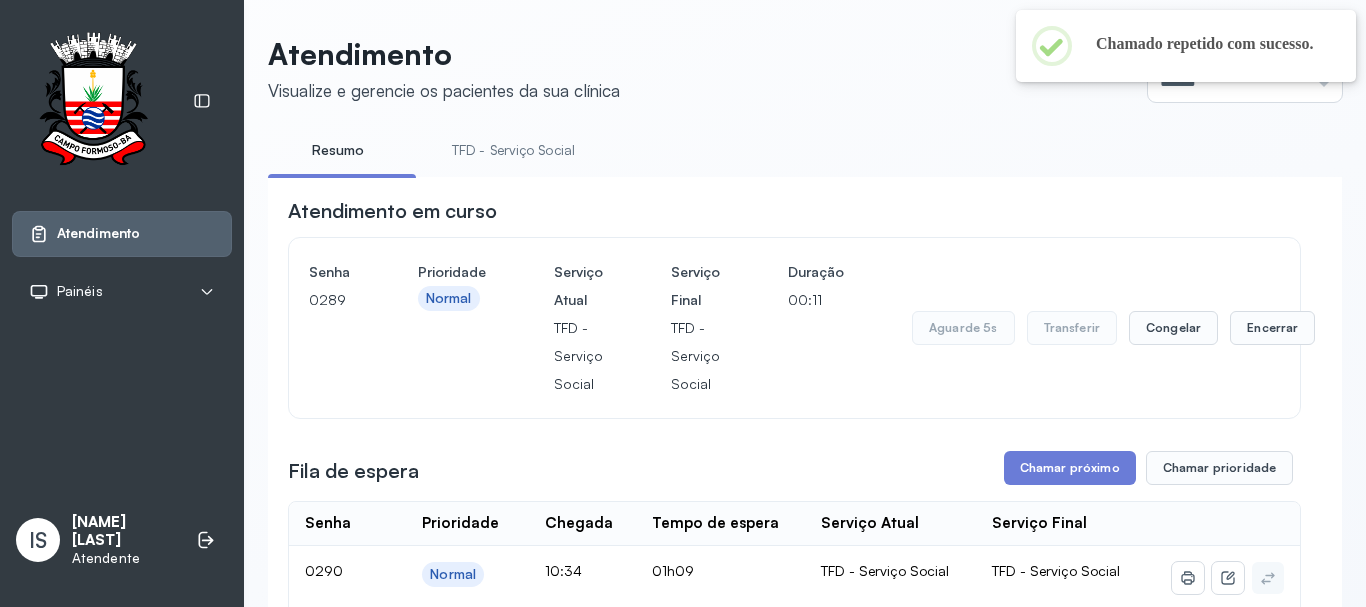 scroll, scrollTop: 100, scrollLeft: 0, axis: vertical 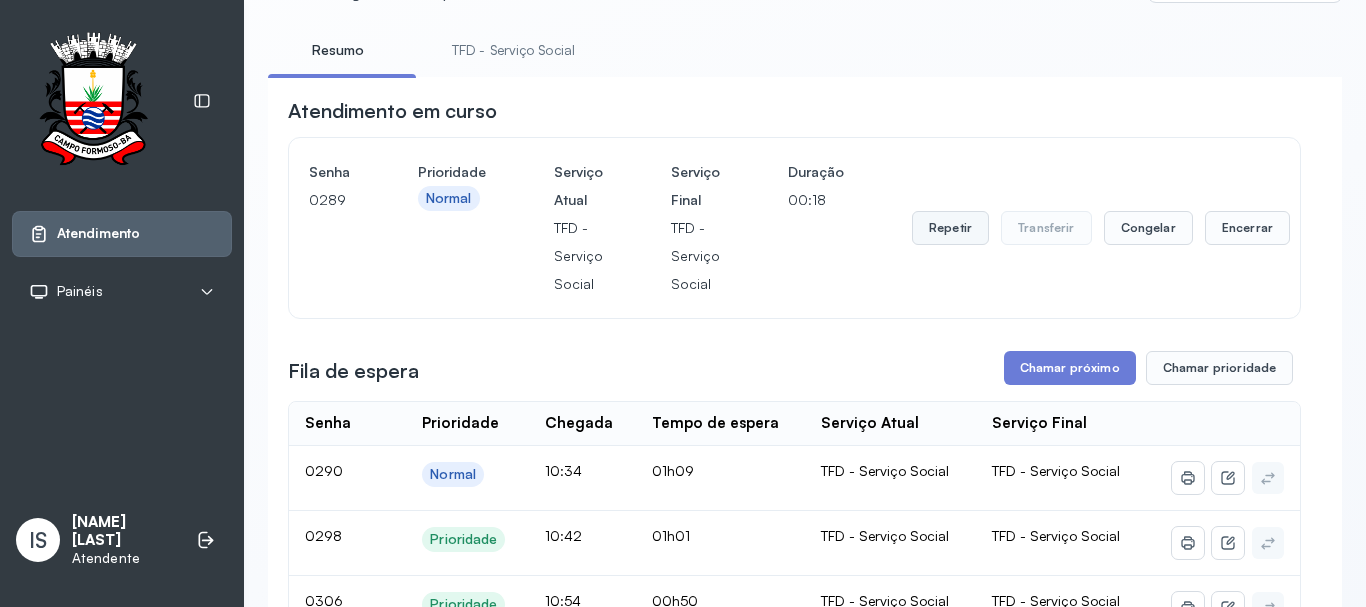 click on "Repetir" at bounding box center (950, 228) 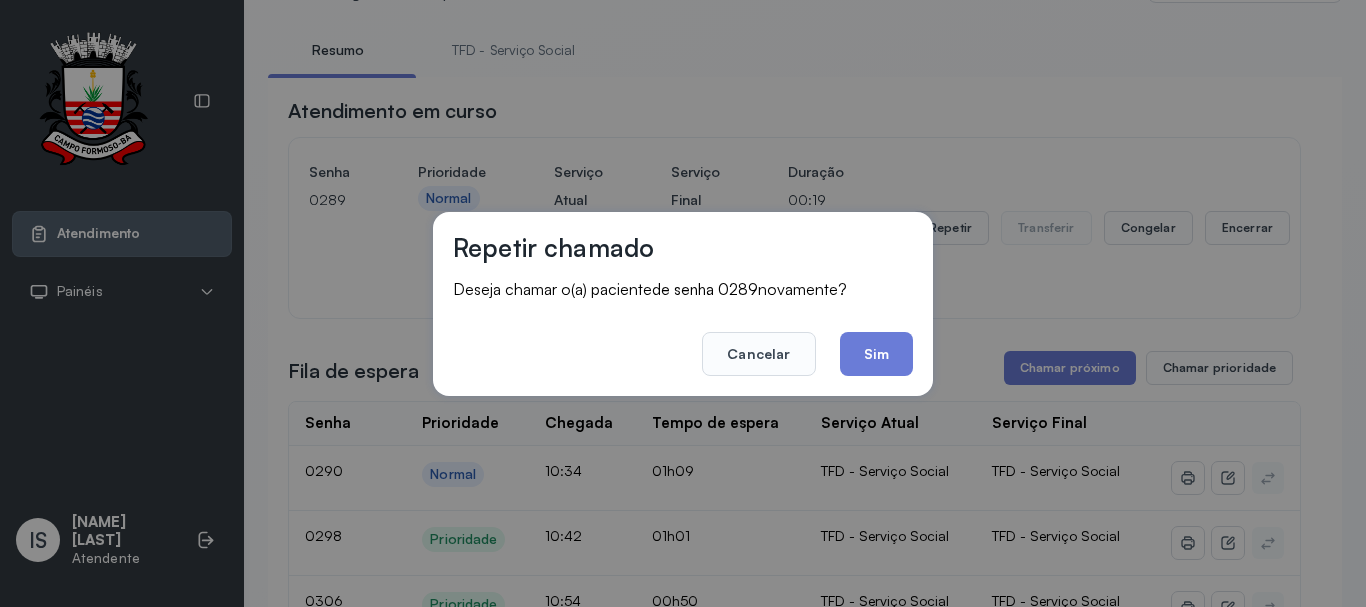 click on "Sim" 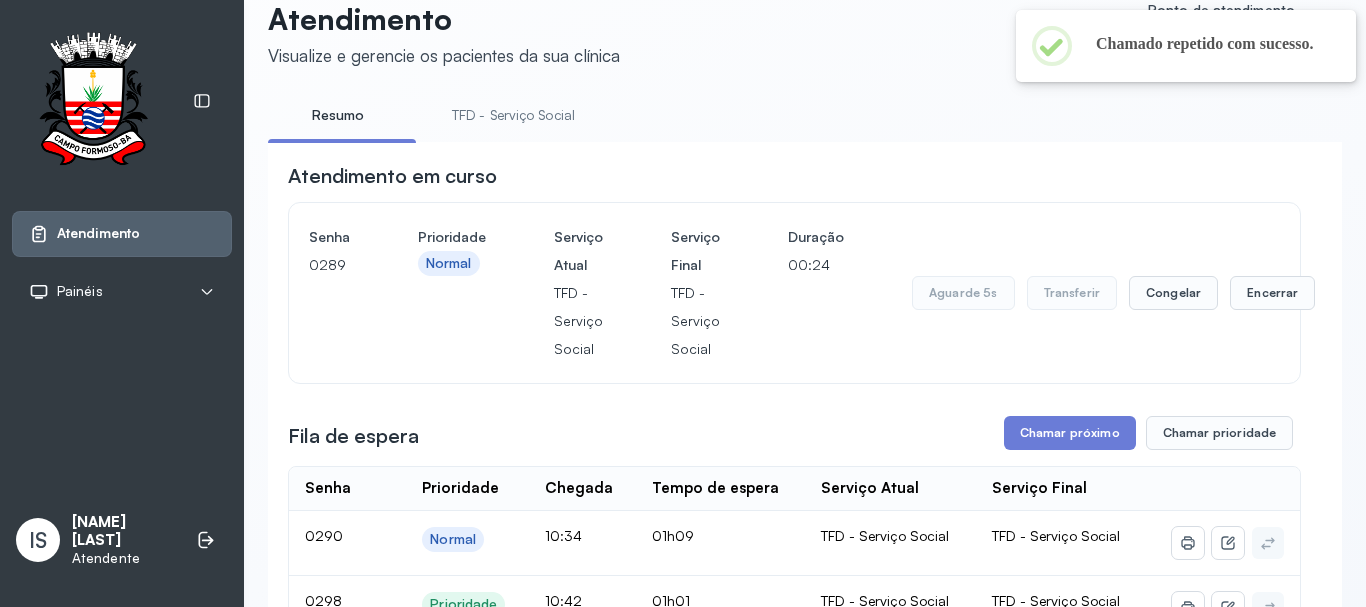 scroll, scrollTop: 0, scrollLeft: 0, axis: both 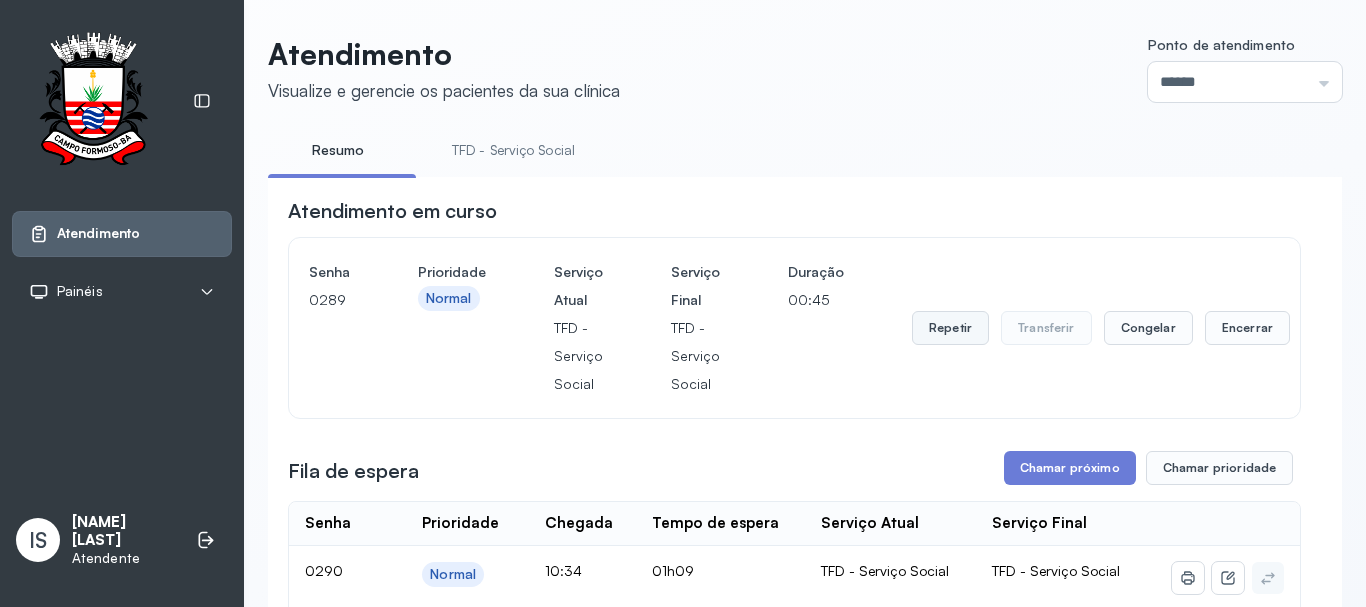 click on "Repetir" at bounding box center [950, 328] 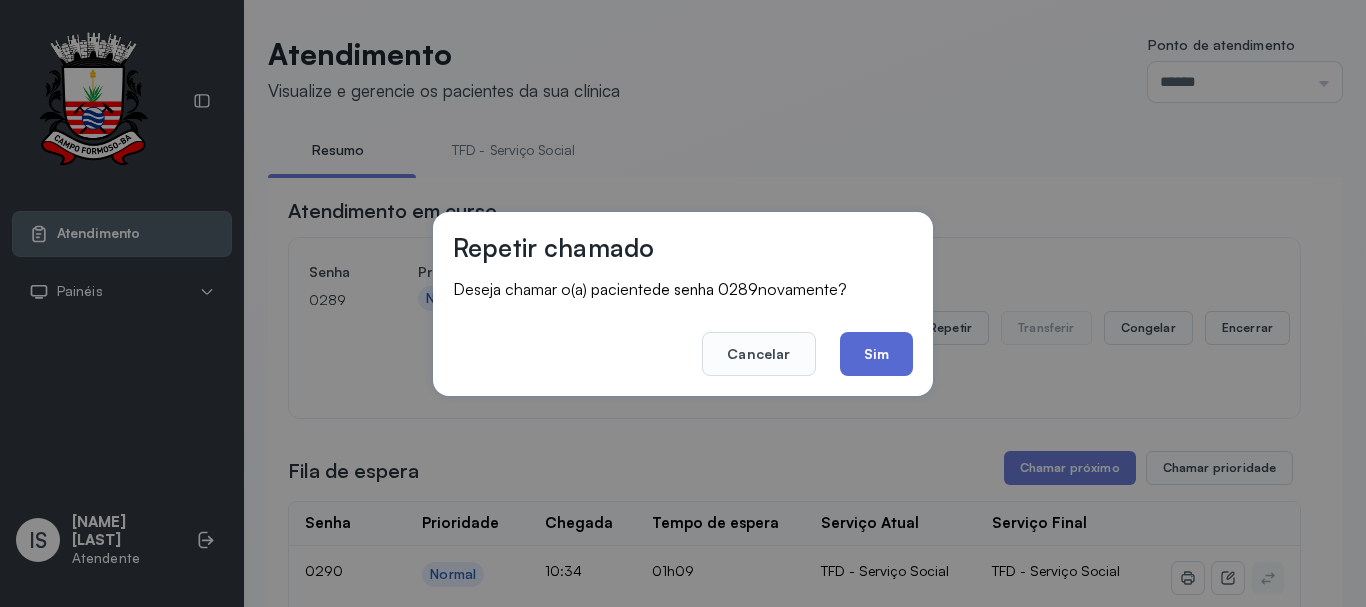 click on "Sim" 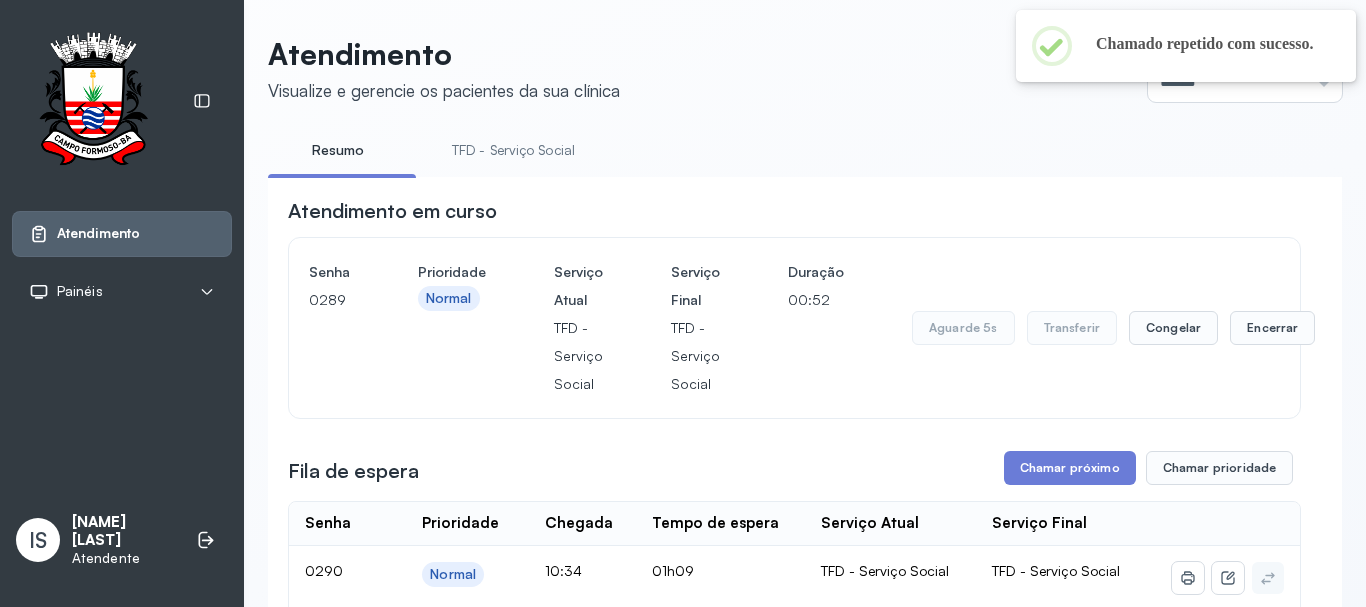 click on "Aguarde 5s Transferir Congelar Encerrar" at bounding box center (1113, 328) 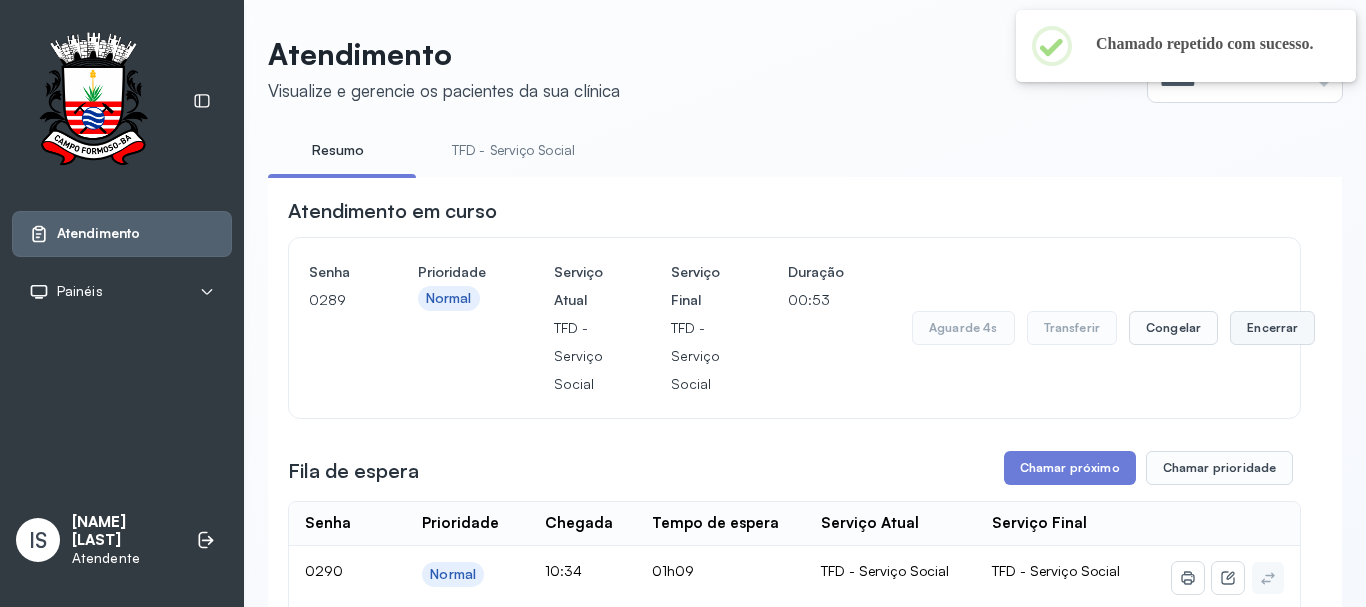 click on "Encerrar" at bounding box center (1272, 328) 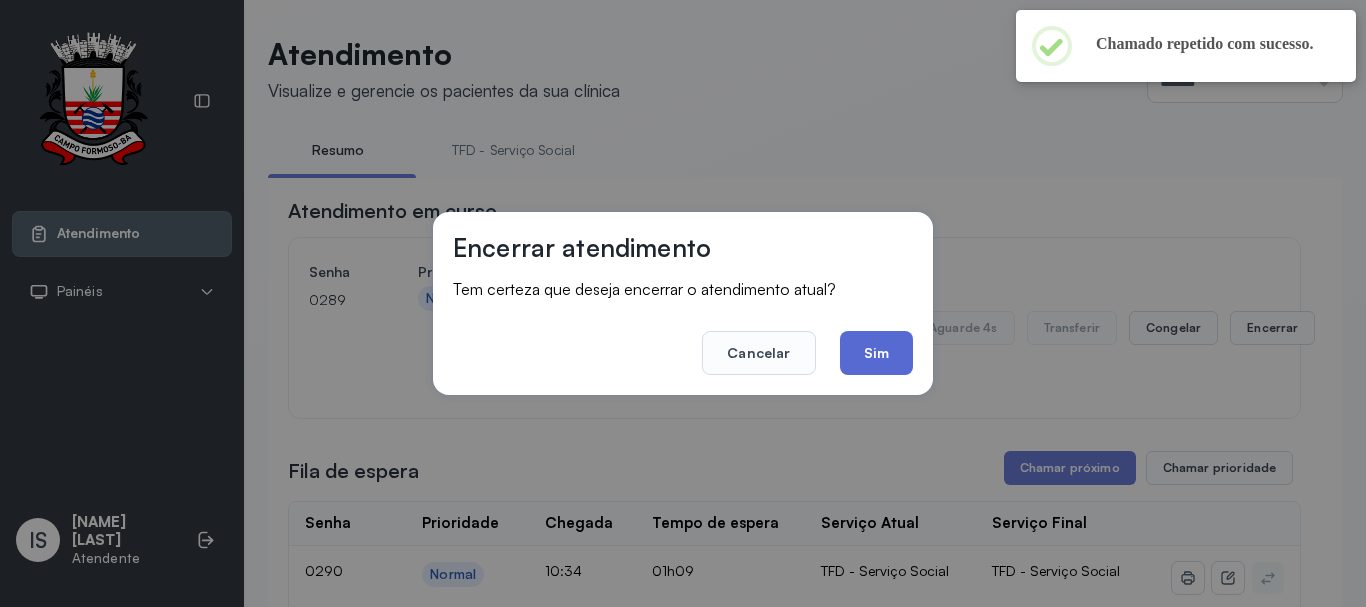 click on "Sim" 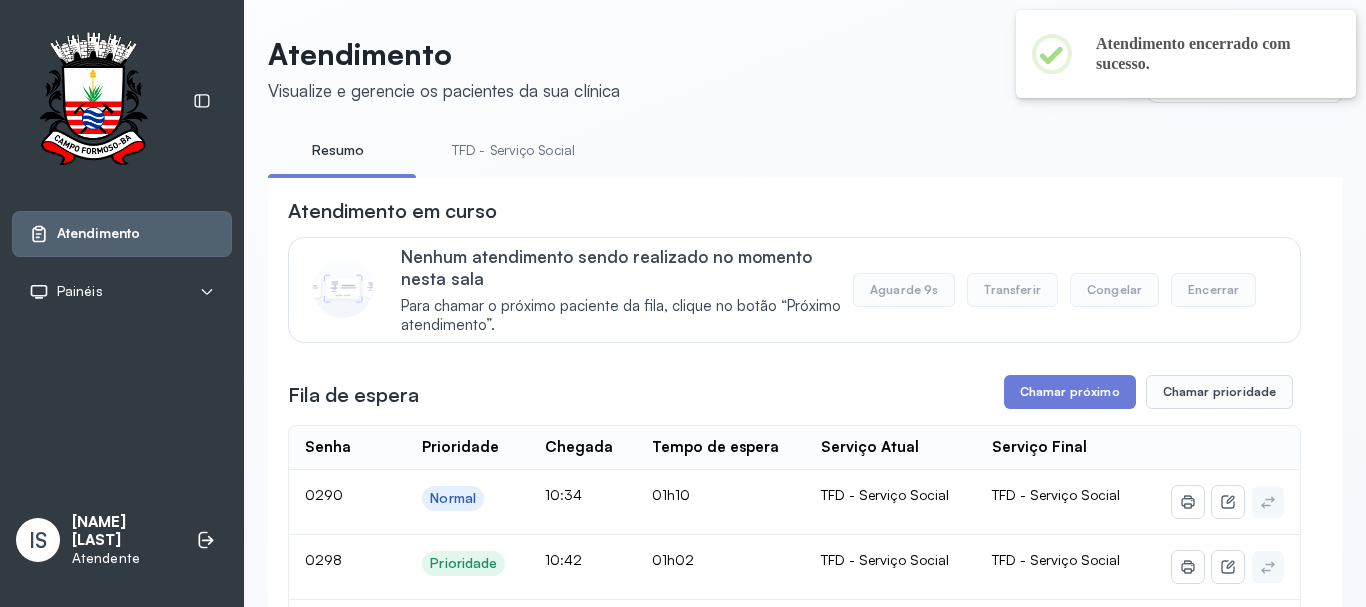 click on "Atendimento em curso Nenhum atendimento sendo realizado no momento nesta sala Para chamar o próximo paciente da fila, clique no botão “Próximo atendimento”. Aguarde 9s Transferir Congelar Encerrar Fila de espera Chamar próximo Chamar prioridade Senha    Prioridade  Chegada  Tempo de espera  Serviço Atual  Serviço Final    0290 Normal 10:34 01h10 TFD - Serviço Social TFD - Serviço Social 0298 Prioridade 10:42 01h02 TFD - Serviço Social TFD - Serviço Social 0306 Prioridade 10:54 00h51 TFD - Serviço Social TFD - Serviço Social 0319 Normal 11:14 00h31 TFD - Serviço Social TFD - Serviço Social 0321 Normal 11:15 00h29 TFD - Serviço Social TFD - Serviço Social 0325 Normal 11:21 00h23 TFD - Serviço Social TFD - Serviço Social 0331 Normal 11:28 00h16 TFD - Serviço Social TFD - Serviço Social 0332 Normal 11:30 00h14 TFD - Serviço Social TFD - Serviço Social 0336 Normal 11:36 00h08 TFD - Serviço Social TFD - Serviço Social 0338 Normal 11:37 00h07 TFD - Serviço Social TFD - Serviço Social |" at bounding box center [794, 2196] 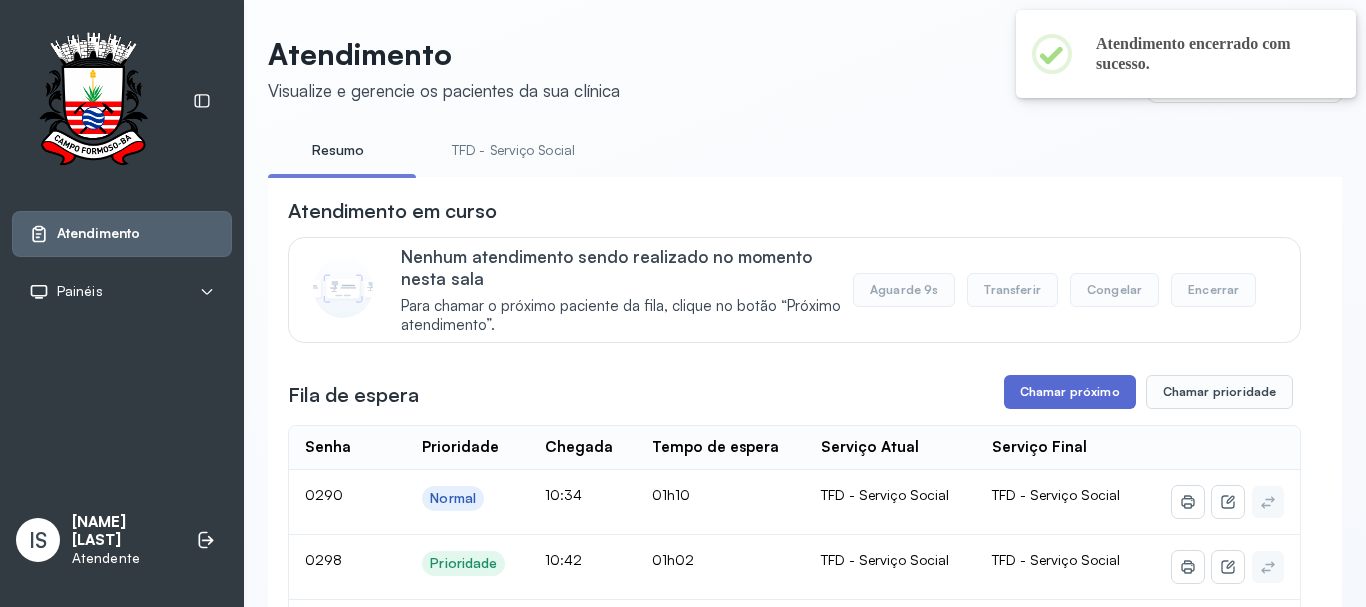 click on "Chamar próximo" at bounding box center [1070, 392] 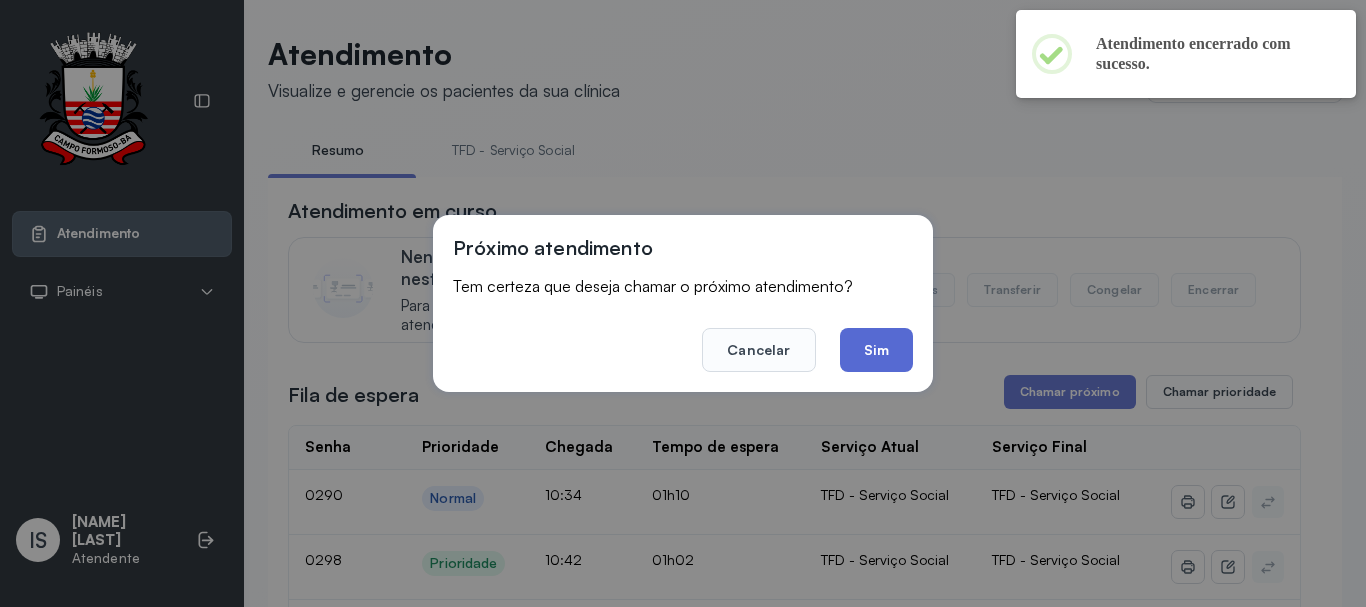 click on "Sim" 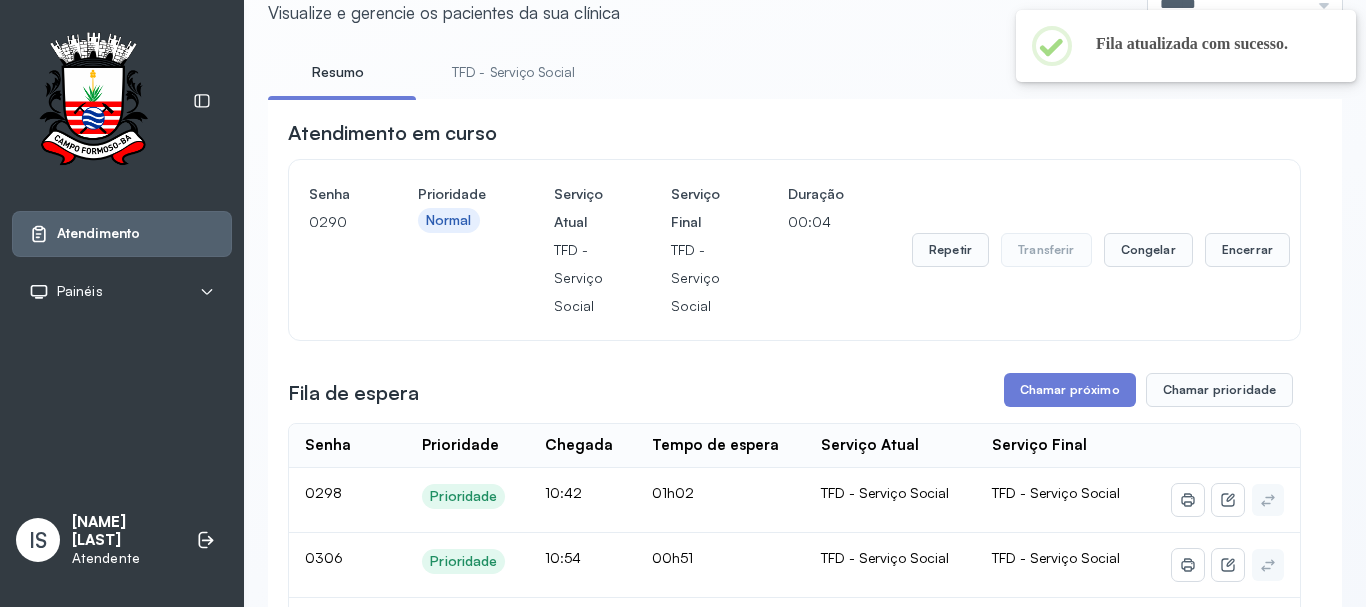 scroll, scrollTop: 62, scrollLeft: 0, axis: vertical 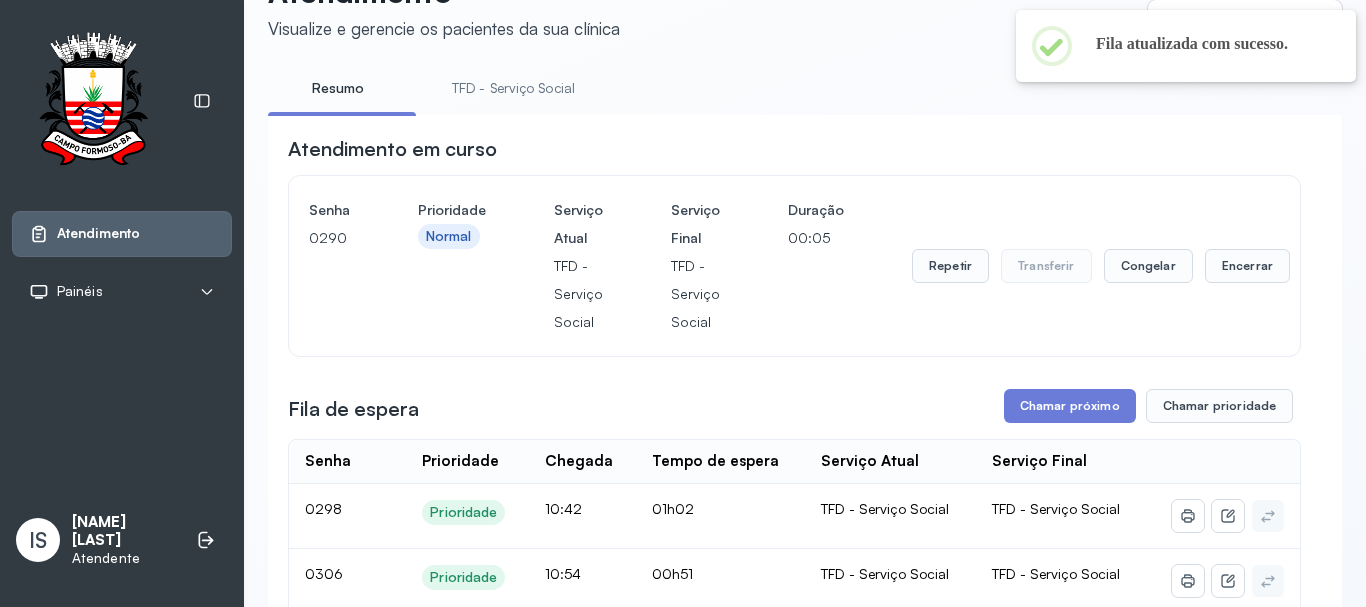 click on "Senha 0290 Prioridade Normal Serviço Atual TFD - Serviço Social Serviço Final TFD - Serviço Social Duração 00:05 Repetir Transferir Congelar Encerrar" 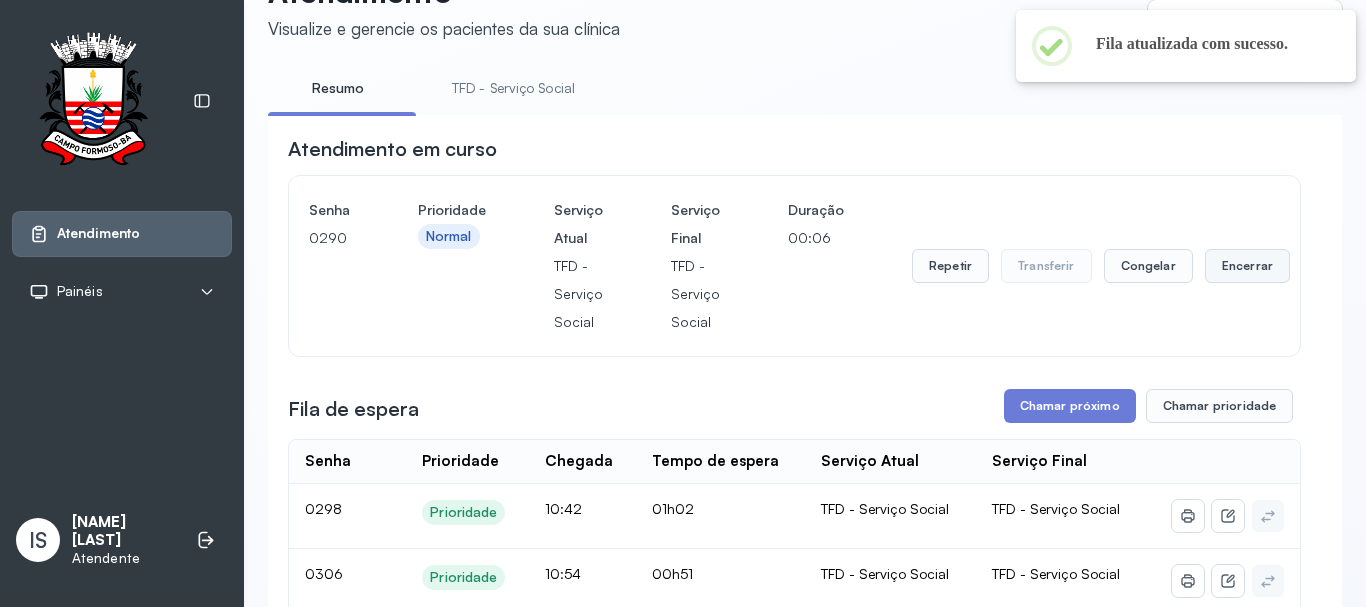 click on "Encerrar" at bounding box center (1247, 266) 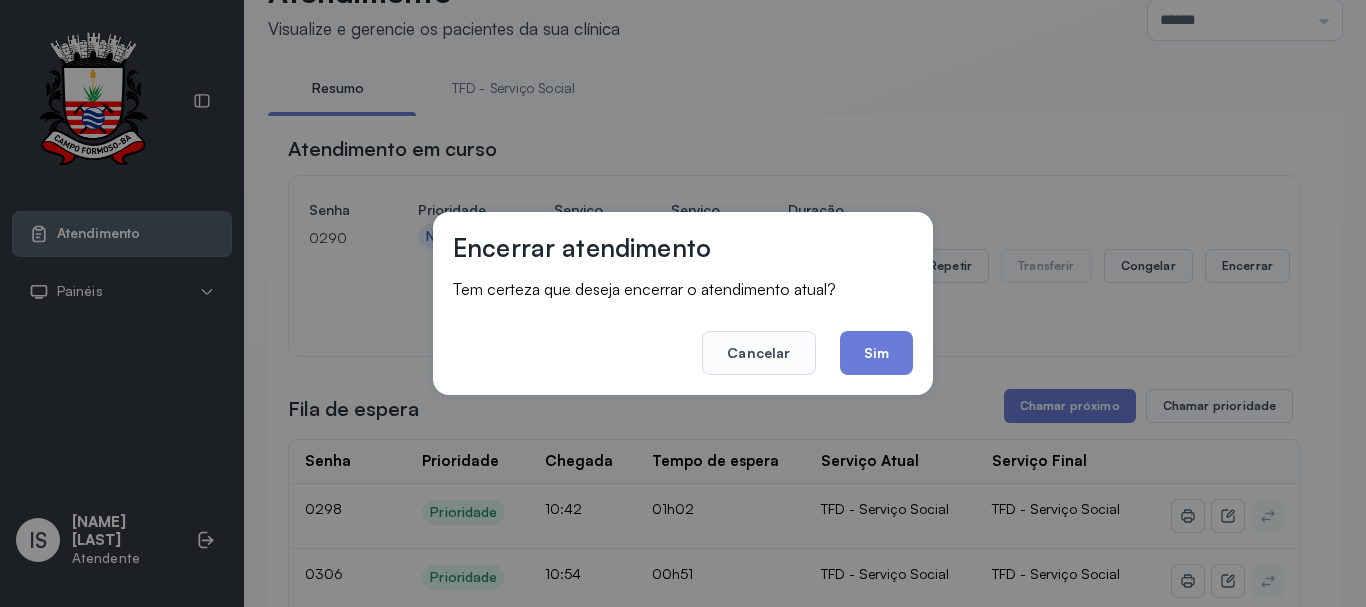 click on "Sim" 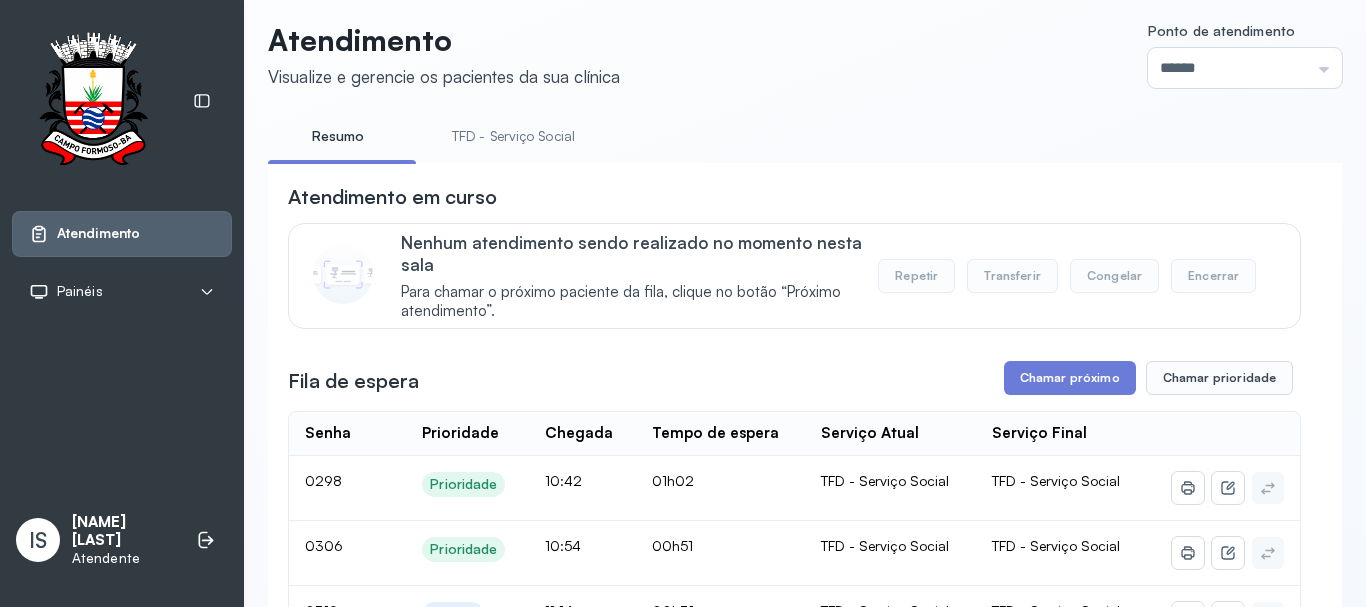 scroll, scrollTop: 0, scrollLeft: 0, axis: both 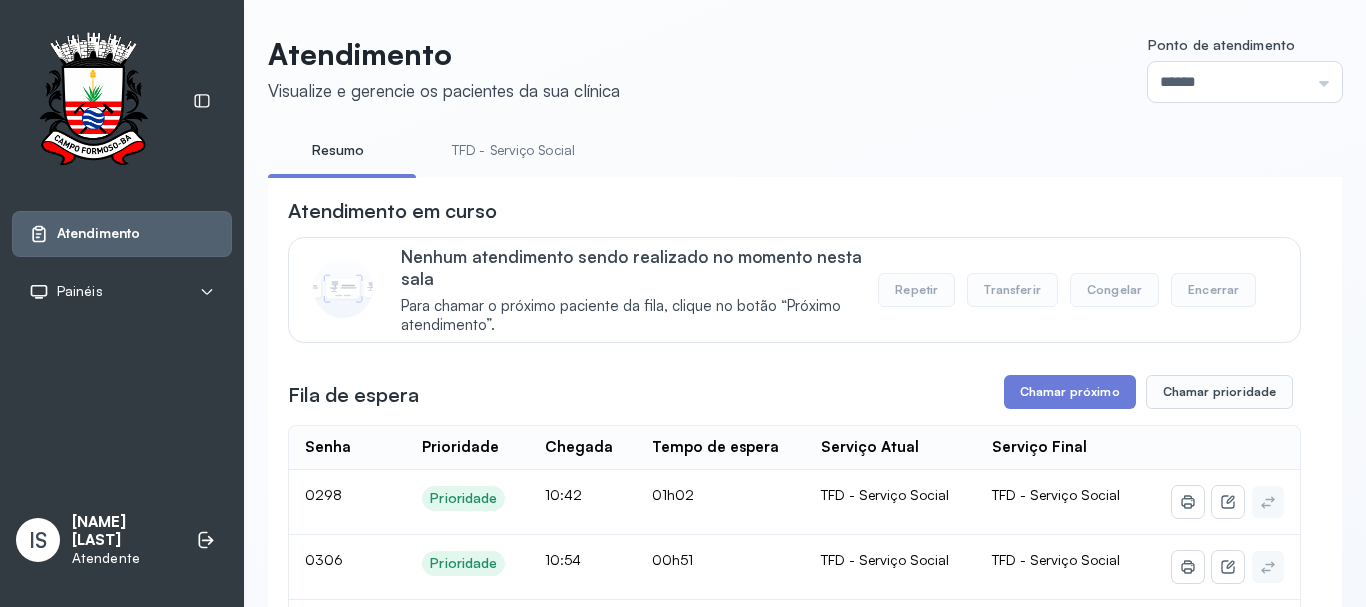 click on "TFD - Serviço Social" at bounding box center [513, 150] 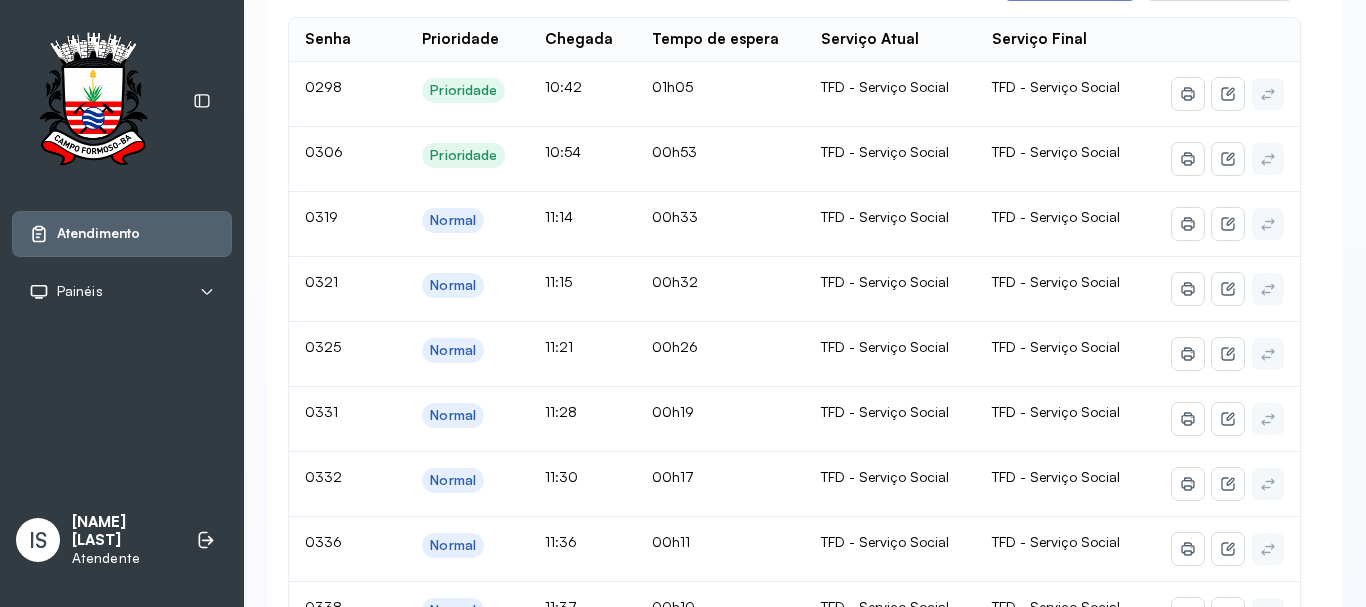 scroll, scrollTop: 300, scrollLeft: 0, axis: vertical 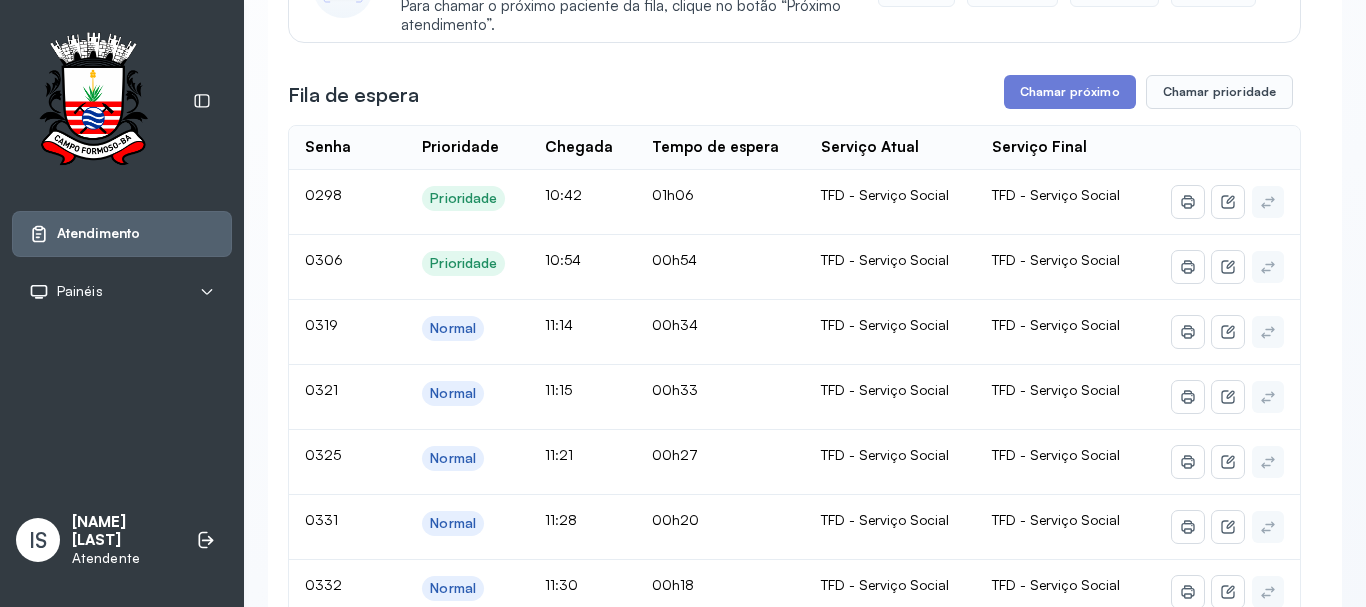 click on "Atendimento em curso Nenhum atendimento sendo realizado no momento nesta sala Para chamar o próximo paciente da fila, clique no botão “Próximo atendimento”. Repetir Transferir Congelar Encerrar Fila de espera Chamar próximo Chamar prioridade Senha    Prioridade  Chegada  Tempo de espera  Serviço Atual  Serviço Final    0298 Prioridade 10:42 01h06 TFD - Serviço Social TFD - Serviço Social 0306 Prioridade 10:54 00h54 TFD - Serviço Social TFD - Serviço Social 0319 Normal 11:14 00h34 TFD - Serviço Social TFD - Serviço Social 0321 Normal 11:15 00h33 TFD - Serviço Social TFD - Serviço Social 0325 Normal 11:21 00h27 TFD - Serviço Social TFD - Serviço Social 0331 Normal 11:28 00h20 TFD - Serviço Social TFD - Serviço Social 0332 Normal 11:30 00h18 TFD - Serviço Social TFD - Serviço Social 0336 Normal 11:36 00h12 TFD - Serviço Social TFD - Serviço Social 0338 Normal 11:37 00h11 TFD - Serviço Social TFD - Serviço Social 0342 Normal 11:42 00h06 TFD - Serviço Social TFD - Serviço Social | |" at bounding box center (794, 1980) 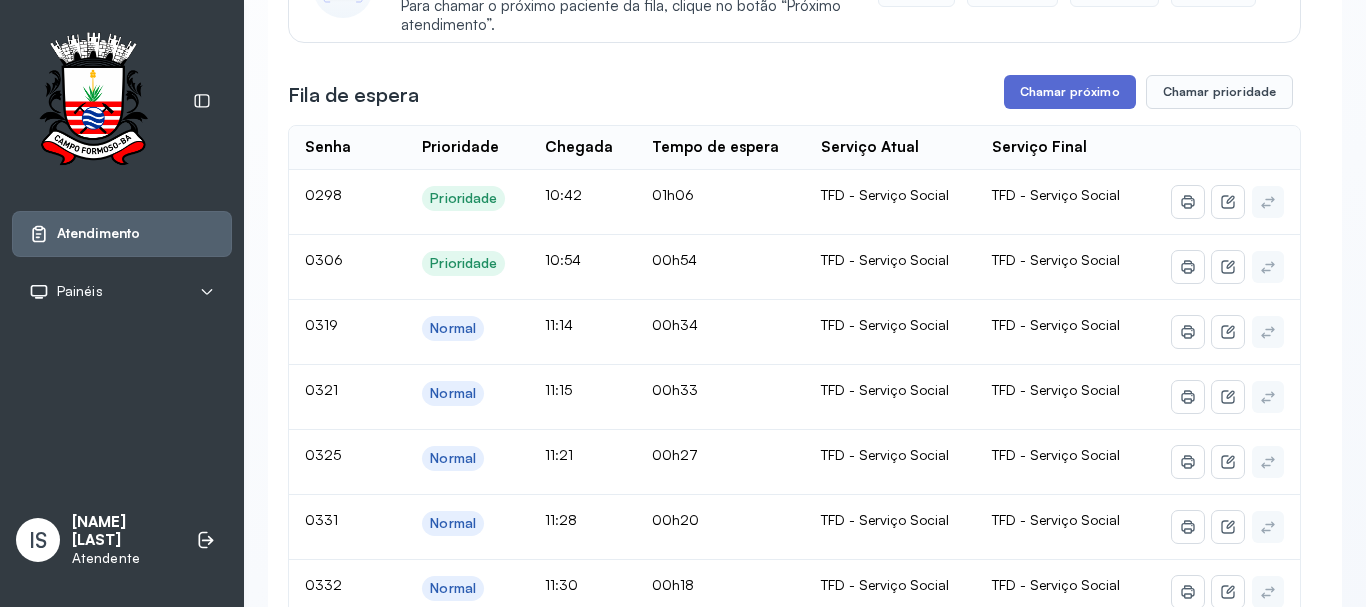 click on "Chamar próximo" at bounding box center (1070, 92) 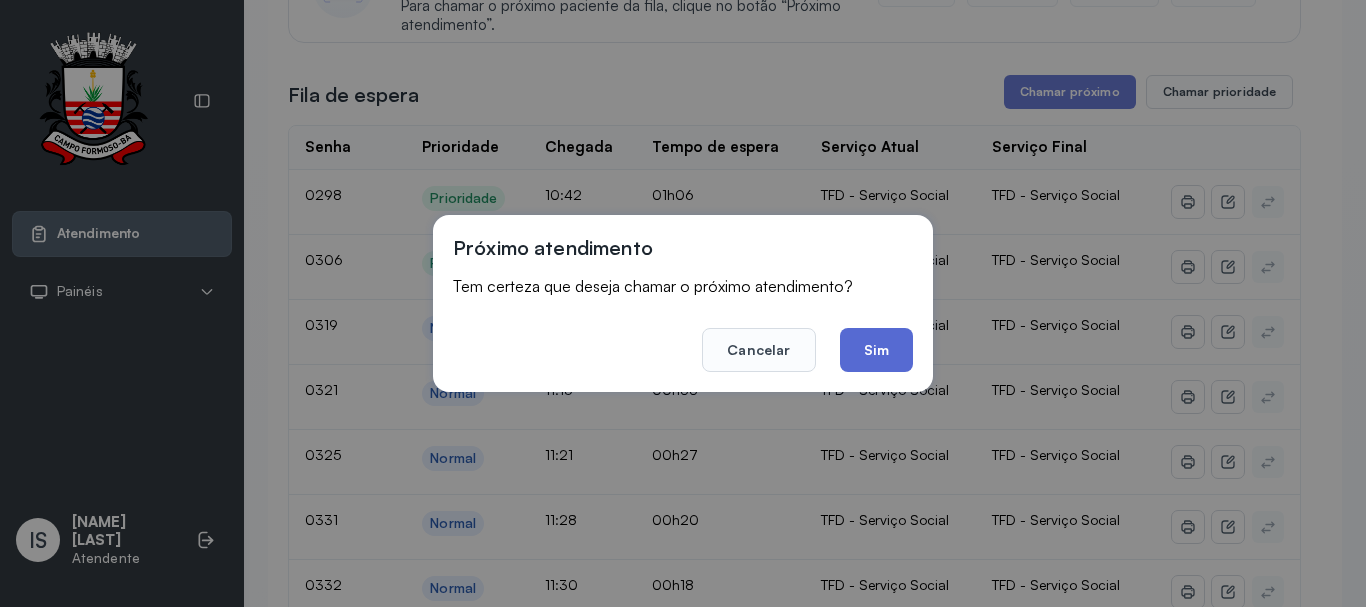 drag, startPoint x: 895, startPoint y: 327, endPoint x: 882, endPoint y: 352, distance: 28.178005 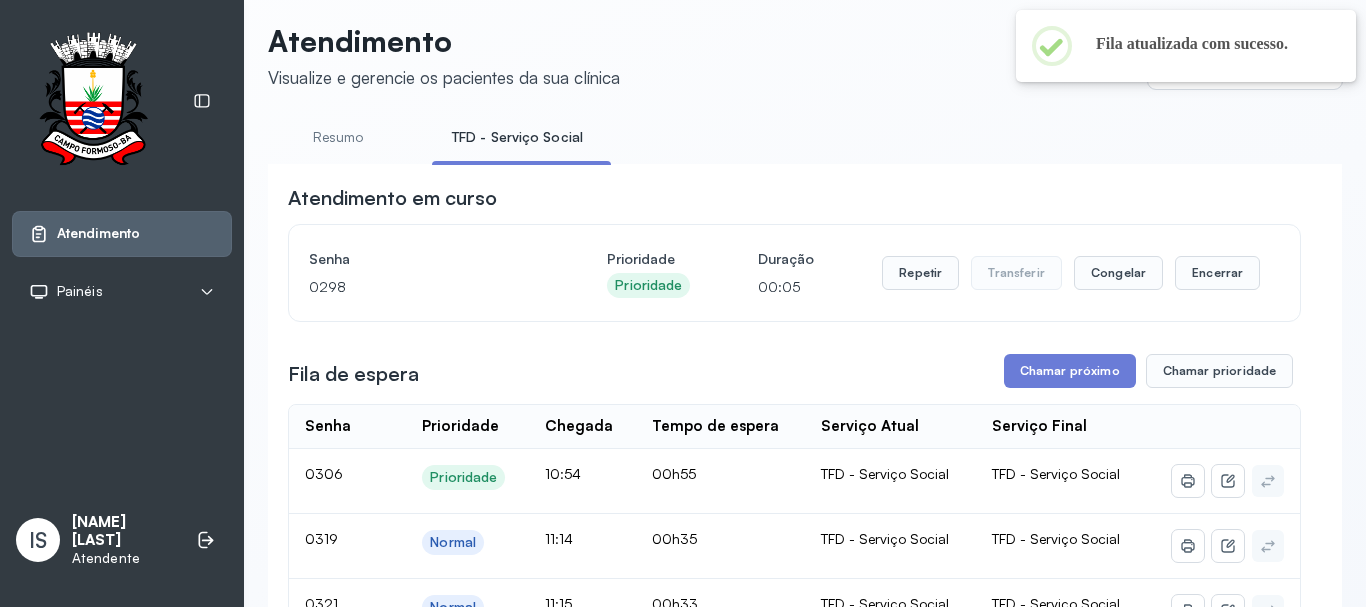 scroll, scrollTop: 0, scrollLeft: 0, axis: both 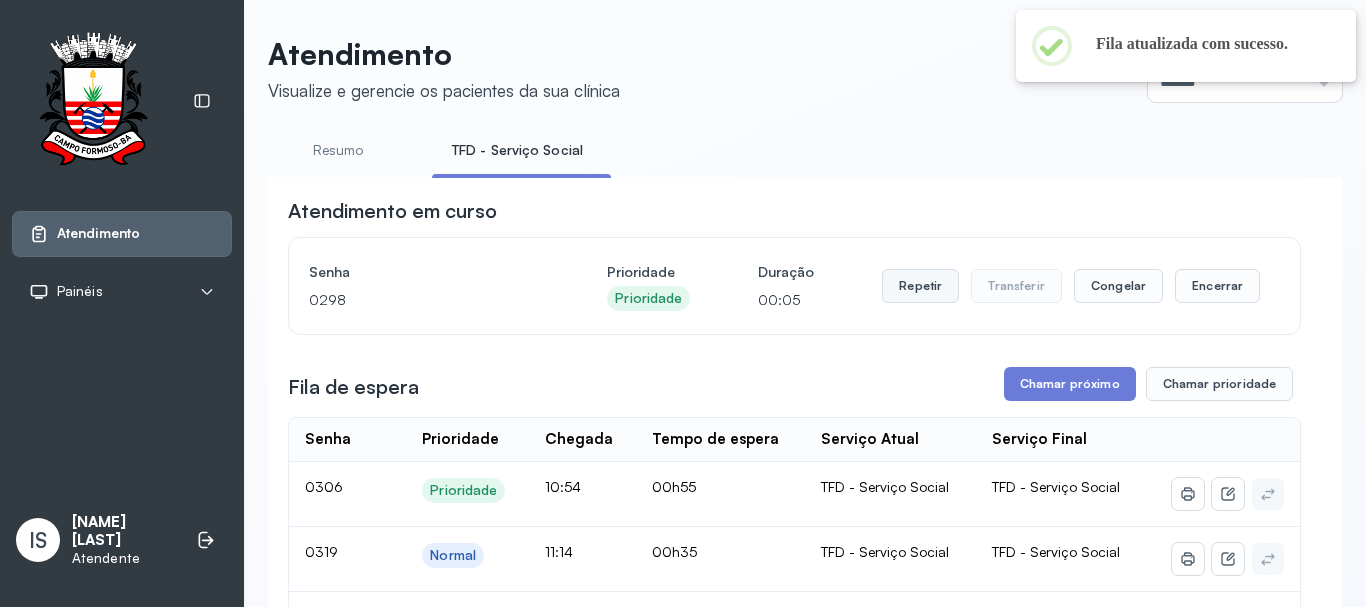 click on "Repetir" at bounding box center (920, 286) 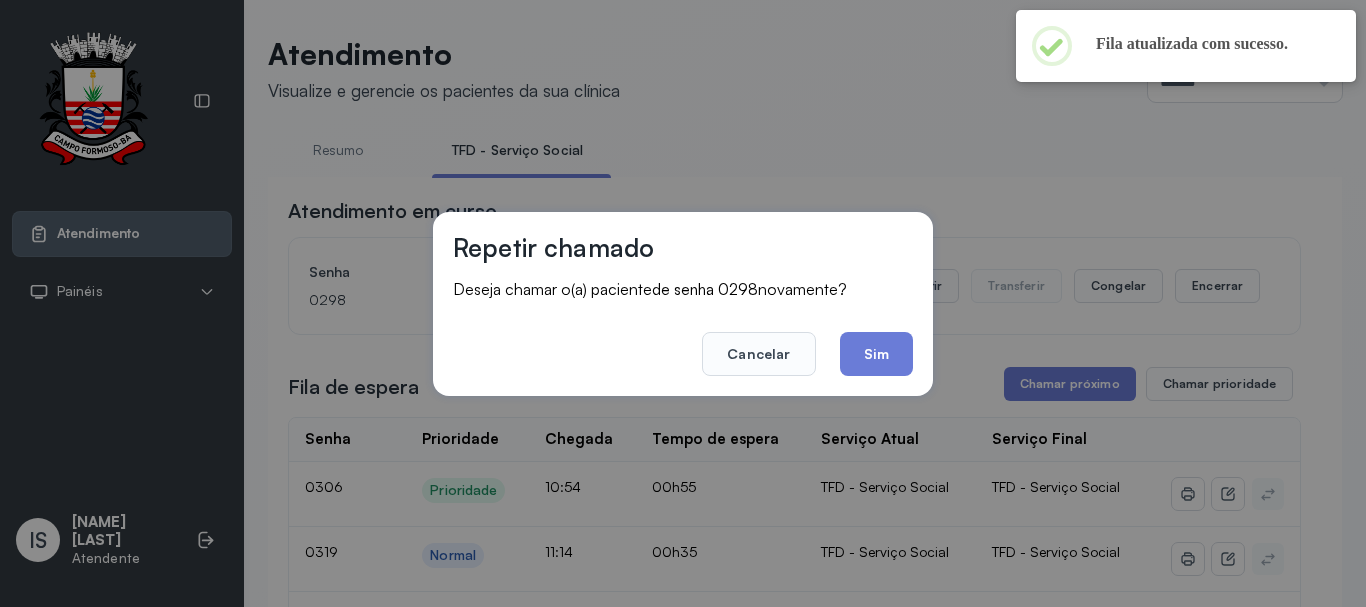 click on "Sim" 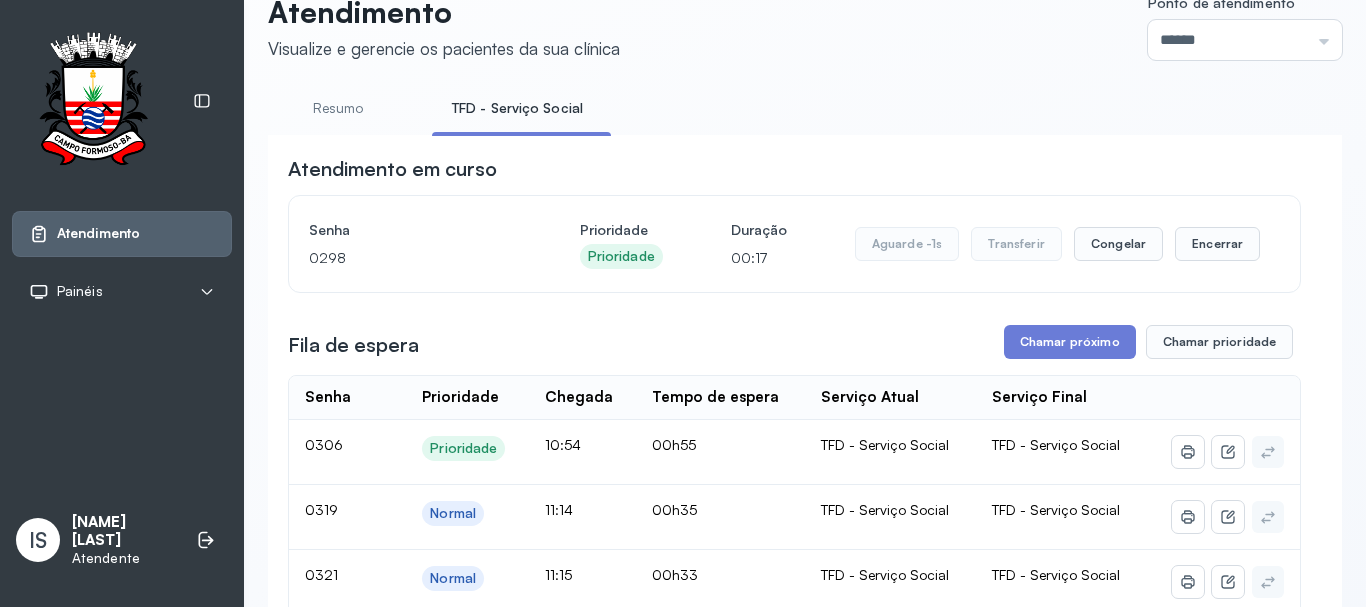 scroll, scrollTop: 0, scrollLeft: 0, axis: both 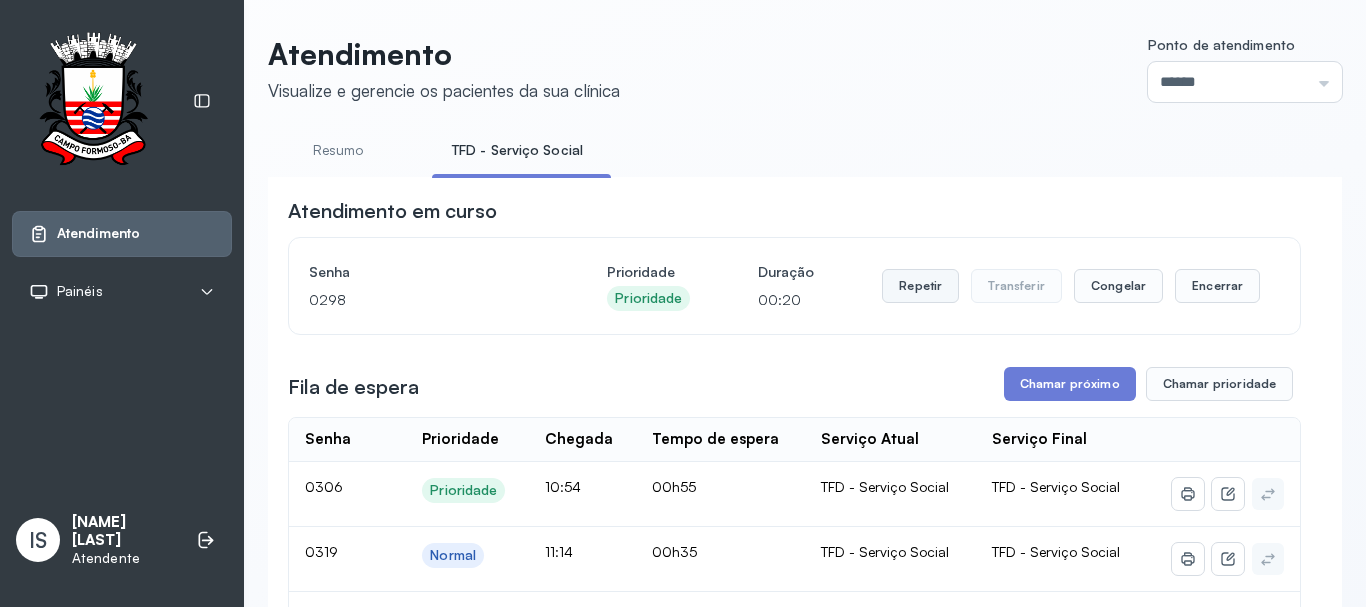 click on "Repetir" at bounding box center (920, 286) 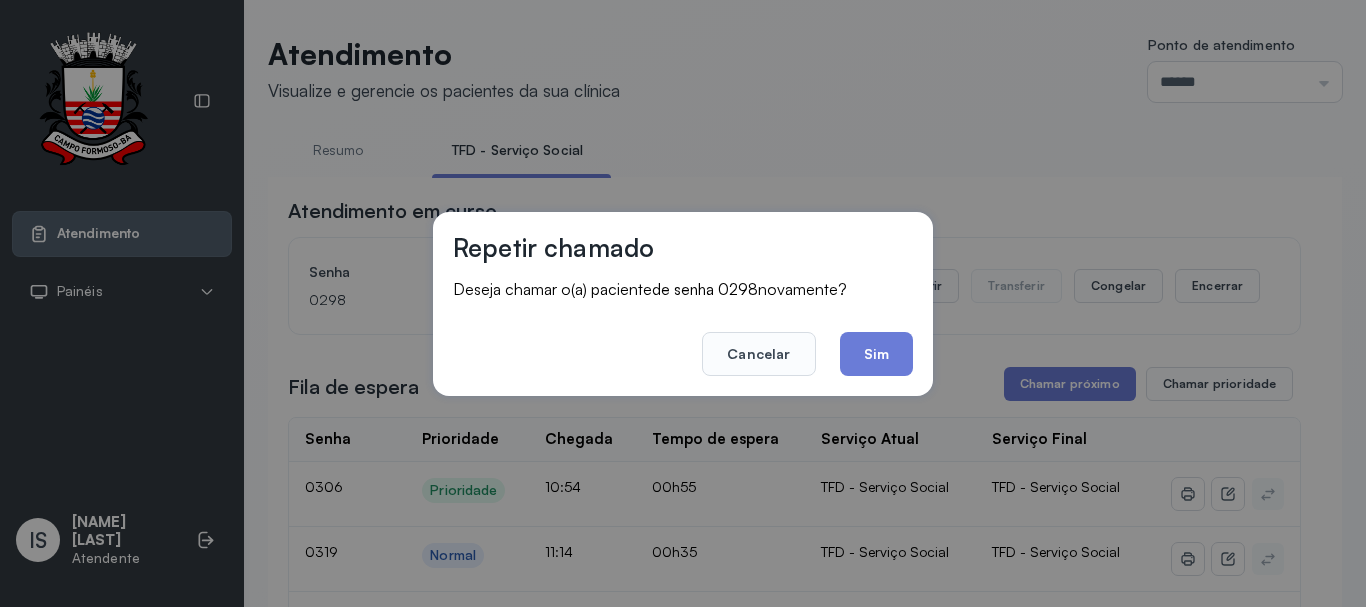 drag, startPoint x: 866, startPoint y: 359, endPoint x: 858, endPoint y: 349, distance: 12.806249 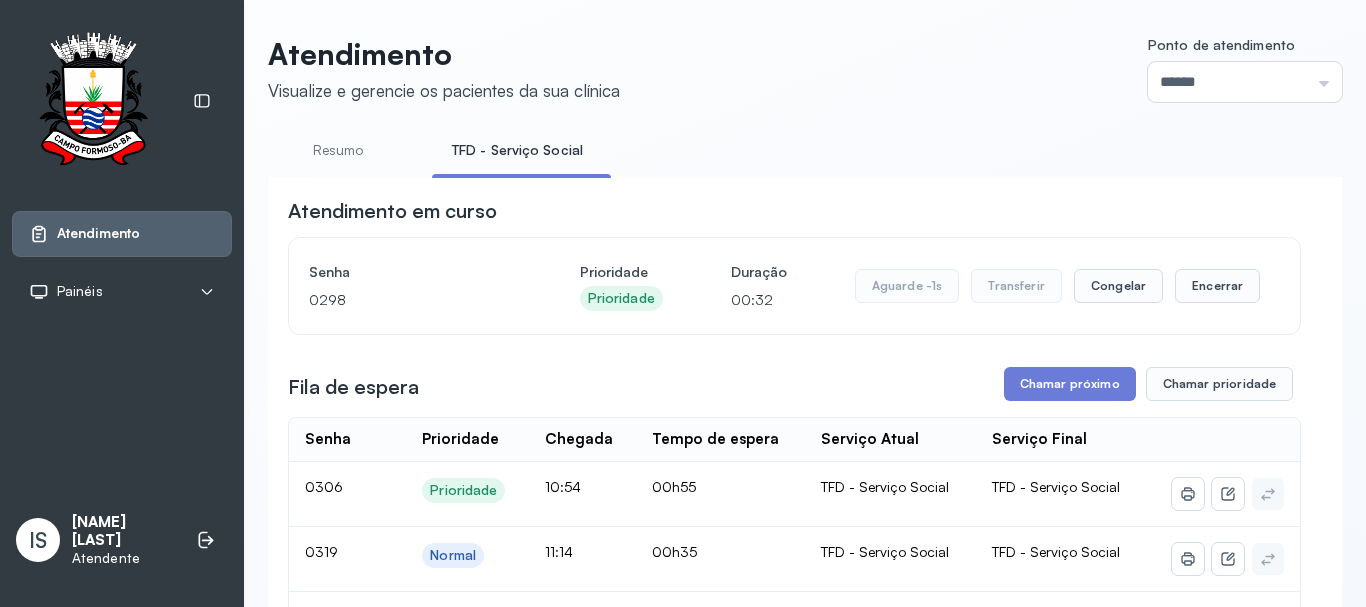 scroll, scrollTop: 100, scrollLeft: 0, axis: vertical 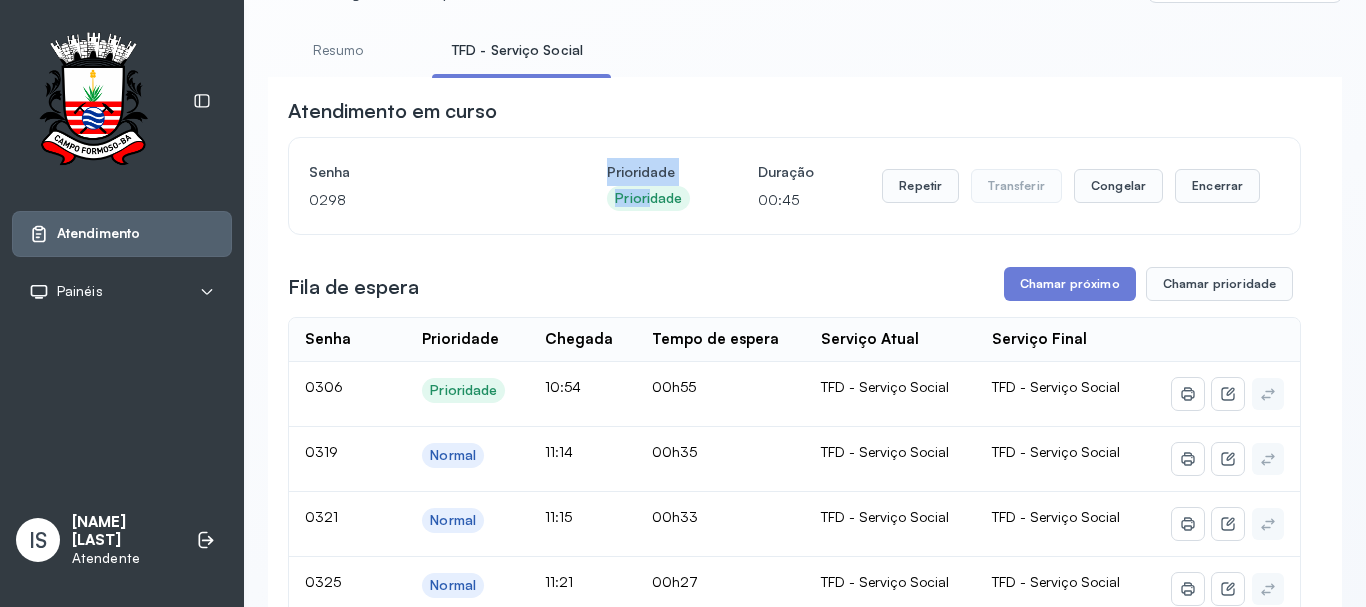drag, startPoint x: 583, startPoint y: 154, endPoint x: 717, endPoint y: 251, distance: 165.42369 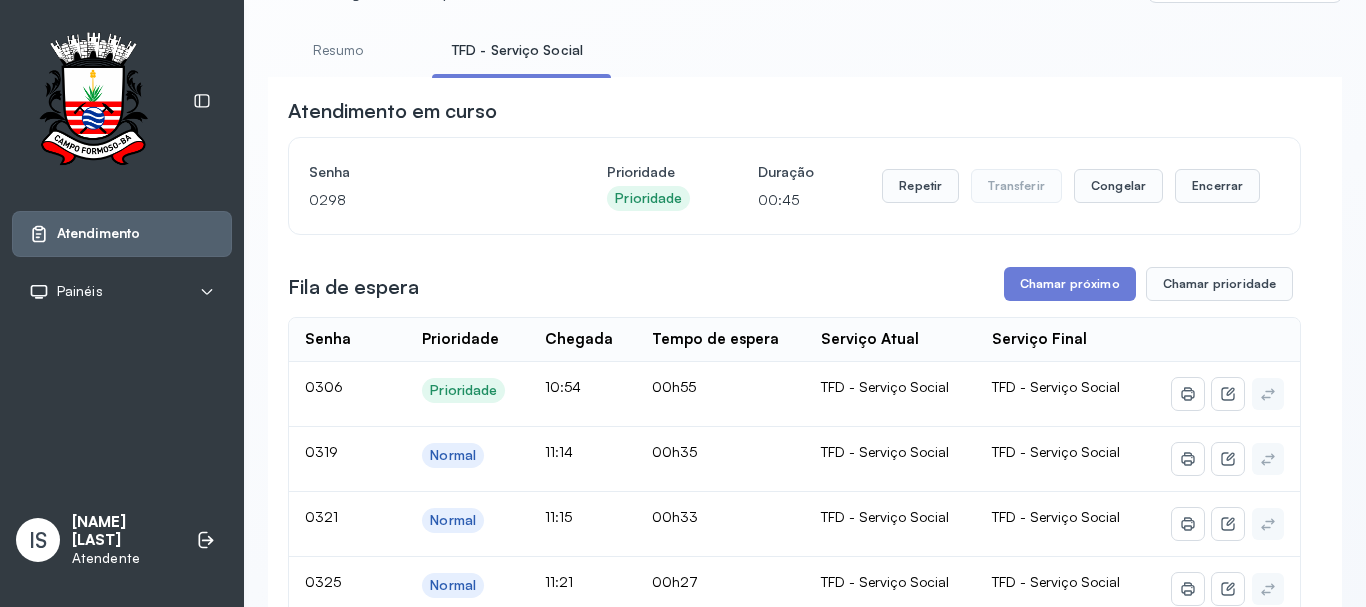 click on "Atendimento em curso Senha 0298 Prioridade Prioridade Duração 00:45 Repetir Transferir Congelar Encerrar Fila de espera Chamar próximo Chamar prioridade Senha    Prioridade  Chegada  Tempo de espera  Serviço Atual  Serviço Final    0306 Prioridade 10:54 00h55 TFD - Serviço Social TFD - Serviço Social 0319 Normal 11:14 00h35 TFD - Serviço Social TFD - Serviço Social 0321 Normal 11:15 00h33 TFD - Serviço Social TFD - Serviço Social 0325 Normal 11:21 00h27 TFD - Serviço Social TFD - Serviço Social 0331 Normal 11:28 00h20 TFD - Serviço Social TFD - Serviço Social 0332 Normal 11:30 00h18 TFD - Serviço Social TFD - Serviço Social 0336 Normal 11:36 00h12 TFD - Serviço Social TFD - Serviço Social 0338 Normal 11:37 00h11 TFD - Serviço Social TFD - Serviço Social 0342 Normal 11:42 00h06 TFD - Serviço Social TFD - Serviço Social Atendimentos congelados Nenhum atendimento congelado Você pode congelar um atendimento escolhendo a opção correspondente para um paciente em andamento.  Atendidos: 51" at bounding box center (794, 2143) 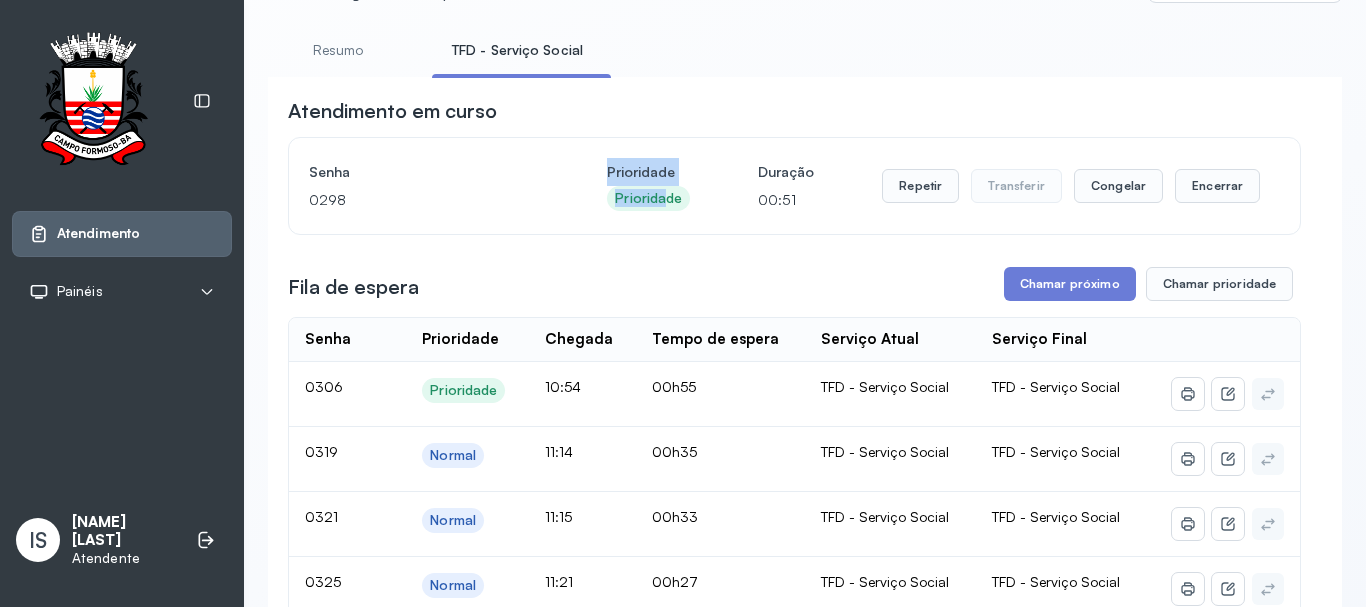 drag, startPoint x: 597, startPoint y: 163, endPoint x: 677, endPoint y: 255, distance: 121.91801 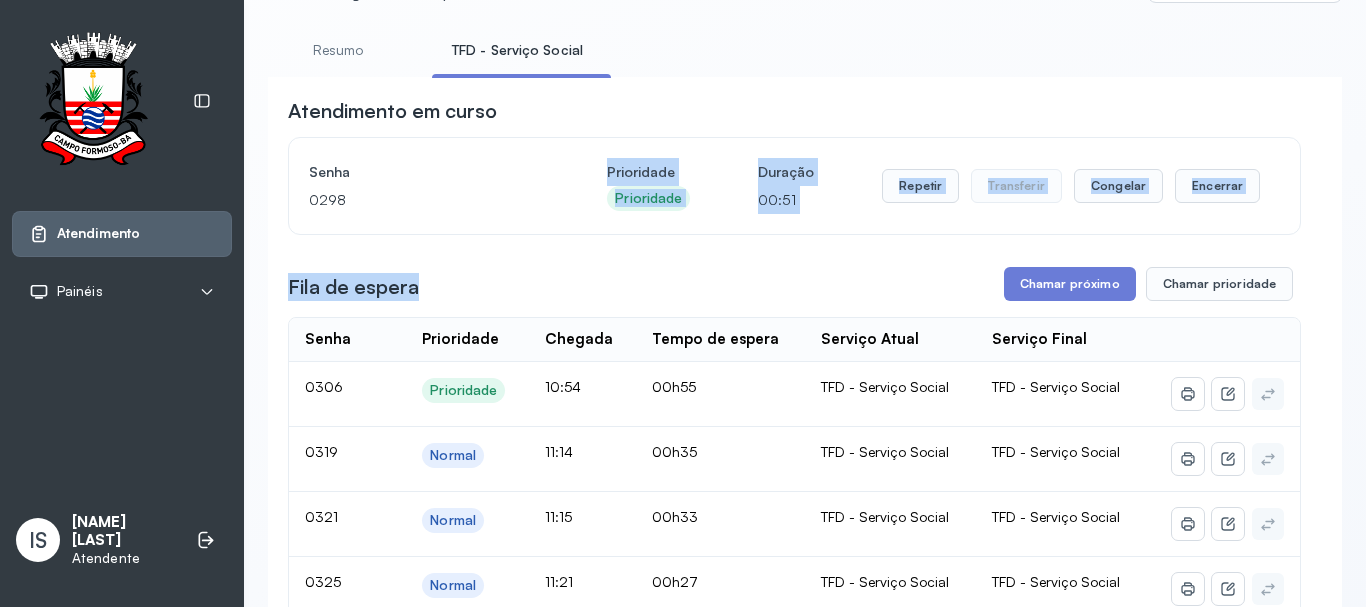 click on "Atendimento em curso Senha 0298 Prioridade Prioridade Duração 00:51 Repetir Transferir Congelar Encerrar Fila de espera Chamar próximo Chamar prioridade Senha    Prioridade  Chegada  Tempo de espera  Serviço Atual  Serviço Final    0306 Prioridade 10:54 00h55 TFD - Serviço Social TFD - Serviço Social 0319 Normal 11:14 00h35 TFD - Serviço Social TFD - Serviço Social 0321 Normal 11:15 00h33 TFD - Serviço Social TFD - Serviço Social 0325 Normal 11:21 00h27 TFD - Serviço Social TFD - Serviço Social 0331 Normal 11:28 00h20 TFD - Serviço Social TFD - Serviço Social 0332 Normal 11:30 00h18 TFD - Serviço Social TFD - Serviço Social 0336 Normal 11:36 00h12 TFD - Serviço Social TFD - Serviço Social 0338 Normal 11:37 00h11 TFD - Serviço Social TFD - Serviço Social 0342 Normal 11:42 00h06 TFD - Serviço Social TFD - Serviço Social Atendimentos congelados Nenhum atendimento congelado Você pode congelar um atendimento escolhendo a opção correspondente para um paciente em andamento.  Atendidos: 51" at bounding box center (794, 2143) 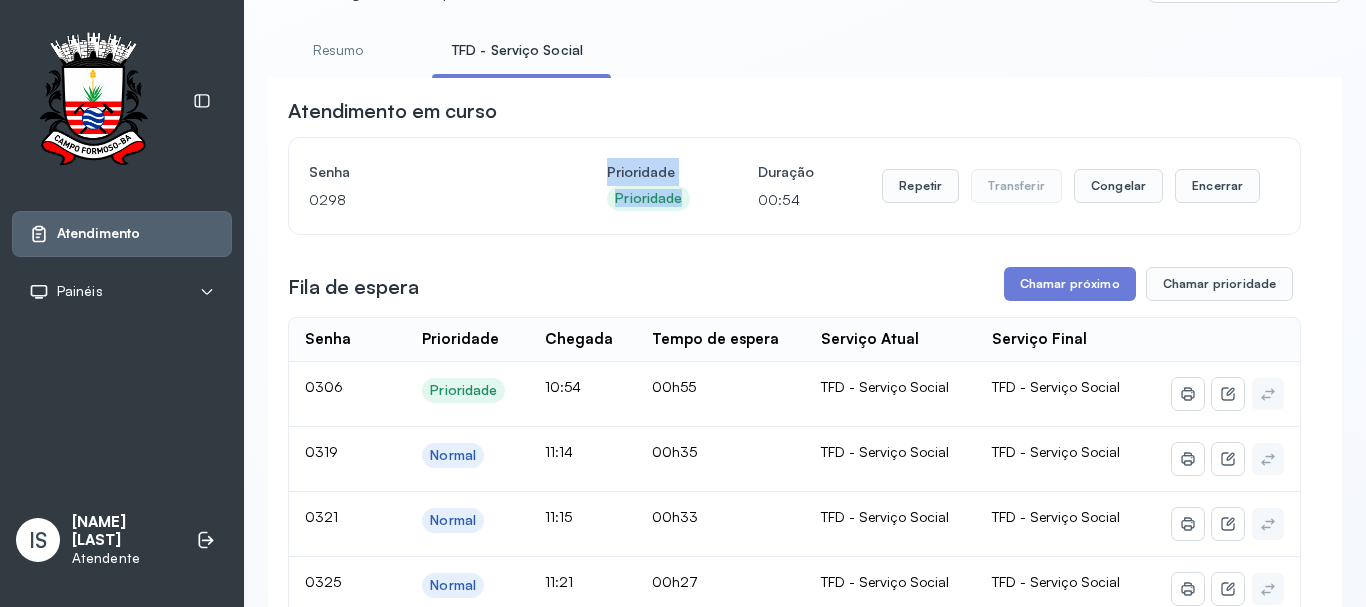 drag, startPoint x: 574, startPoint y: 143, endPoint x: 688, endPoint y: 228, distance: 142.20056 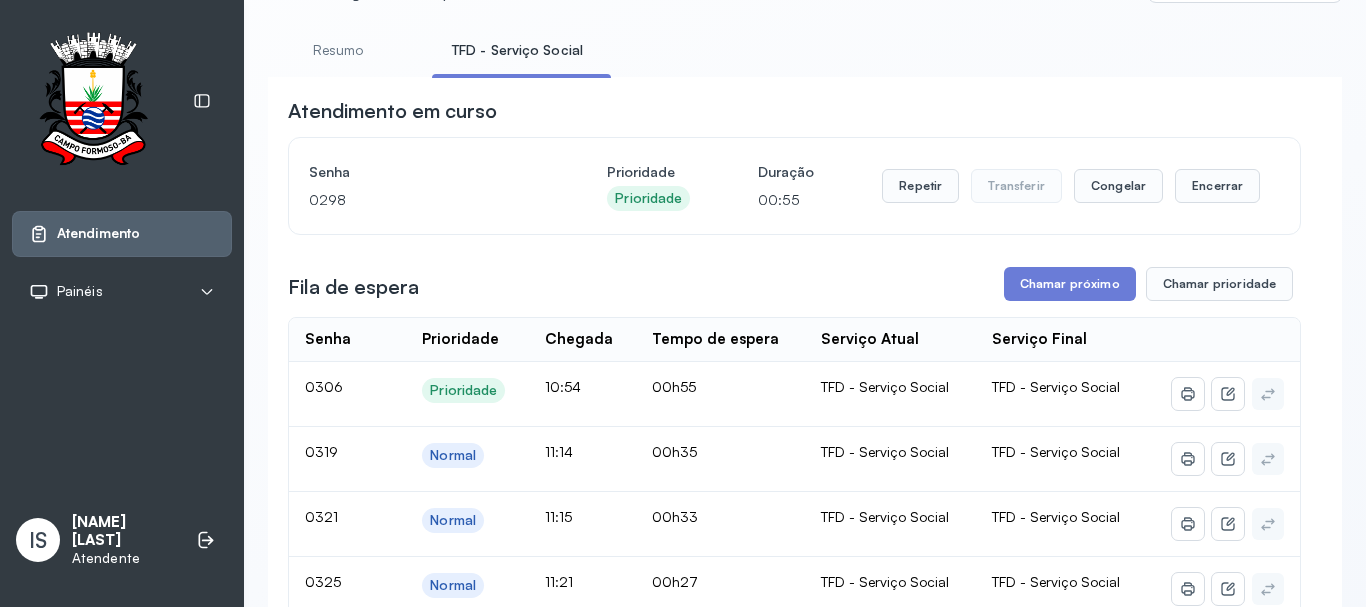 click on "Atendimento em curso Senha 0298 Prioridade Prioridade Duração 00:55 Repetir Transferir Congelar Encerrar Fila de espera Chamar próximo Chamar prioridade Senha    Prioridade  Chegada  Tempo de espera  Serviço Atual  Serviço Final    0306 Prioridade 10:54 00h55 TFD - Serviço Social TFD - Serviço Social 0319 Normal 11:14 00h35 TFD - Serviço Social TFD - Serviço Social 0321 Normal 11:15 00h33 TFD - Serviço Social TFD - Serviço Social 0325 Normal 11:21 00h27 TFD - Serviço Social TFD - Serviço Social 0331 Normal 11:28 00h20 TFD - Serviço Social TFD - Serviço Social 0332 Normal 11:30 00h18 TFD - Serviço Social TFD - Serviço Social 0336 Normal 11:36 00h12 TFD - Serviço Social TFD - Serviço Social 0338 Normal 11:37 00h11 TFD - Serviço Social TFD - Serviço Social 0342 Normal 11:42 00h06 TFD - Serviço Social TFD - Serviço Social Atendimentos congelados Nenhum atendimento congelado Você pode congelar um atendimento escolhendo a opção correspondente para um paciente em andamento.  Atendidos: 51" at bounding box center (794, 2143) 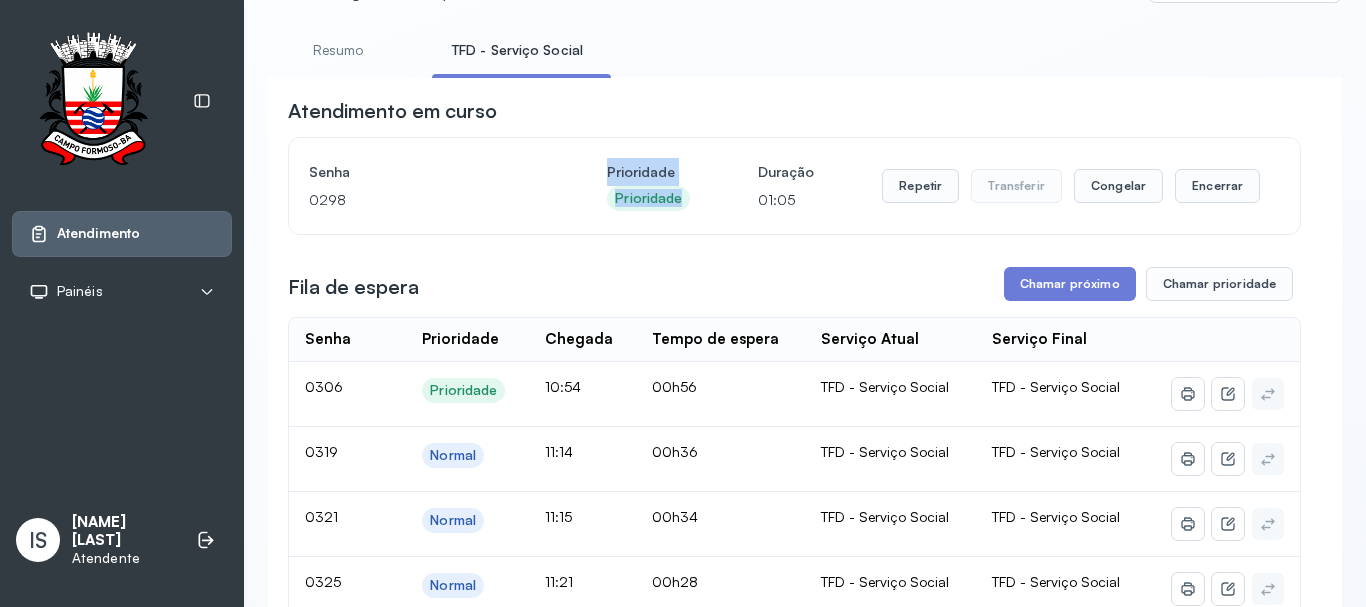 drag, startPoint x: 583, startPoint y: 165, endPoint x: 715, endPoint y: 232, distance: 148.0304 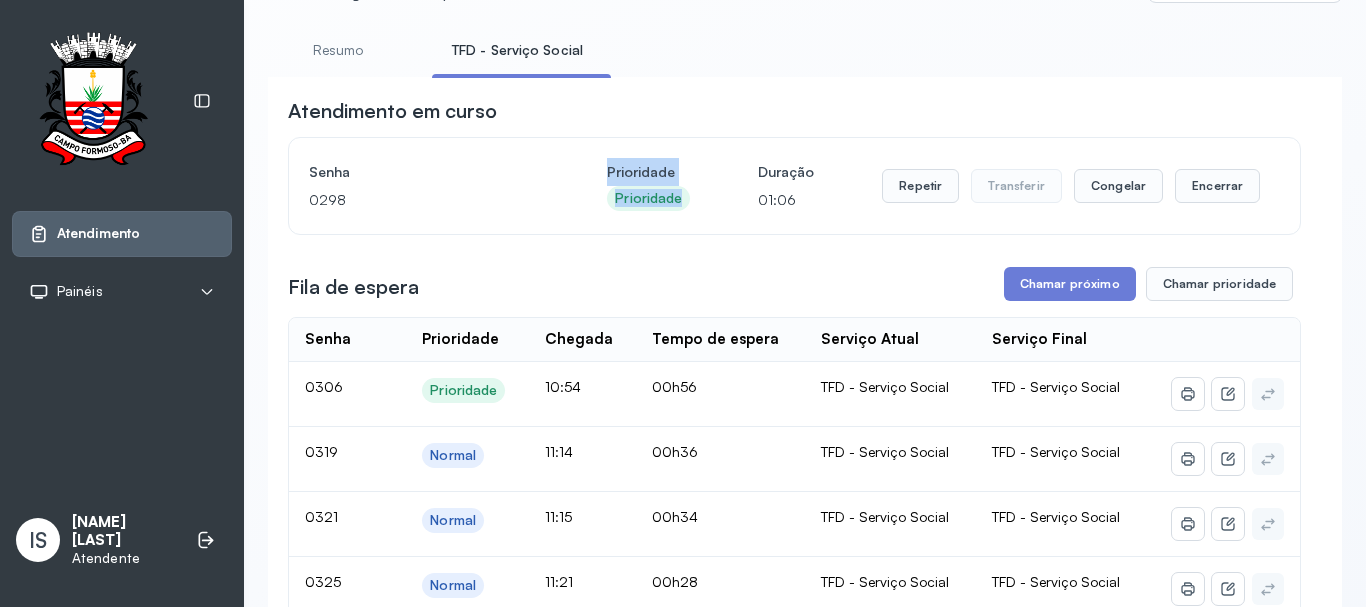 click on "Senha 0298 Prioridade Prioridade Duração 01:06 Repetir Transferir Congelar Encerrar" 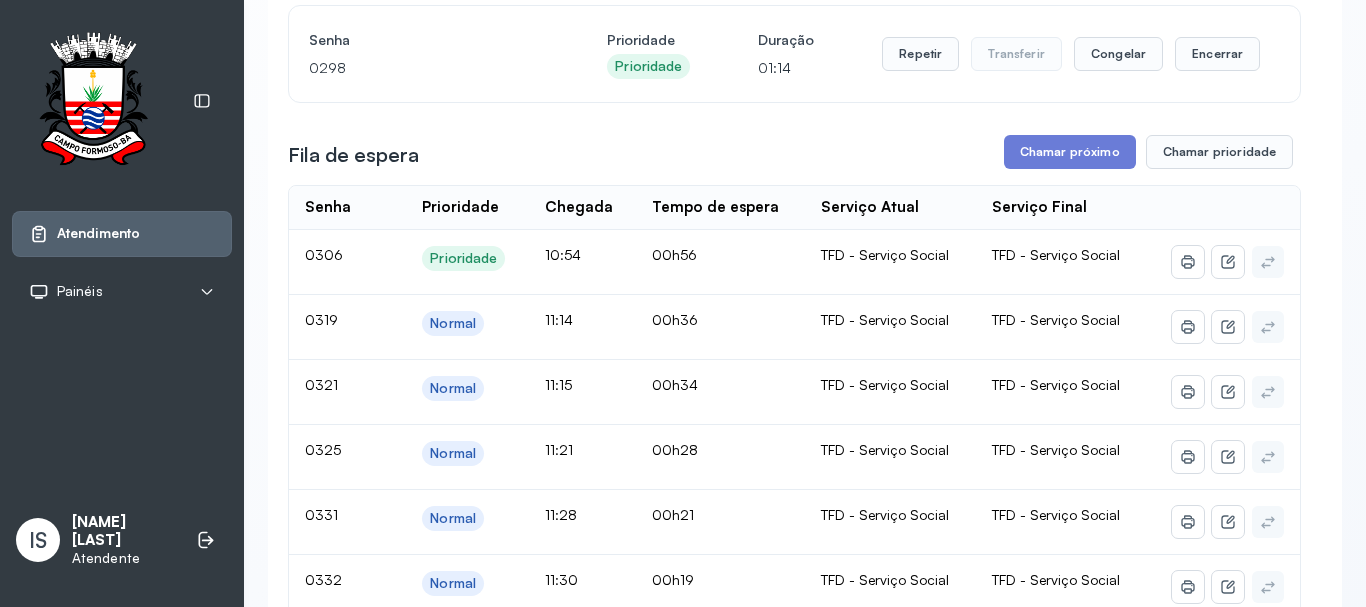 scroll, scrollTop: 200, scrollLeft: 0, axis: vertical 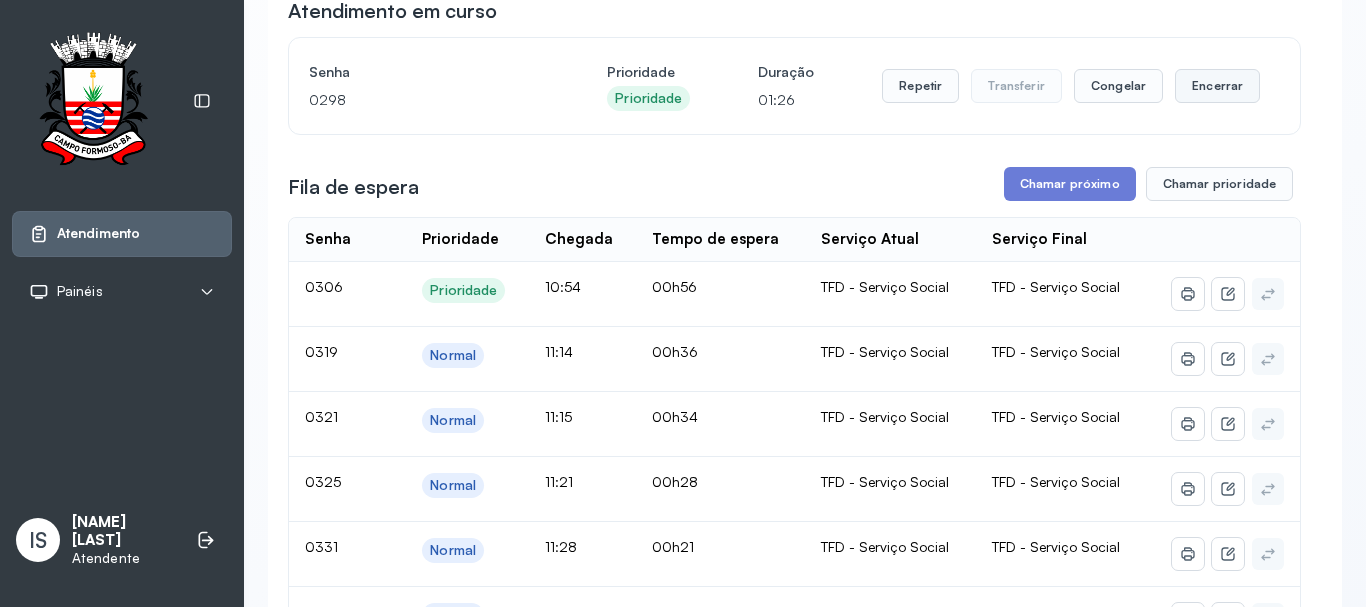 click on "Encerrar" at bounding box center [1217, 86] 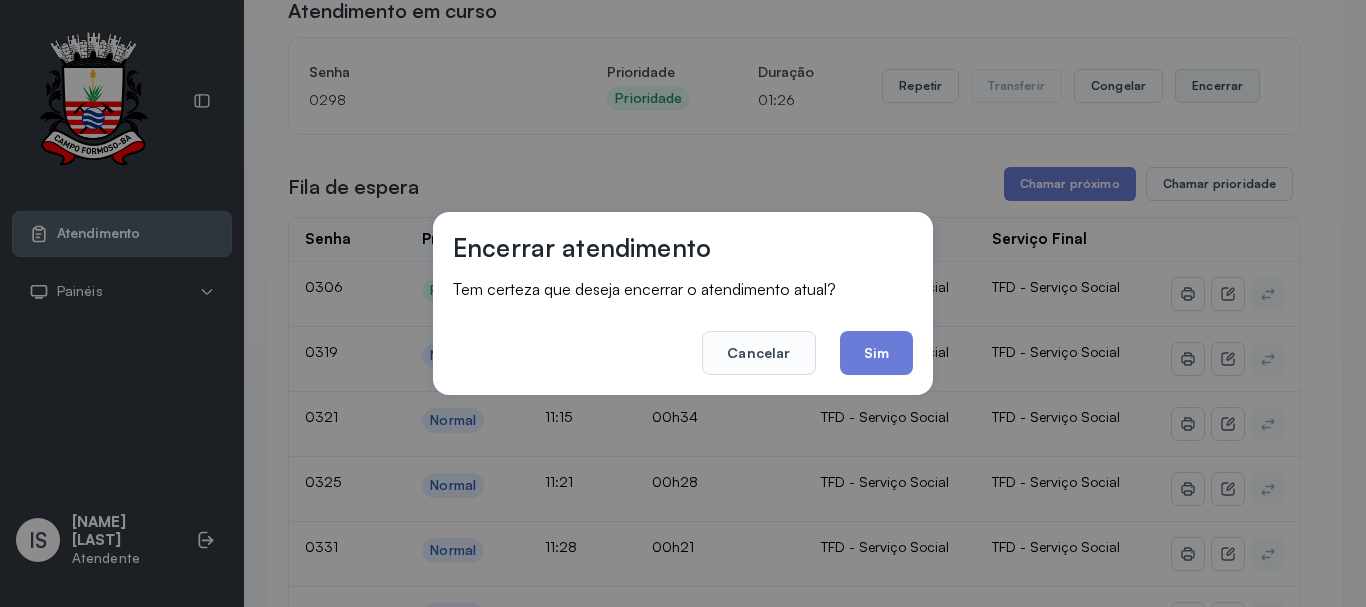 click on "Encerrar atendimento  Tem certeza que deseja encerrar o atendimento atual?  Cancelar Sim" at bounding box center (683, 303) 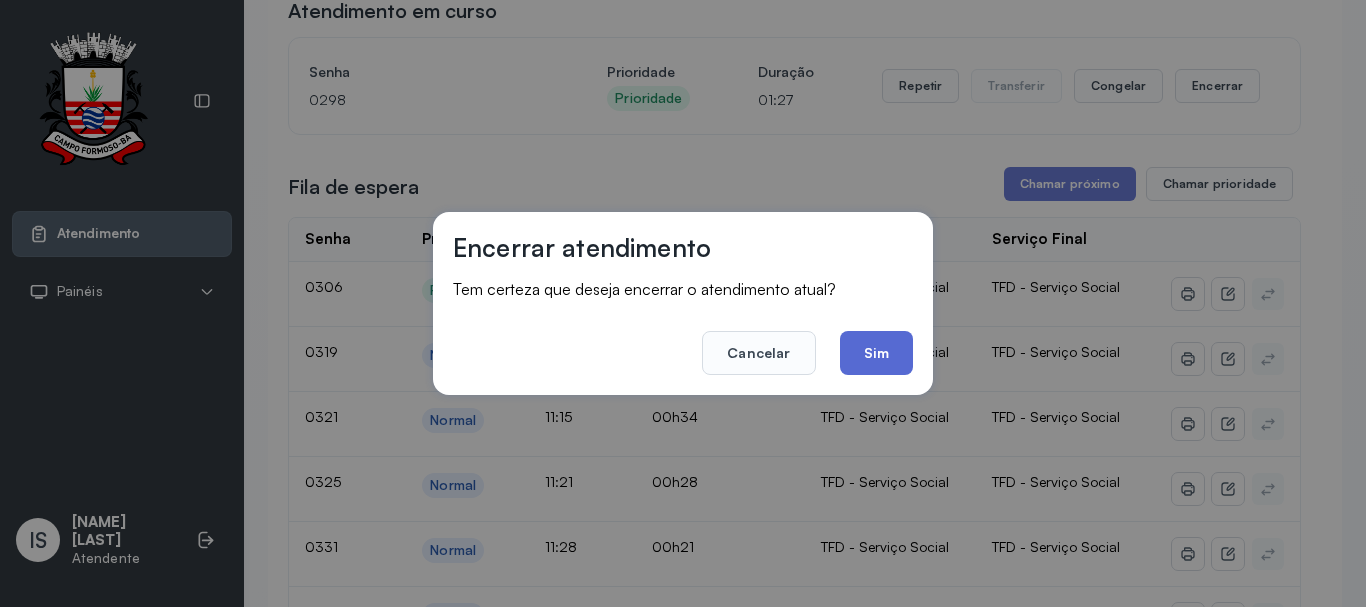 click on "Sim" 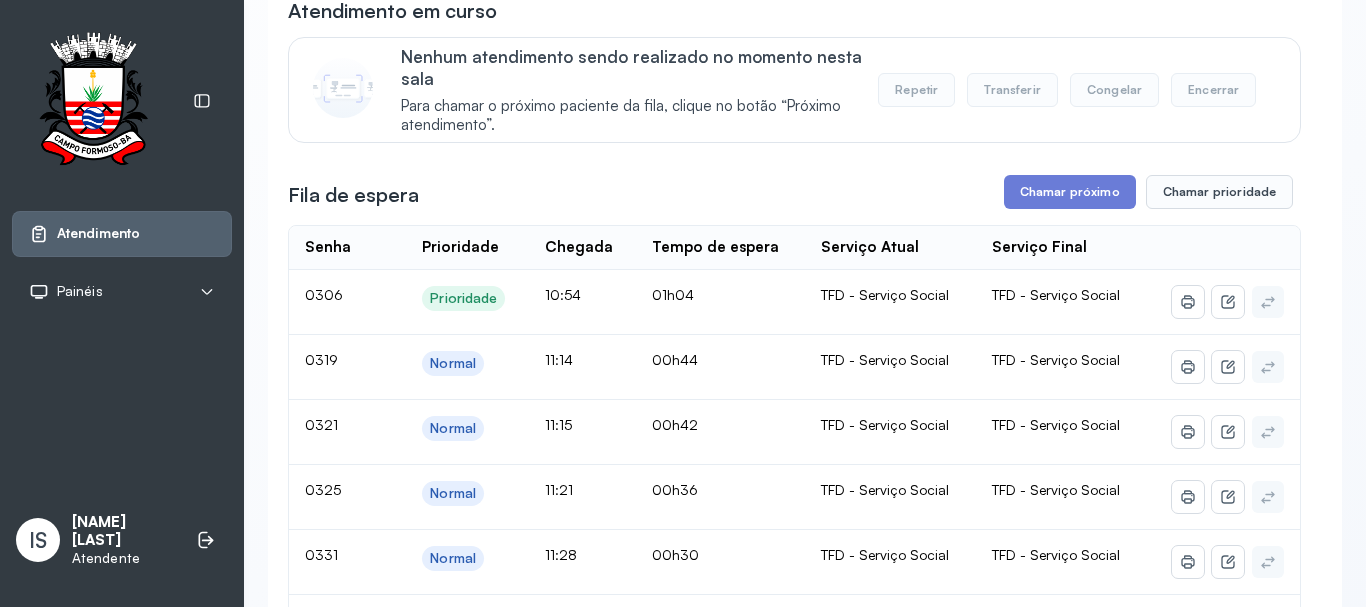 scroll, scrollTop: 0, scrollLeft: 0, axis: both 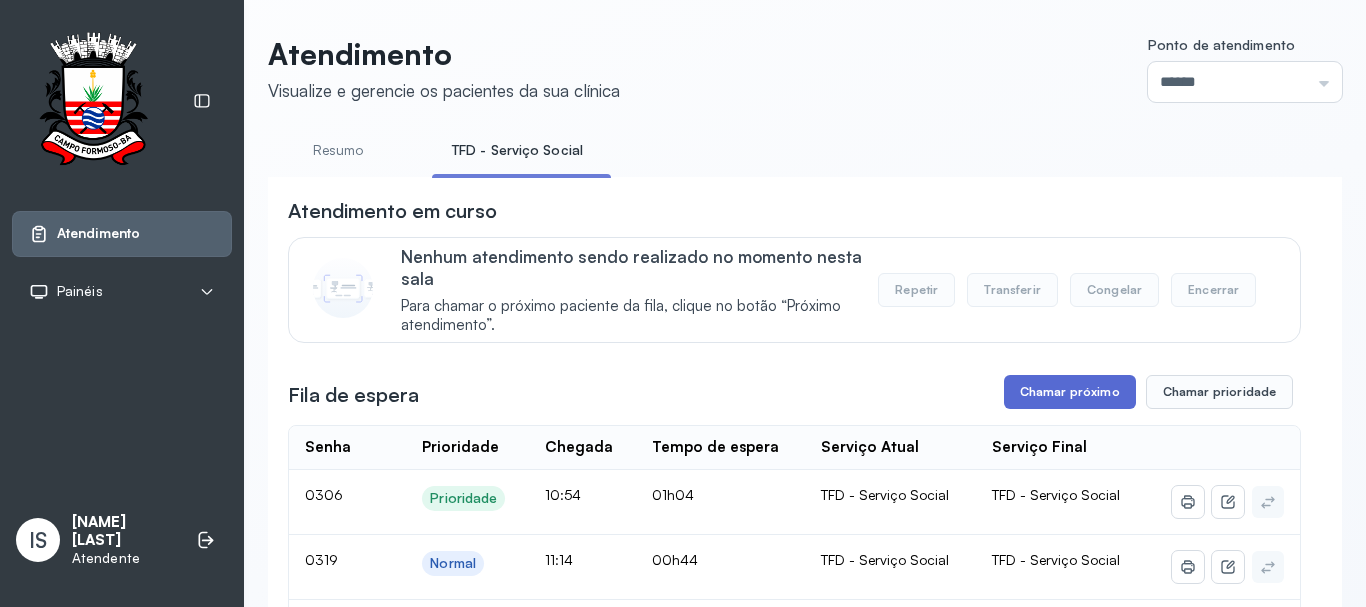 click on "Chamar próximo" at bounding box center (1070, 392) 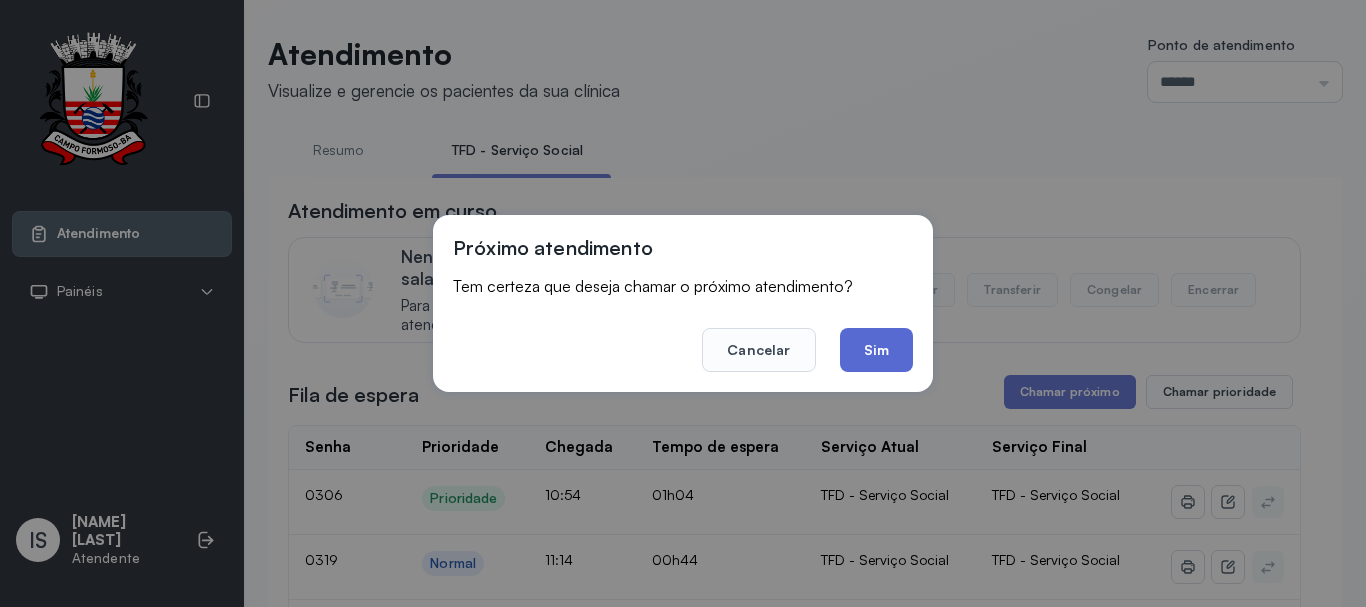 click on "Sim" 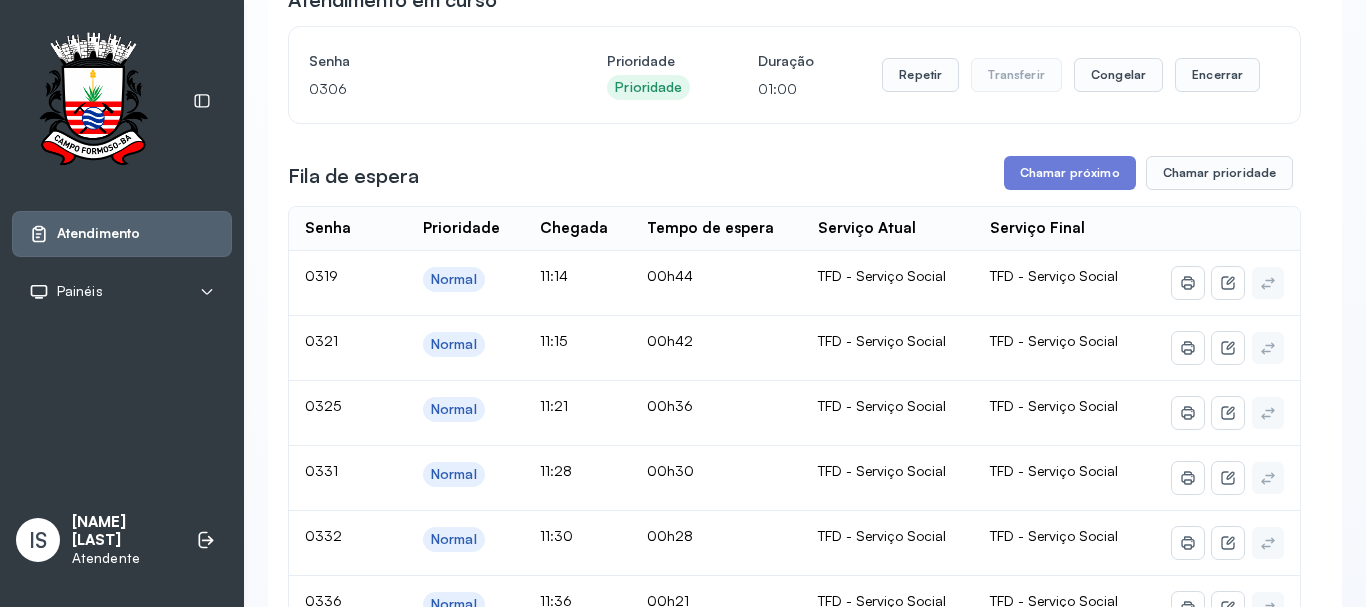scroll, scrollTop: 200, scrollLeft: 0, axis: vertical 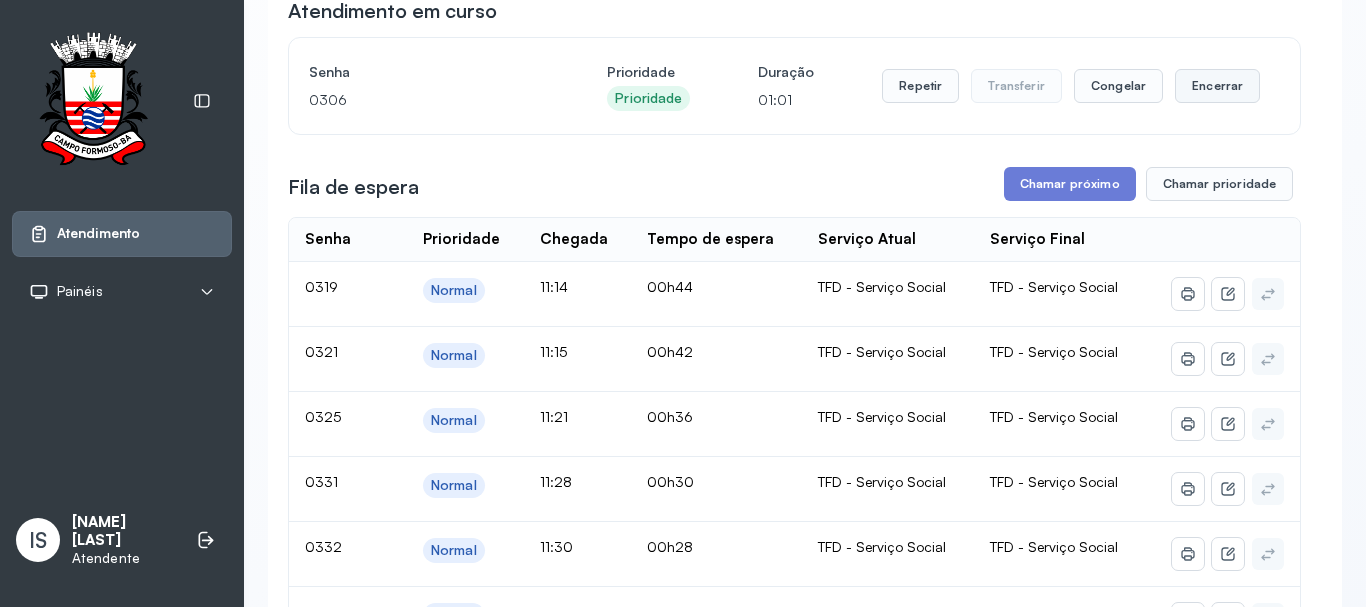 click on "Encerrar" at bounding box center [1217, 86] 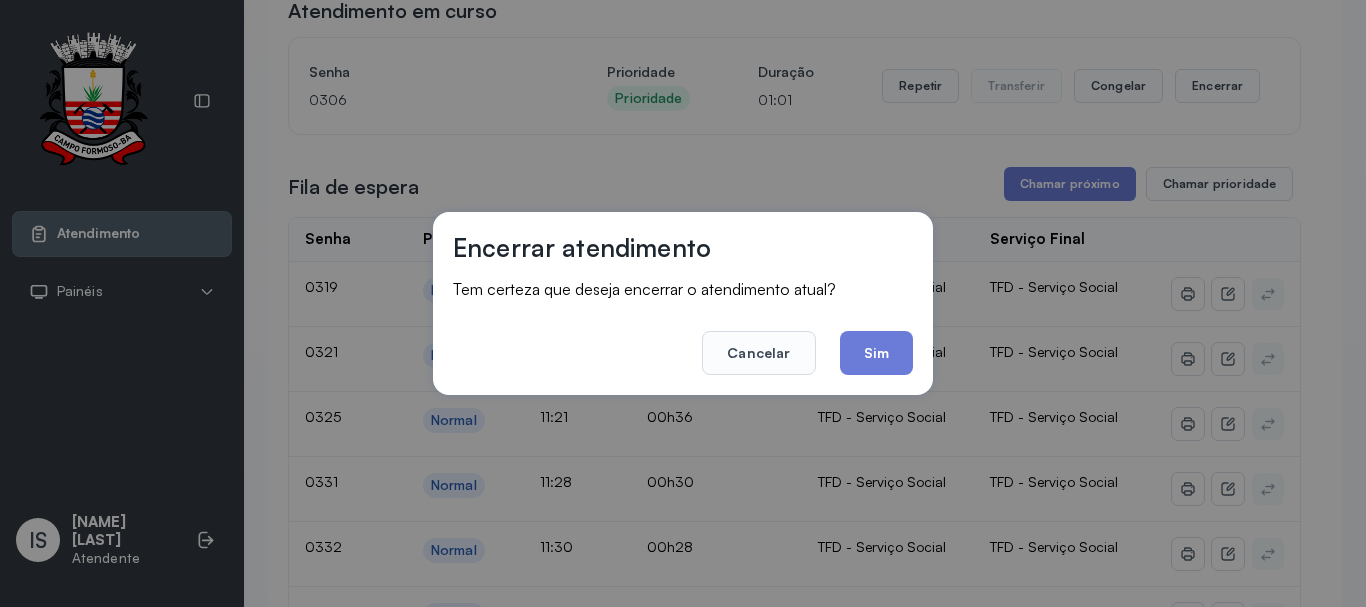click on "Encerrar atendimento  Tem certeza que deseja encerrar o atendimento atual?  Cancelar Sim" at bounding box center (683, 303) 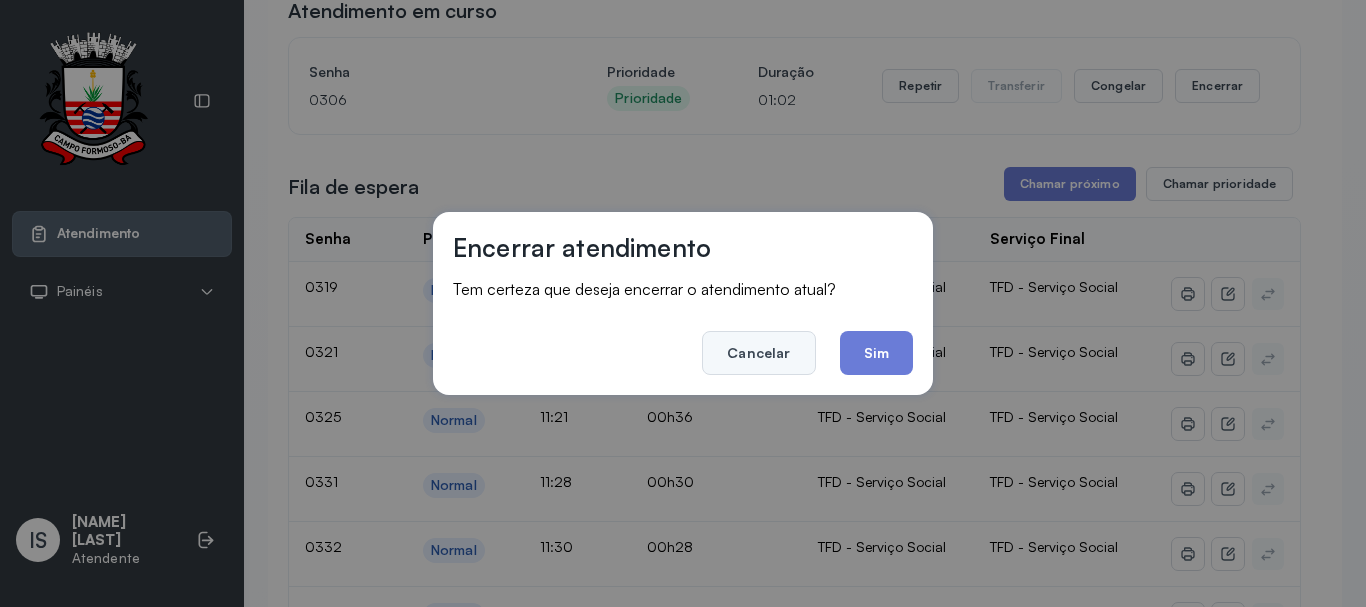 click on "Cancelar" 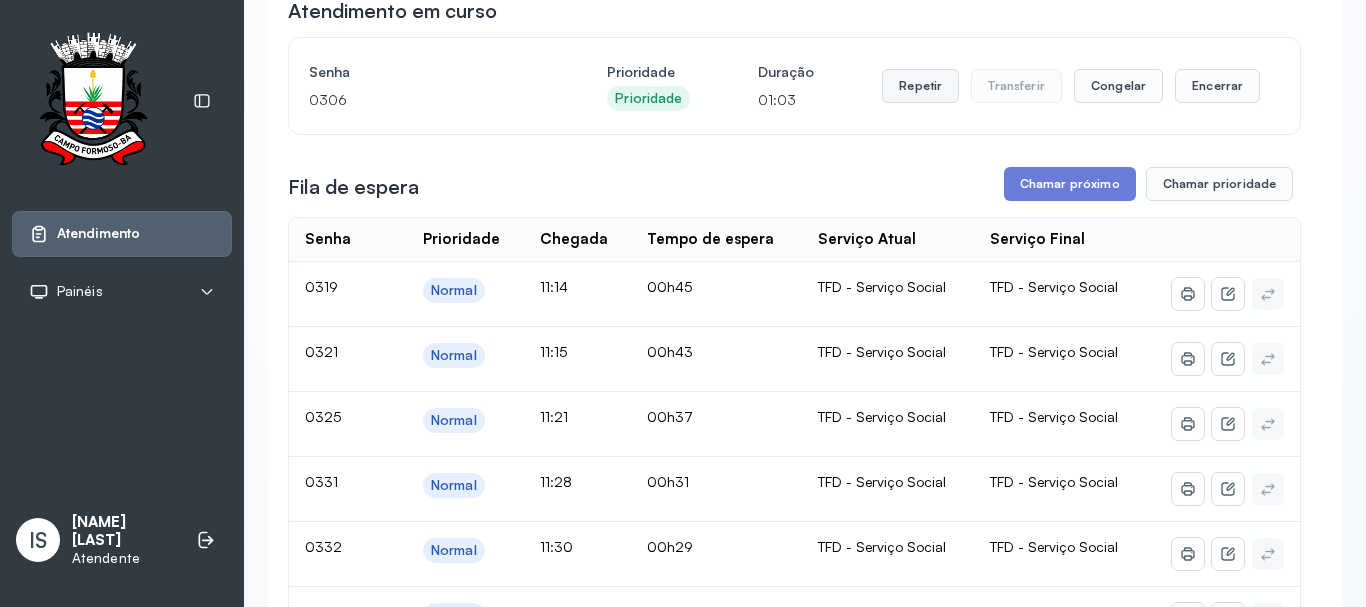 click on "Repetir" at bounding box center [920, 86] 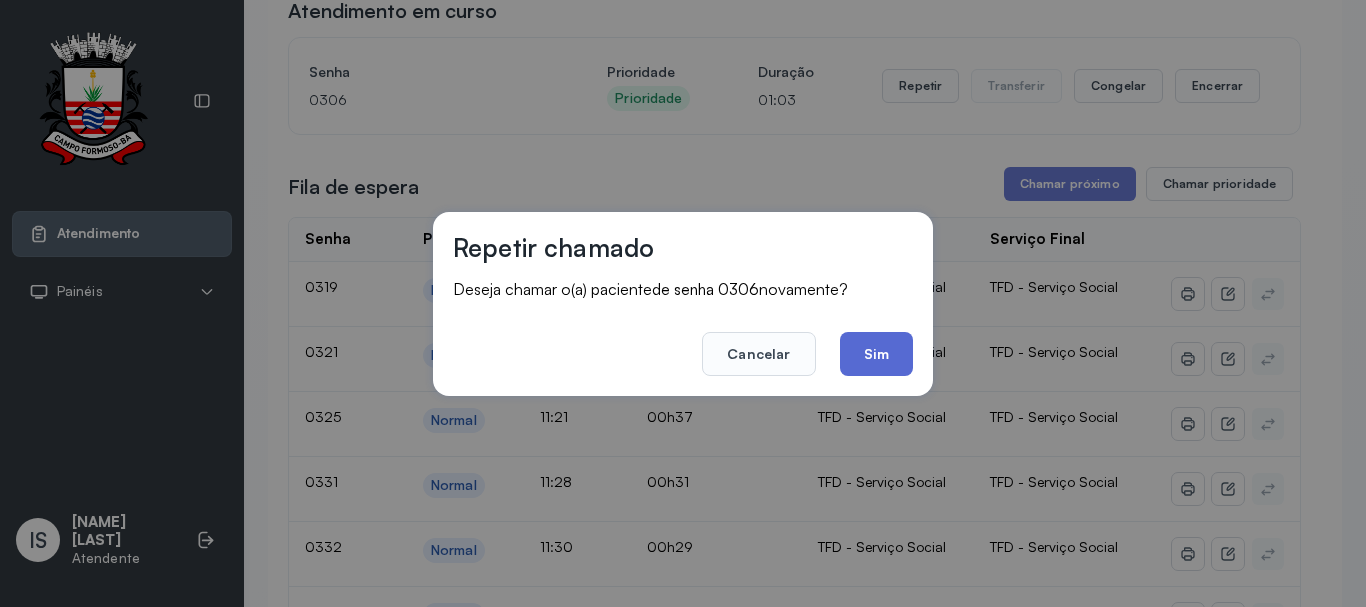 click on "Sim" 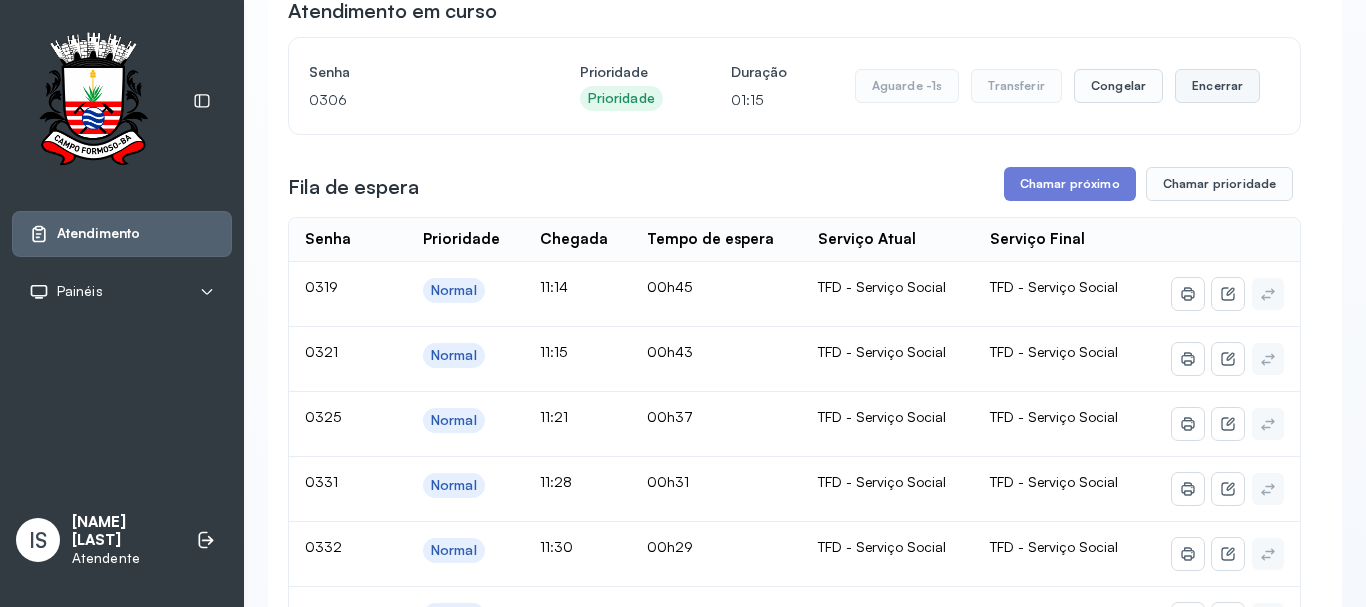 click on "Encerrar" at bounding box center (1217, 86) 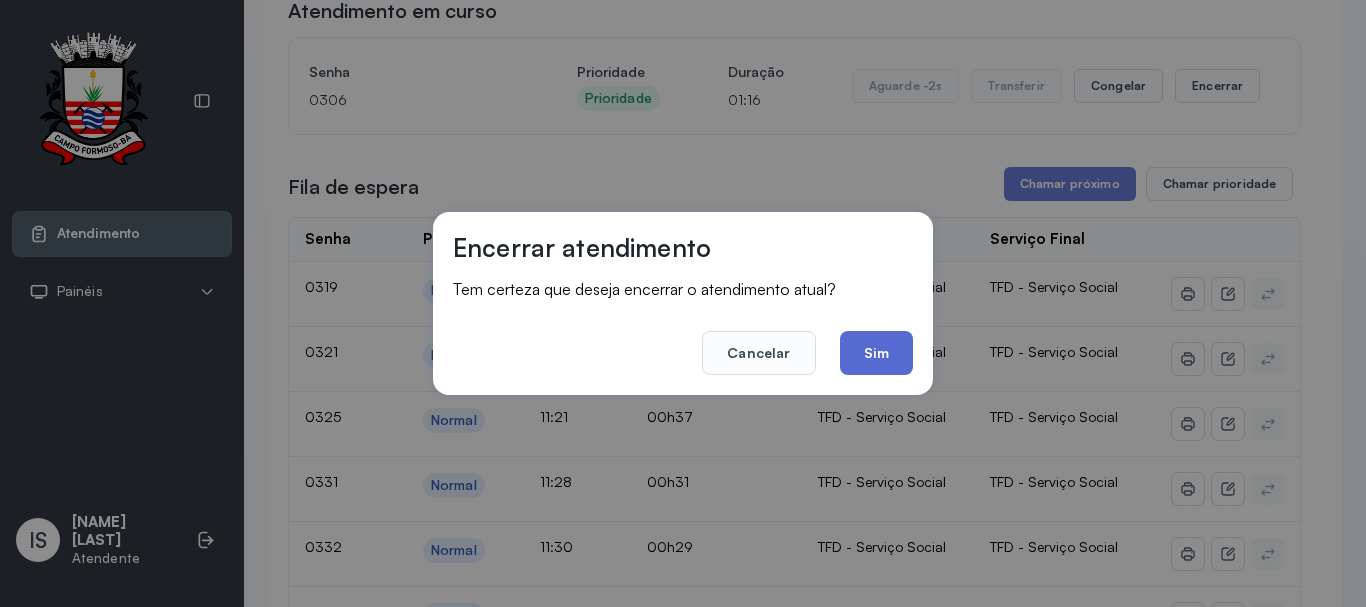 click on "Sim" 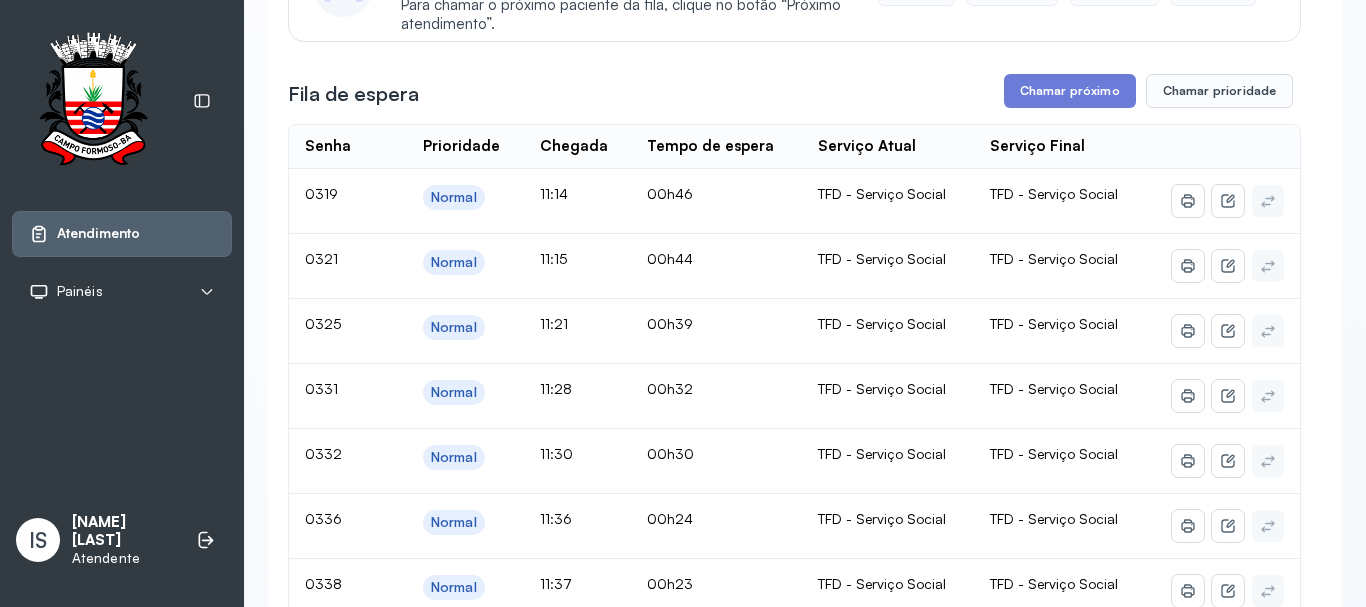 scroll, scrollTop: 200, scrollLeft: 0, axis: vertical 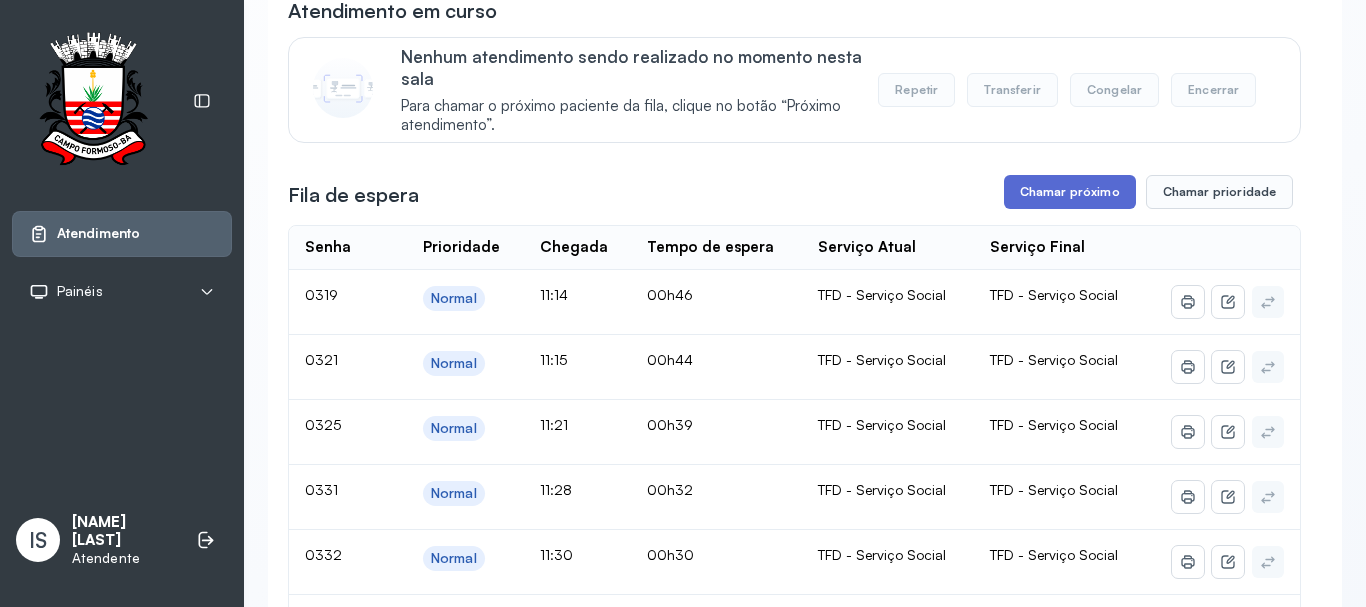 click on "Chamar próximo" at bounding box center [1070, 192] 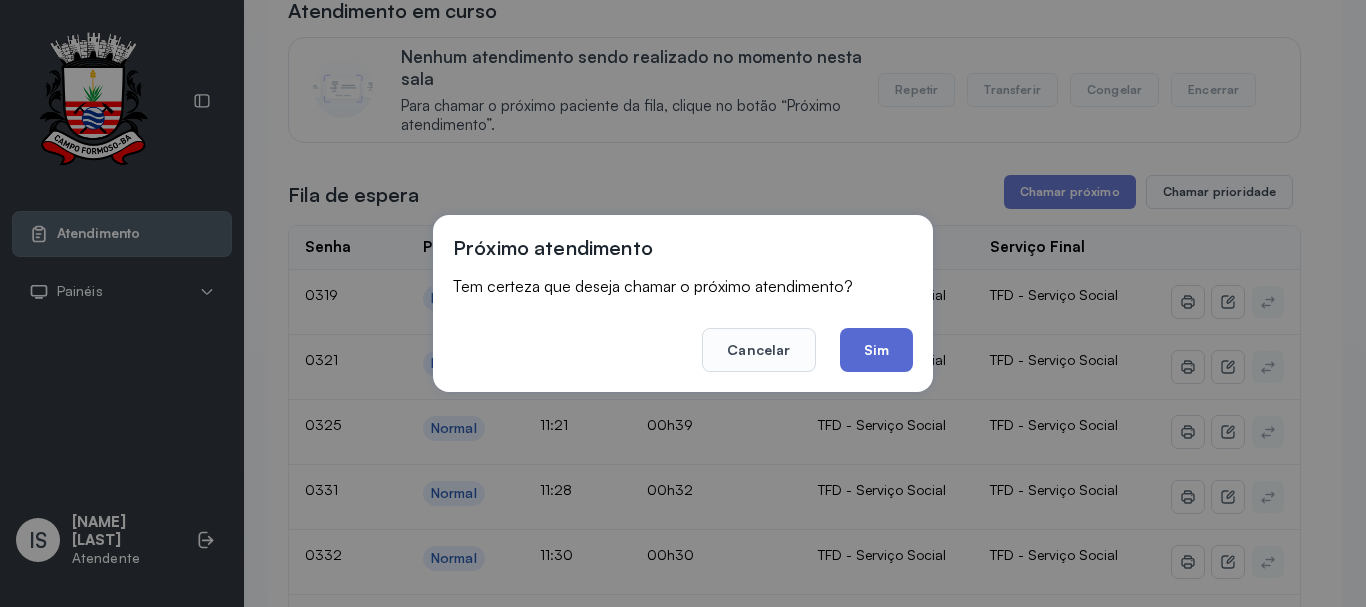 click on "Sim" 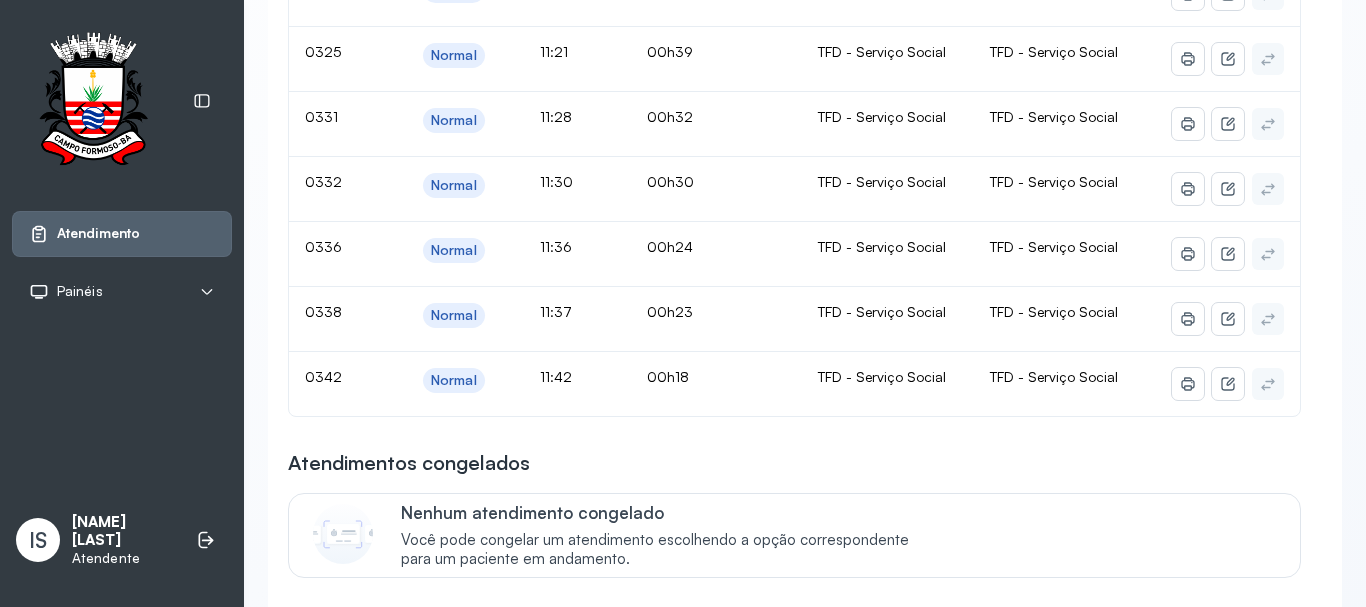 scroll, scrollTop: 200, scrollLeft: 0, axis: vertical 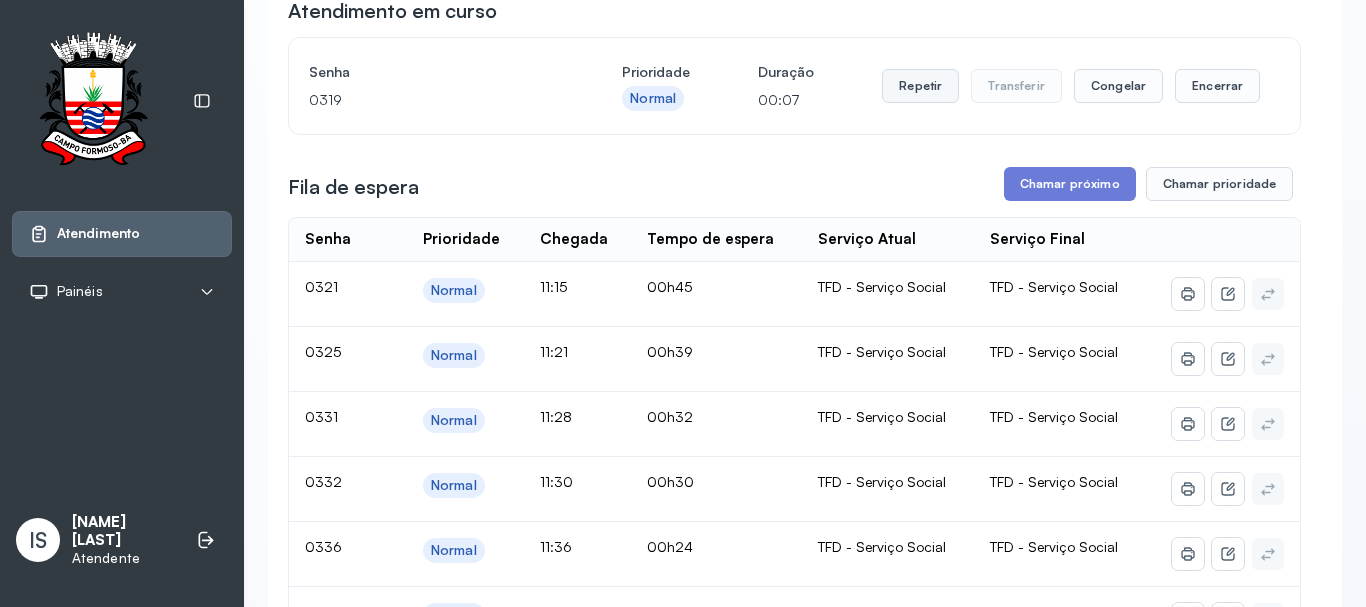 click on "Repetir" at bounding box center [920, 86] 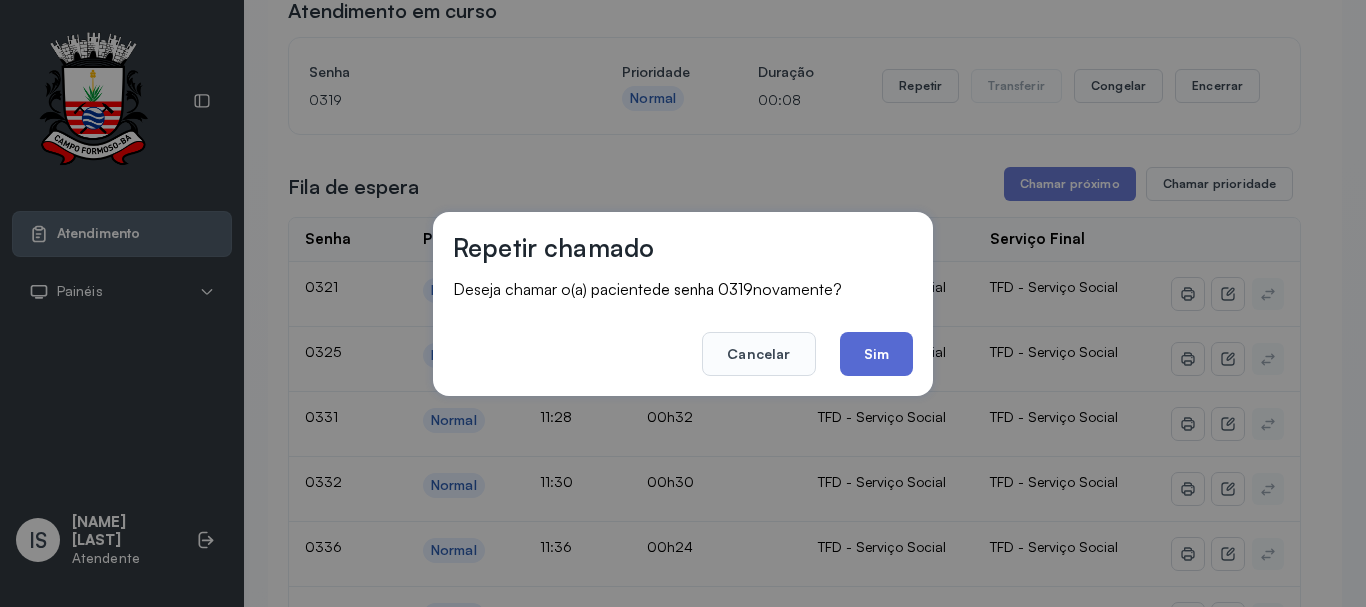 click on "Sim" 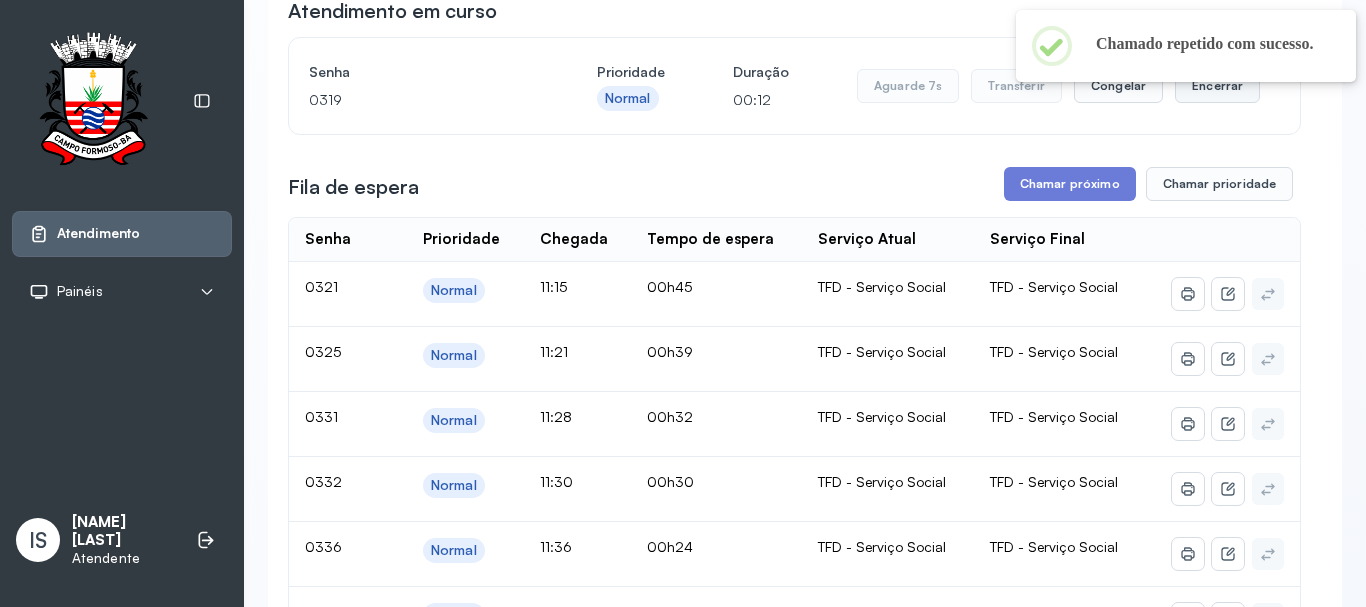 click on "Encerrar" at bounding box center [1217, 86] 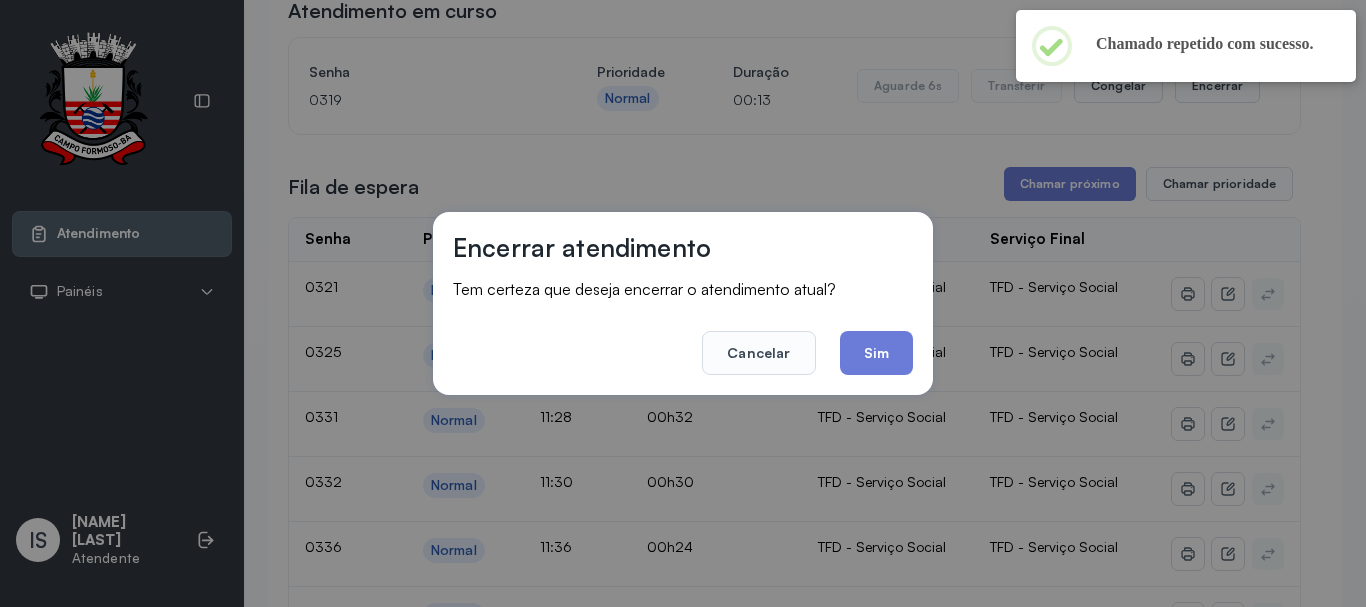 click on "Sim" 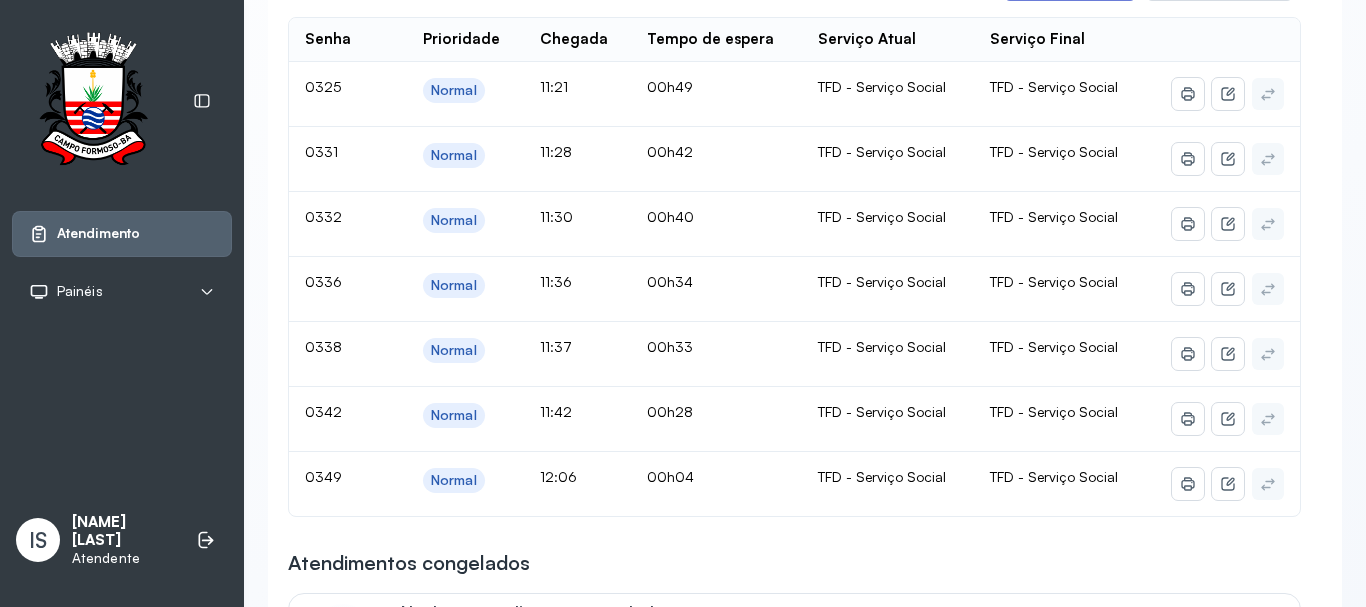 scroll, scrollTop: 300, scrollLeft: 0, axis: vertical 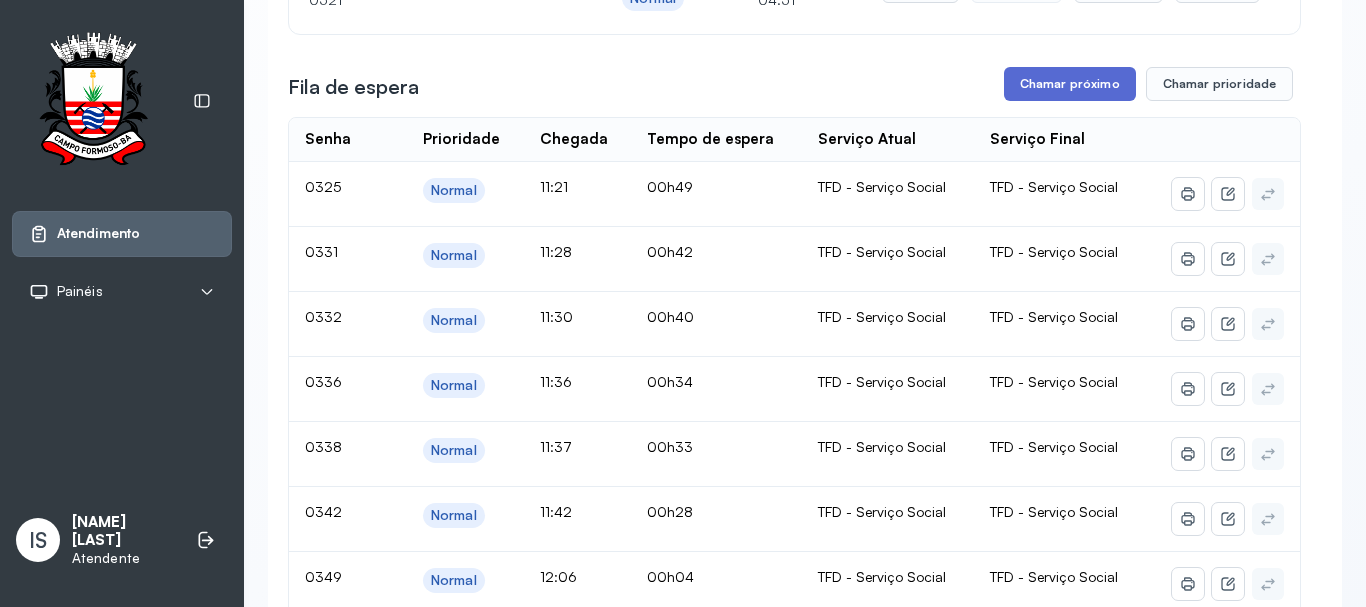 click on "Chamar próximo" at bounding box center [1070, 84] 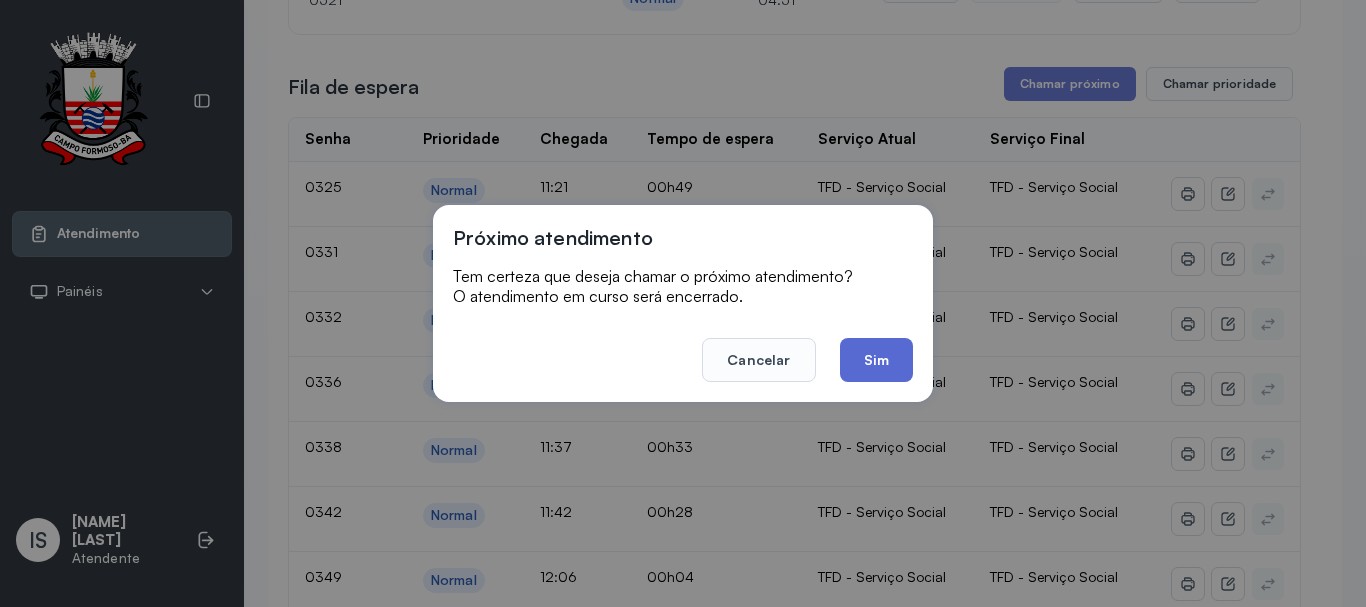 click on "Sim" 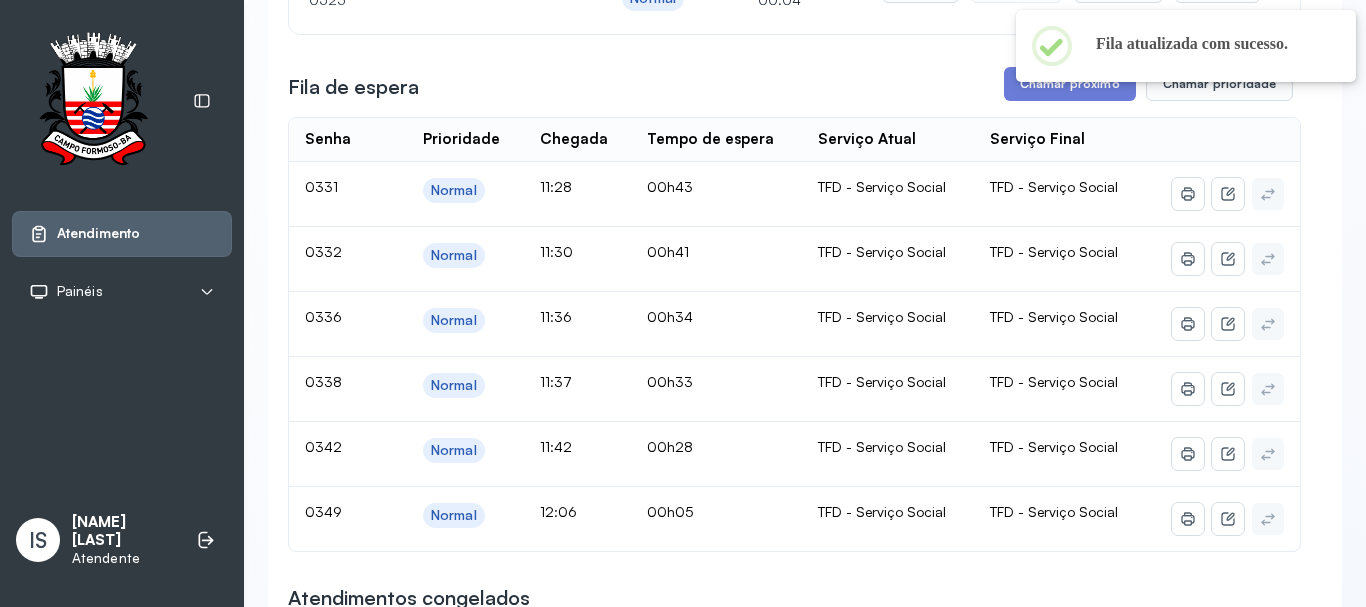 scroll, scrollTop: 200, scrollLeft: 0, axis: vertical 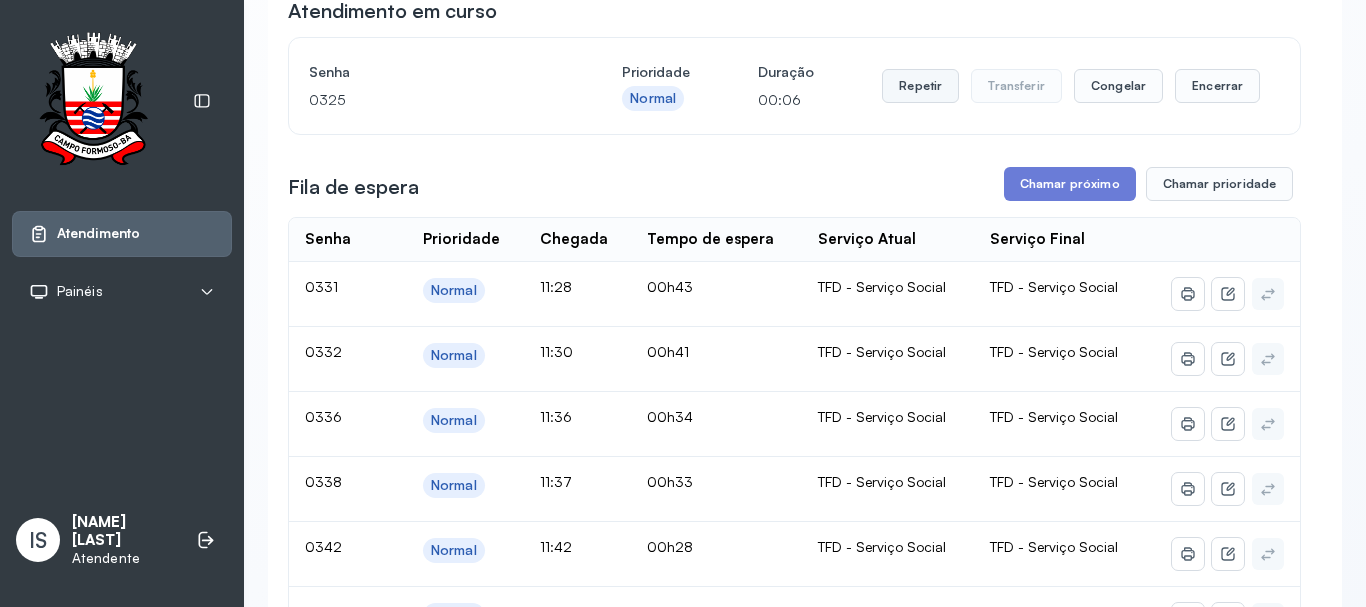 click on "Repetir" at bounding box center [920, 86] 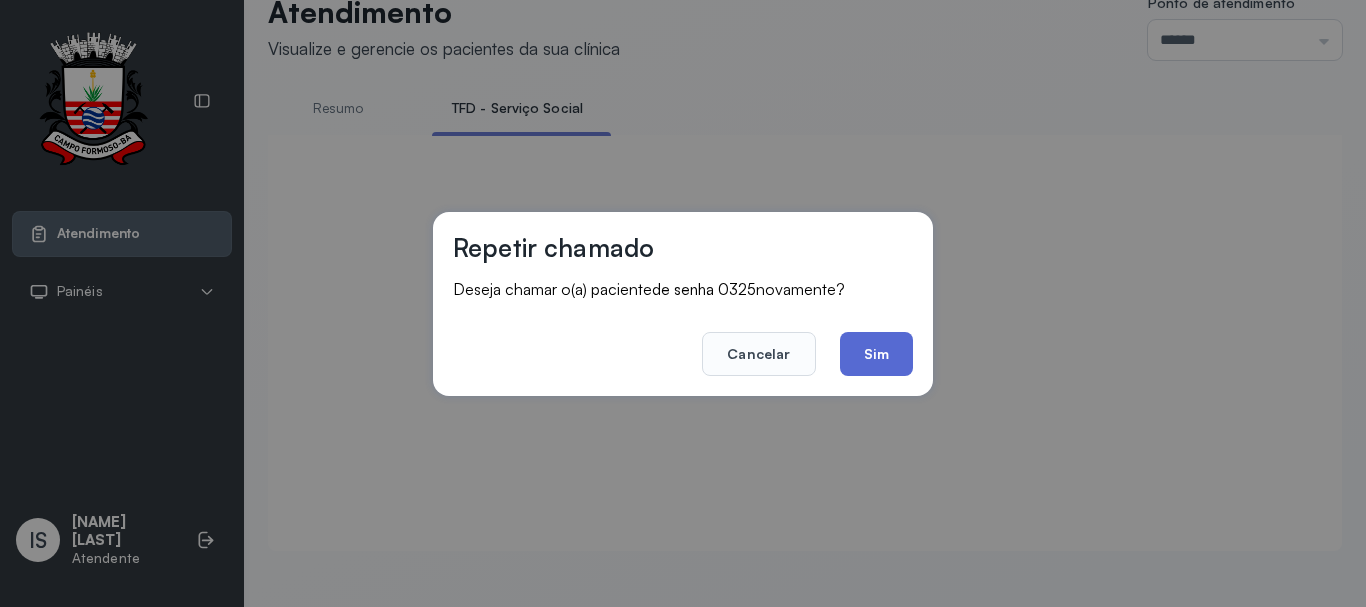 scroll, scrollTop: 62, scrollLeft: 0, axis: vertical 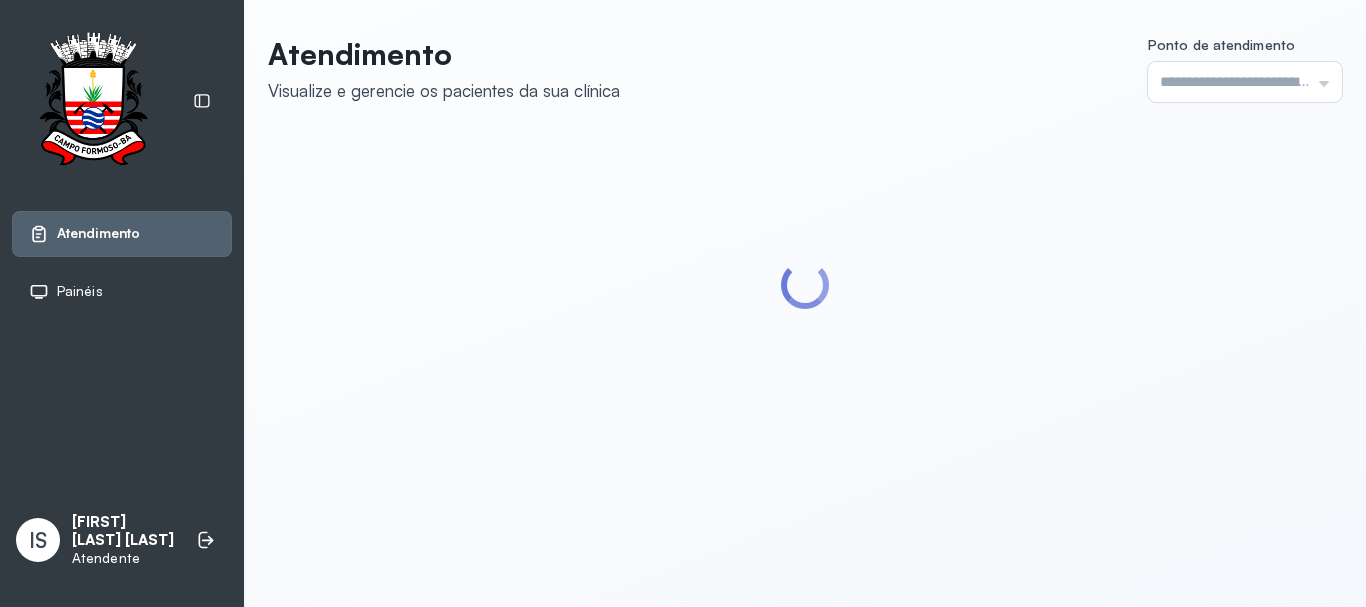 type on "******" 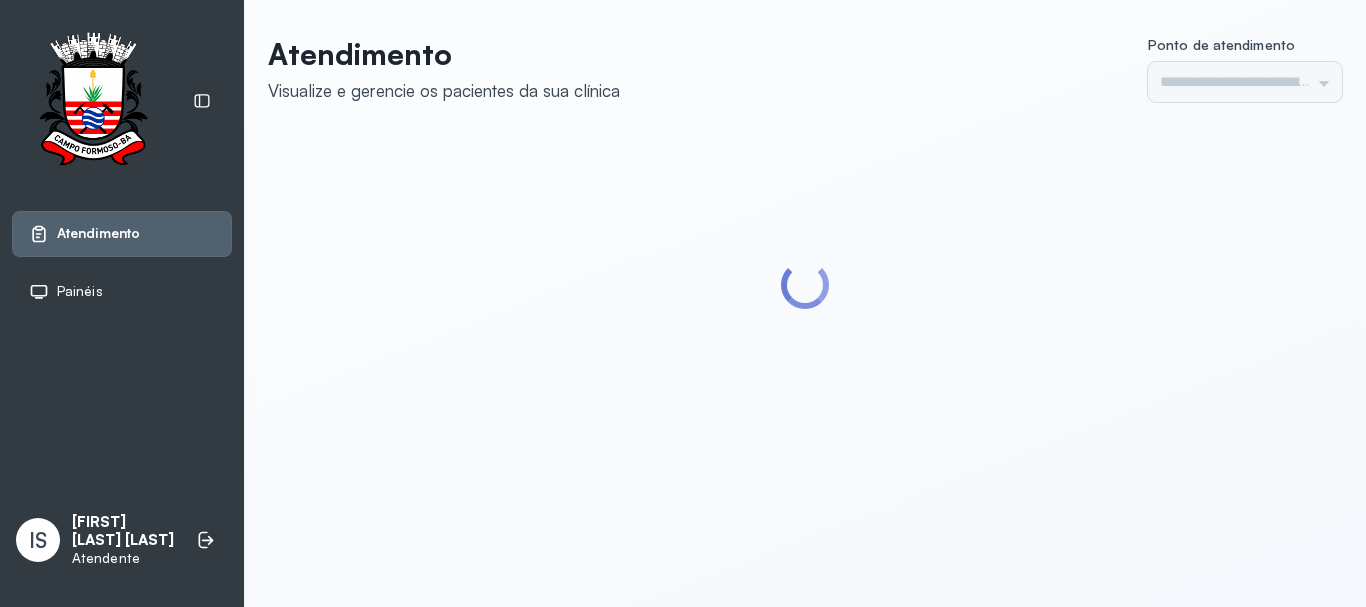 scroll, scrollTop: 0, scrollLeft: 0, axis: both 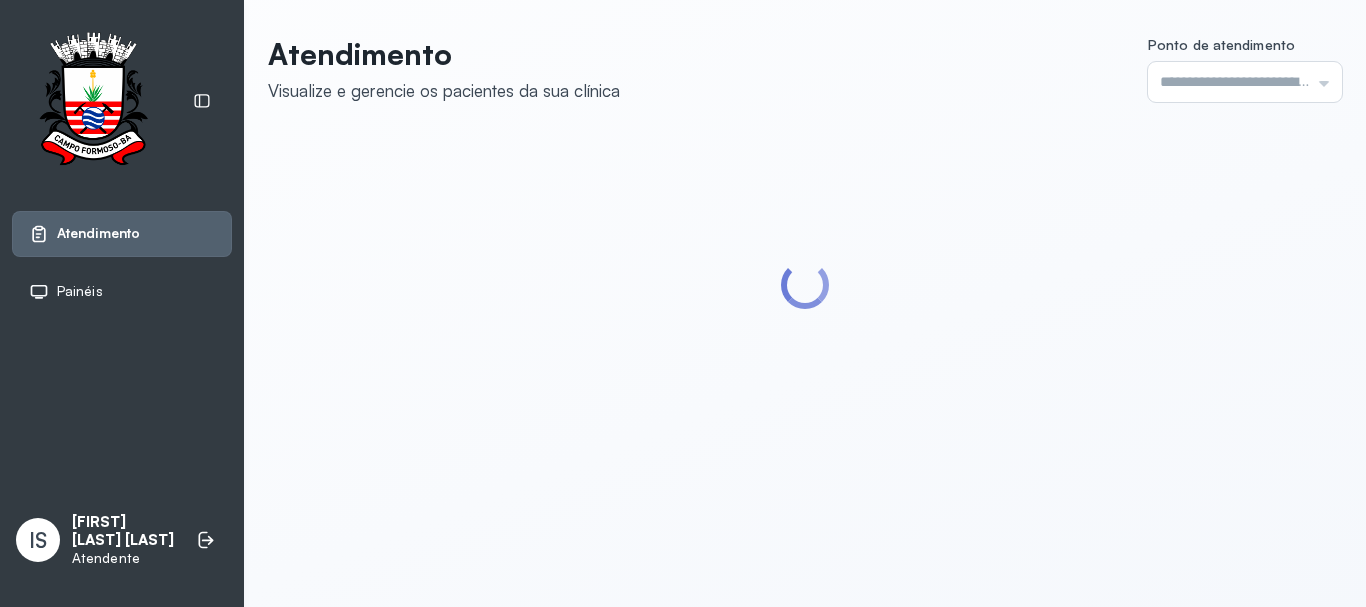 type on "******" 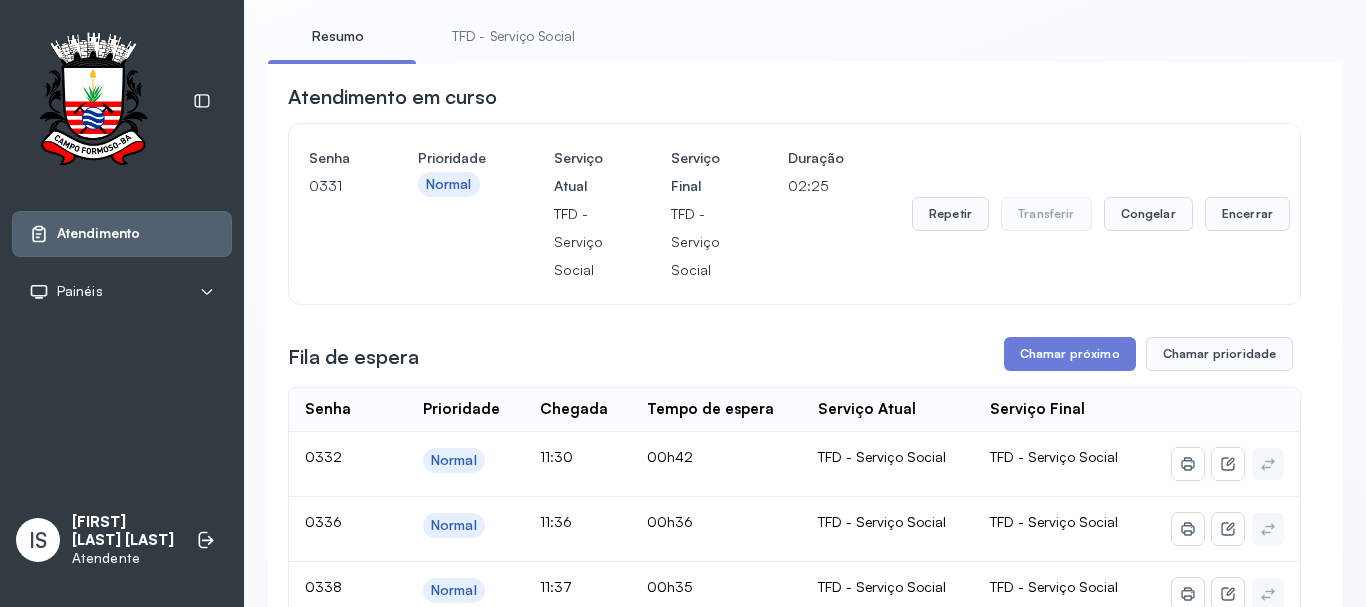 scroll, scrollTop: 0, scrollLeft: 0, axis: both 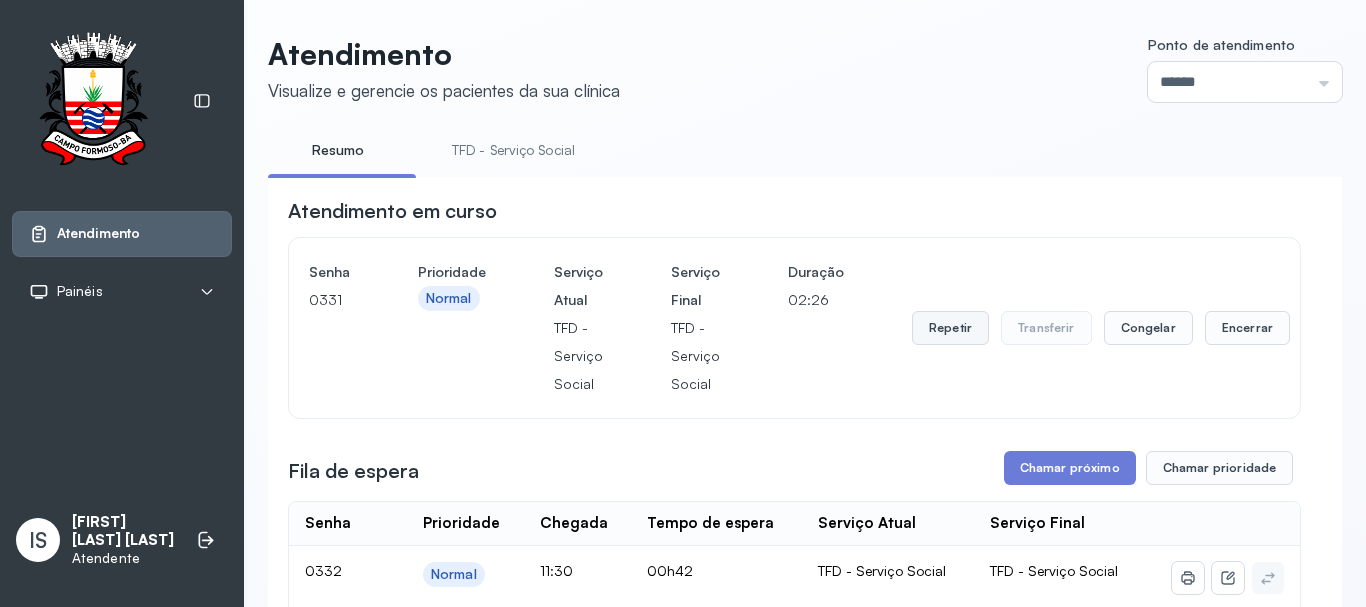 click on "Repetir" at bounding box center (950, 328) 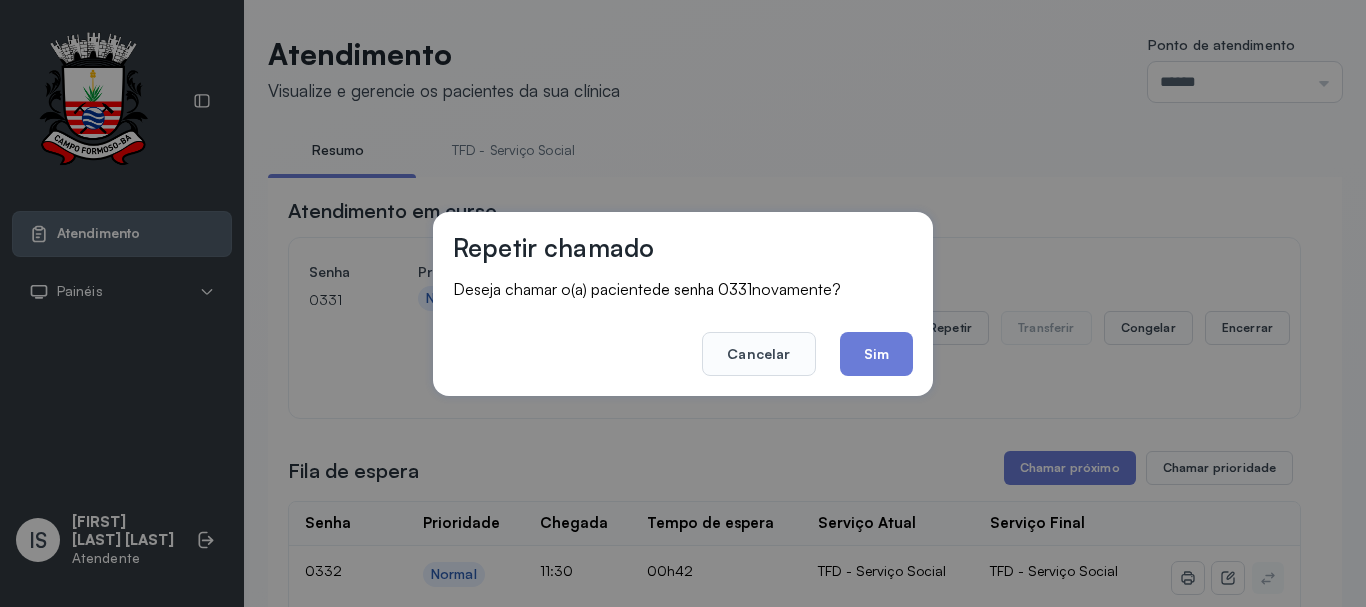 click on "Cancelar" 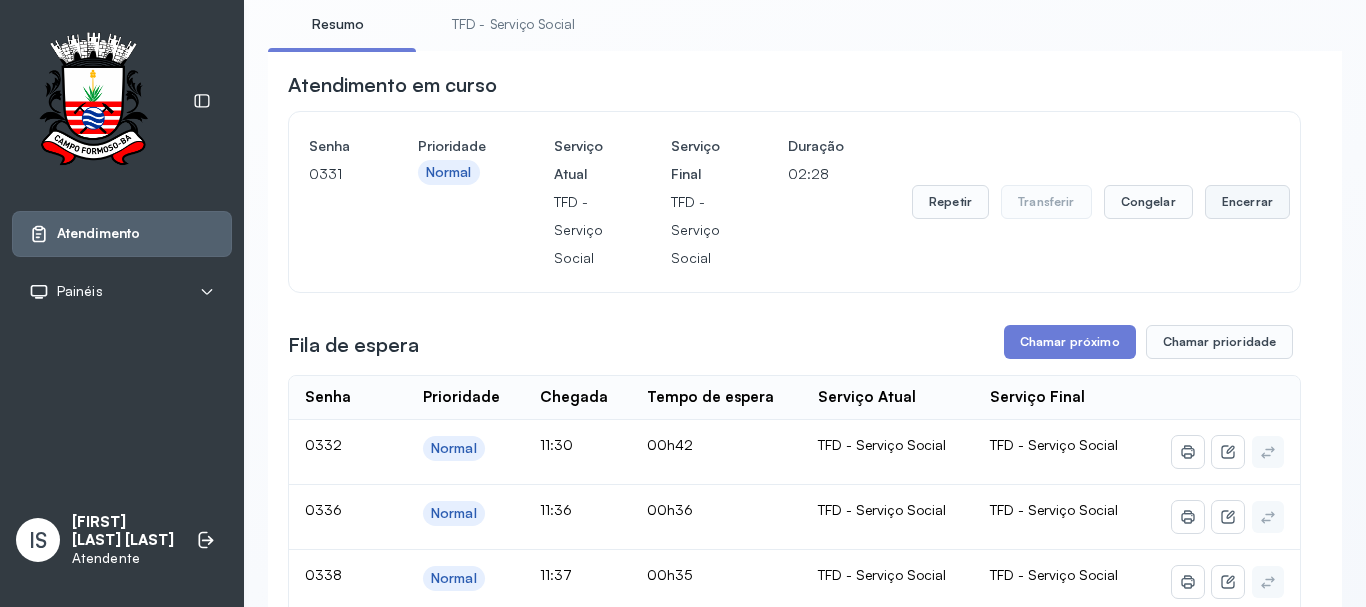 scroll, scrollTop: 100, scrollLeft: 0, axis: vertical 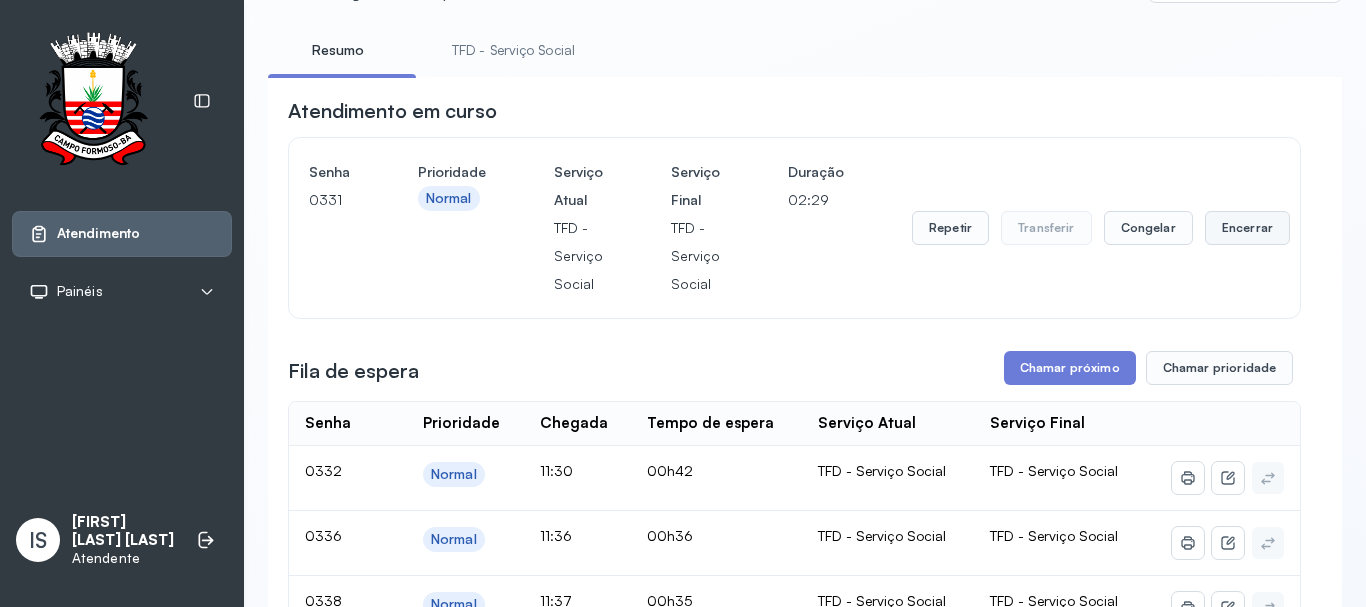 click on "Encerrar" at bounding box center (1247, 228) 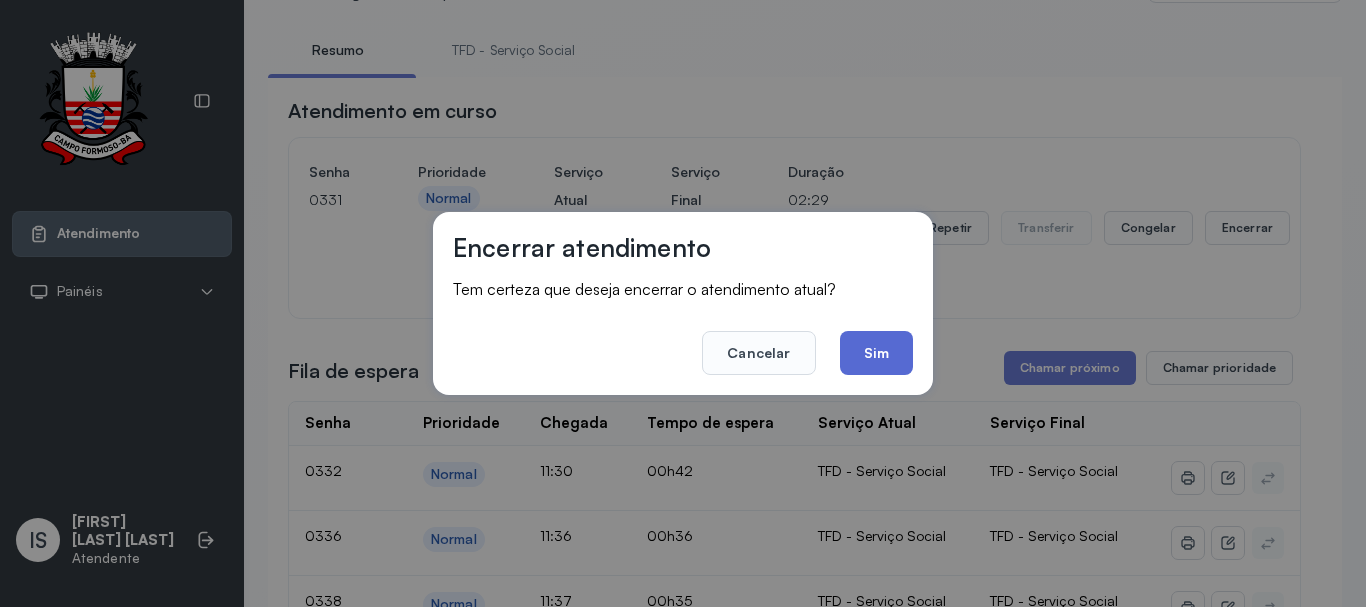 click on "Sim" 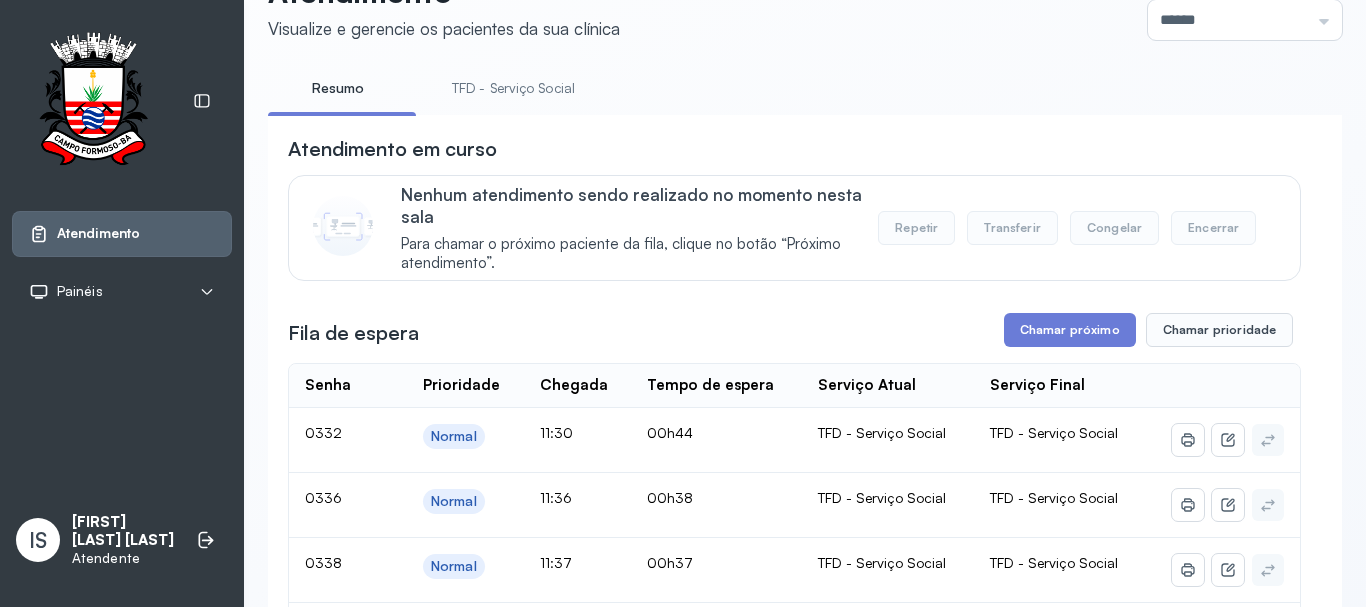 scroll, scrollTop: 300, scrollLeft: 0, axis: vertical 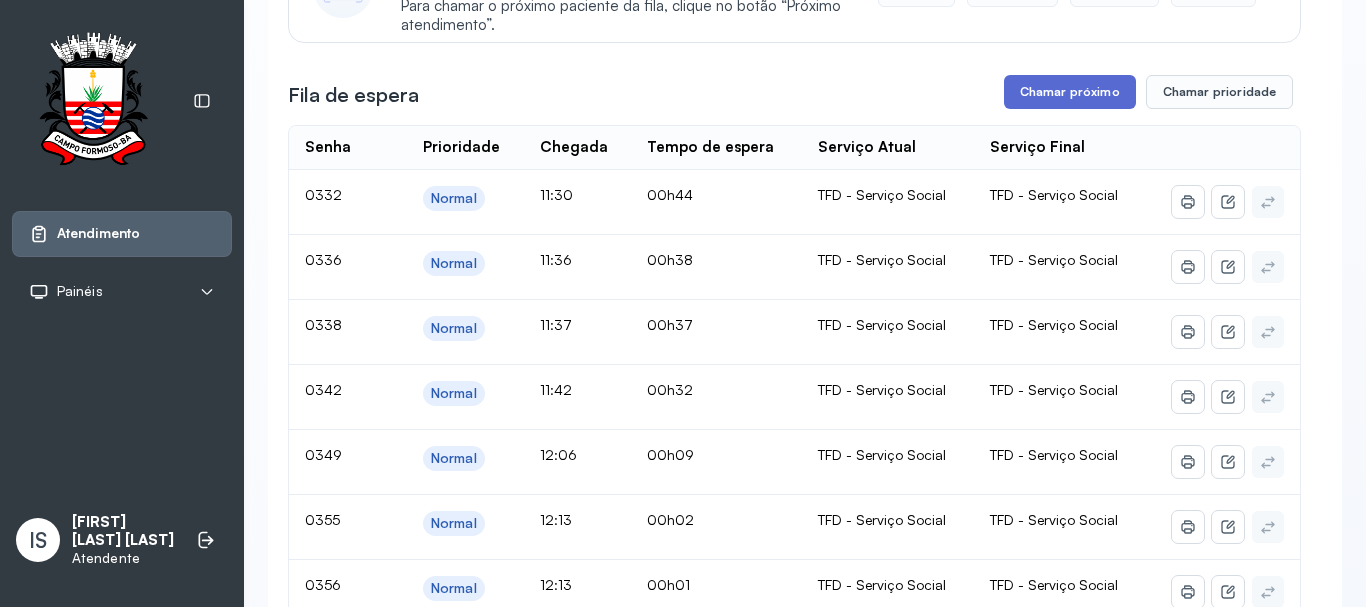 click on "Chamar próximo" at bounding box center (1070, 92) 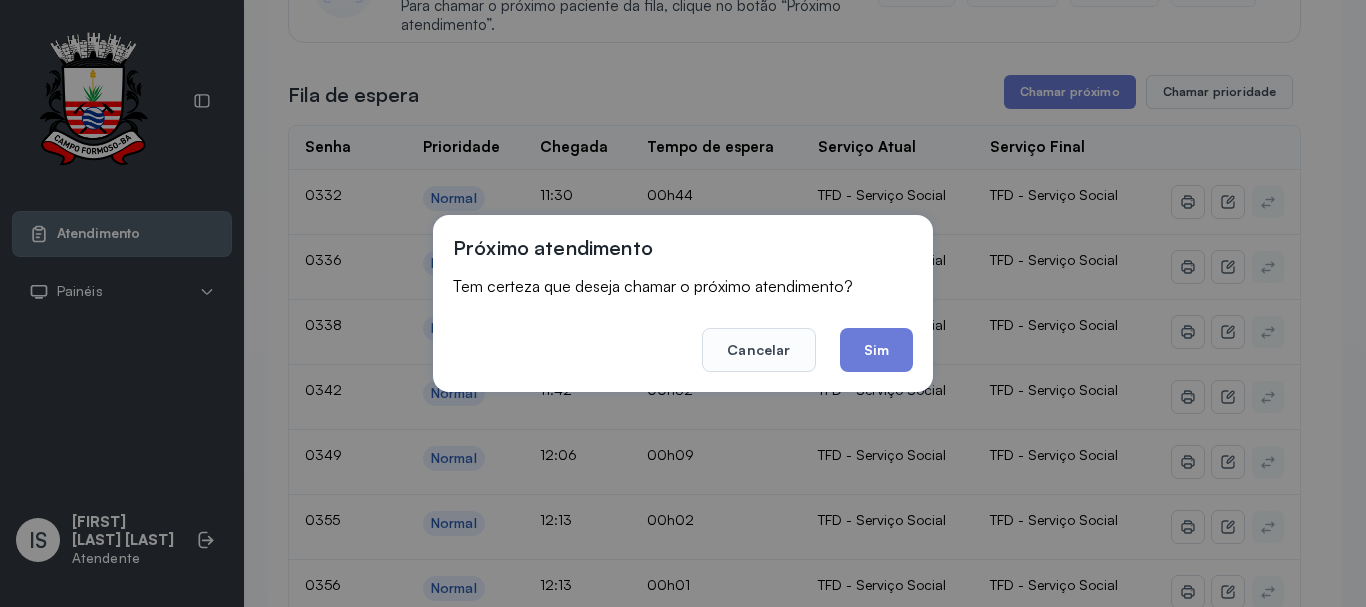 scroll, scrollTop: 62, scrollLeft: 0, axis: vertical 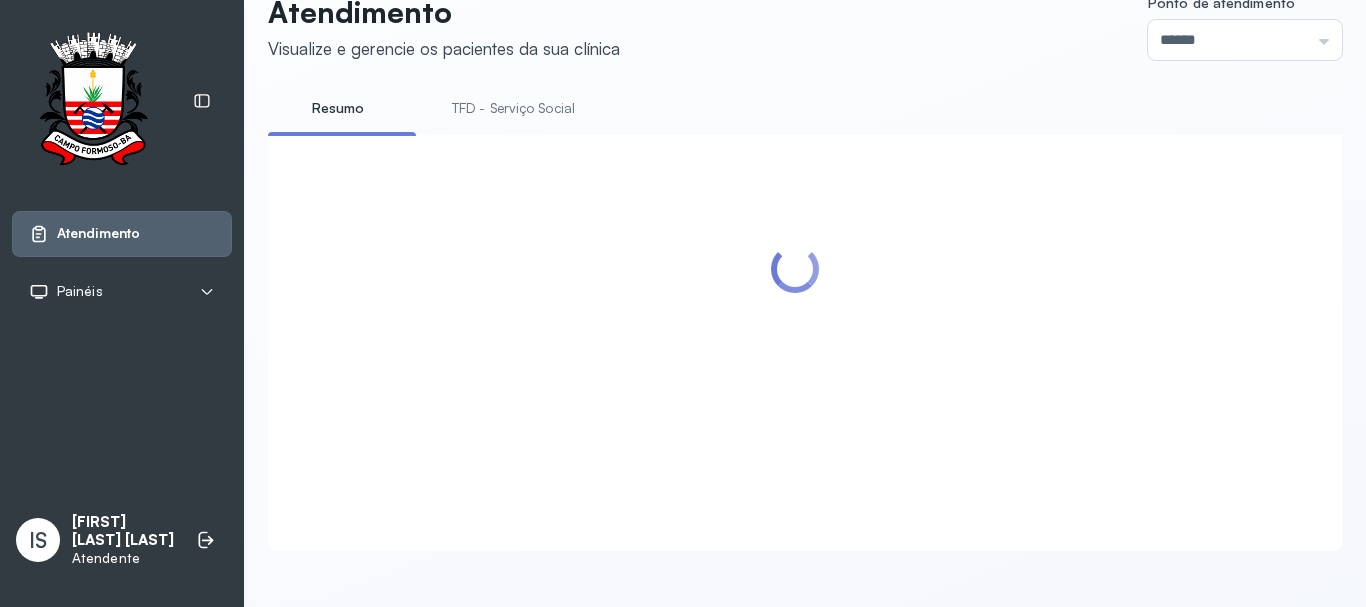 click at bounding box center (794, 319) 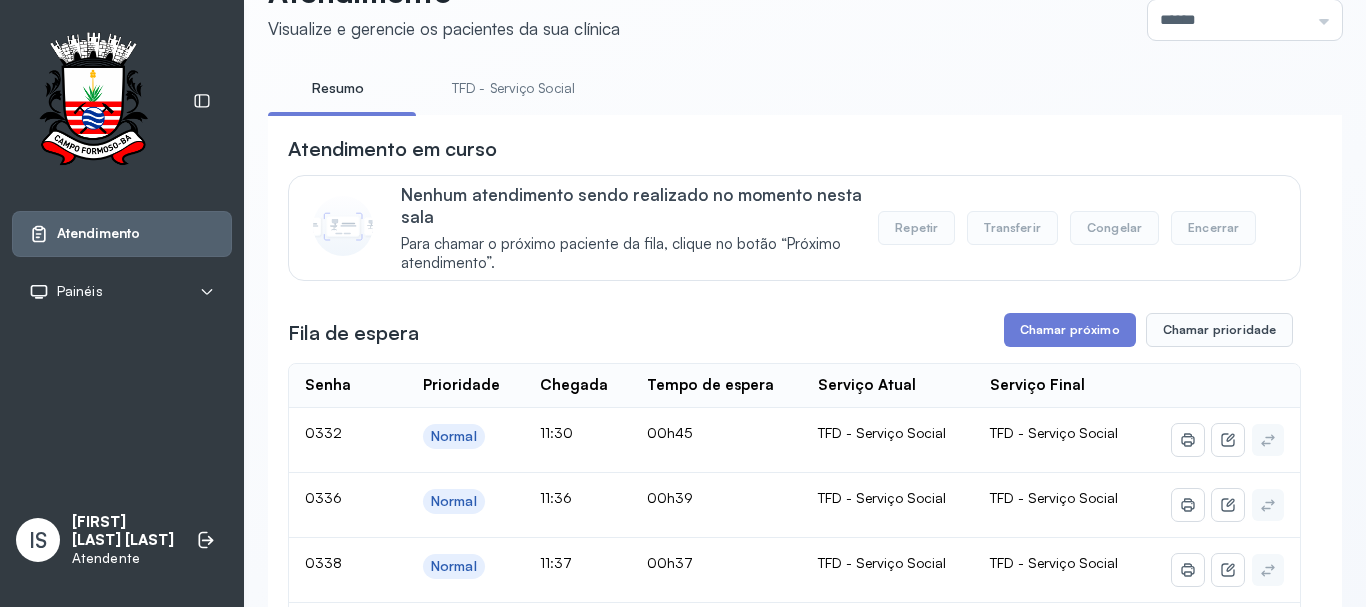 scroll, scrollTop: 300, scrollLeft: 0, axis: vertical 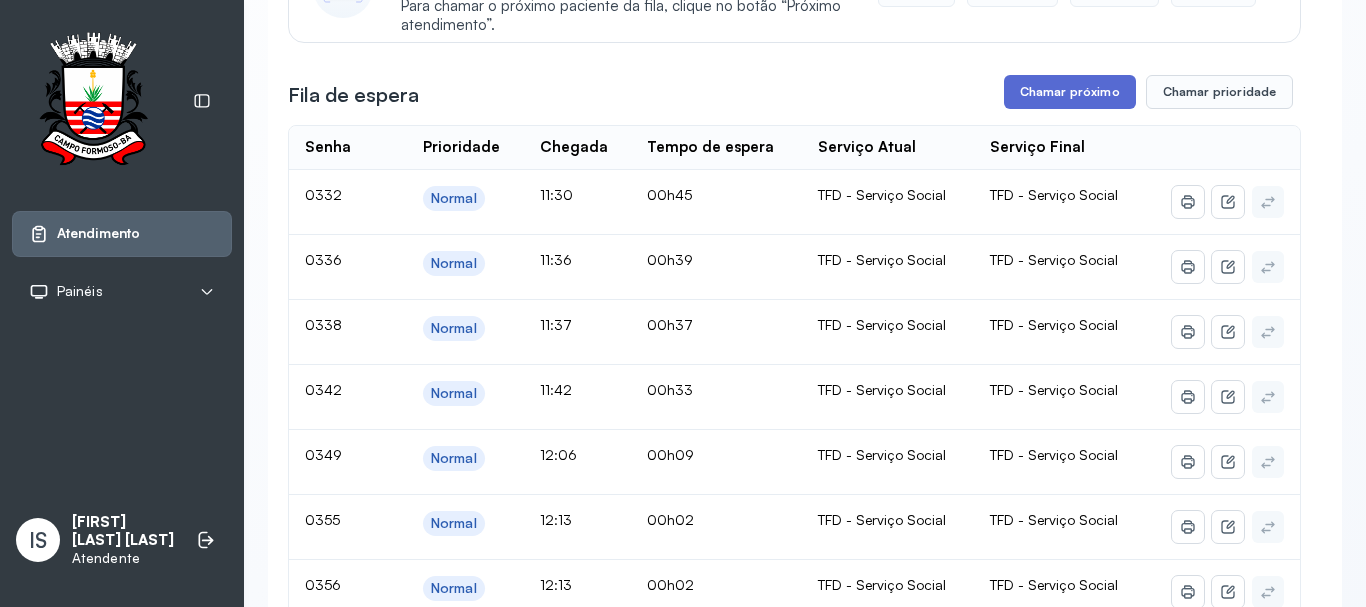 click on "Chamar próximo" at bounding box center (1070, 92) 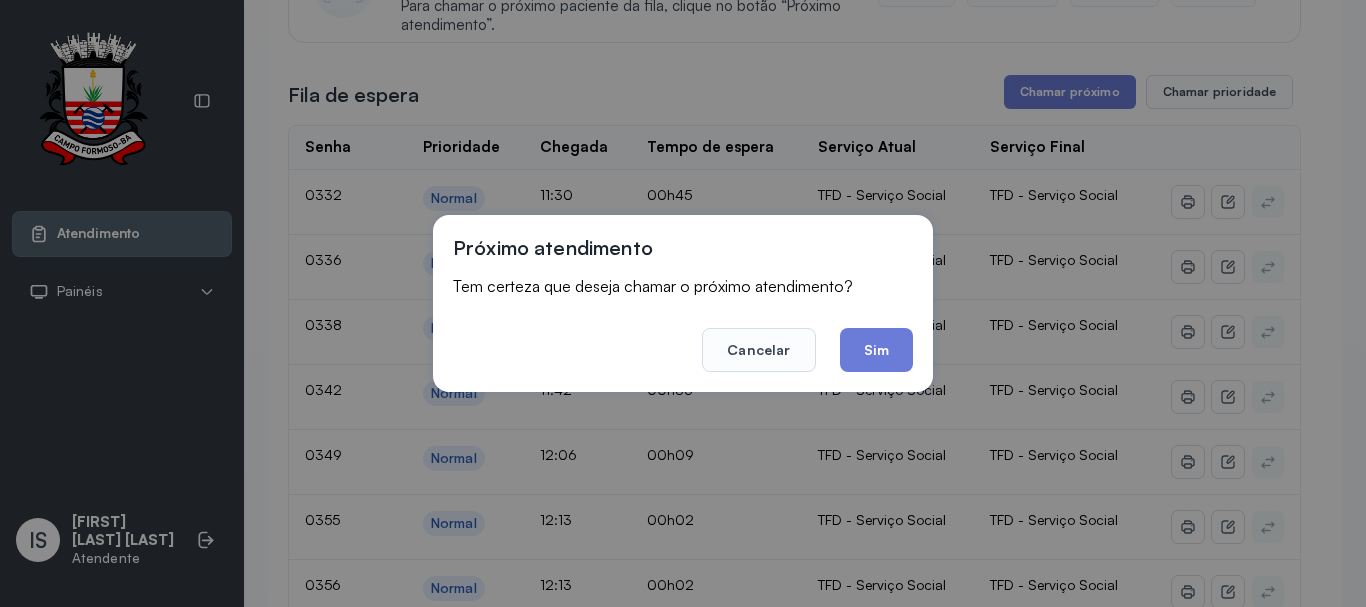click on "Sim" 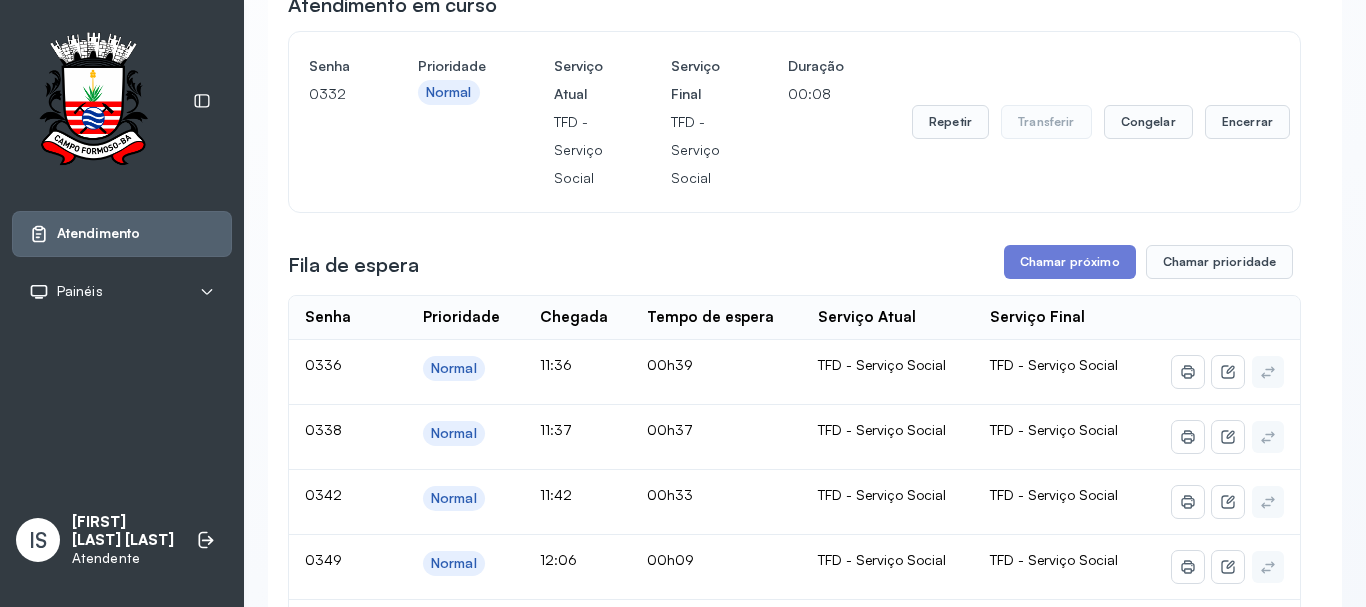 scroll, scrollTop: 200, scrollLeft: 0, axis: vertical 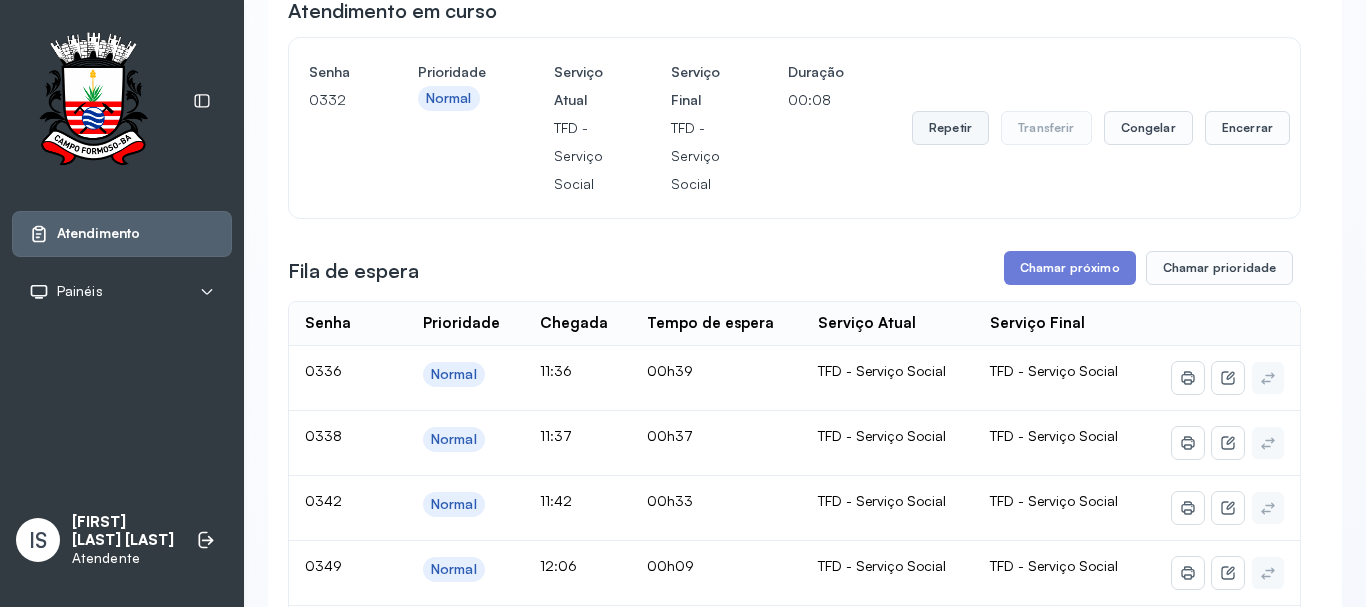 click on "Repetir" at bounding box center [950, 128] 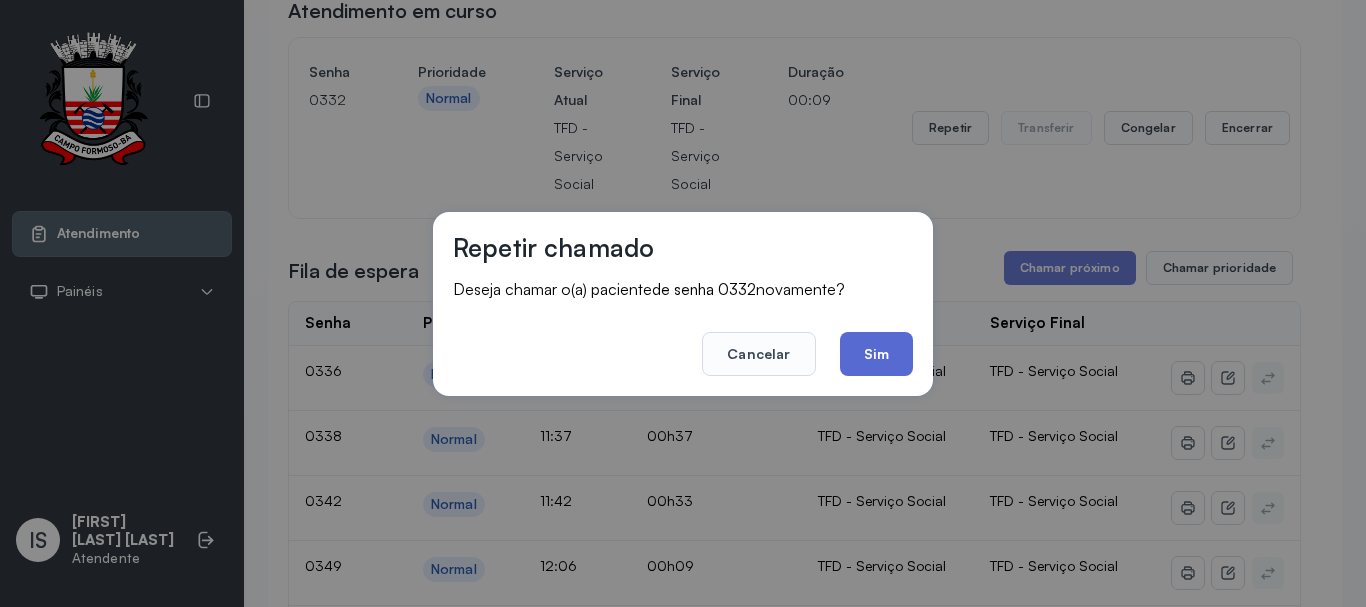 click on "Sim" 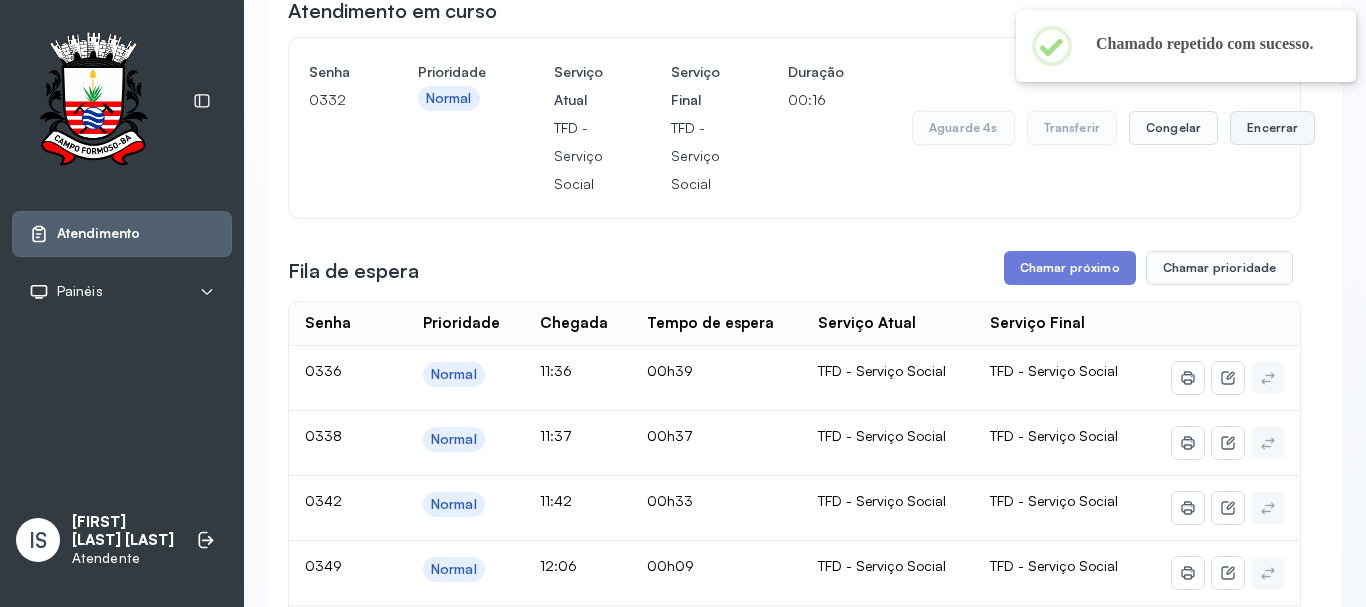 click on "Encerrar" at bounding box center (1272, 128) 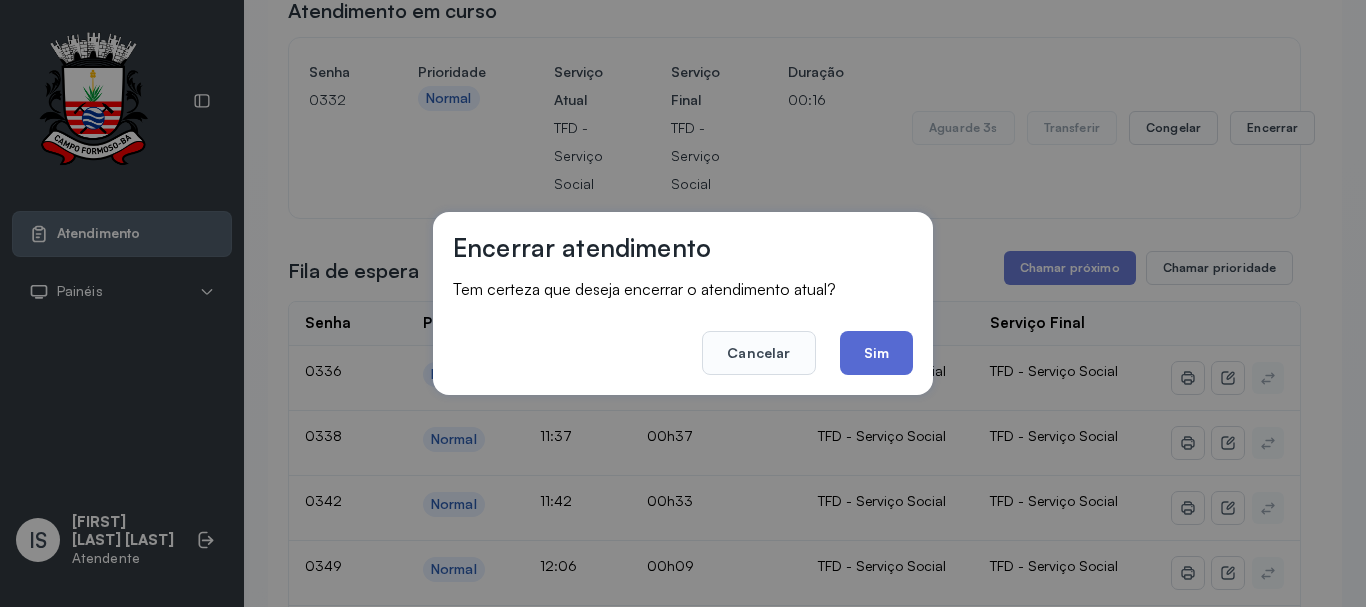 click on "Sim" 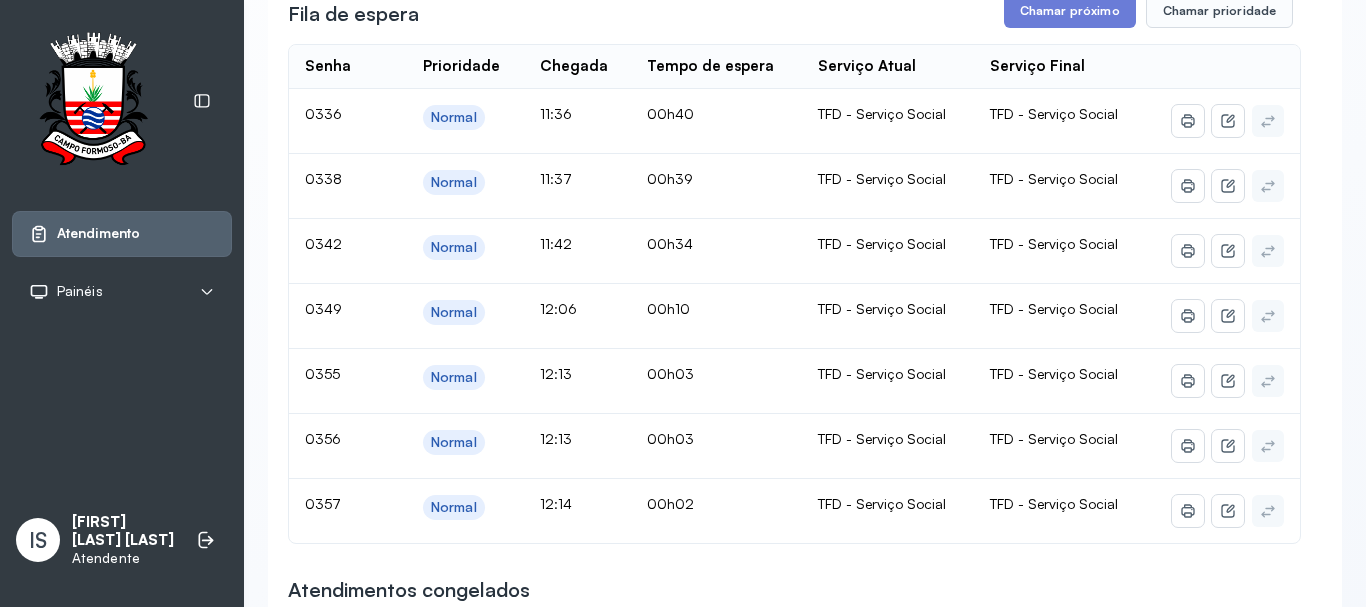 scroll, scrollTop: 200, scrollLeft: 0, axis: vertical 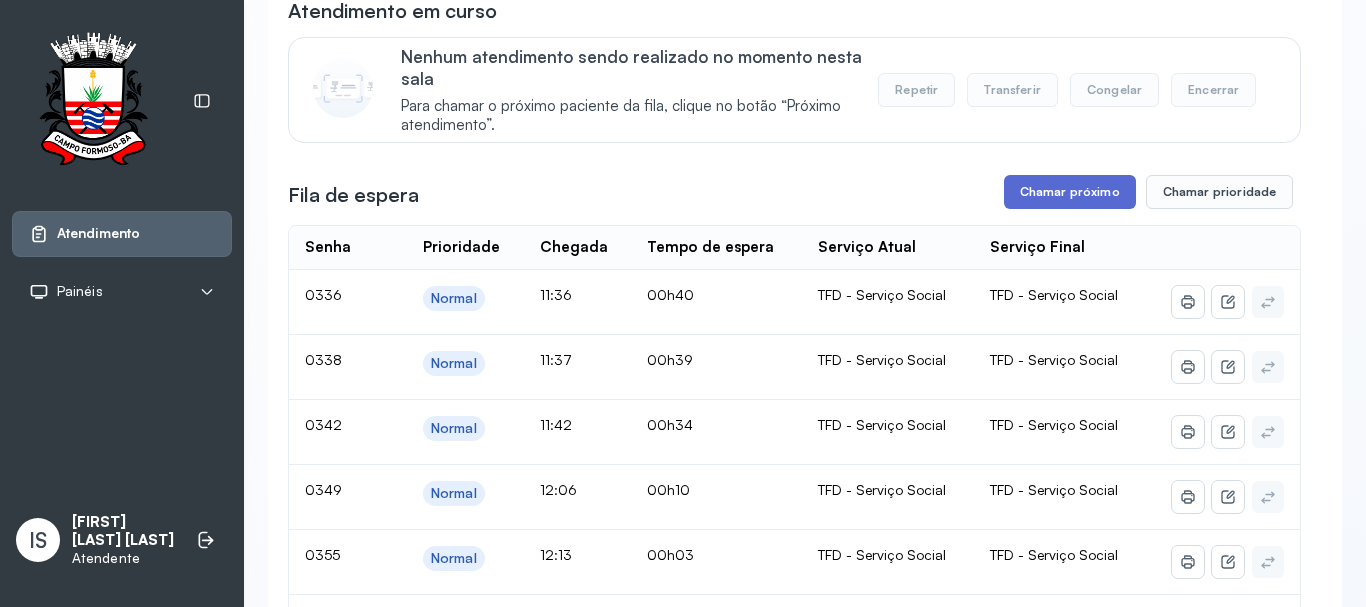 click on "Chamar próximo" at bounding box center [1070, 192] 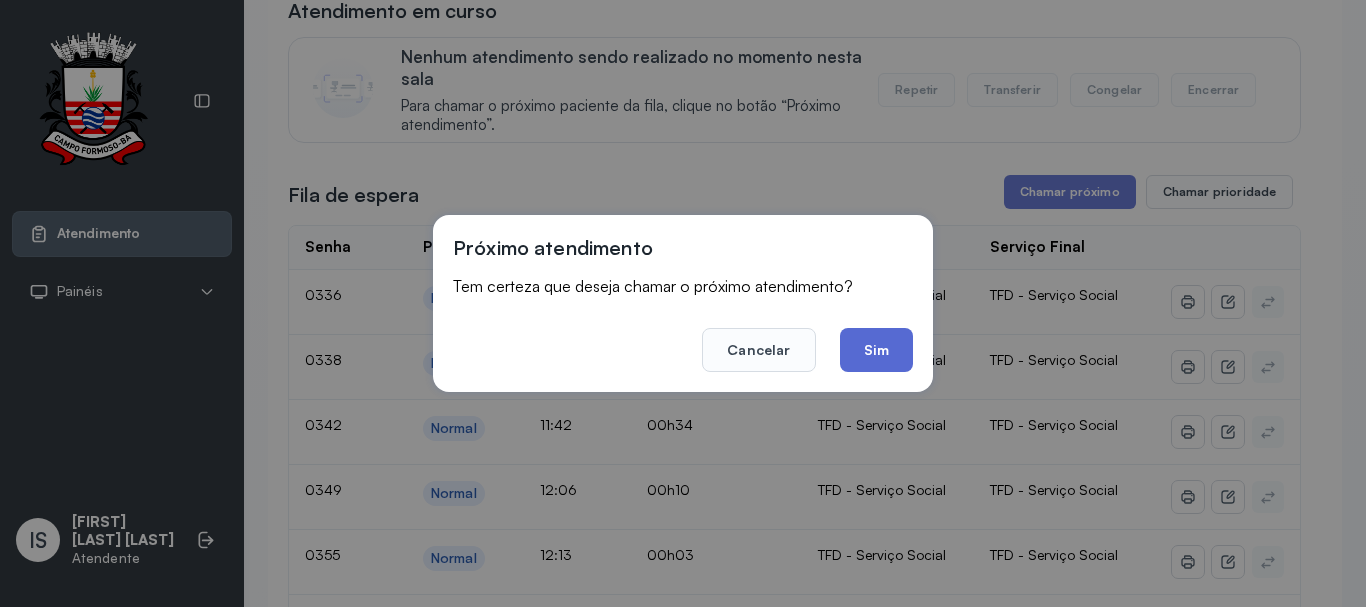 click on "Sim" 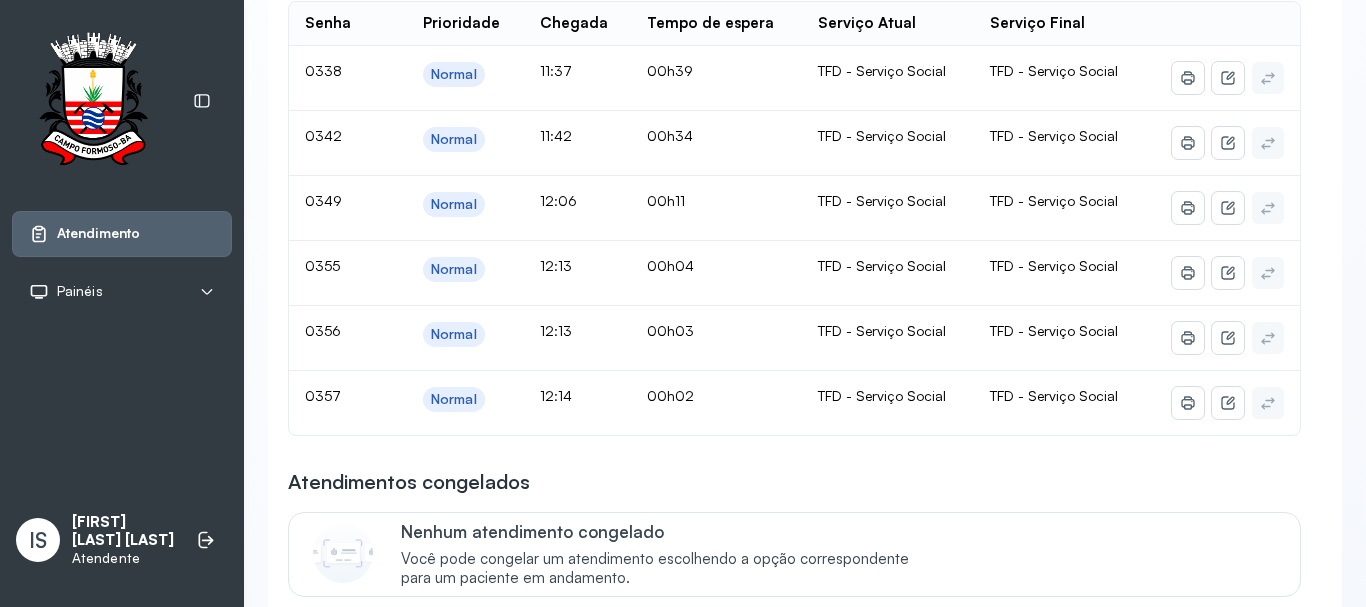 scroll, scrollTop: 200, scrollLeft: 0, axis: vertical 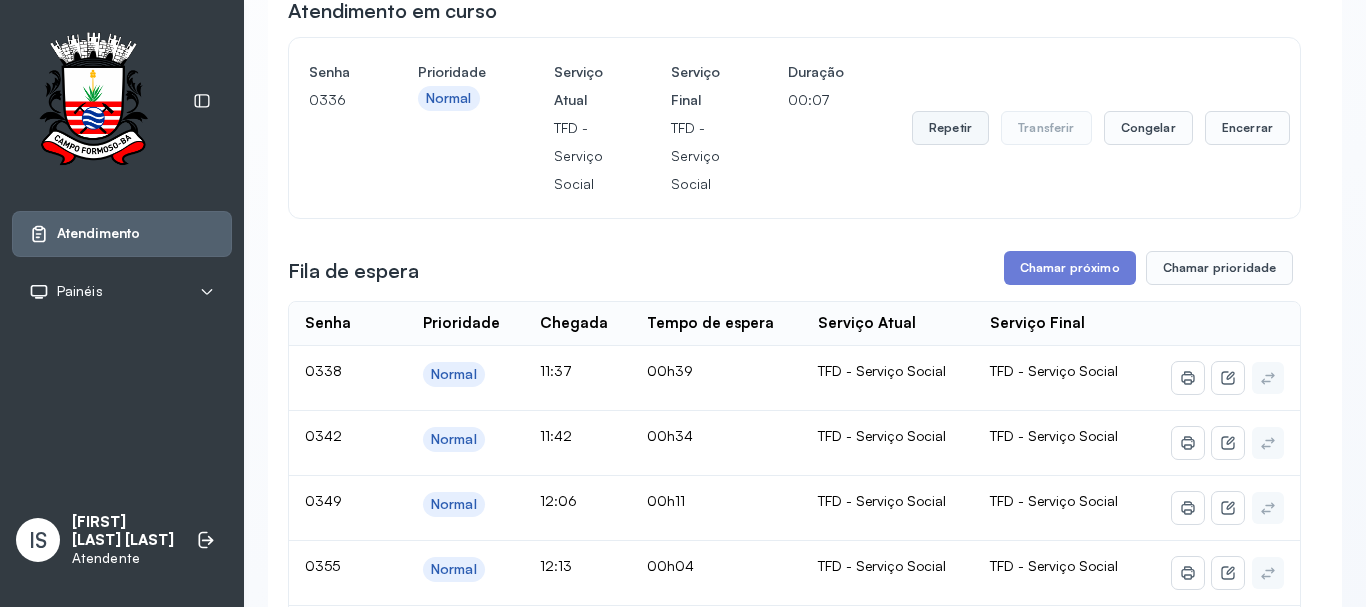click on "Repetir" at bounding box center (950, 128) 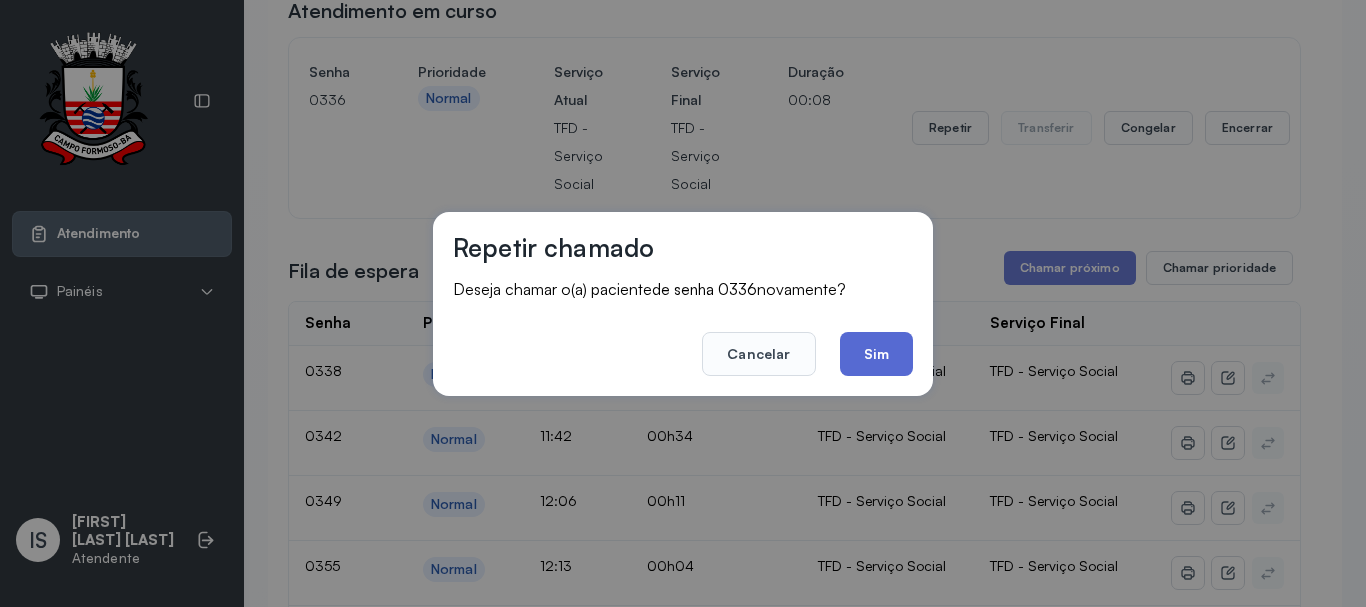 click on "Sim" 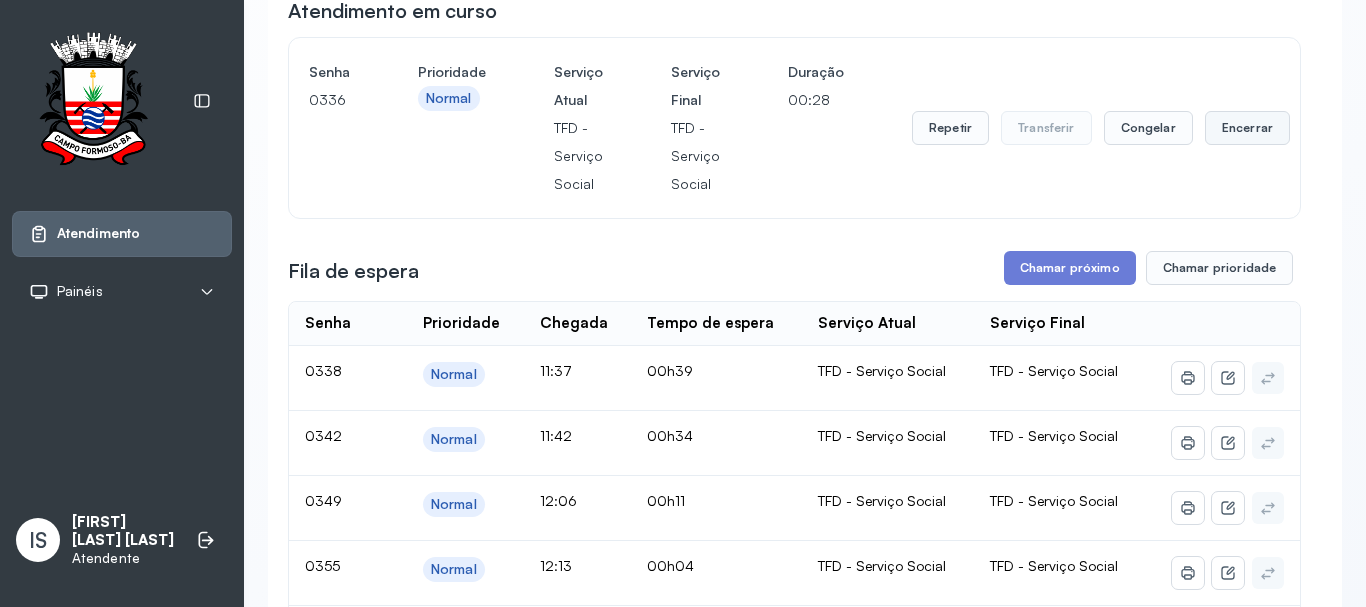click on "Encerrar" at bounding box center [1247, 128] 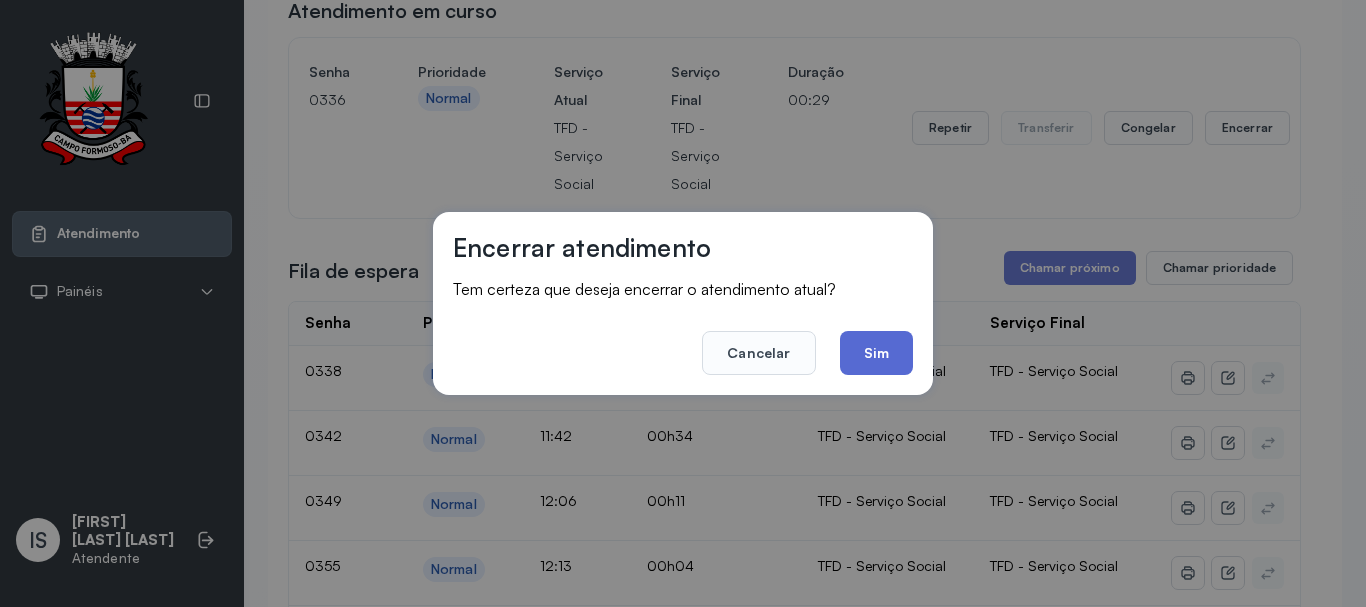 click on "Sim" 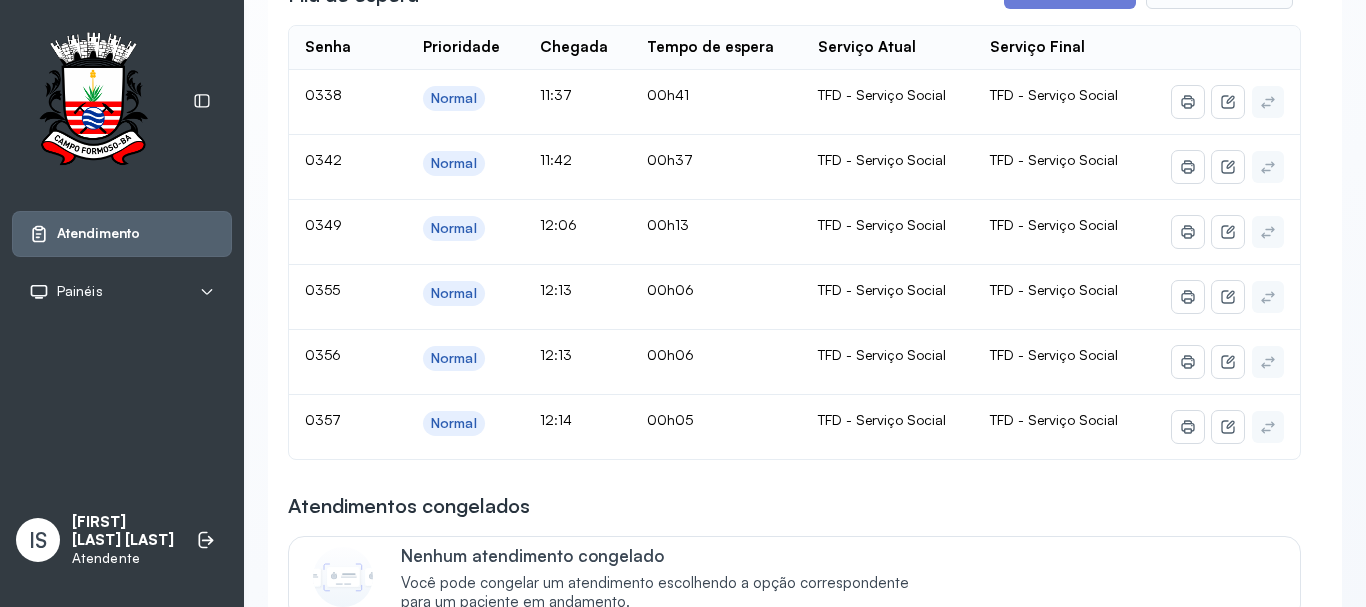 scroll, scrollTop: 300, scrollLeft: 0, axis: vertical 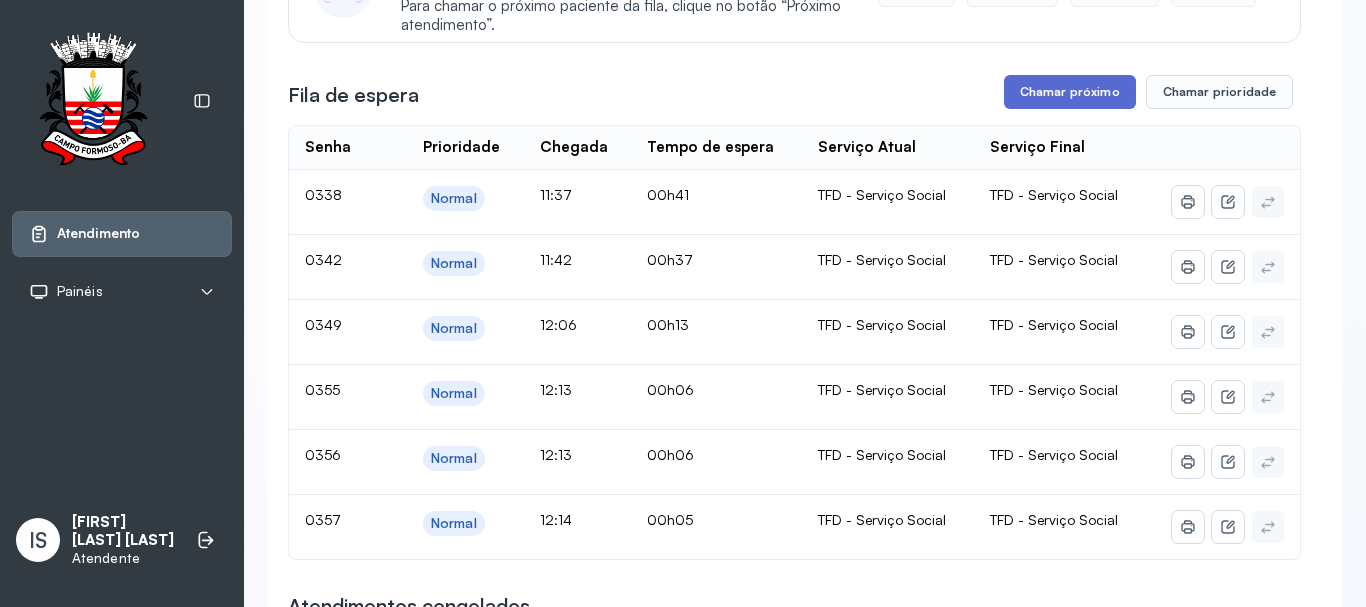 click on "Chamar próximo" at bounding box center (1070, 92) 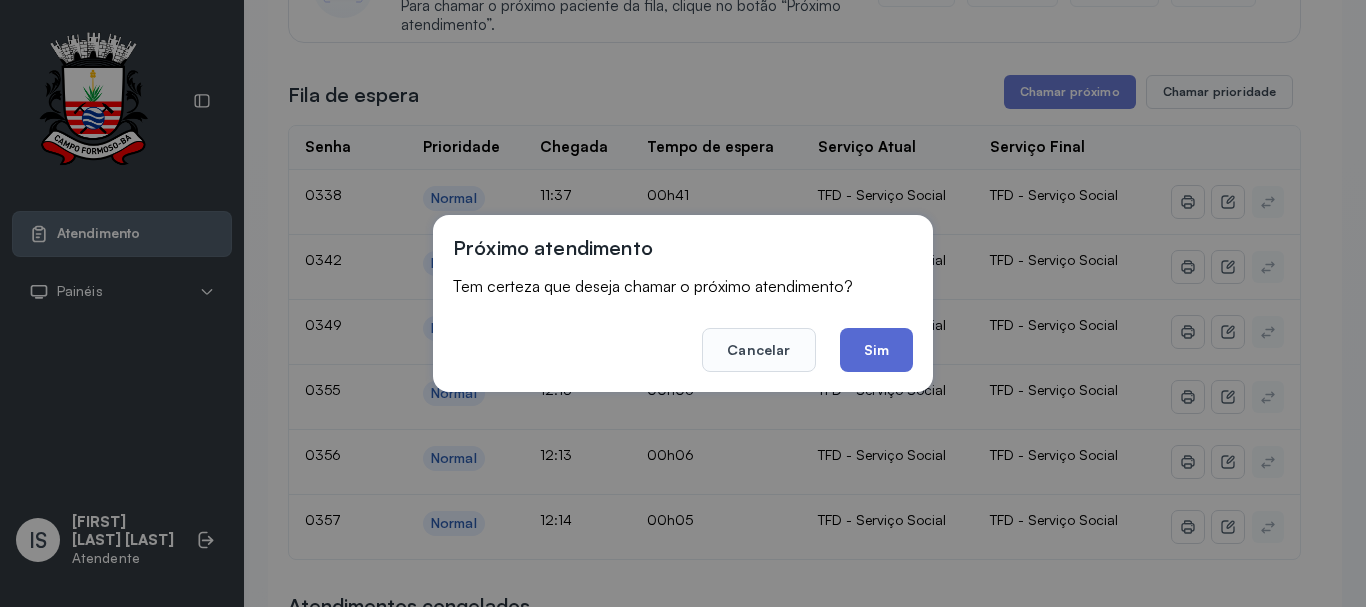 click on "Sim" 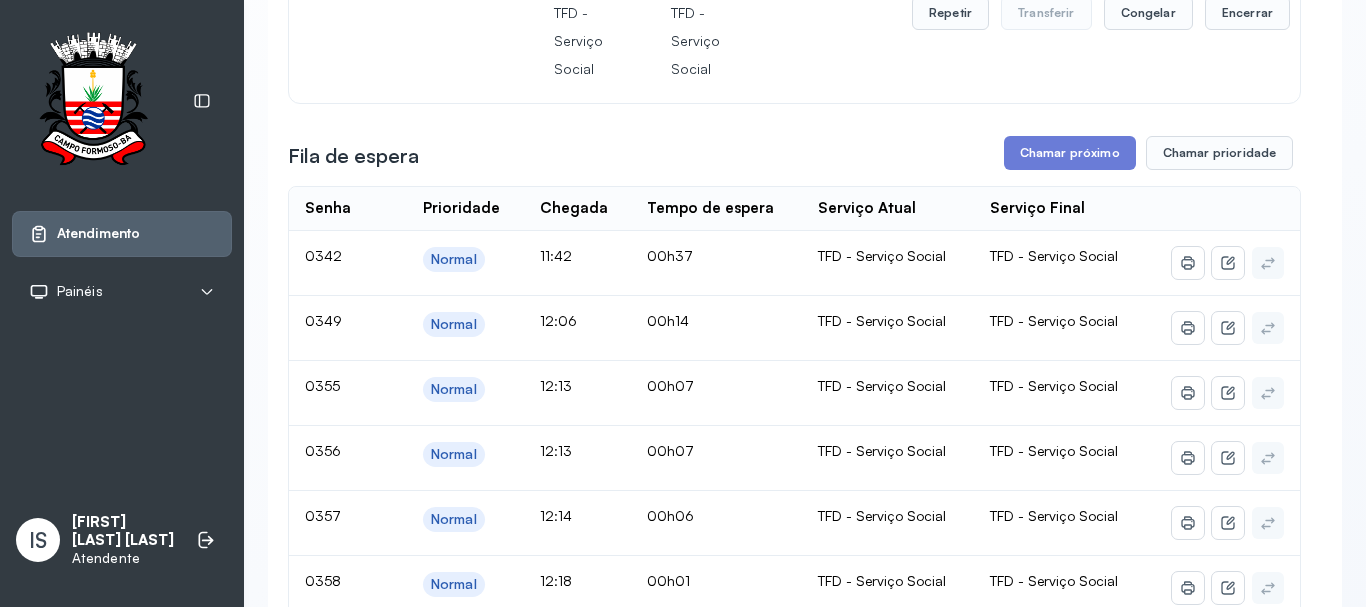scroll, scrollTop: 200, scrollLeft: 0, axis: vertical 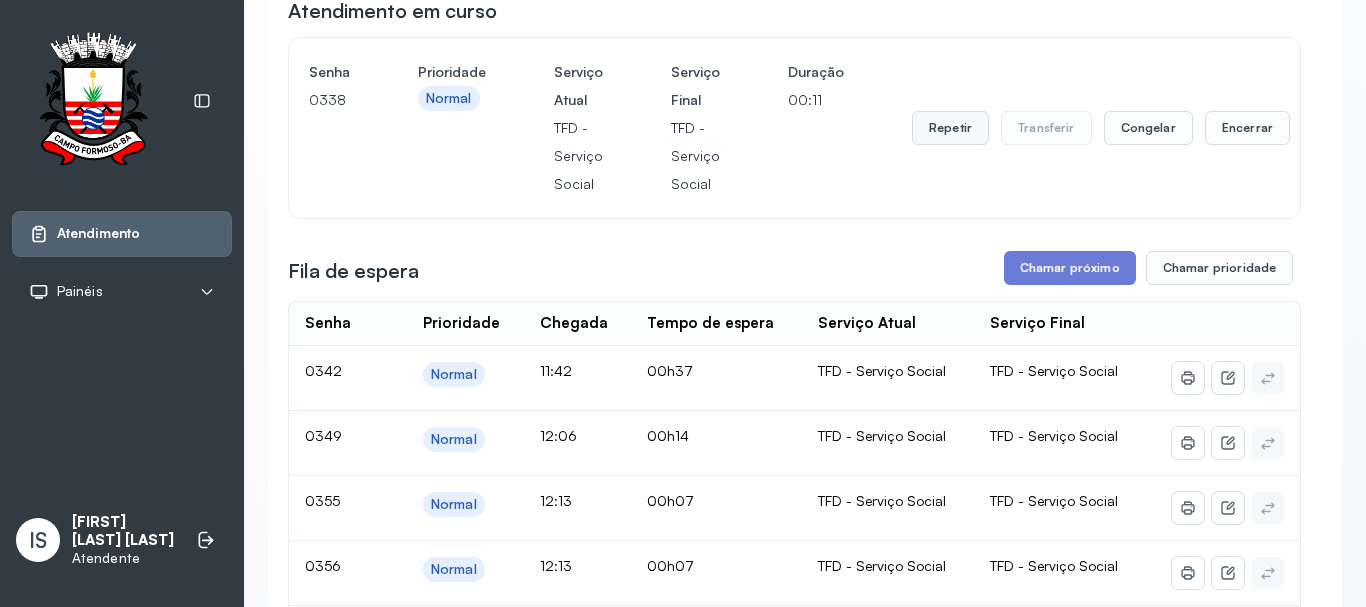 click on "Repetir" at bounding box center (950, 128) 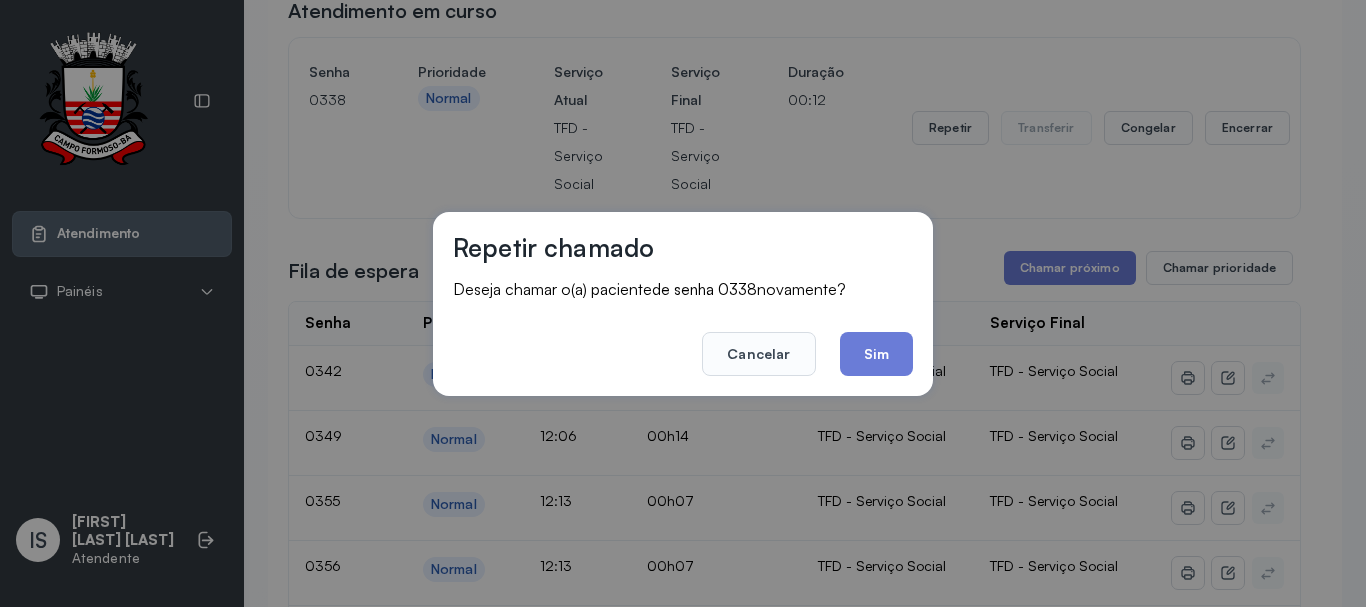click on "Sim" 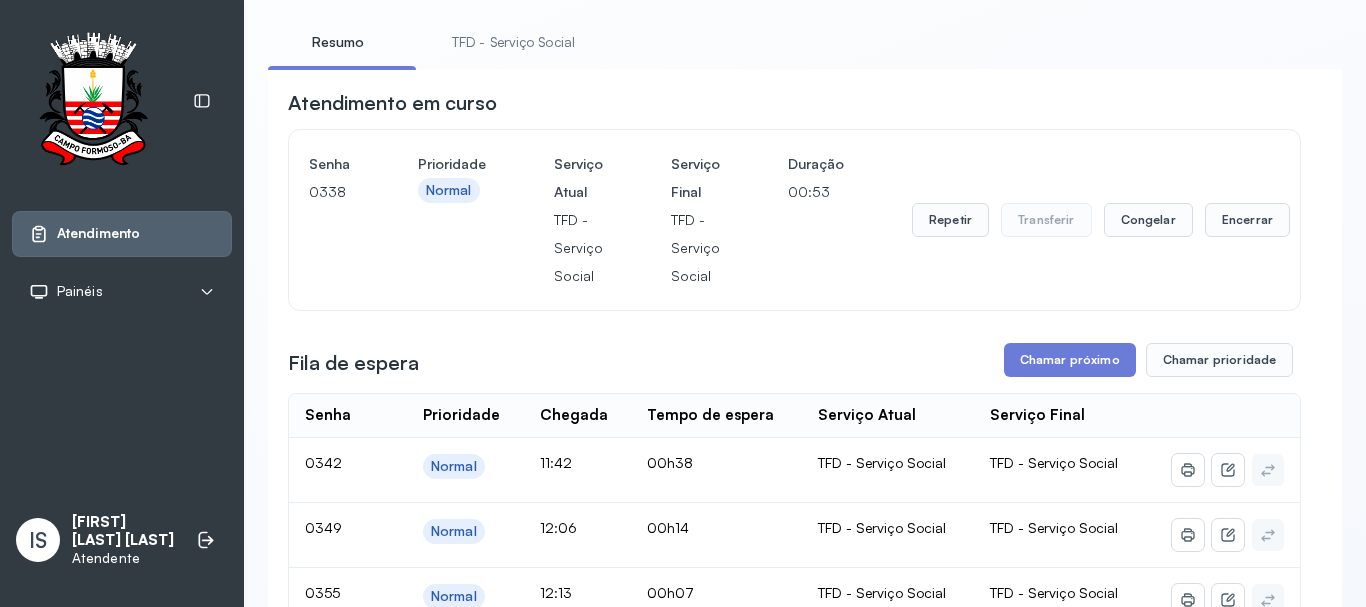 scroll, scrollTop: 100, scrollLeft: 0, axis: vertical 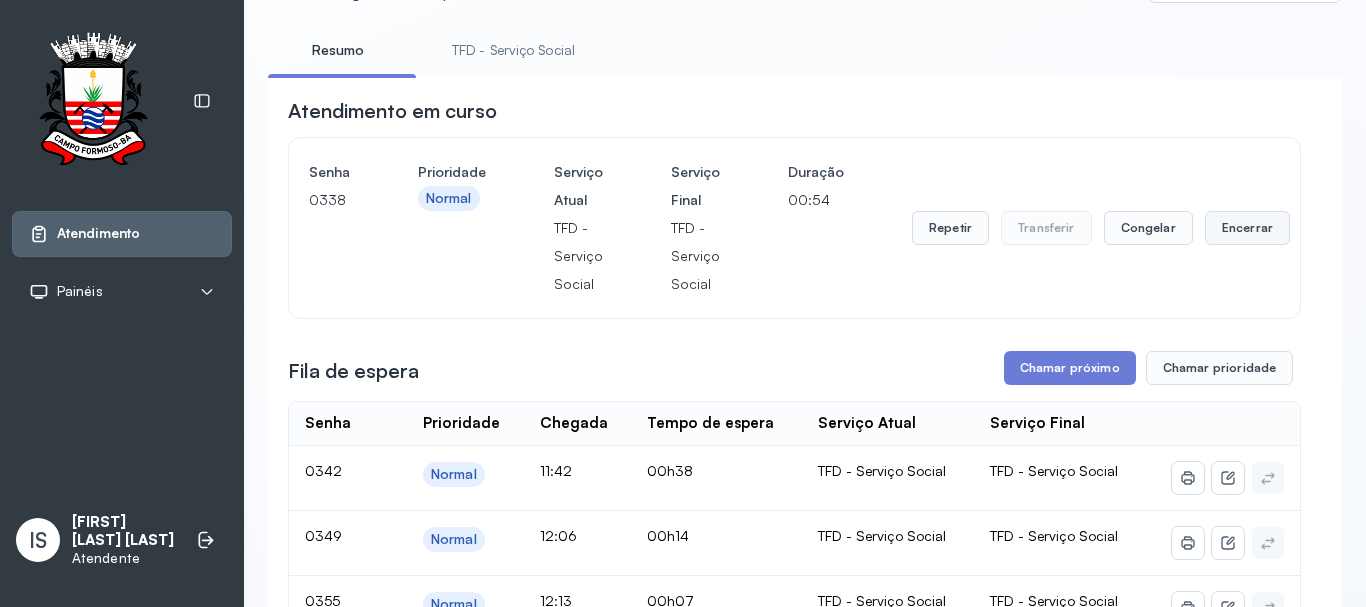 click on "Encerrar" at bounding box center [1247, 228] 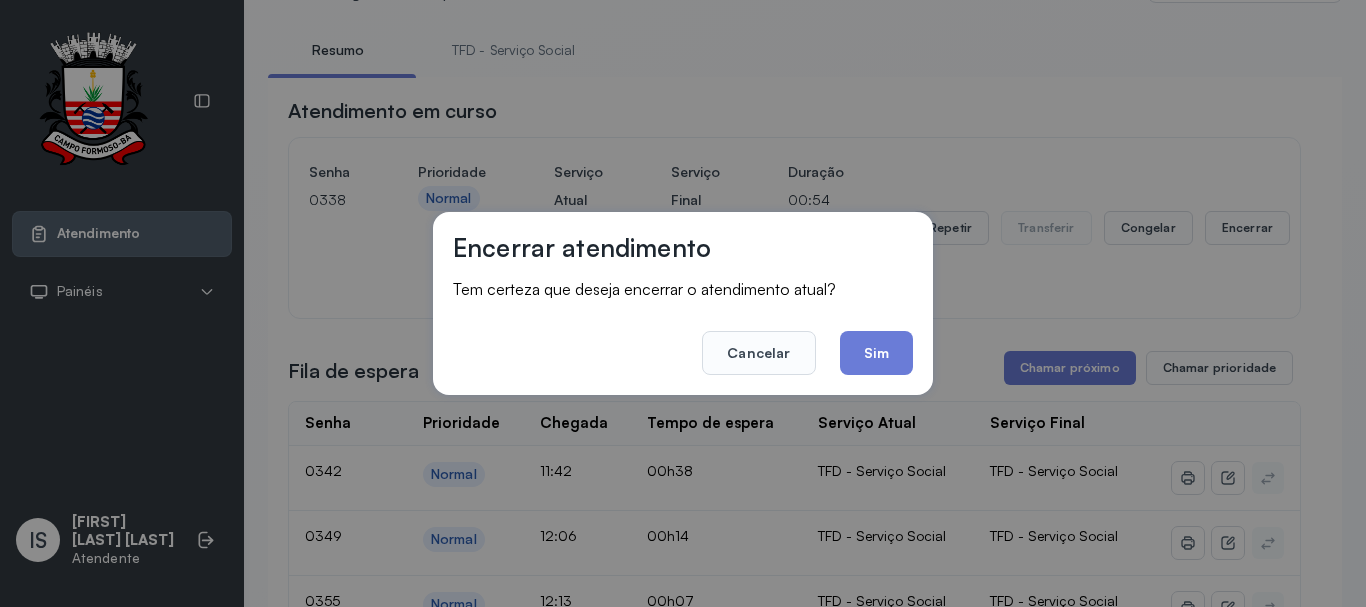 click on "Encerrar atendimento  Tem certeza que deseja encerrar o atendimento atual?  Cancelar Sim" at bounding box center (683, 303) 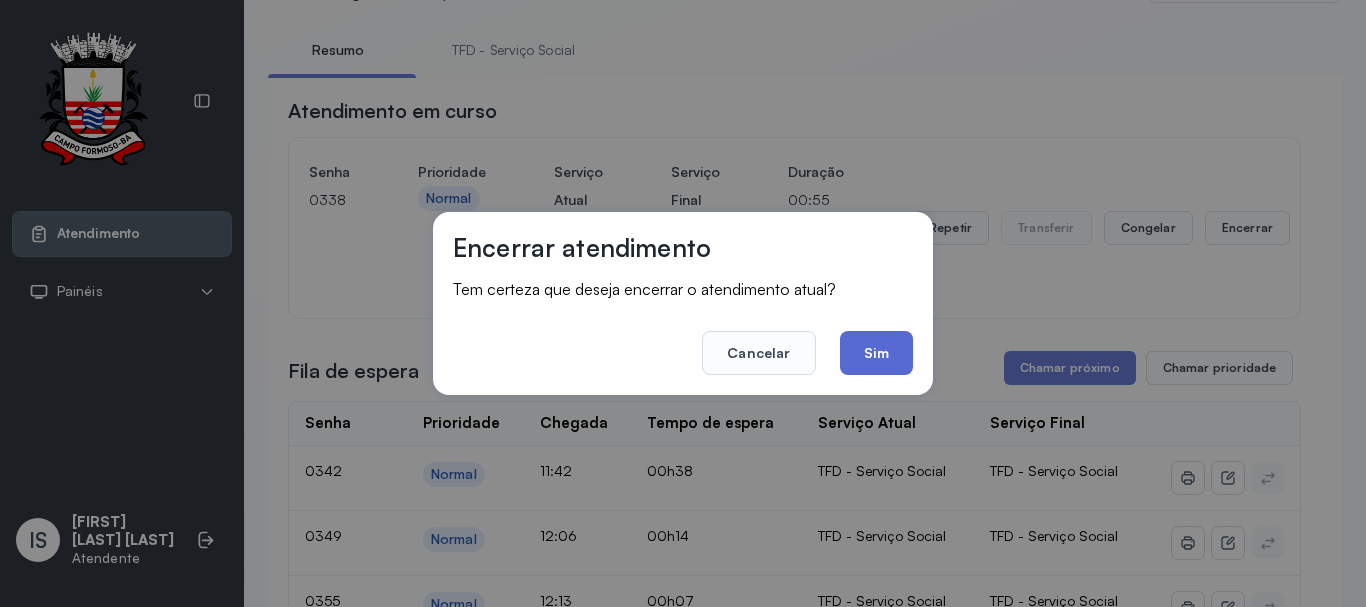click on "Sim" 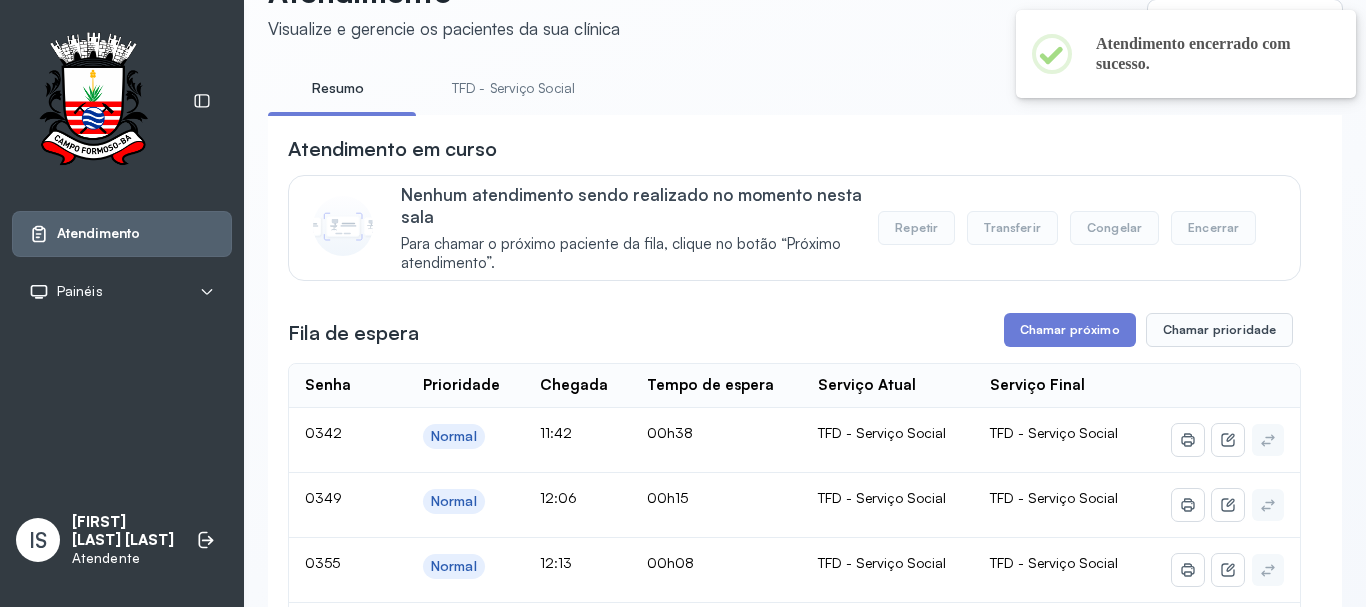 scroll, scrollTop: 100, scrollLeft: 0, axis: vertical 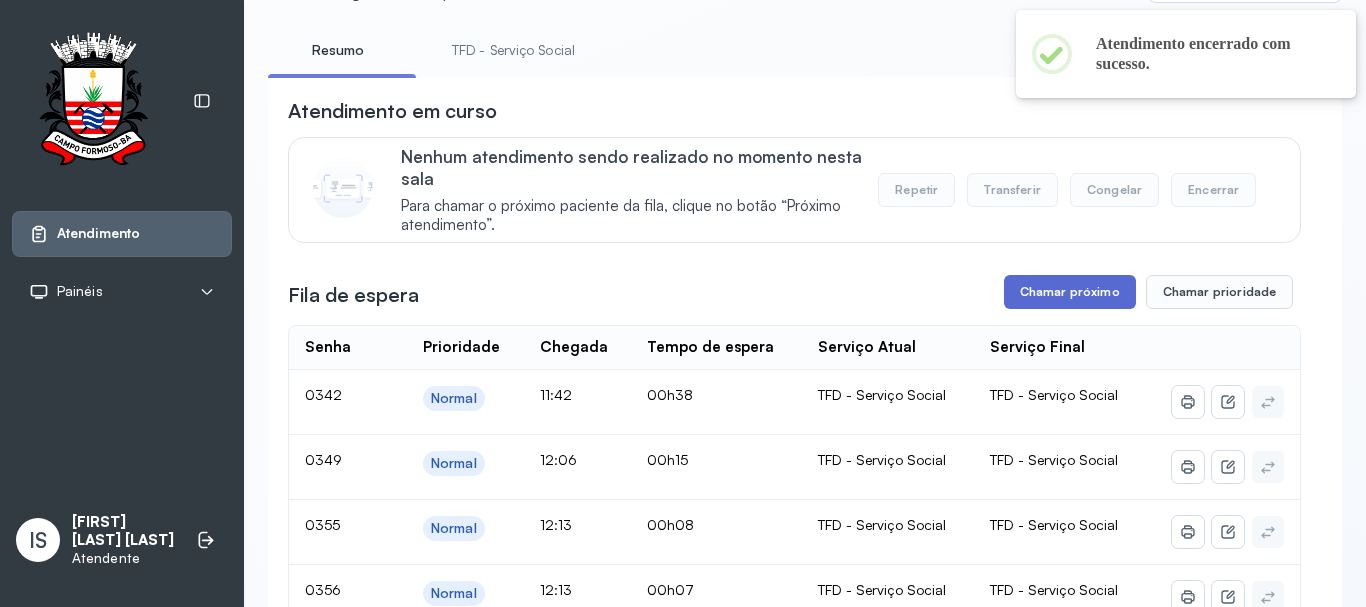 click on "Chamar próximo" at bounding box center [1070, 292] 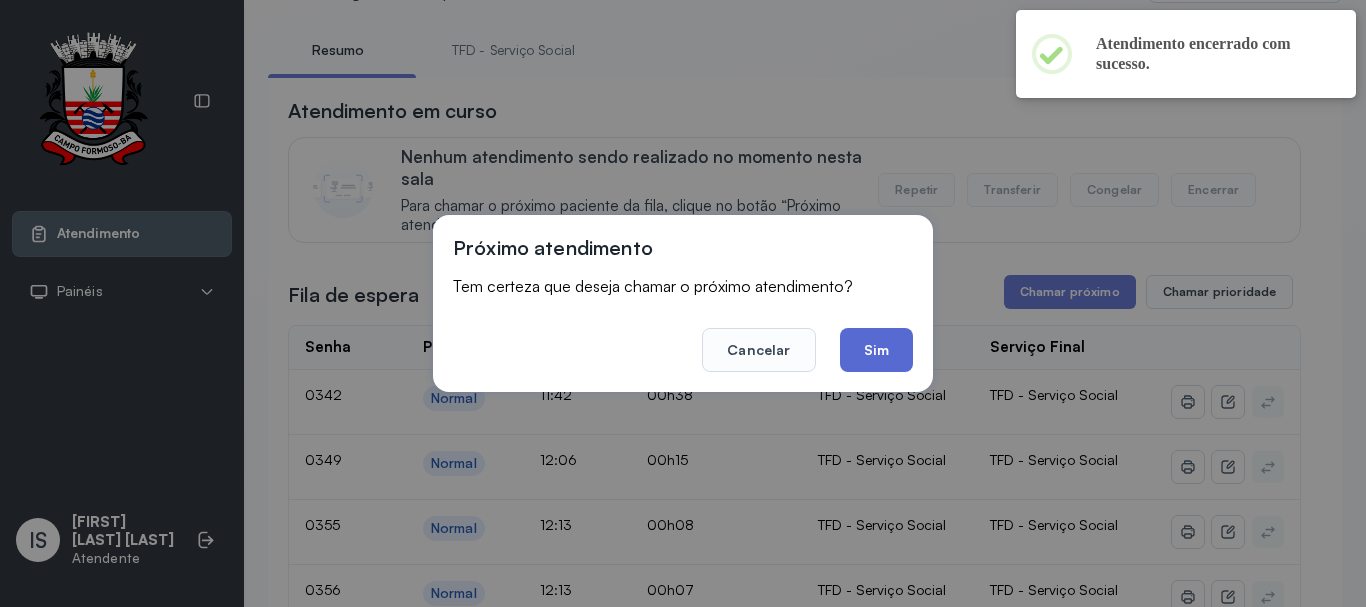 click on "Sim" 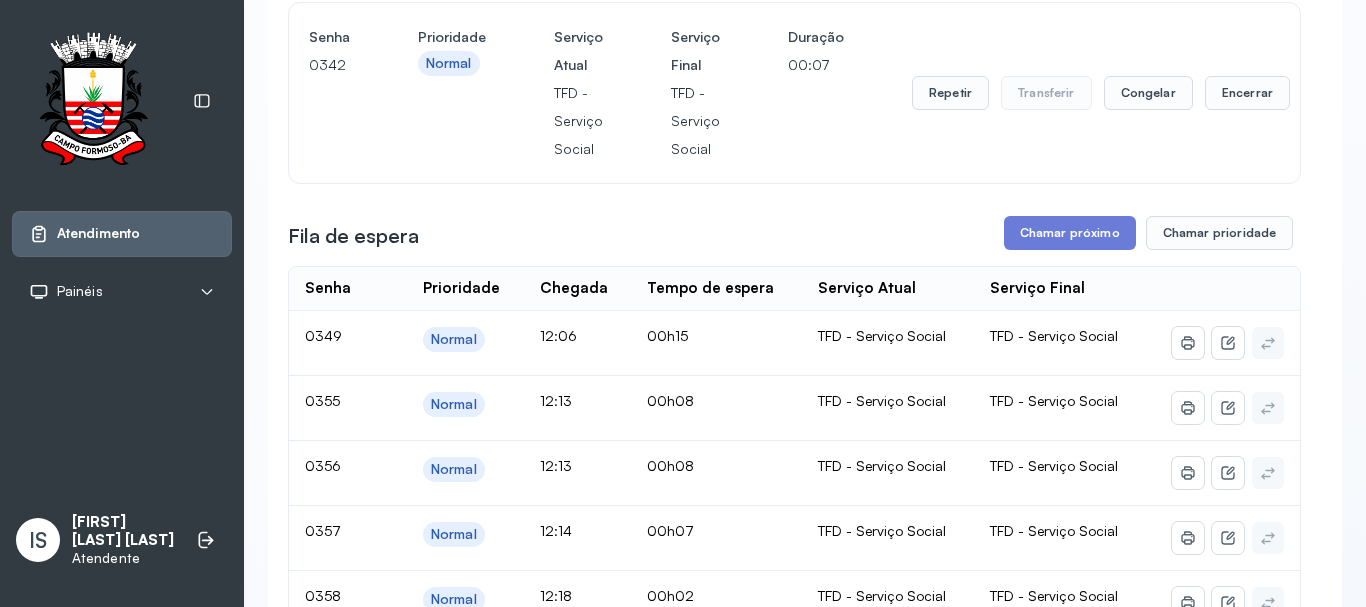 scroll, scrollTop: 200, scrollLeft: 0, axis: vertical 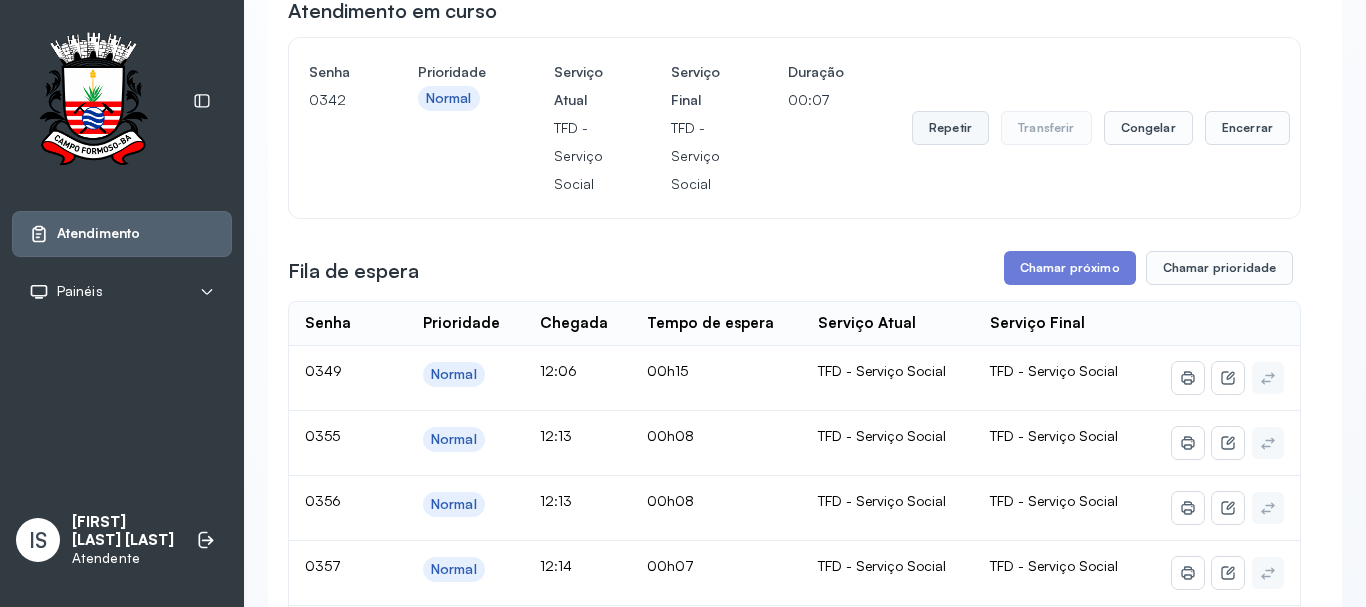 click on "Repetir" at bounding box center (950, 128) 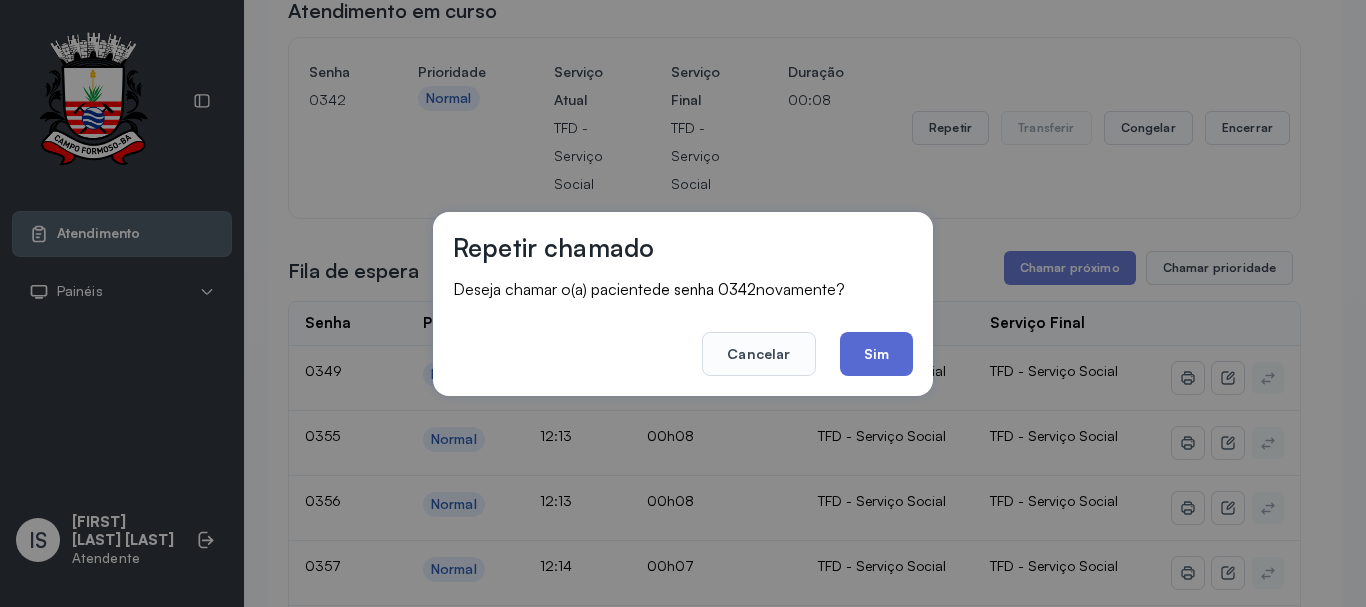 click on "Sim" 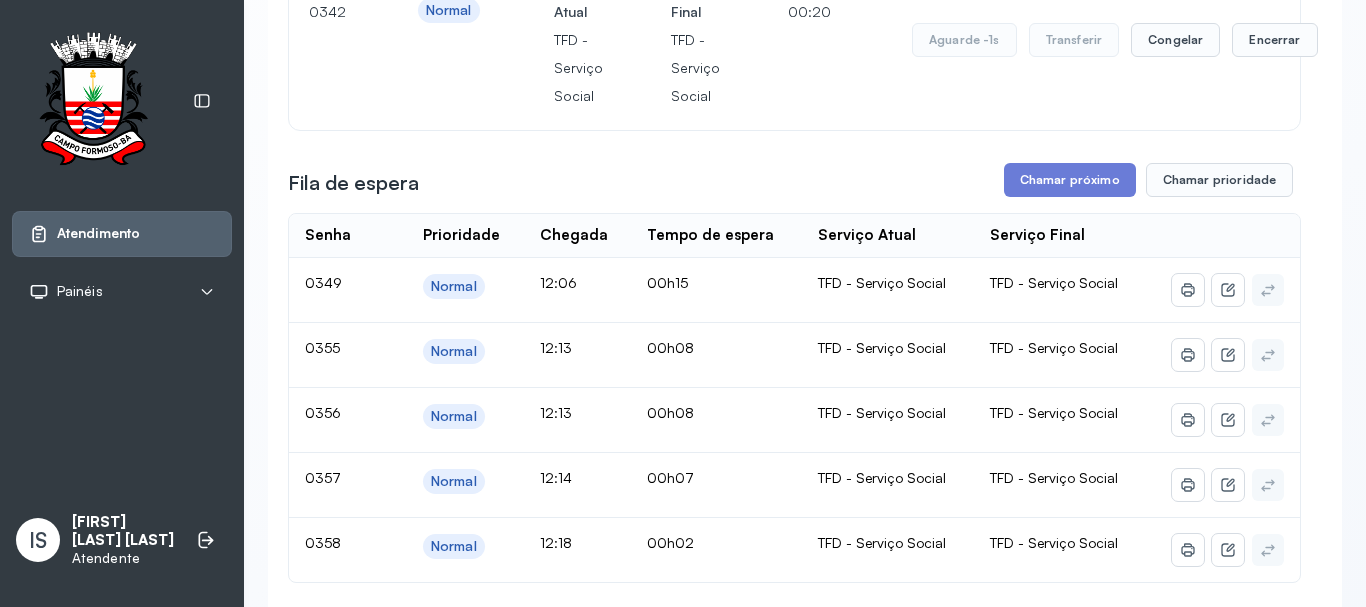 scroll, scrollTop: 100, scrollLeft: 0, axis: vertical 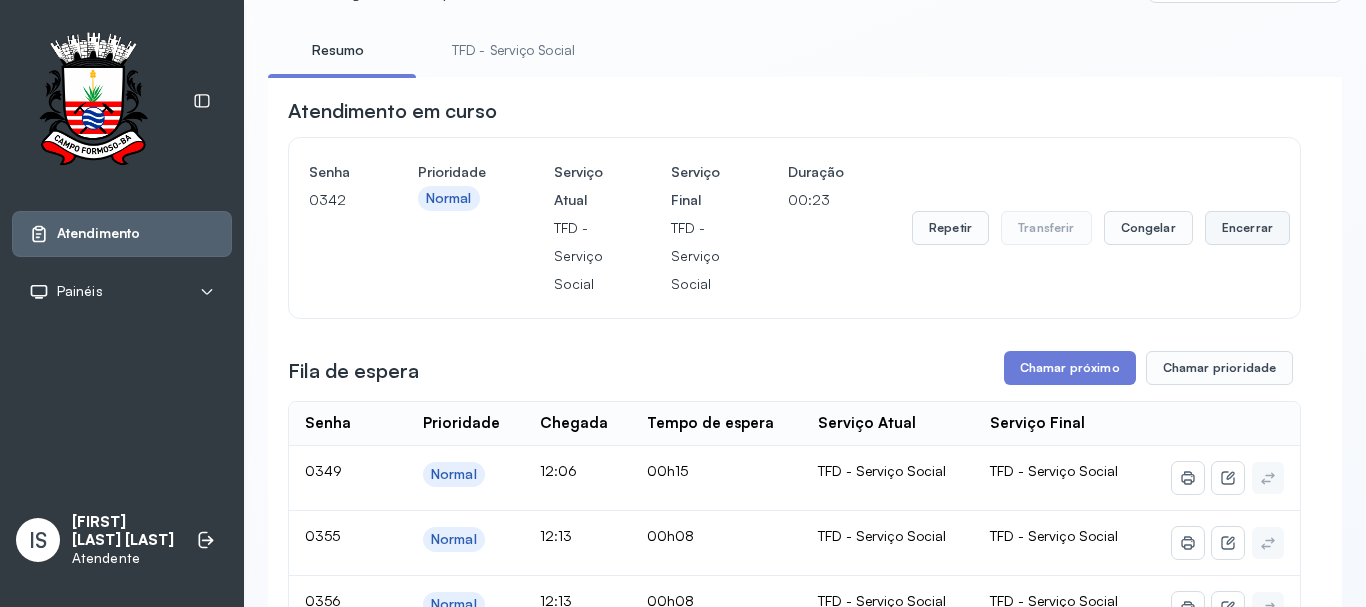 click on "Encerrar" at bounding box center (1247, 228) 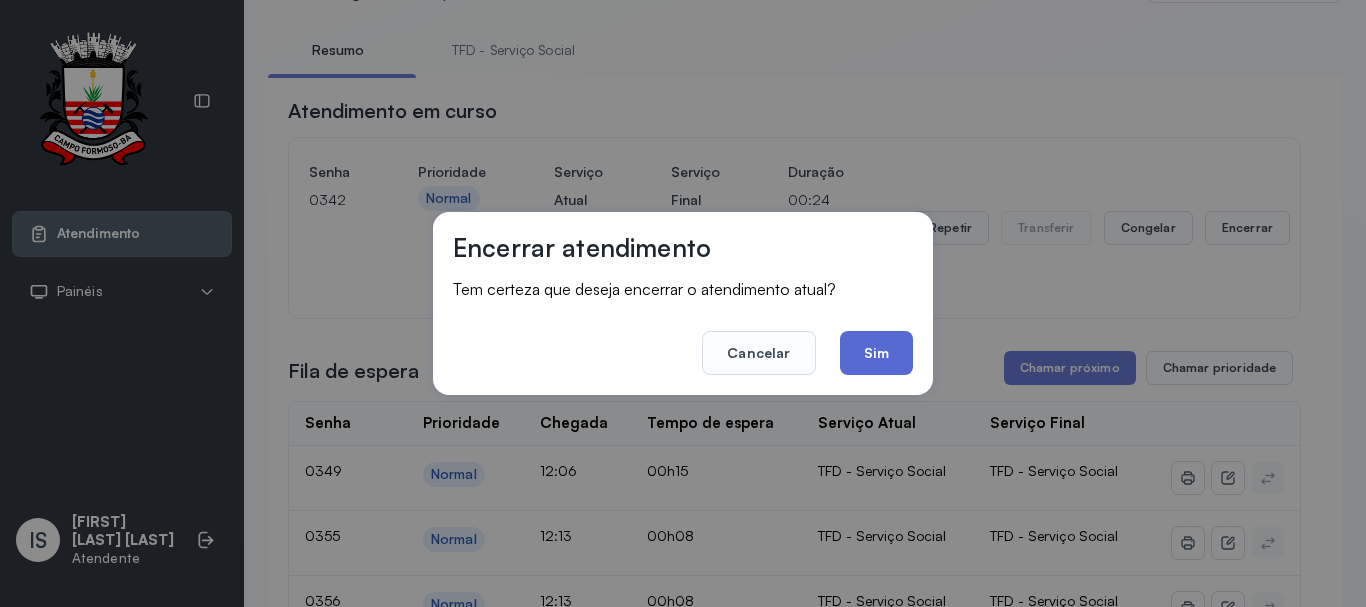 click on "Sim" 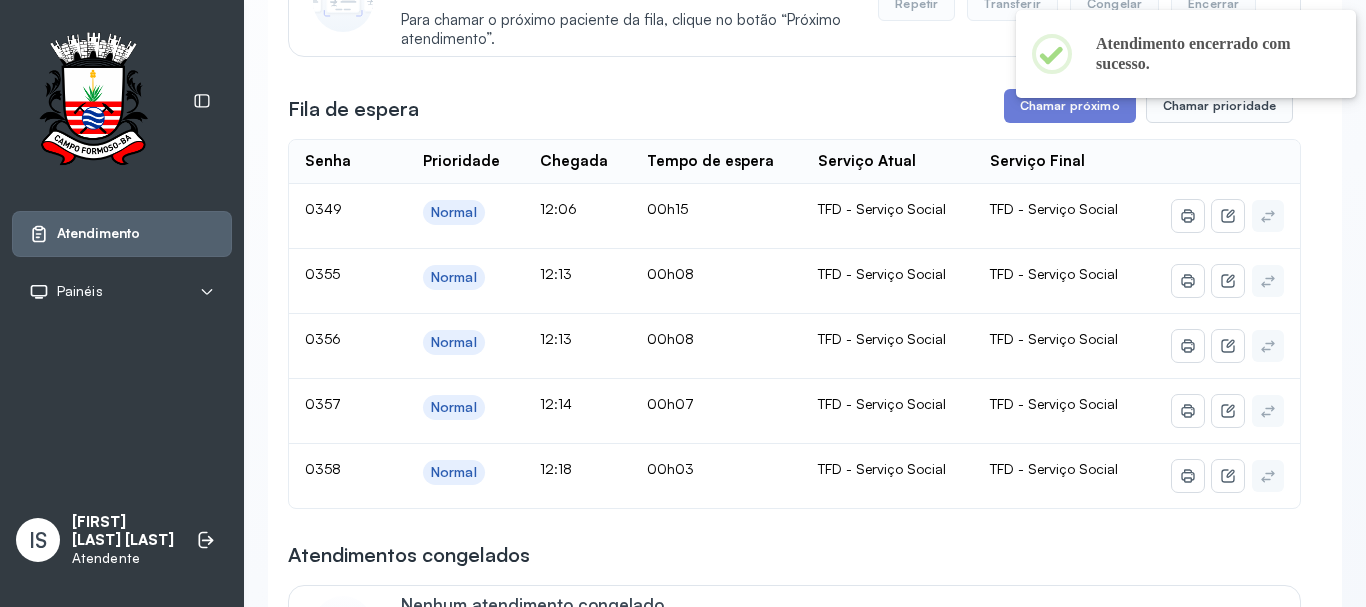 scroll, scrollTop: 300, scrollLeft: 0, axis: vertical 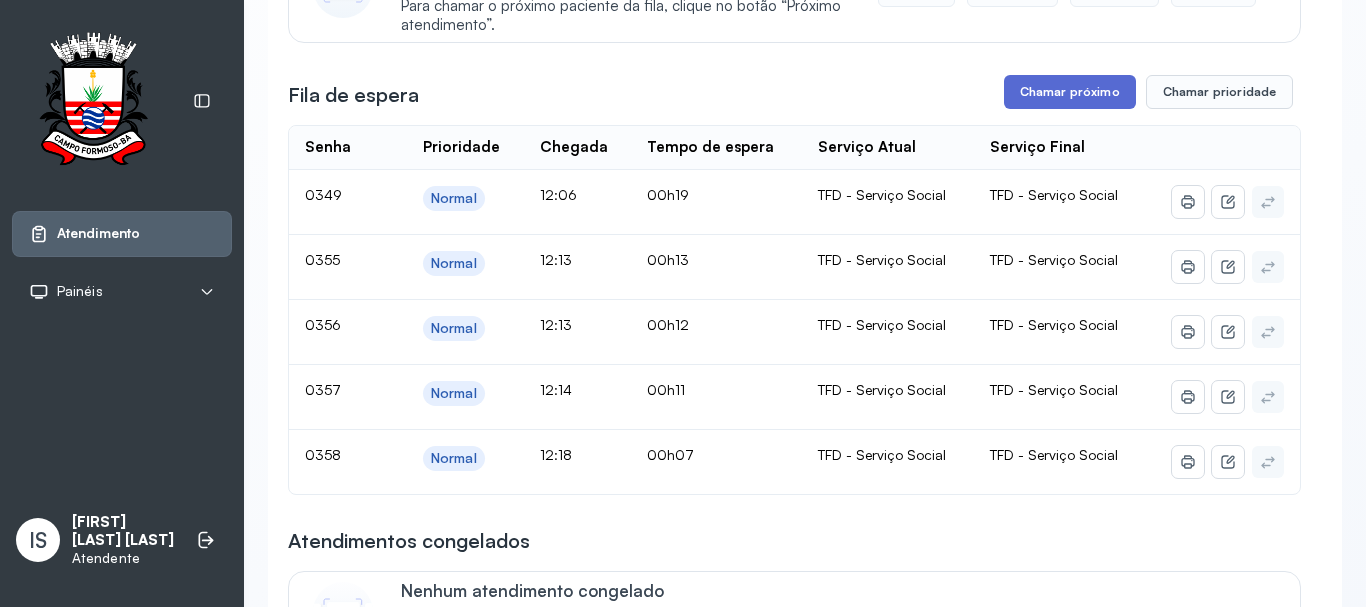 click on "Chamar próximo" at bounding box center (1070, 92) 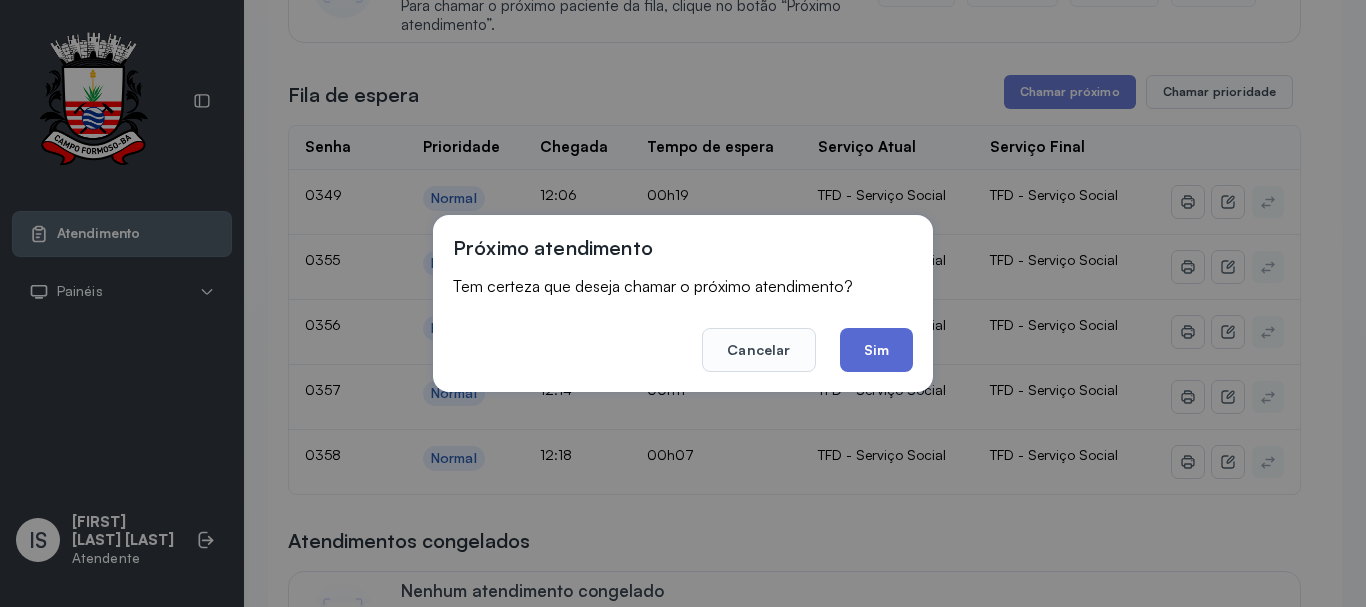 click on "Sim" 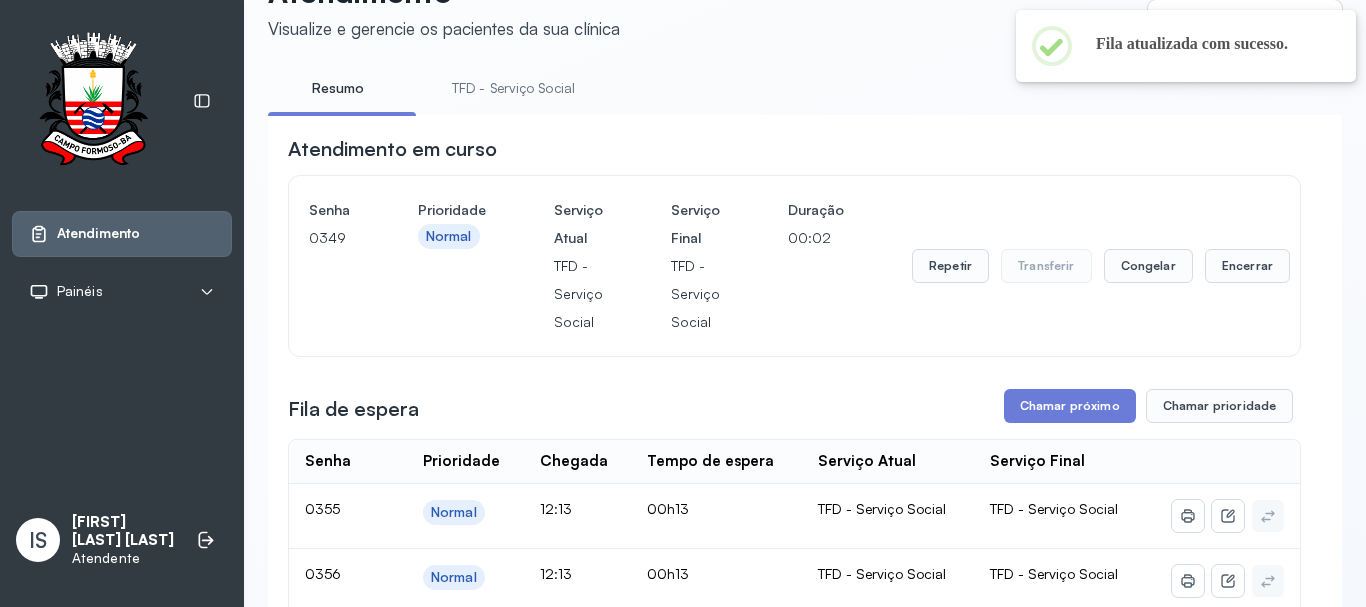 scroll, scrollTop: 300, scrollLeft: 0, axis: vertical 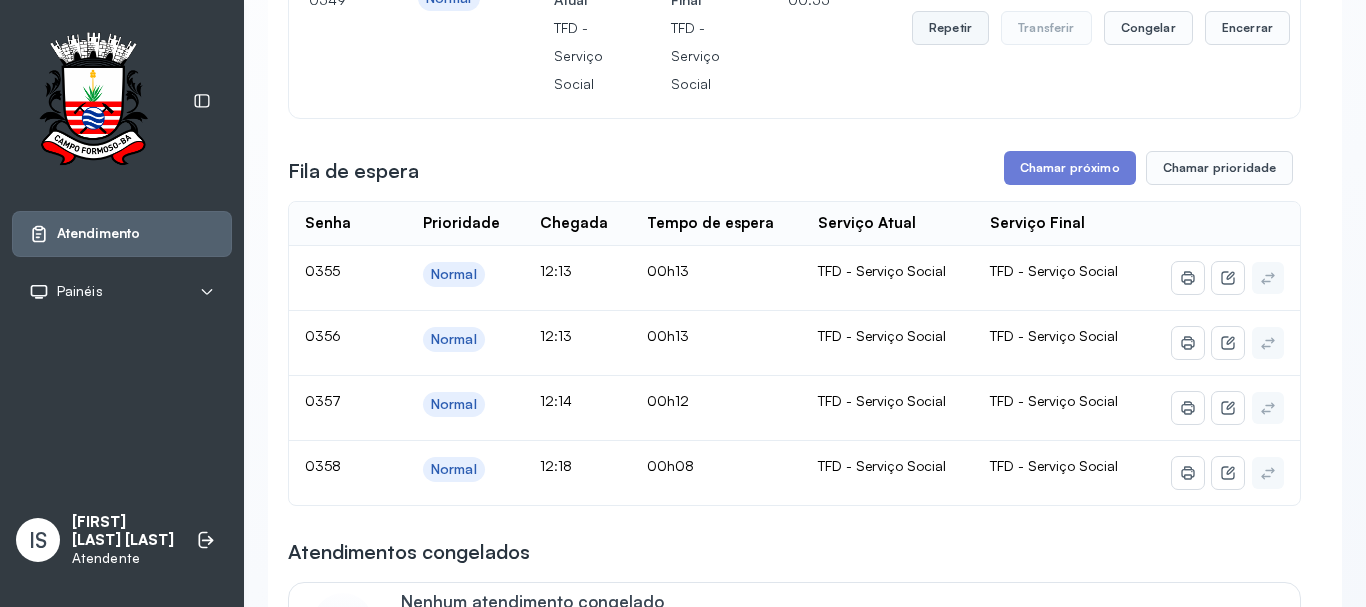 click on "Repetir" at bounding box center [950, 28] 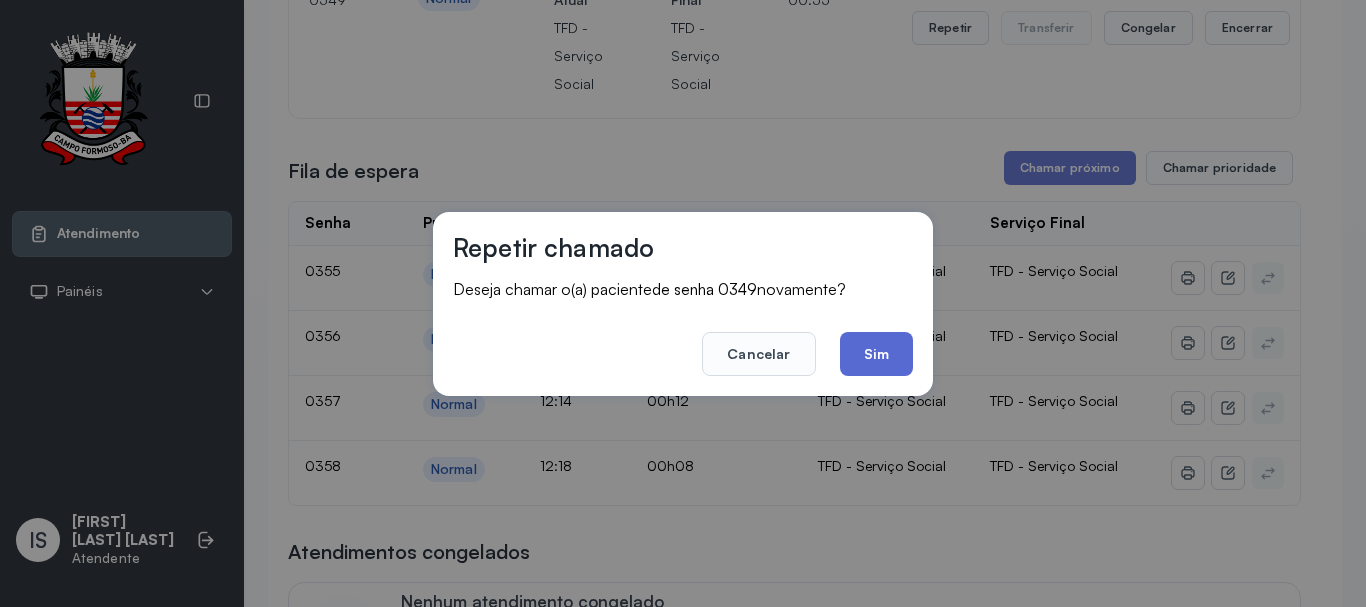 click on "Sim" 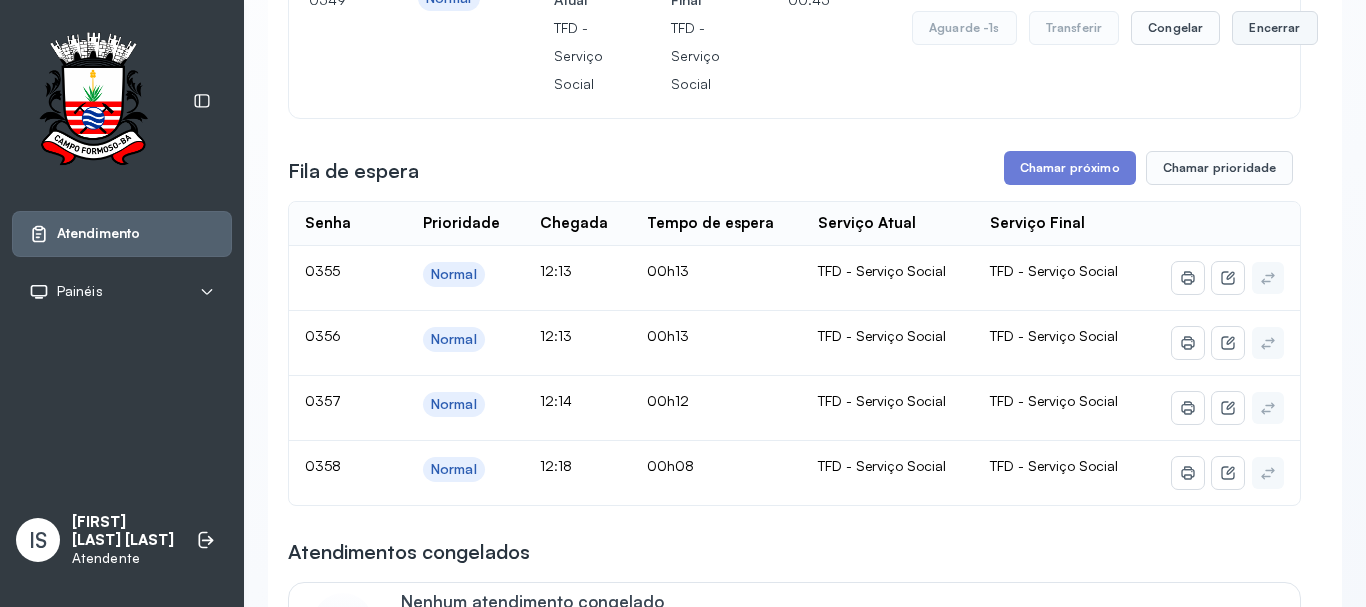 click on "Encerrar" at bounding box center (1274, 28) 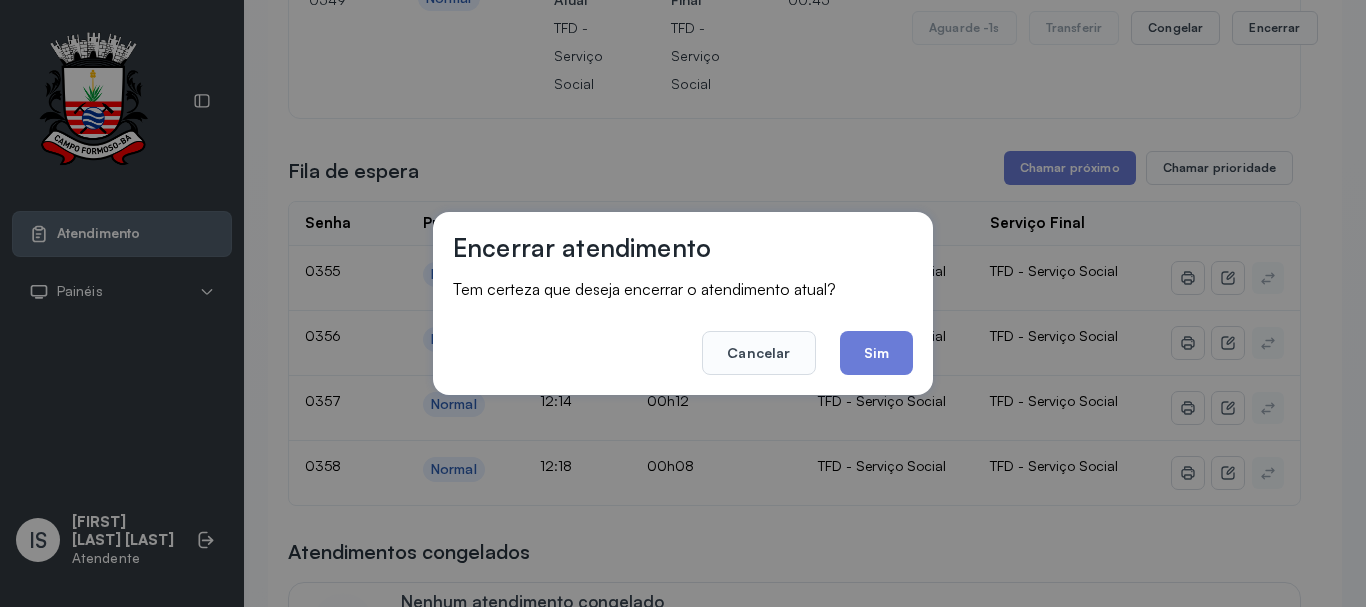 click on "Encerrar atendimento  Tem certeza que deseja encerrar o atendimento atual?  Cancelar Sim" at bounding box center (683, 303) 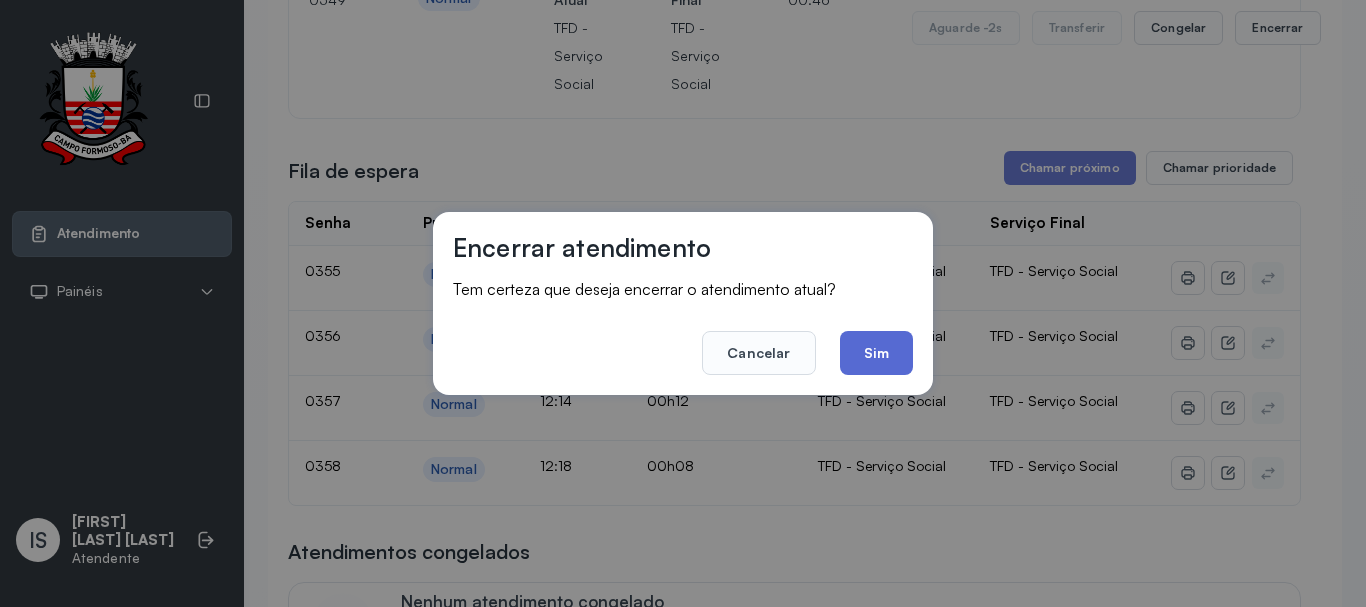 click on "Sim" 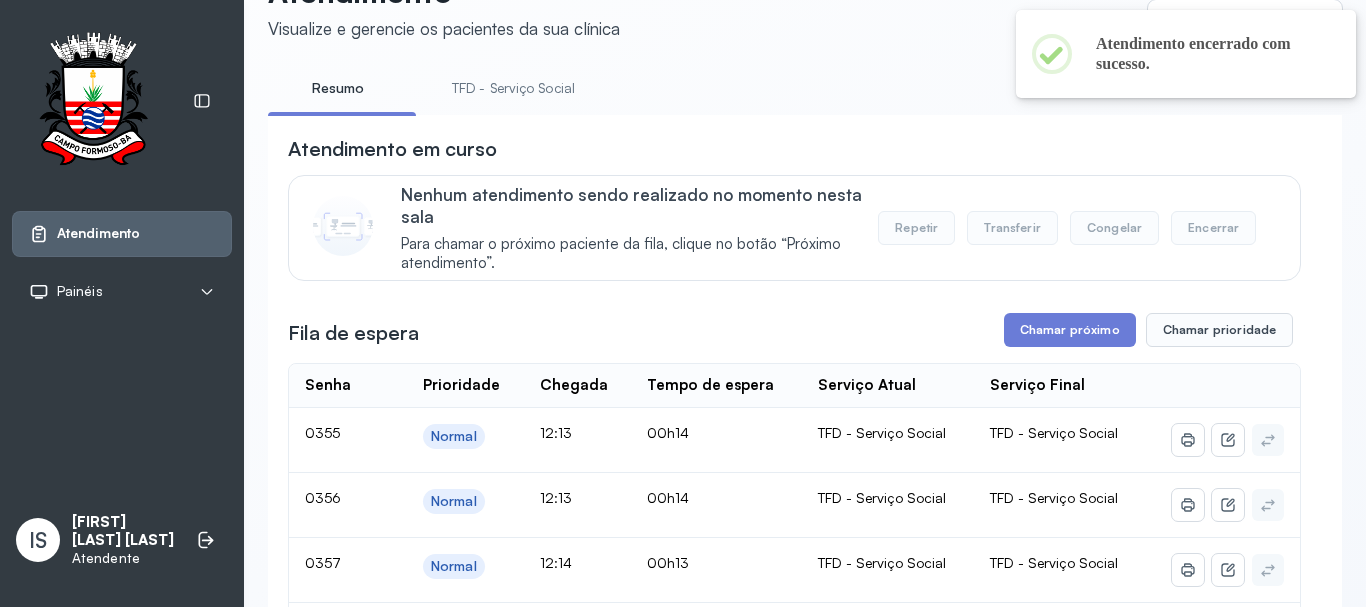 scroll, scrollTop: 300, scrollLeft: 0, axis: vertical 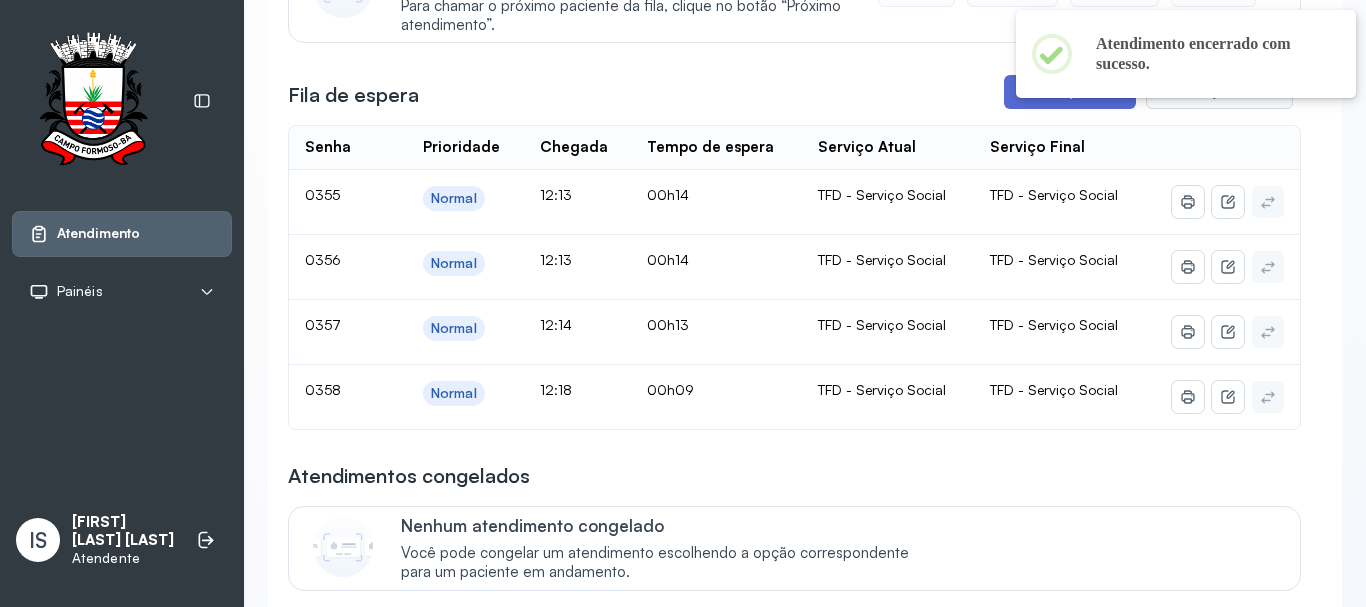 click on "Chamar próximo" at bounding box center [1070, 92] 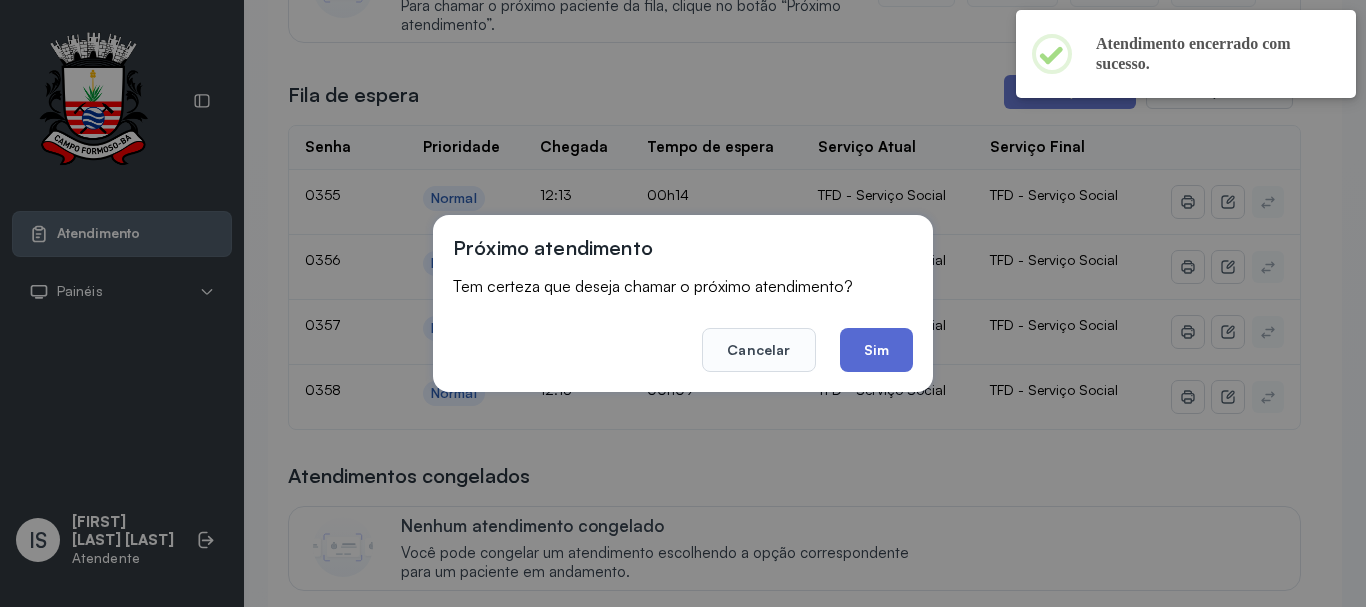 click on "Sim" 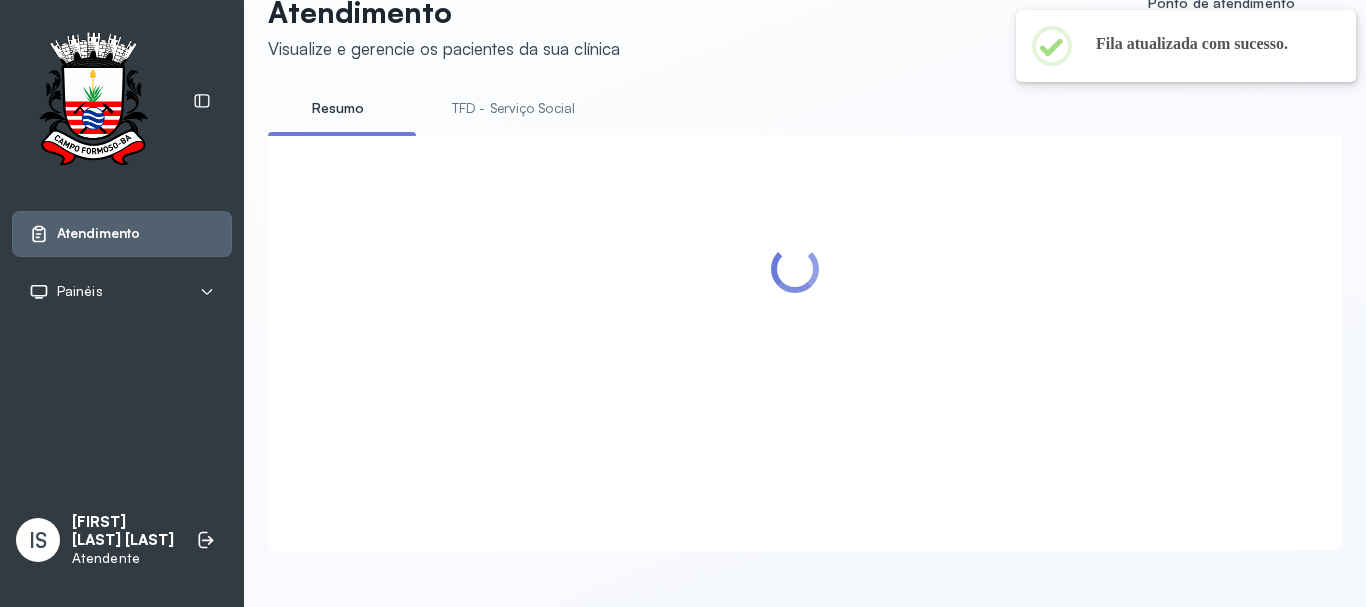 scroll, scrollTop: 300, scrollLeft: 0, axis: vertical 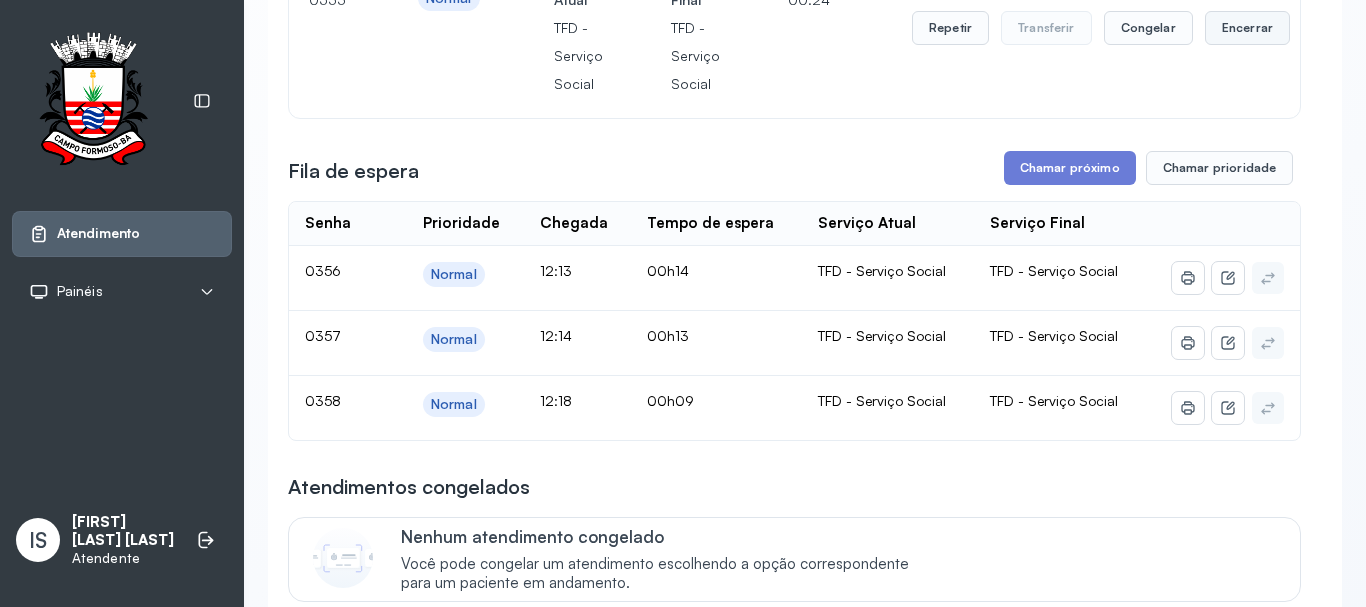 drag, startPoint x: 1228, startPoint y: 10, endPoint x: 1219, endPoint y: 37, distance: 28.460499 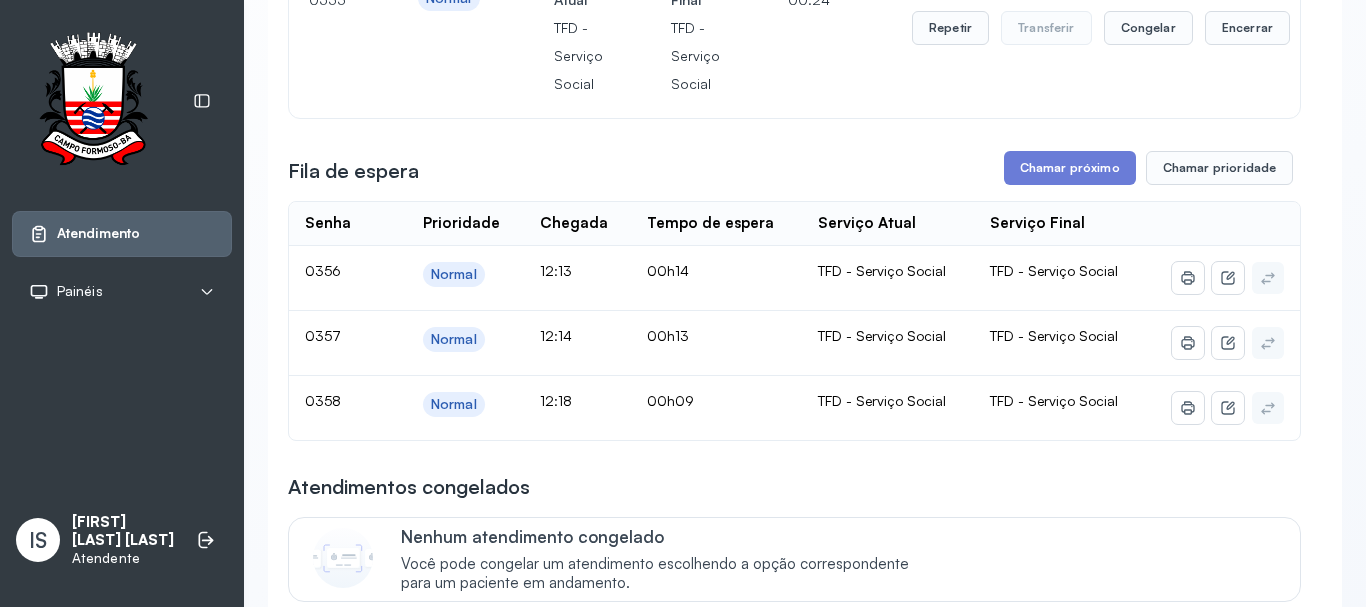 click on "Repetir Transferir Congelar Encerrar" at bounding box center (1101, 28) 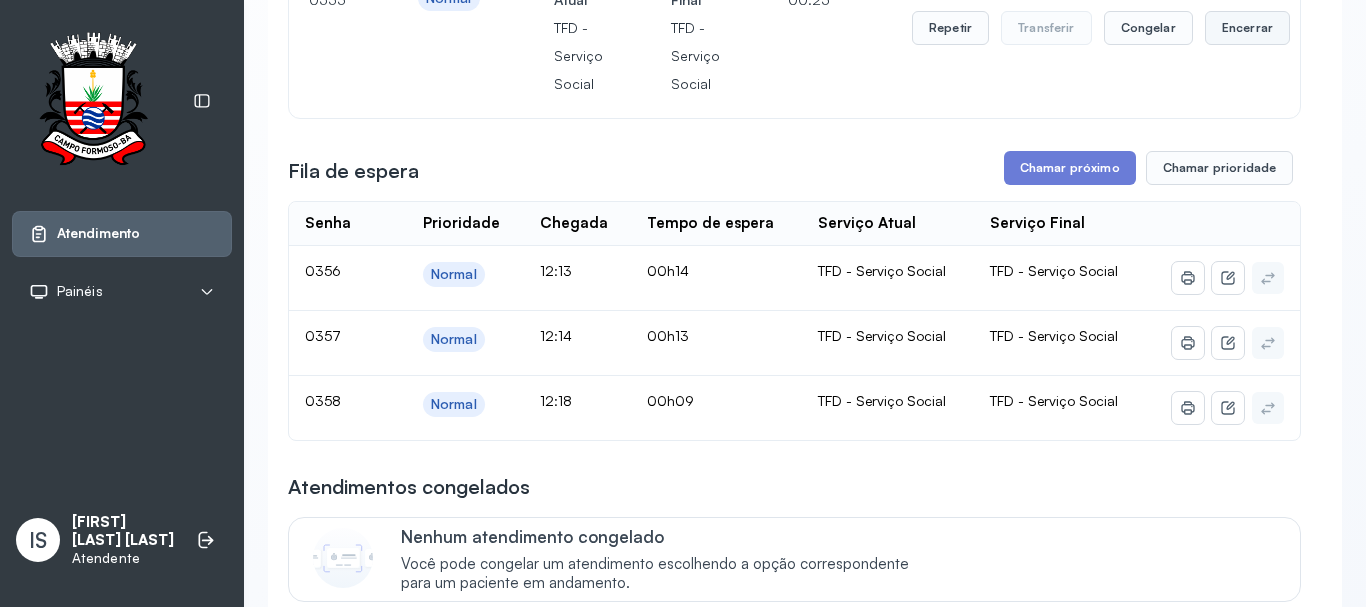 click on "Encerrar" at bounding box center [1247, 28] 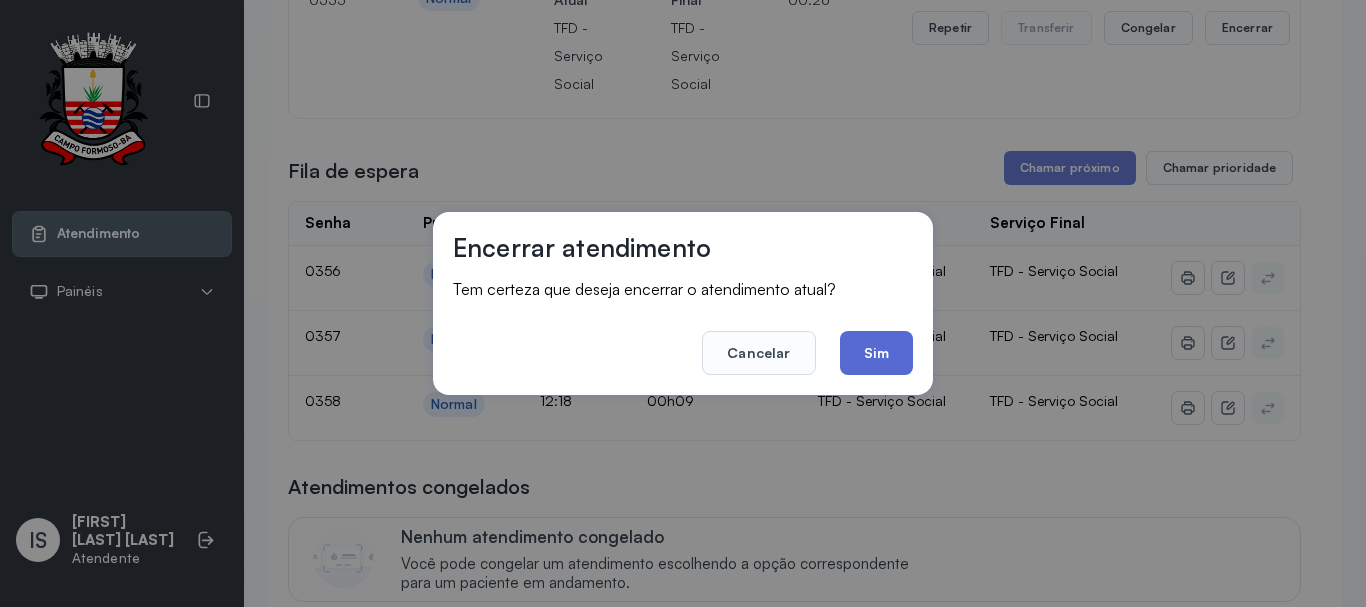 click on "Sim" 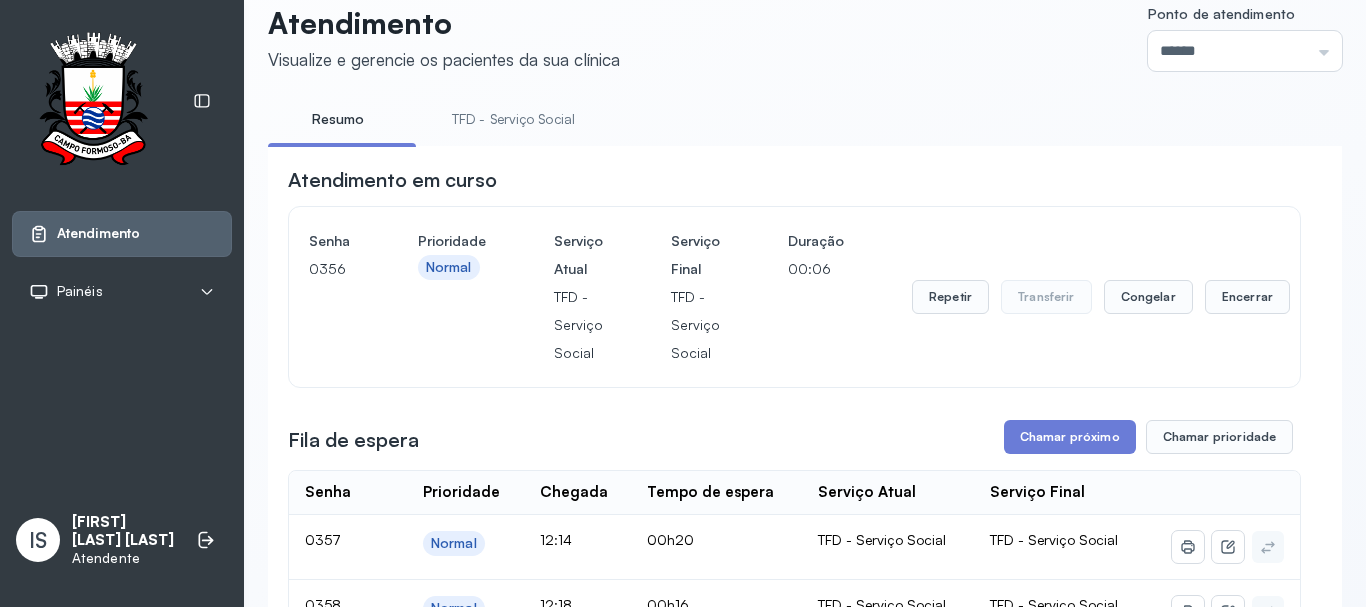 scroll, scrollTop: 0, scrollLeft: 0, axis: both 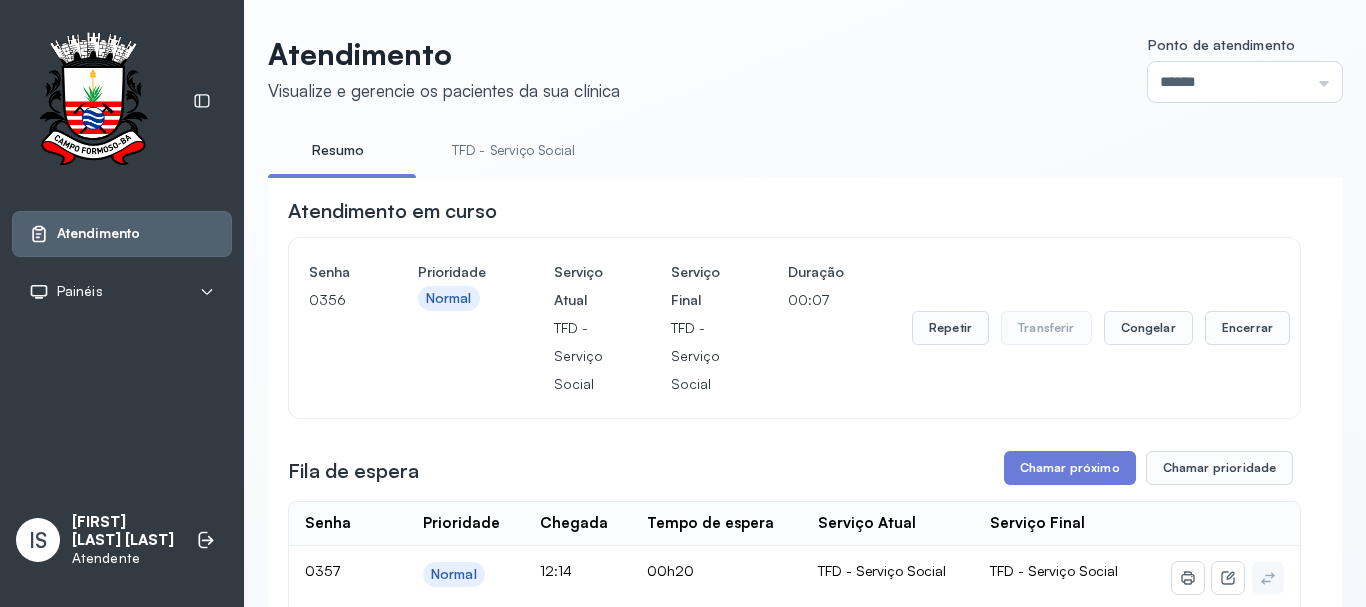click on "TFD - Serviço Social" at bounding box center [513, 150] 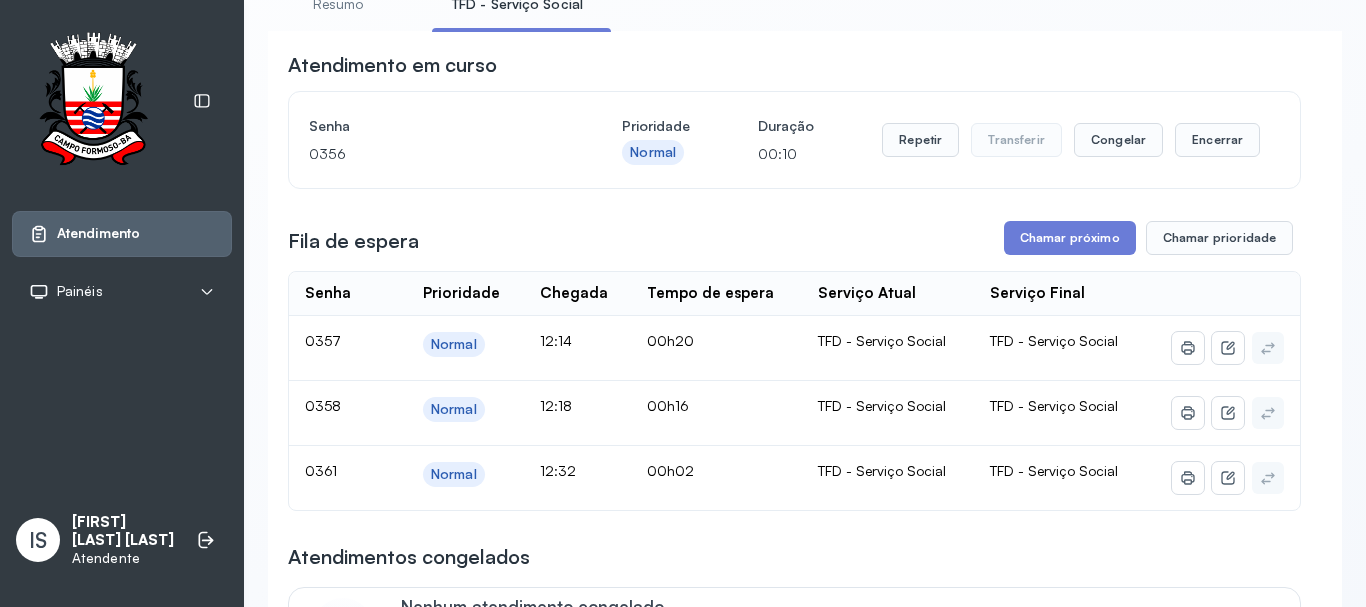 scroll, scrollTop: 0, scrollLeft: 0, axis: both 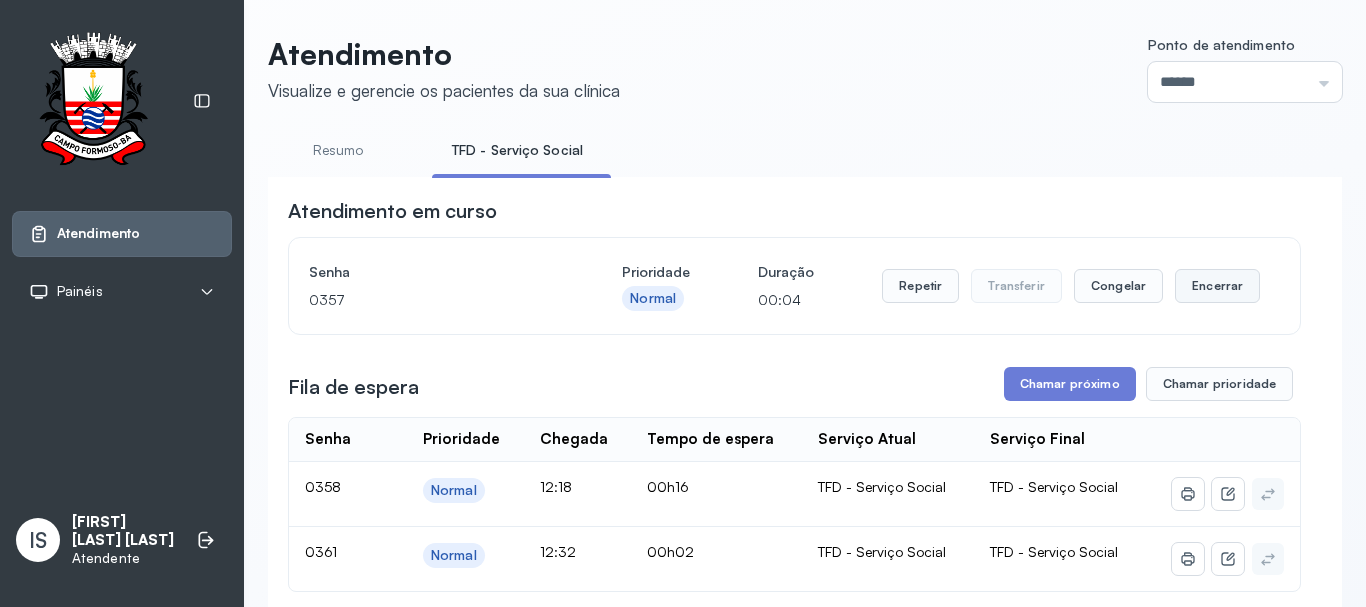 click on "Encerrar" at bounding box center (1217, 286) 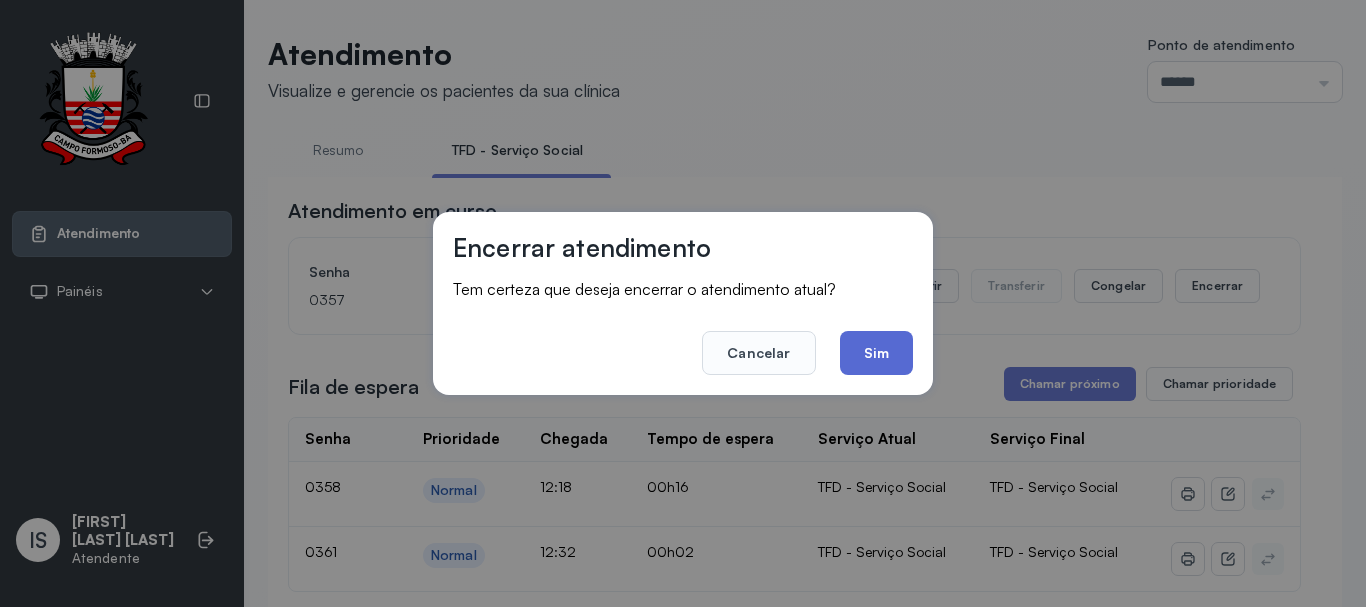 click on "Sim" 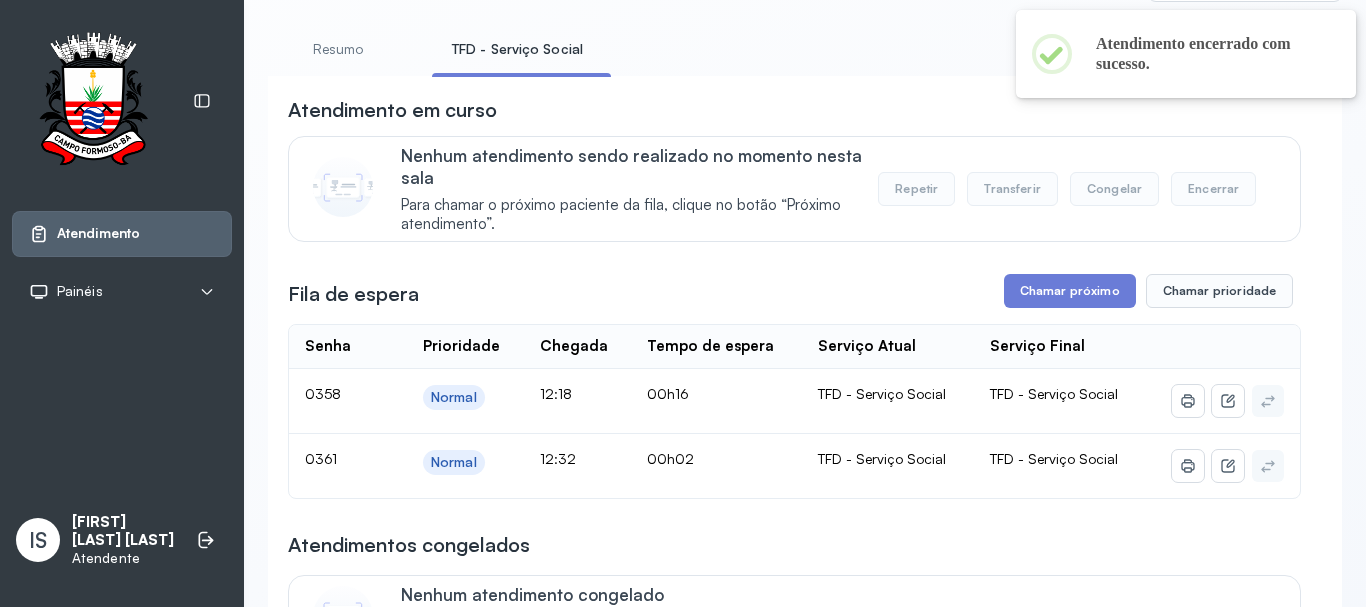 scroll, scrollTop: 100, scrollLeft: 0, axis: vertical 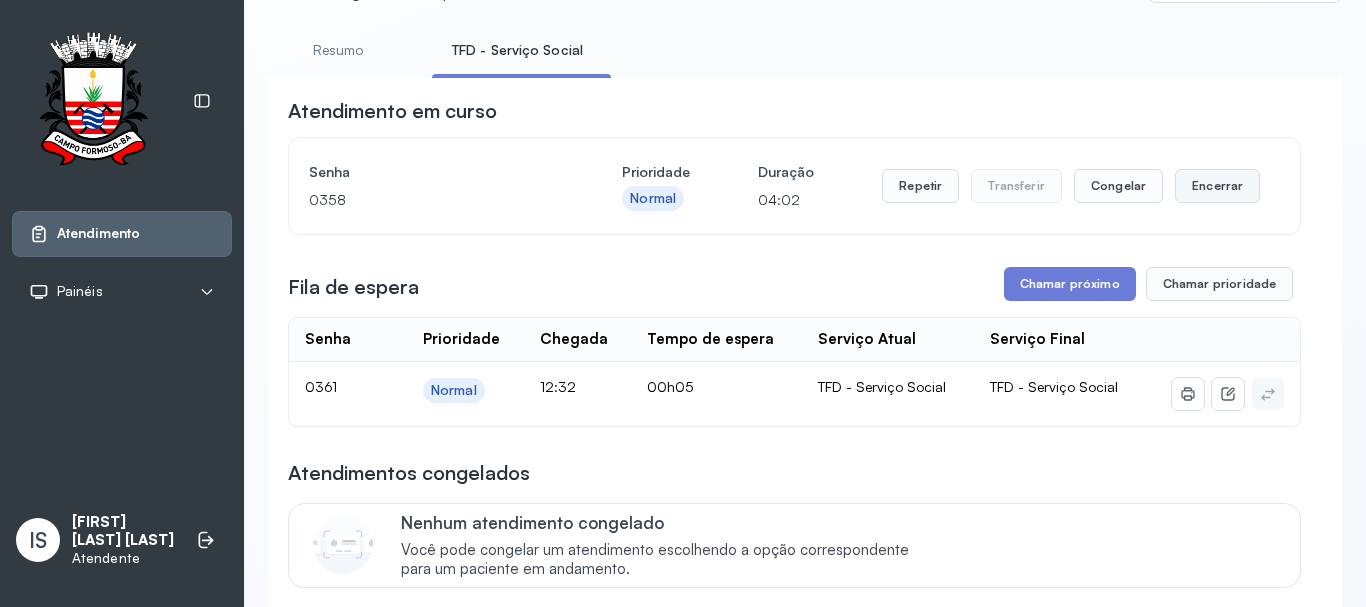 click on "Encerrar" at bounding box center (1217, 186) 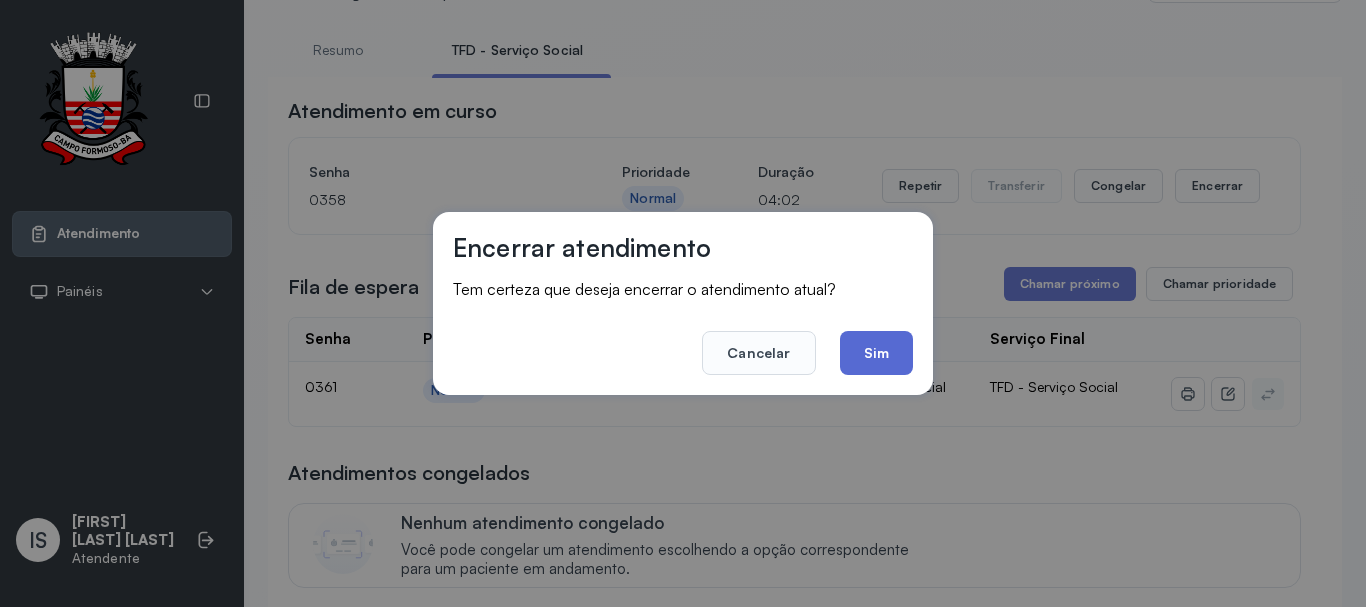 click on "Sim" 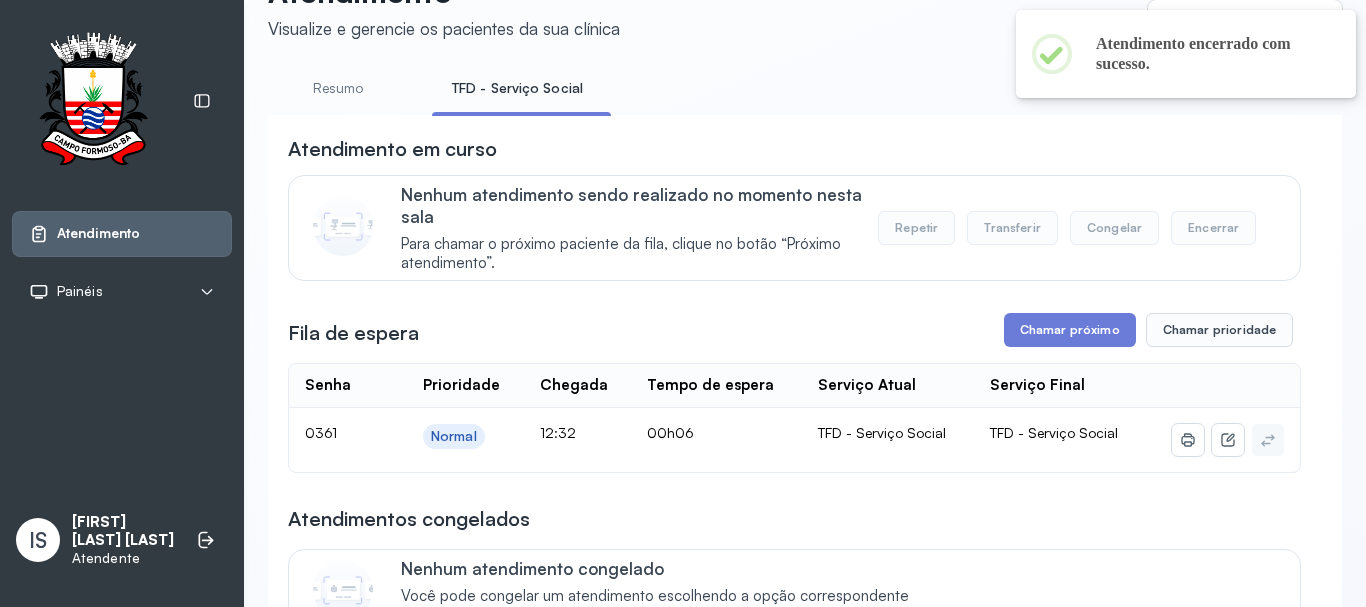 scroll, scrollTop: 100, scrollLeft: 0, axis: vertical 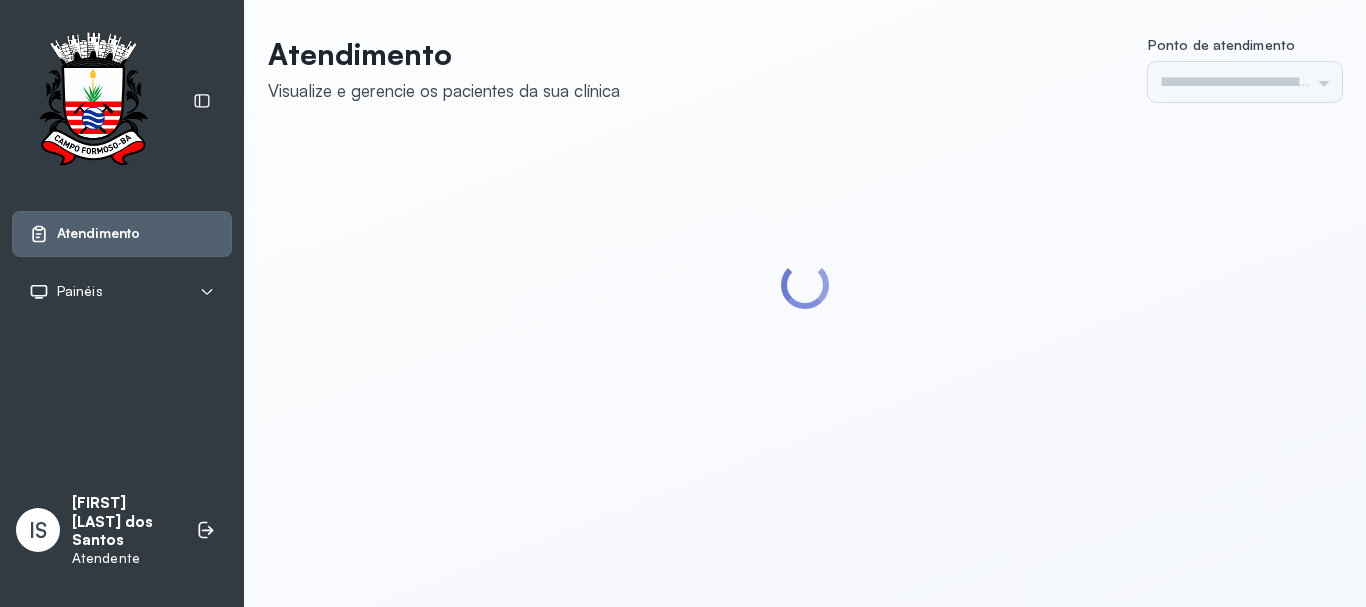 type on "******" 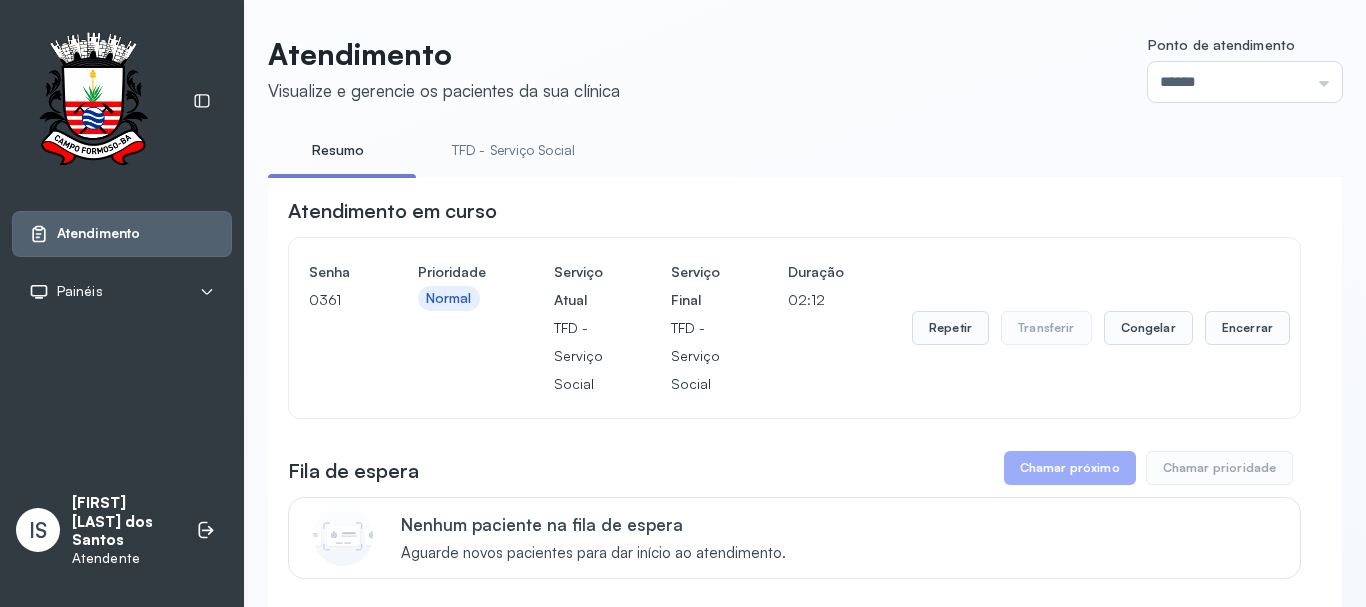 scroll, scrollTop: 200, scrollLeft: 0, axis: vertical 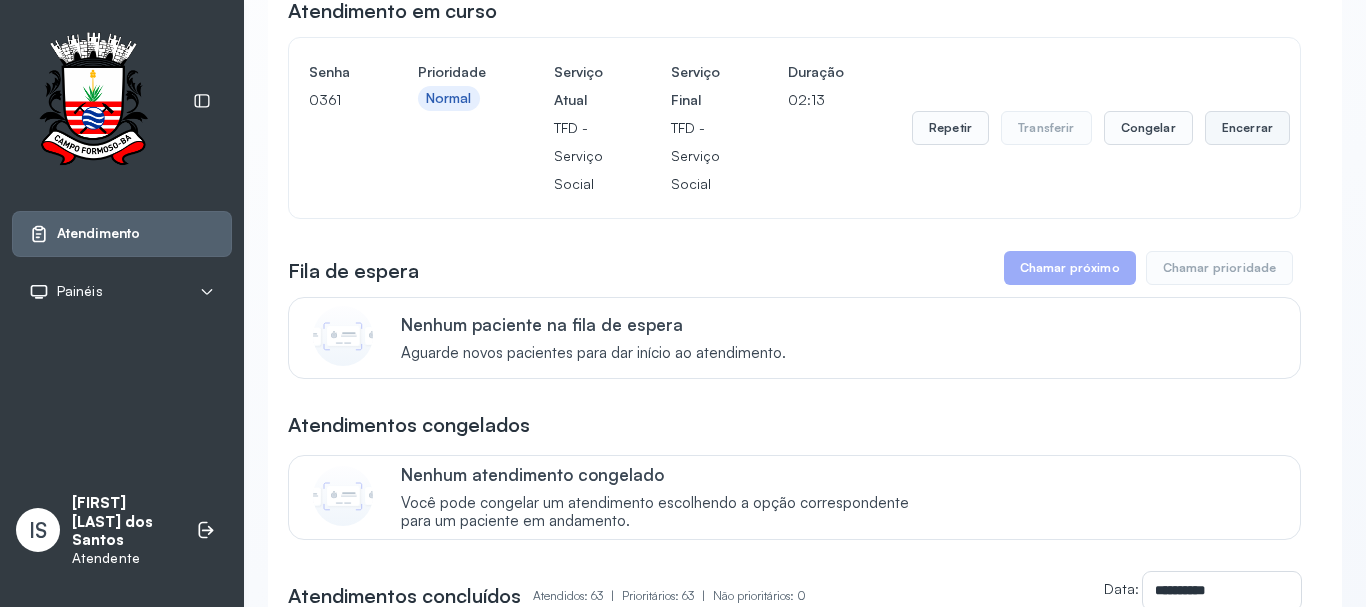click on "Encerrar" at bounding box center [1247, 128] 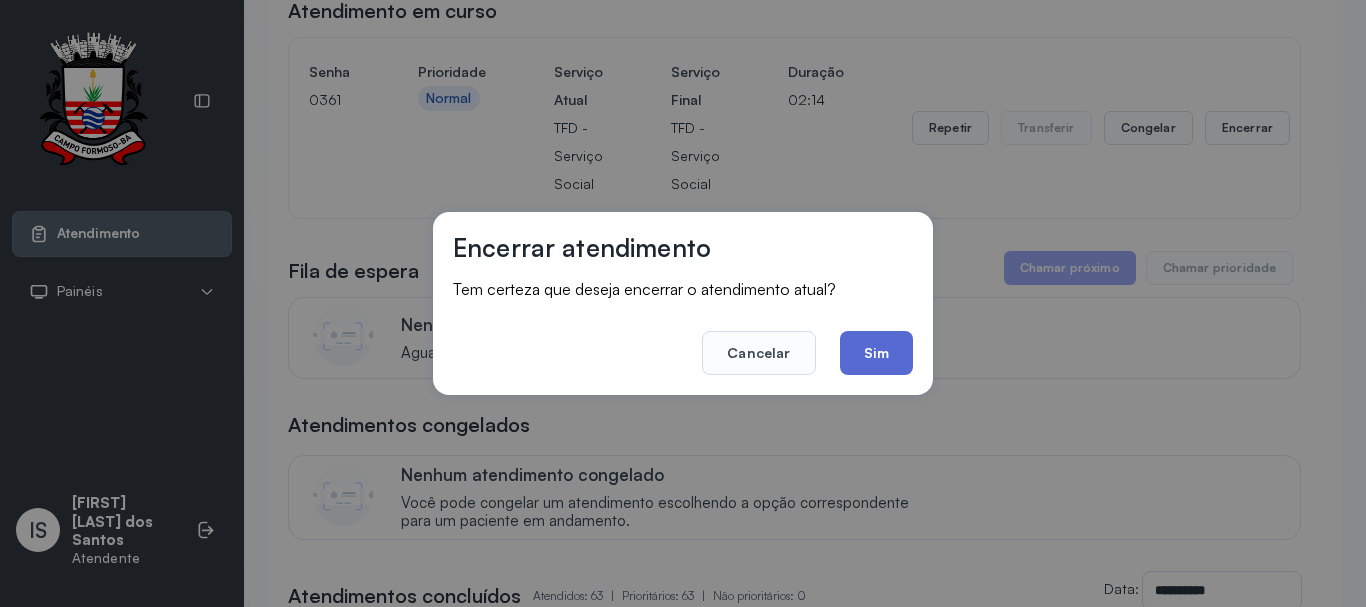 click on "Sim" 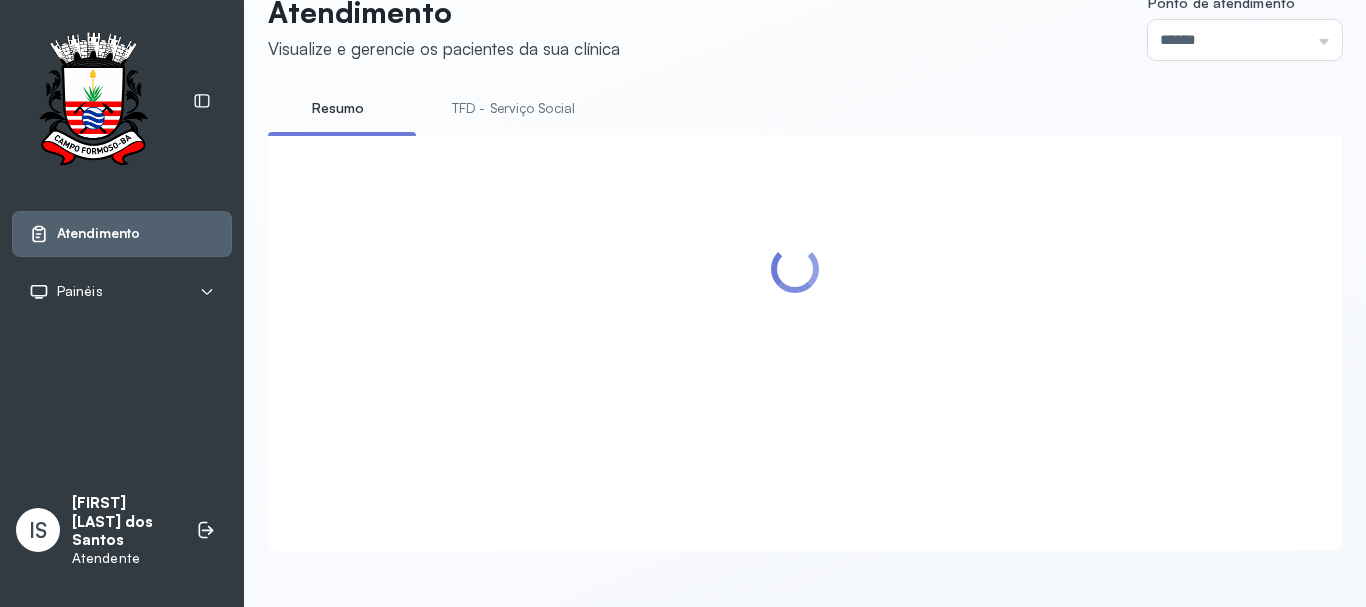 scroll, scrollTop: 200, scrollLeft: 0, axis: vertical 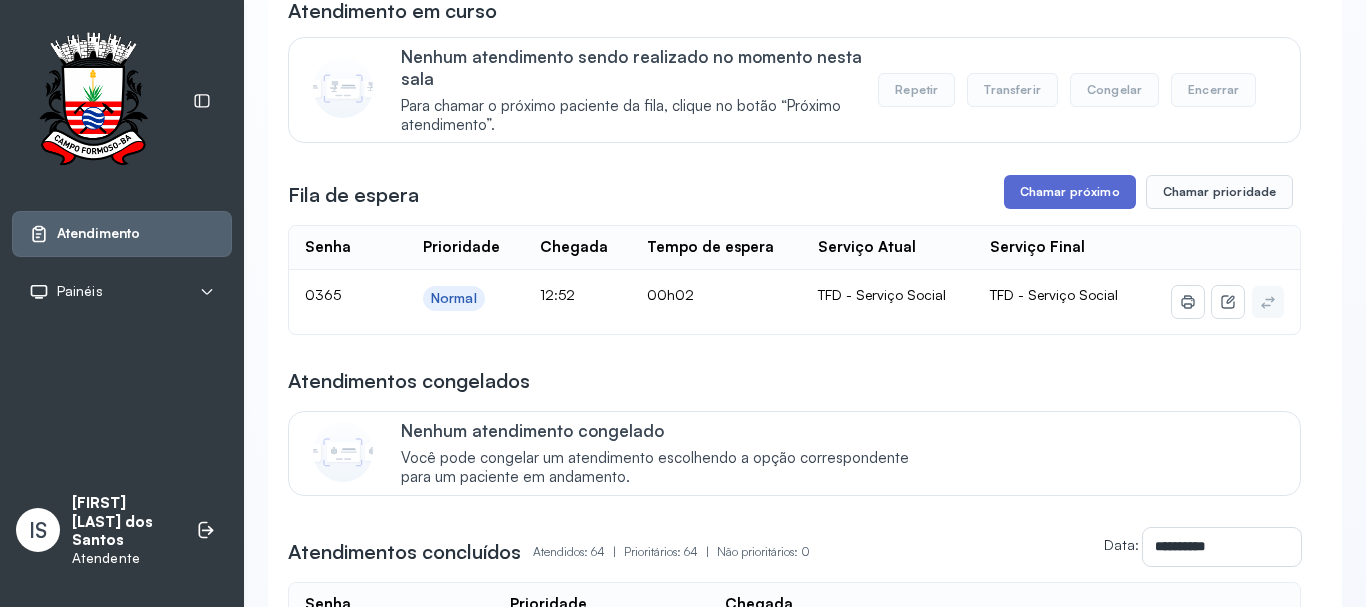 click on "Chamar próximo" at bounding box center (1070, 192) 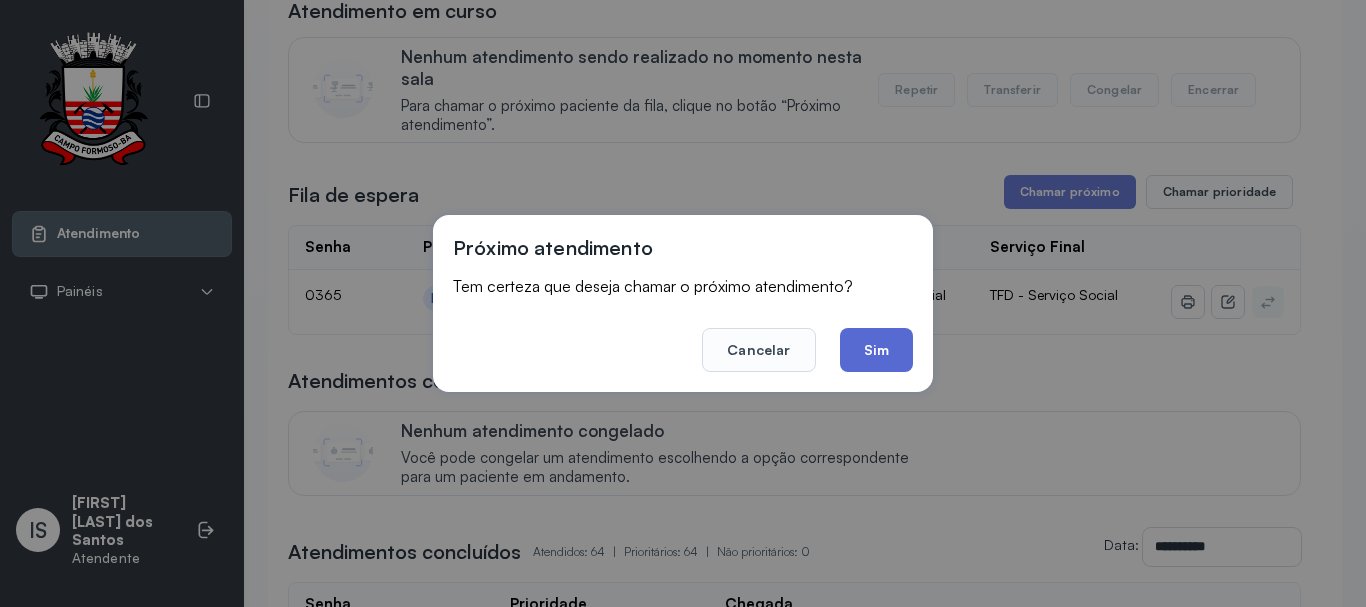 click on "Sim" 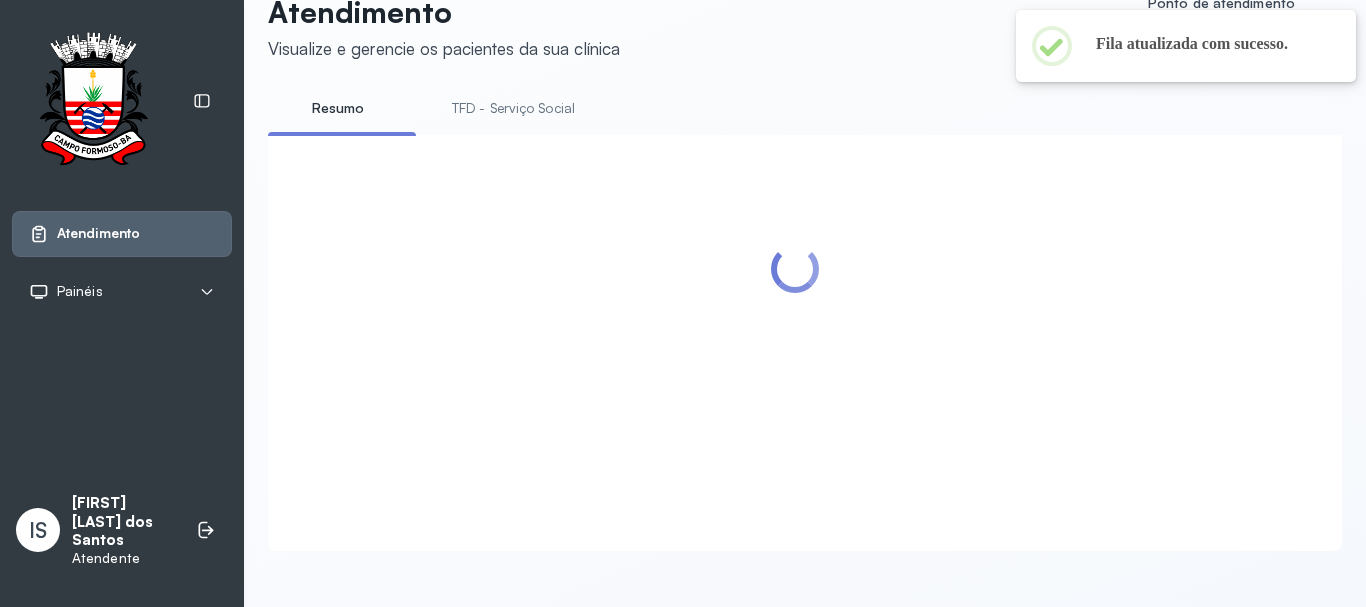 scroll, scrollTop: 200, scrollLeft: 0, axis: vertical 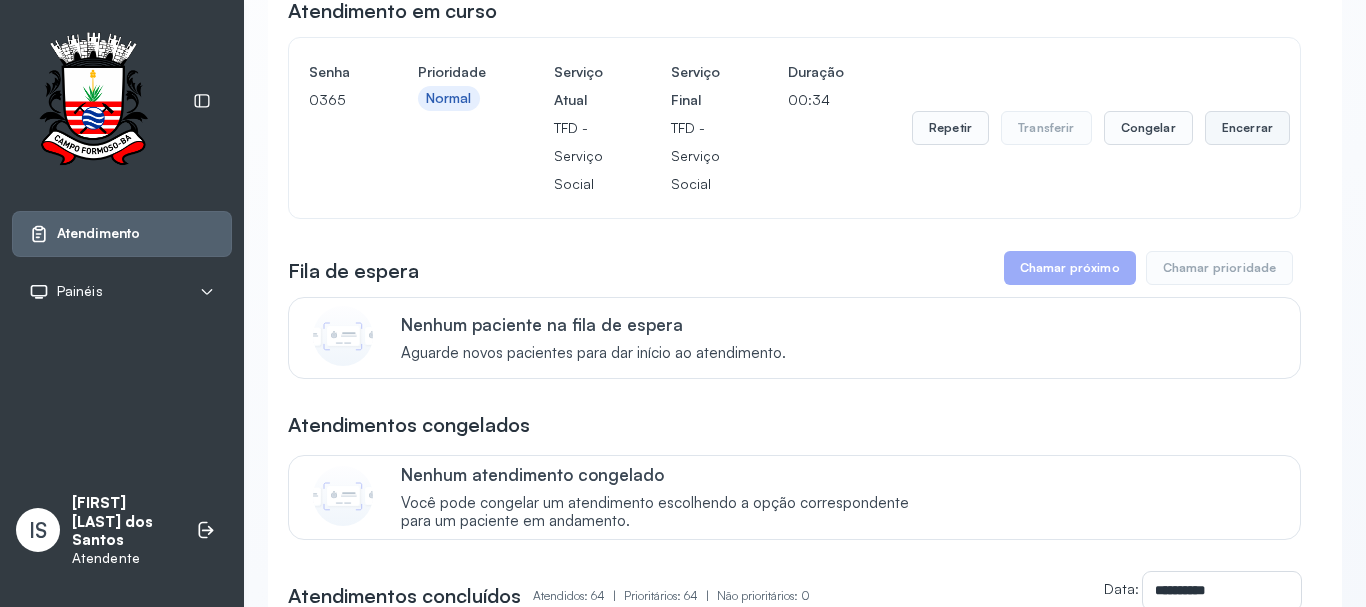 click on "Encerrar" at bounding box center [1247, 128] 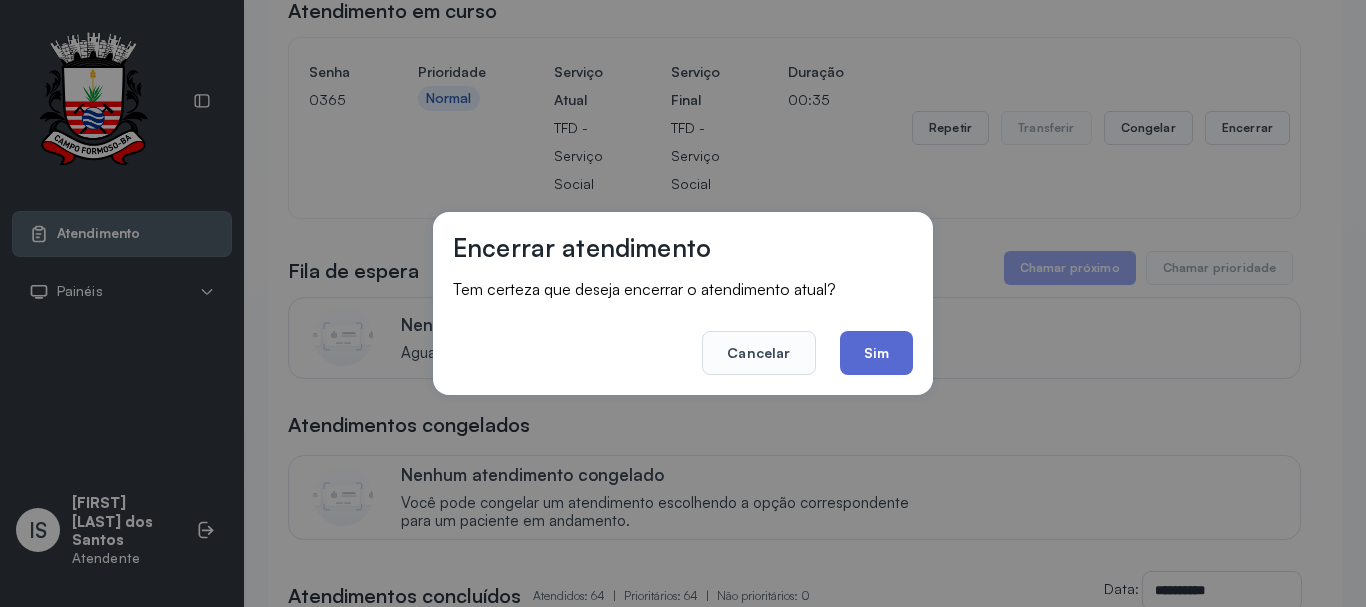 click on "Sim" 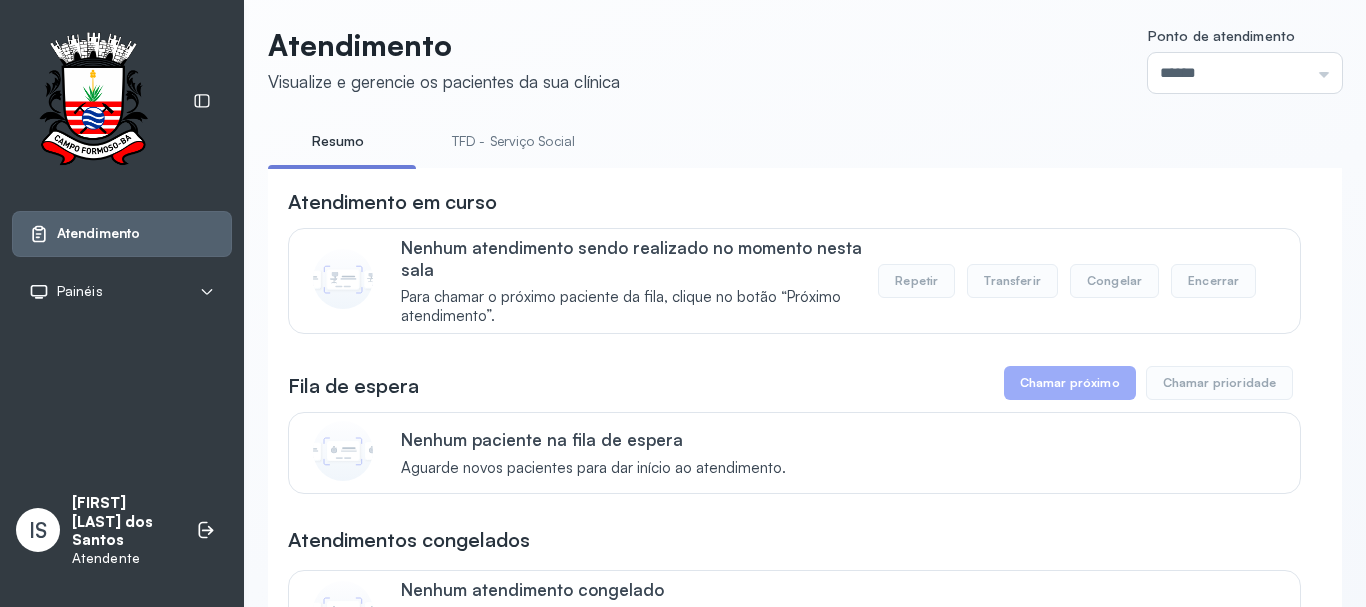 scroll, scrollTop: 0, scrollLeft: 0, axis: both 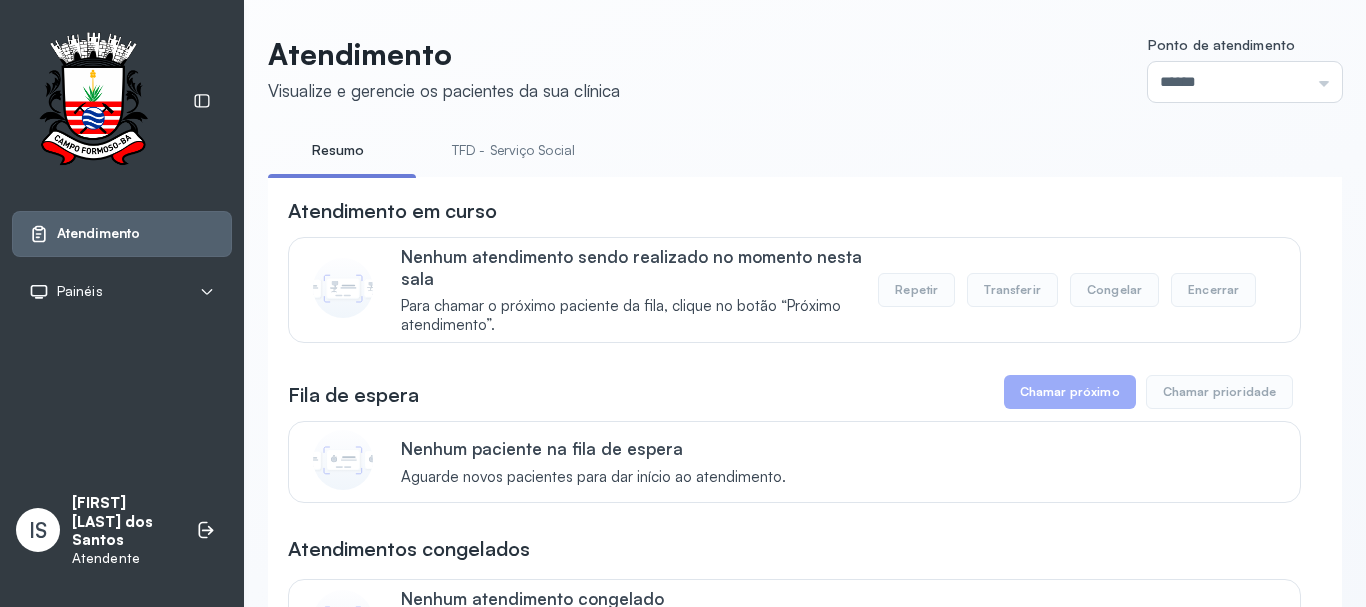 click on "TFD - Serviço Social" at bounding box center (513, 150) 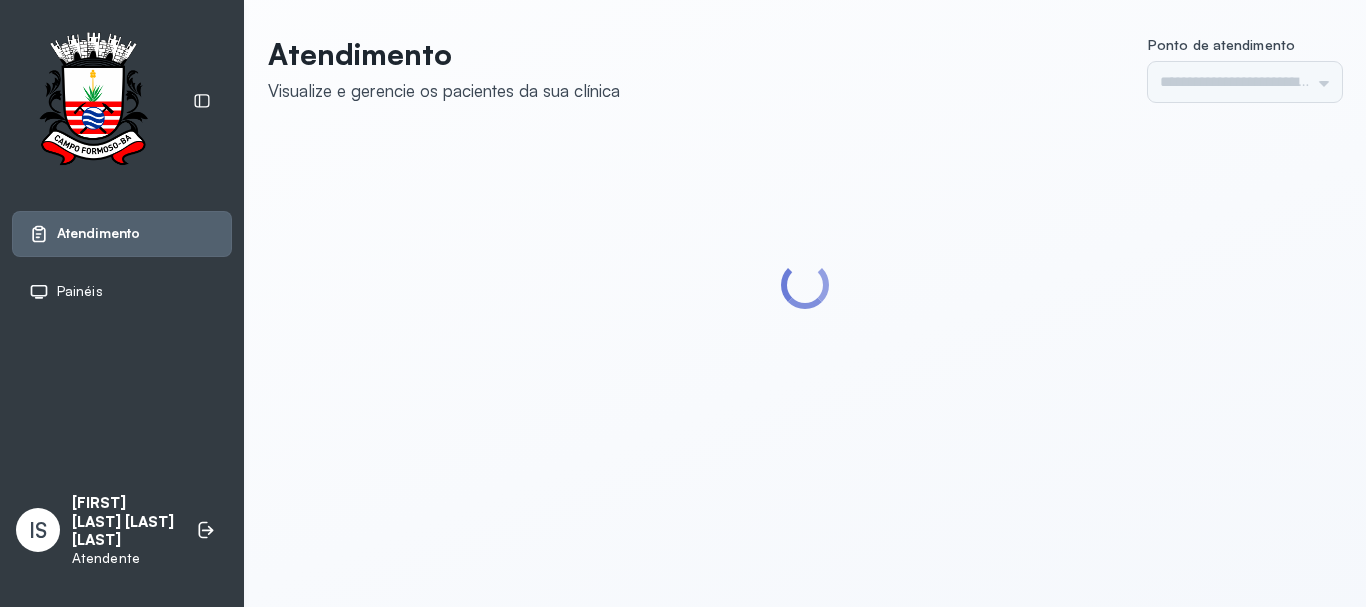 scroll, scrollTop: 0, scrollLeft: 0, axis: both 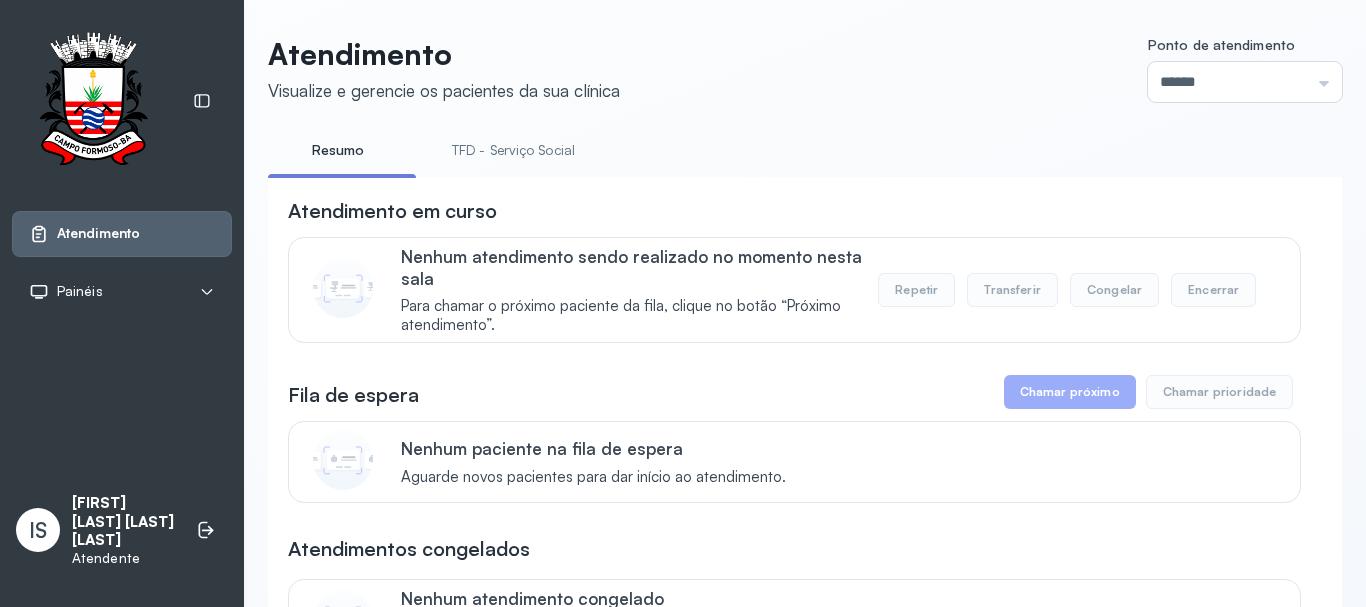 click on "TFD - Serviço Social" at bounding box center (513, 150) 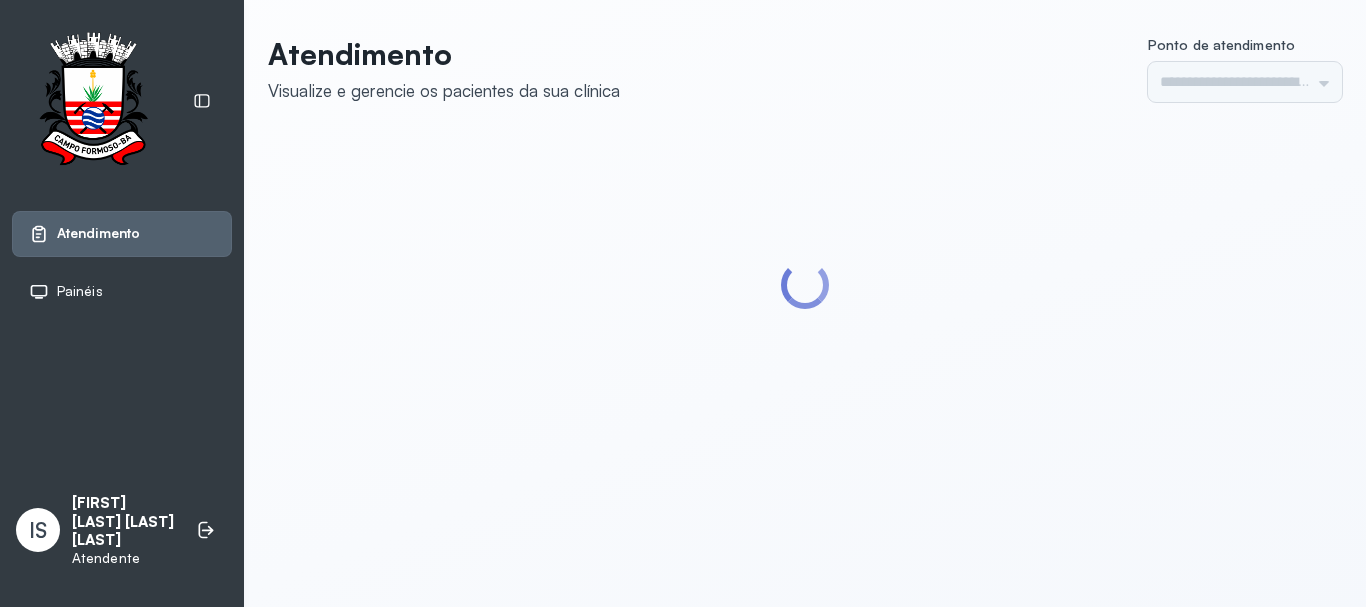 scroll, scrollTop: 0, scrollLeft: 0, axis: both 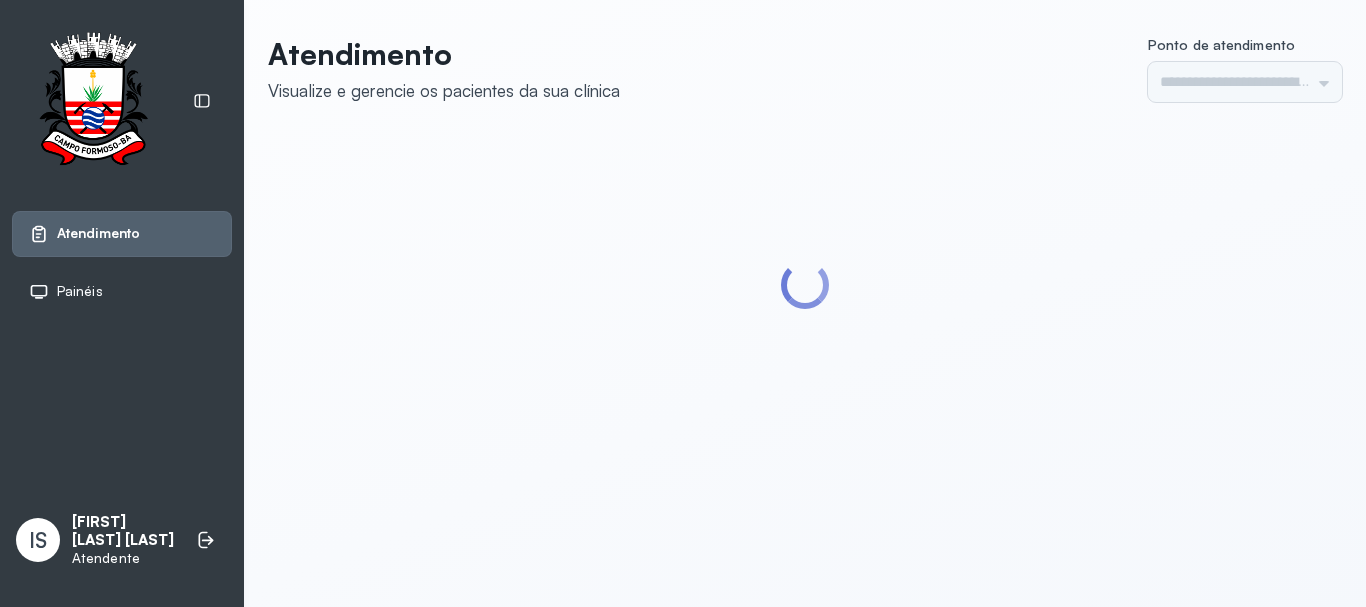 type on "******" 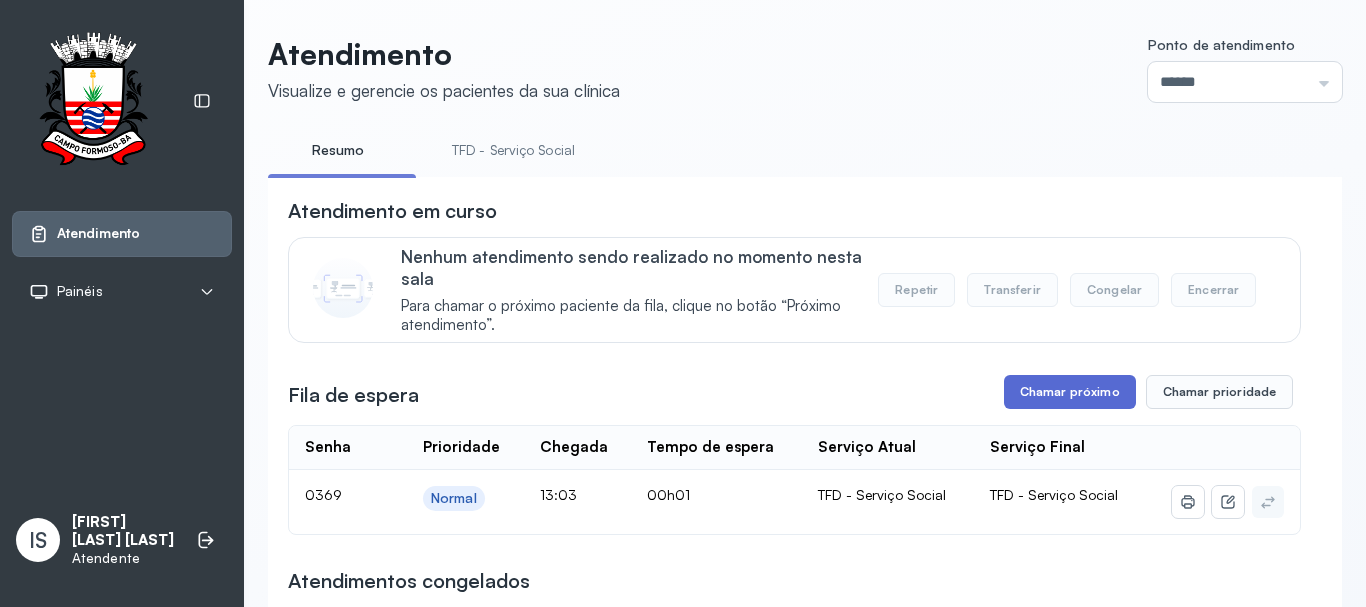 drag, startPoint x: 1017, startPoint y: 337, endPoint x: 1018, endPoint y: 397, distance: 60.00833 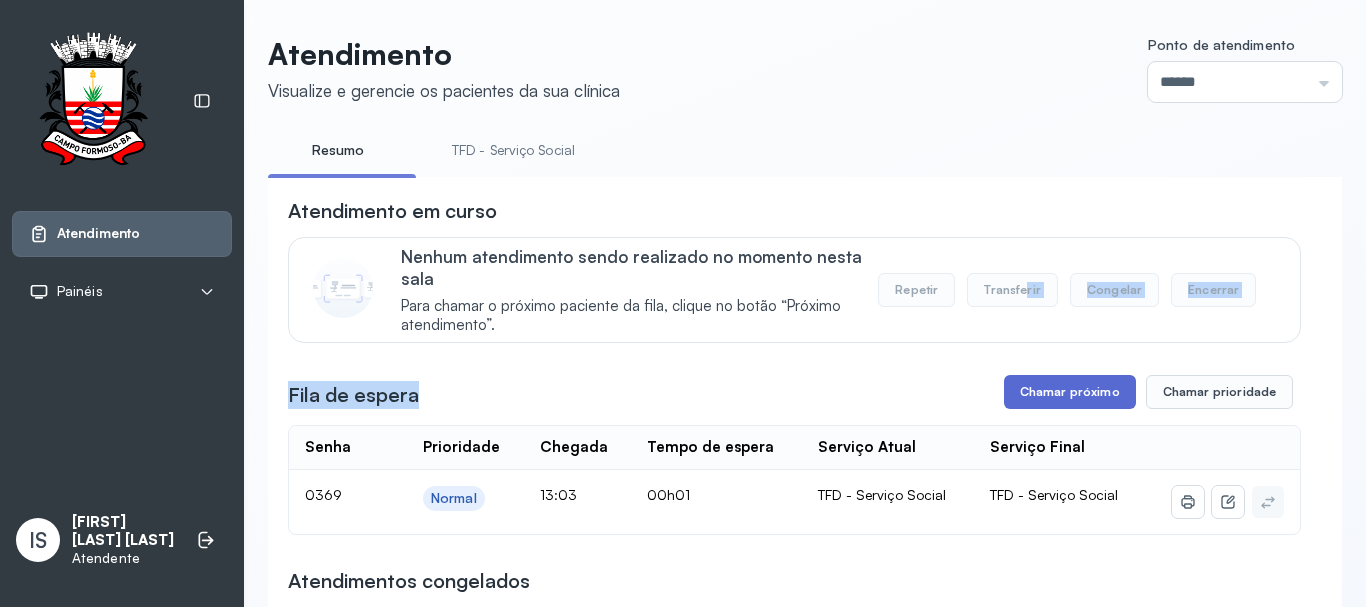 click on "Chamar próximo" at bounding box center (1070, 392) 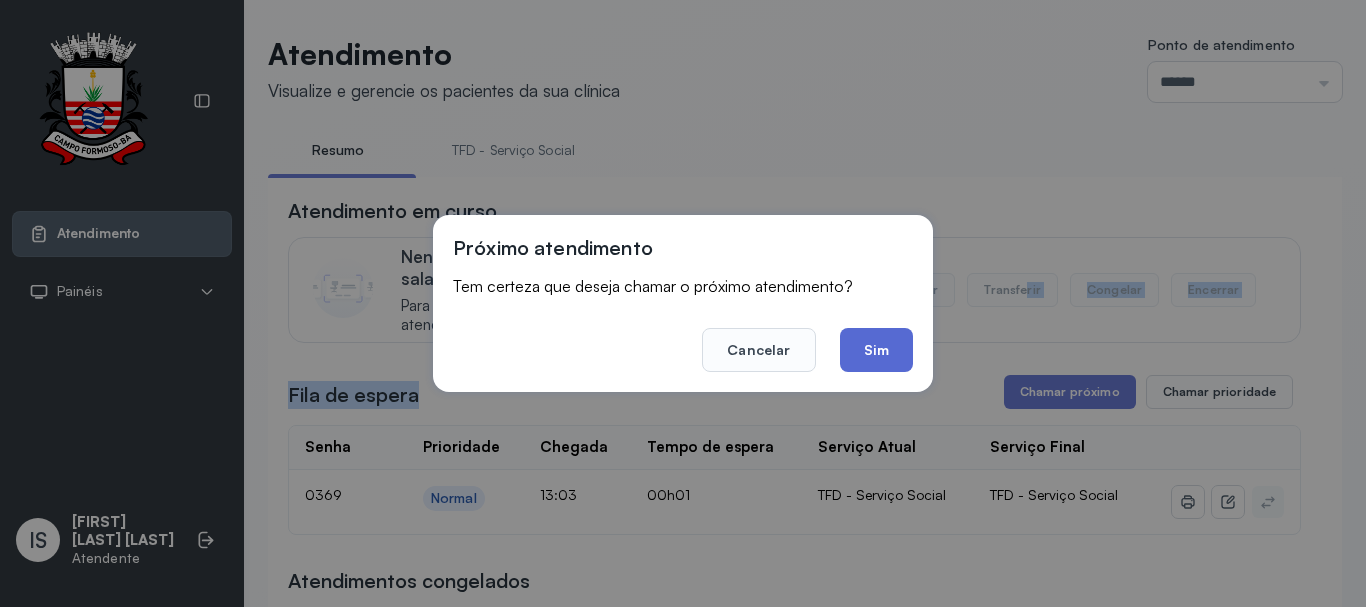 click on "Sim" 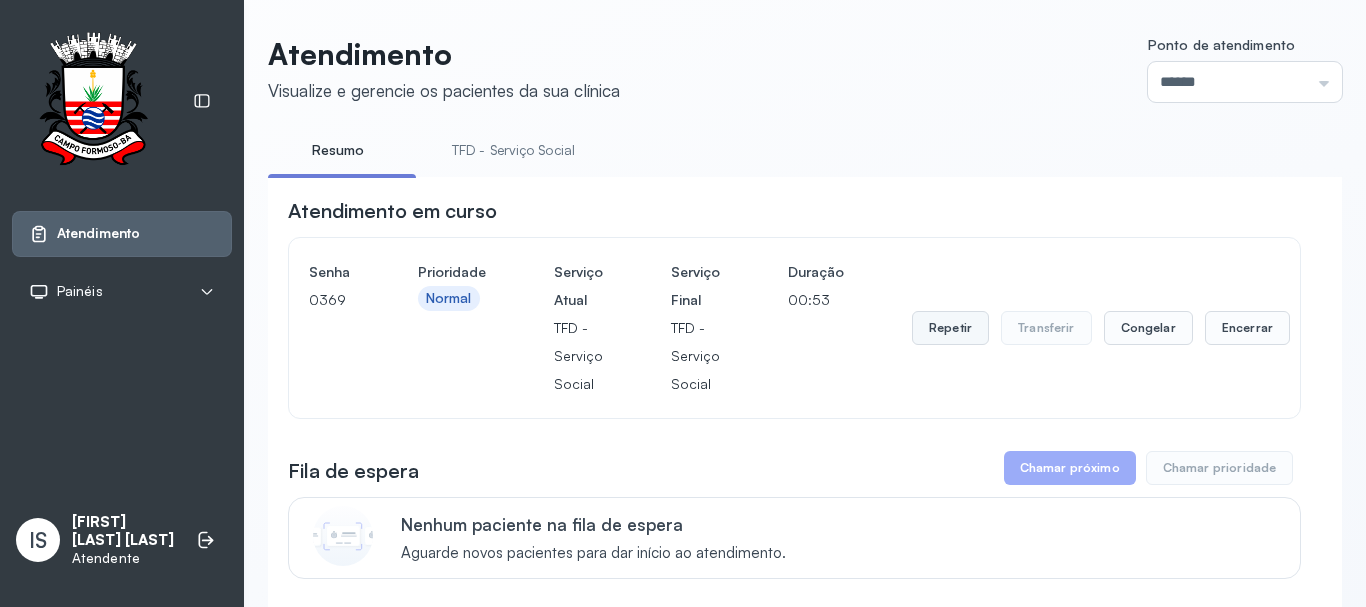 click on "Repetir" at bounding box center (950, 328) 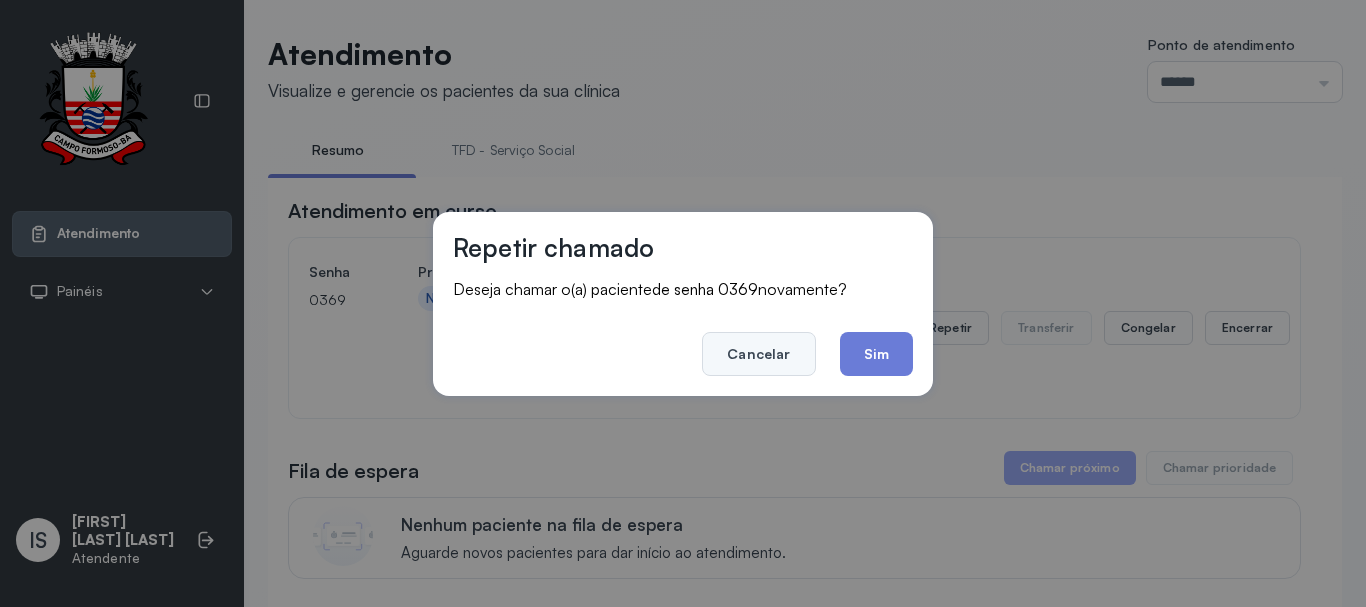 click on "Cancelar" 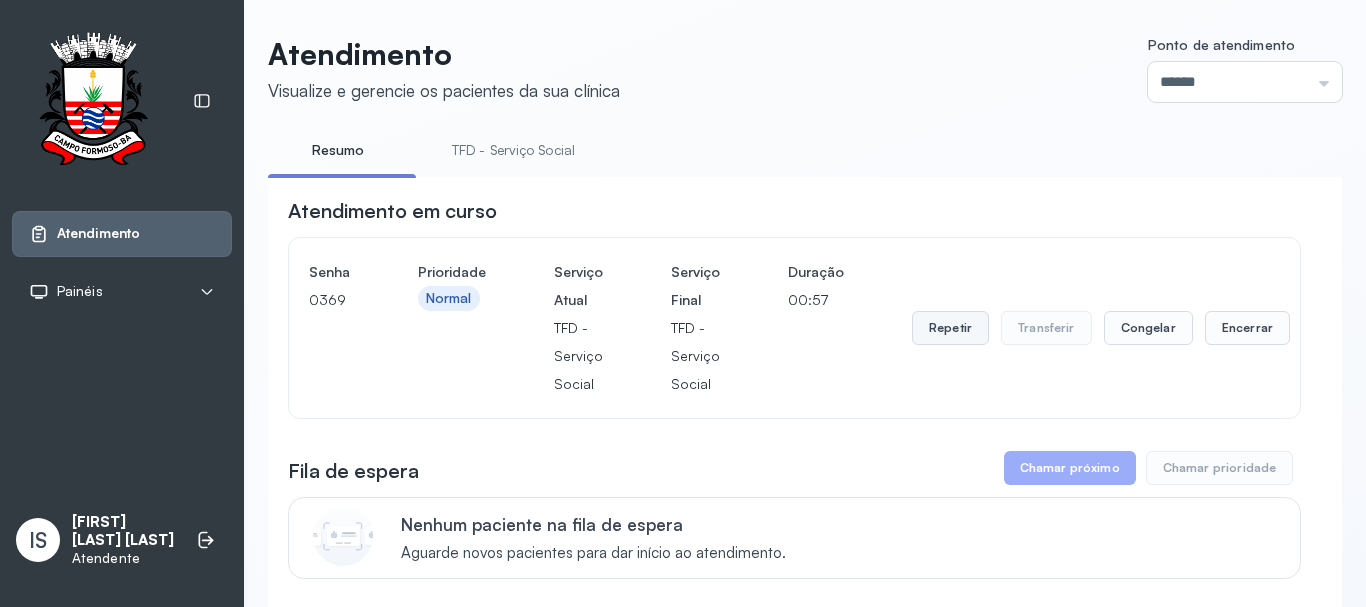 click on "Repetir" at bounding box center [950, 328] 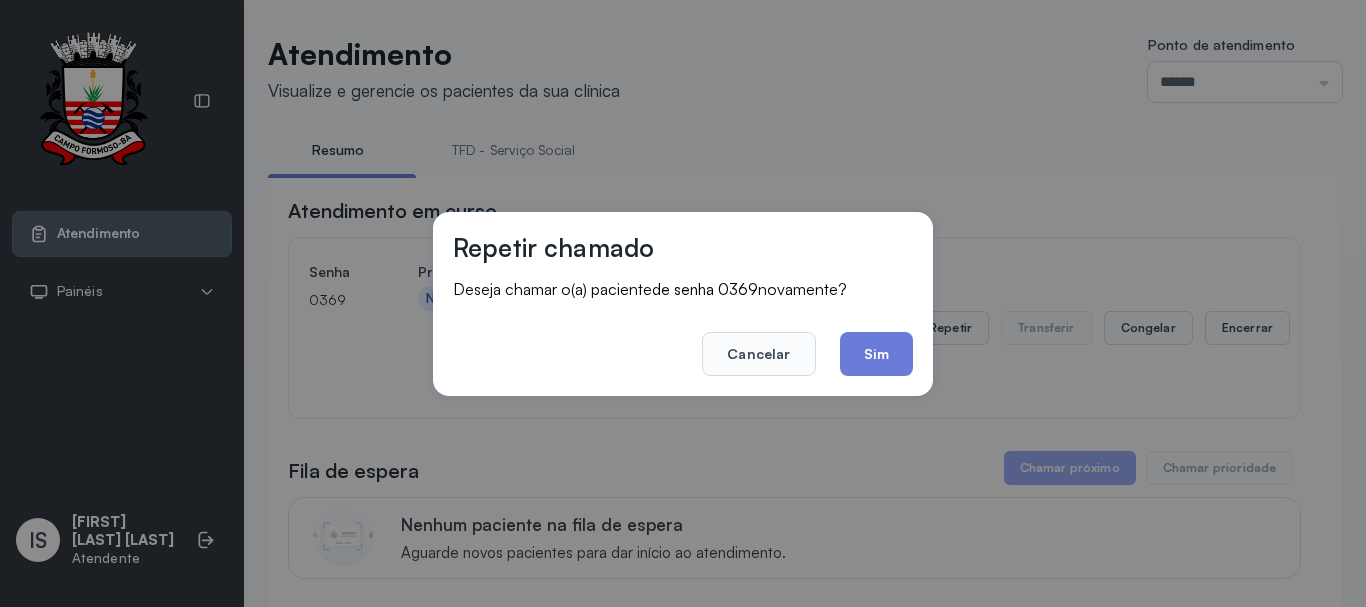 drag, startPoint x: 832, startPoint y: 358, endPoint x: 899, endPoint y: 362, distance: 67.11929 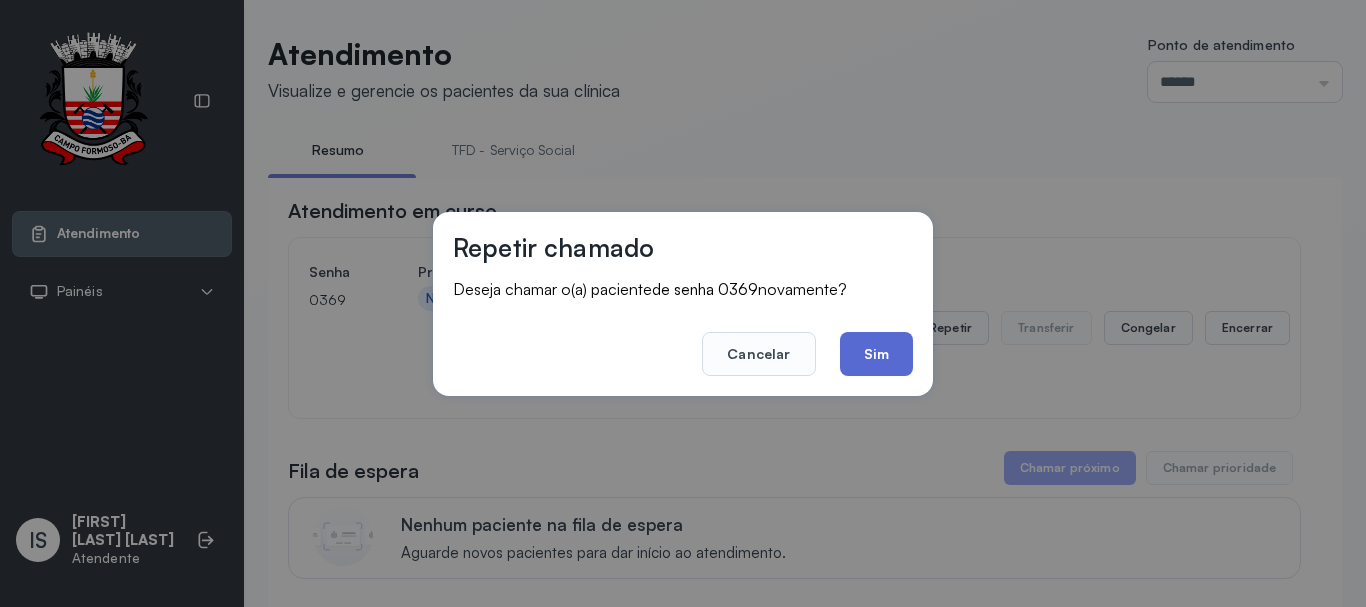 click on "Sim" 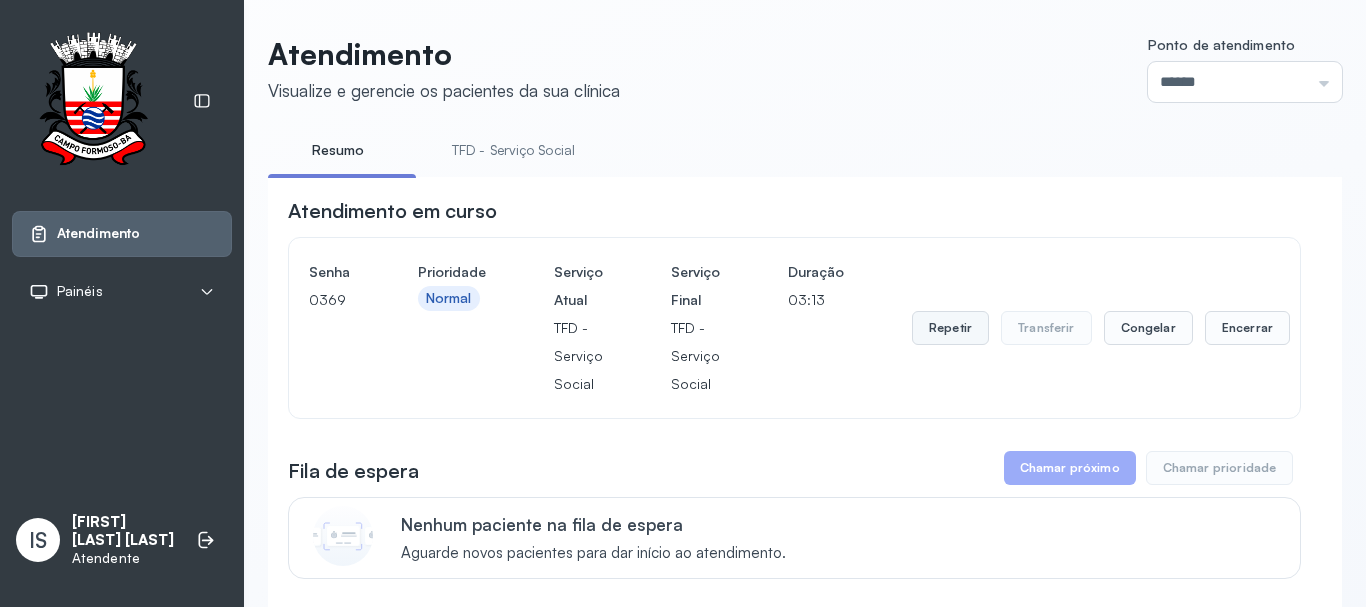 click on "Repetir" at bounding box center [950, 328] 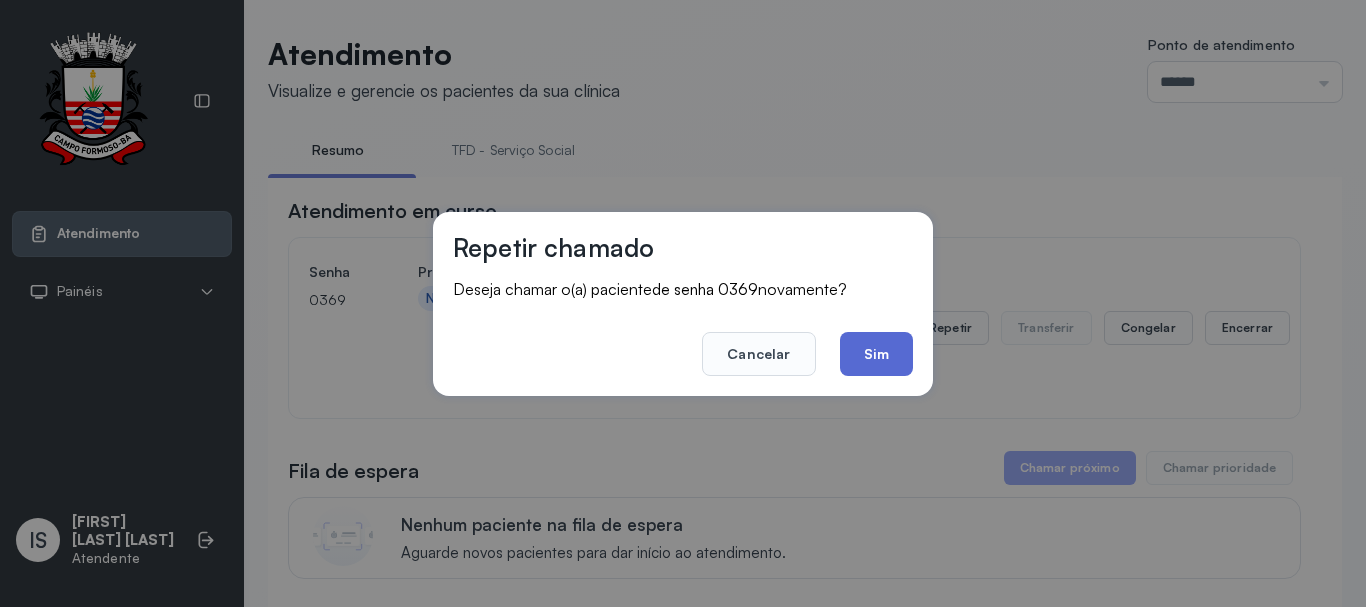 click on "Sim" 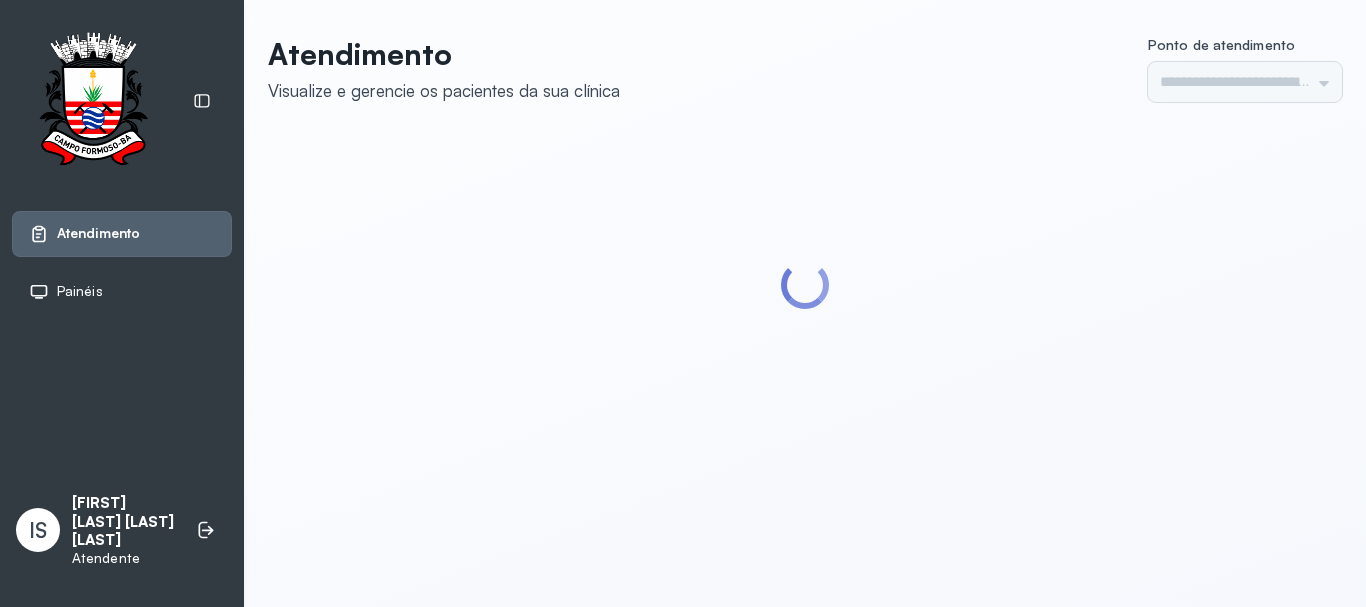 scroll, scrollTop: 0, scrollLeft: 0, axis: both 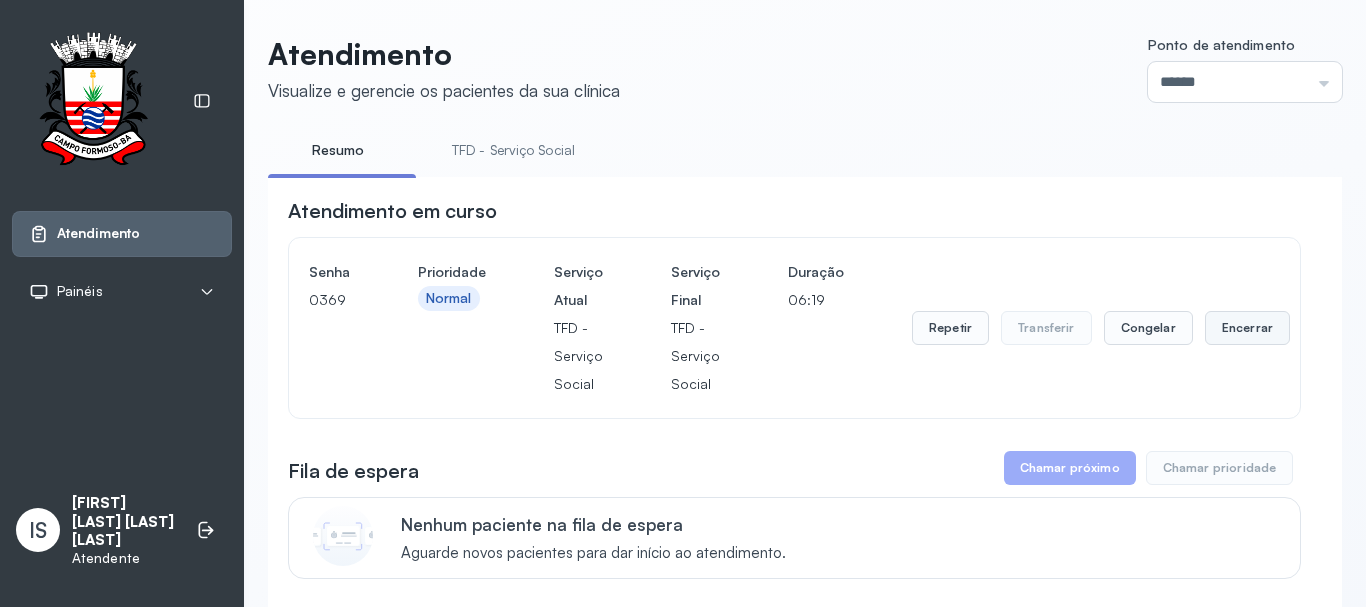 click on "Encerrar" at bounding box center (1247, 328) 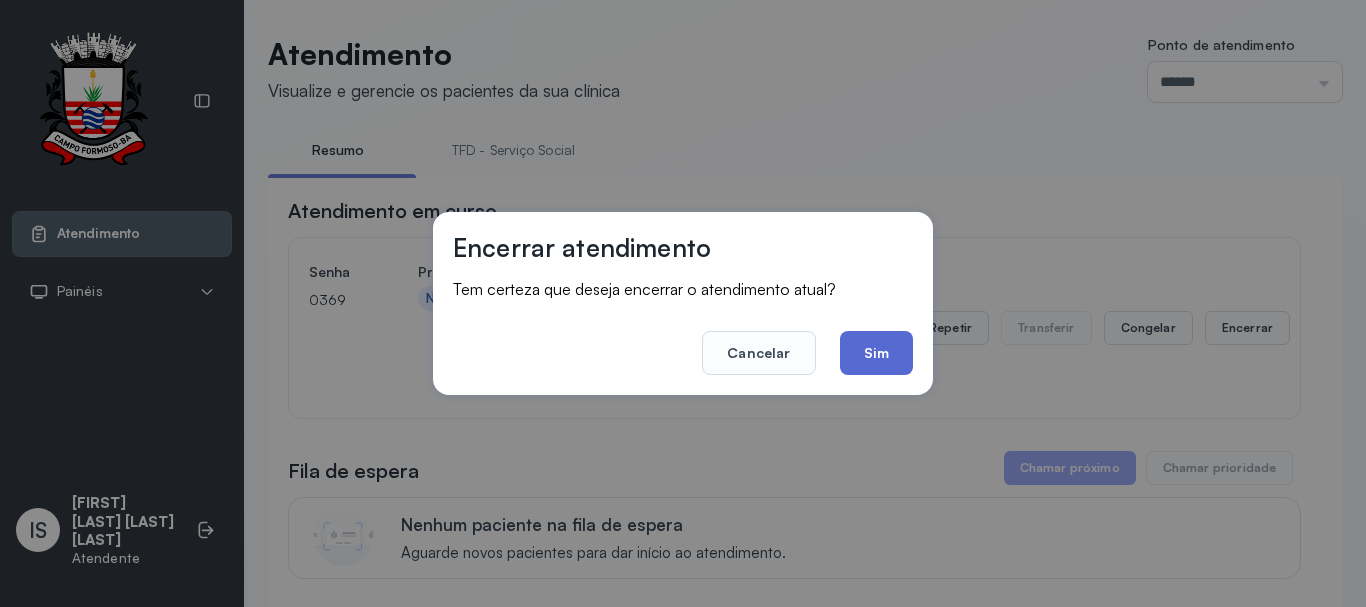 click on "Sim" 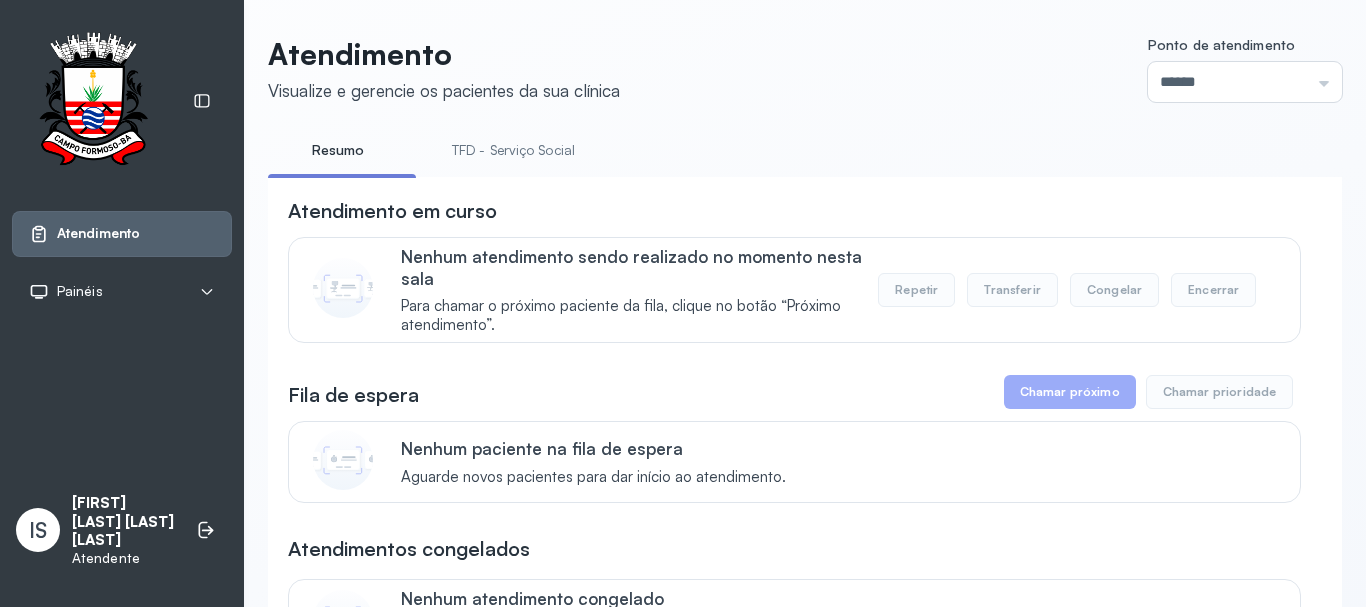 click on "TFD - Serviço Social" at bounding box center [513, 150] 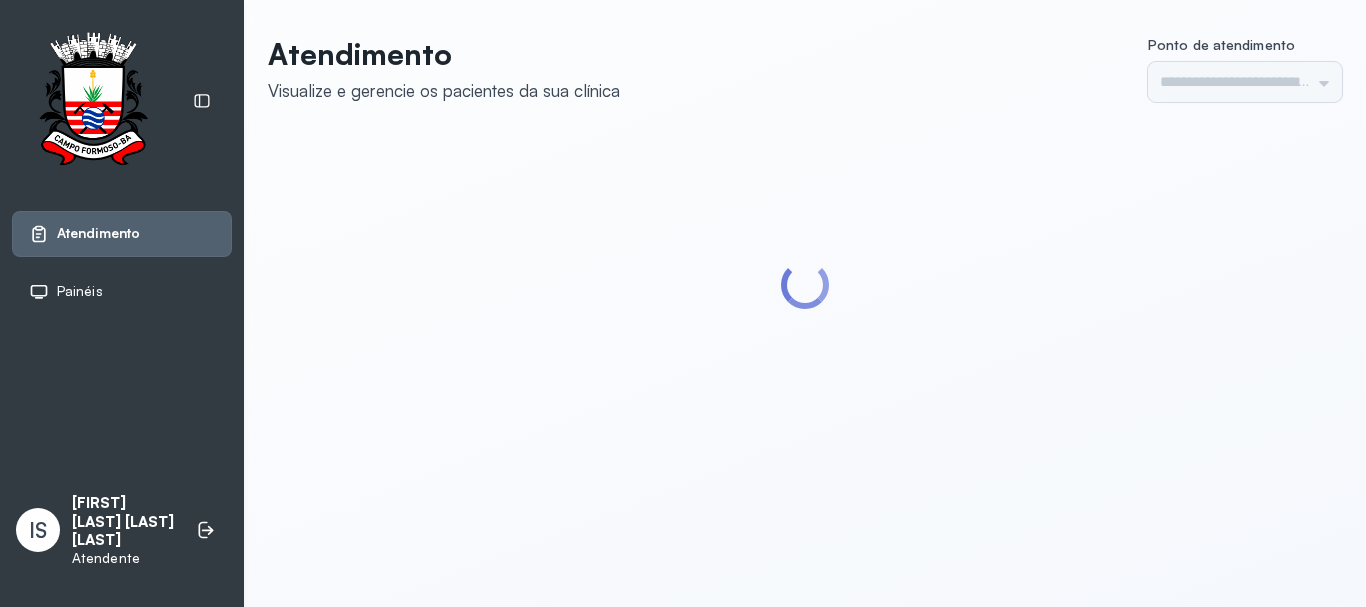 scroll, scrollTop: 0, scrollLeft: 0, axis: both 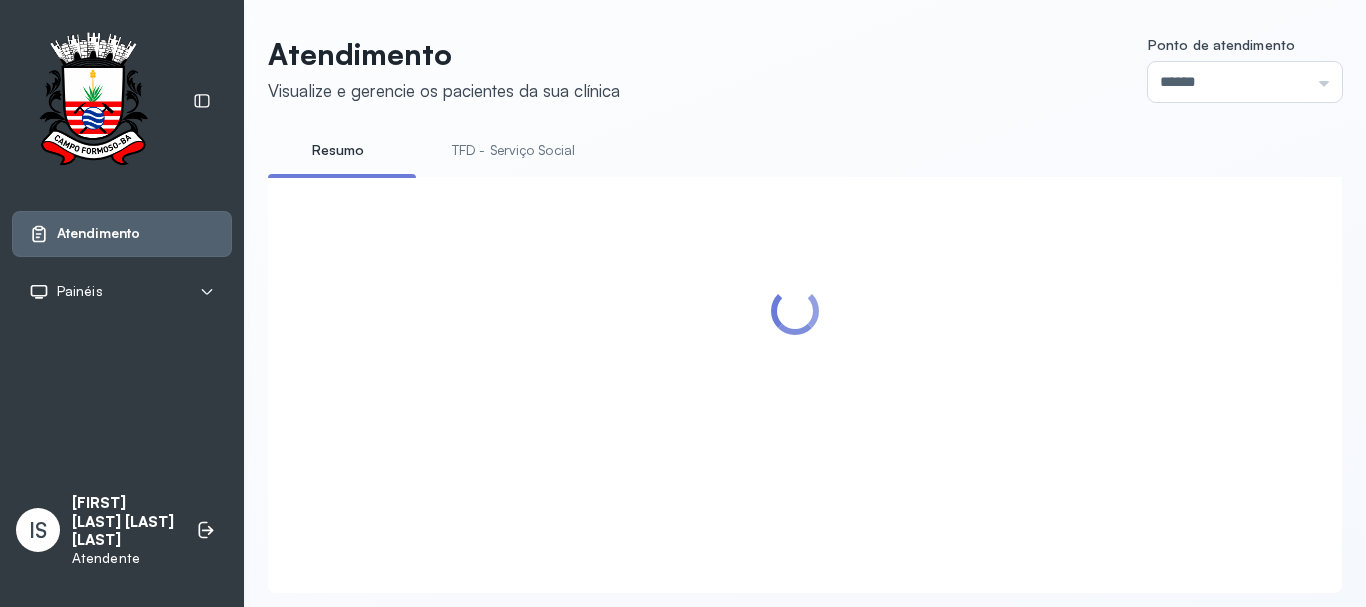 click on "TFD - Serviço Social" at bounding box center (513, 150) 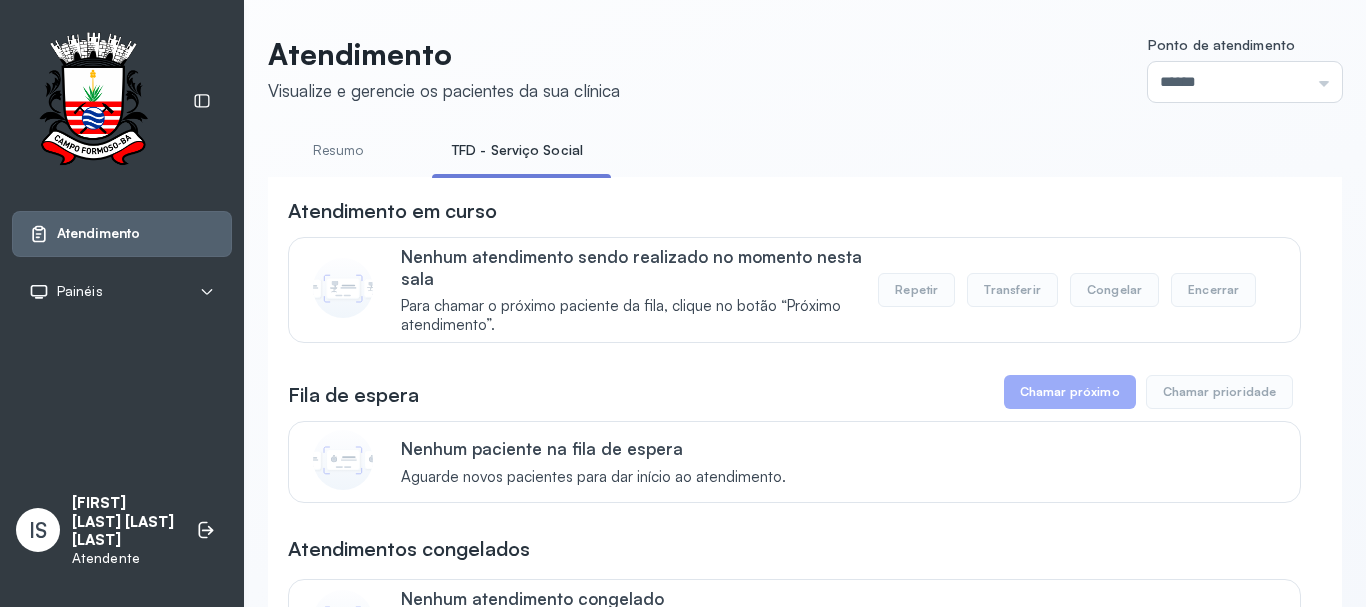 click on "Resumo" at bounding box center [338, 150] 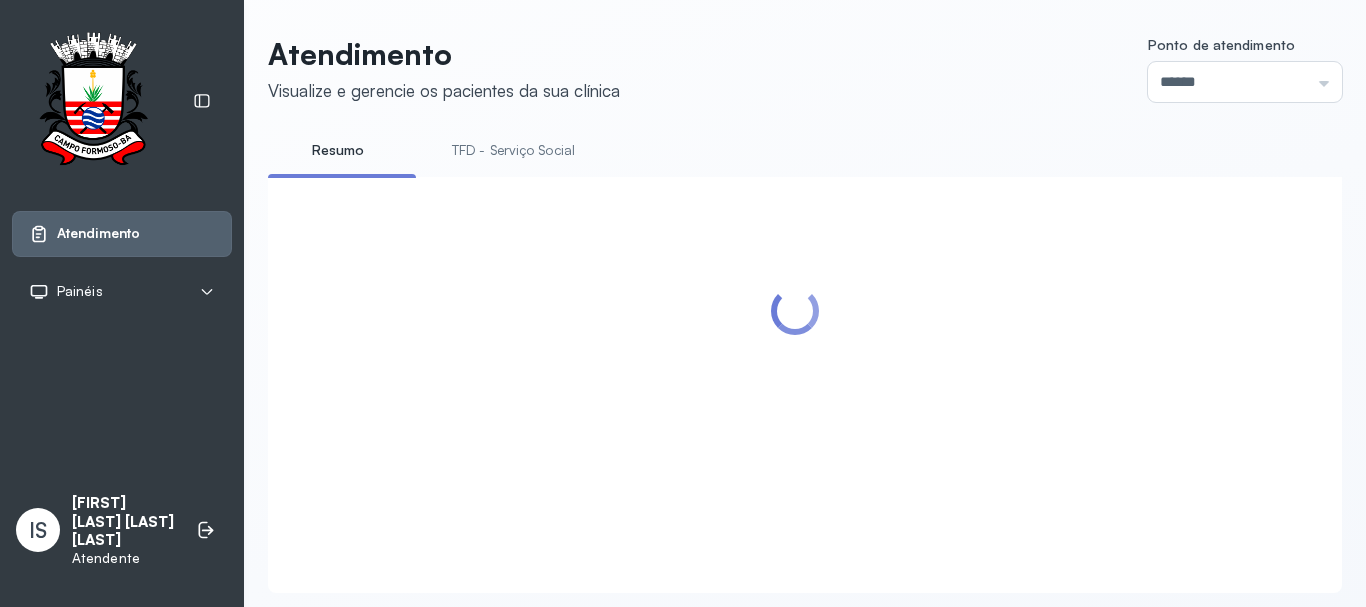click on "TFD - Serviço Social" at bounding box center (513, 150) 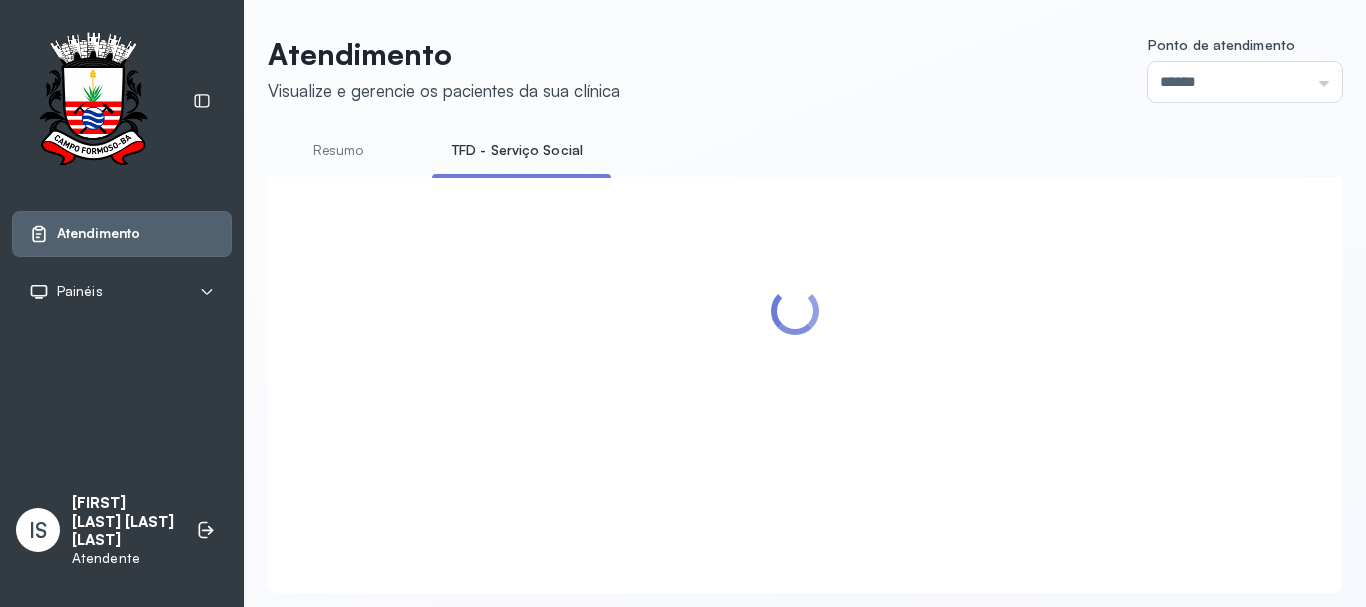 click on "TFD - Serviço Social" at bounding box center [517, 150] 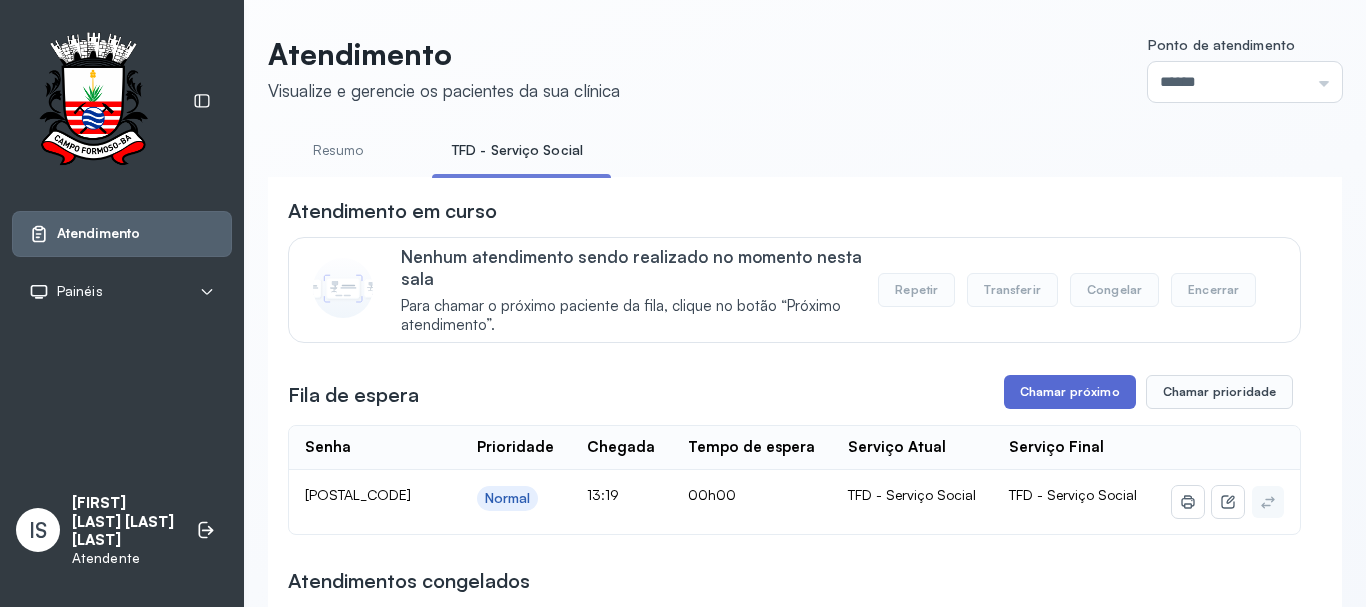 click on "Chamar próximo" at bounding box center [1070, 392] 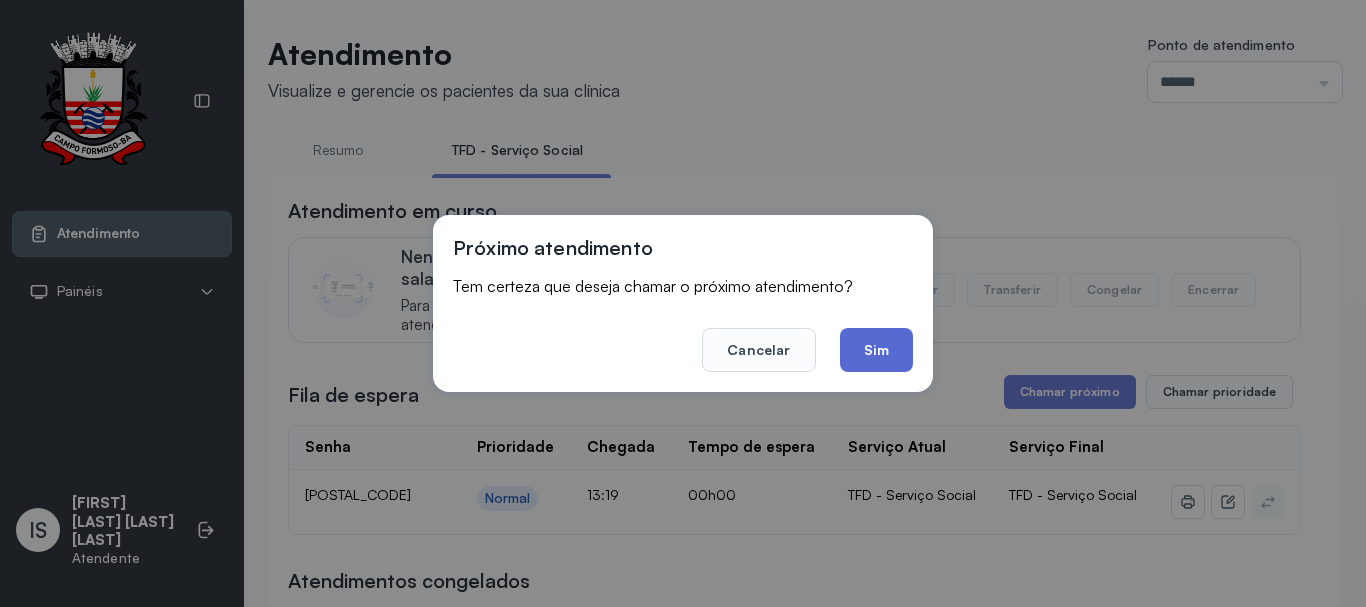 click on "Sim" 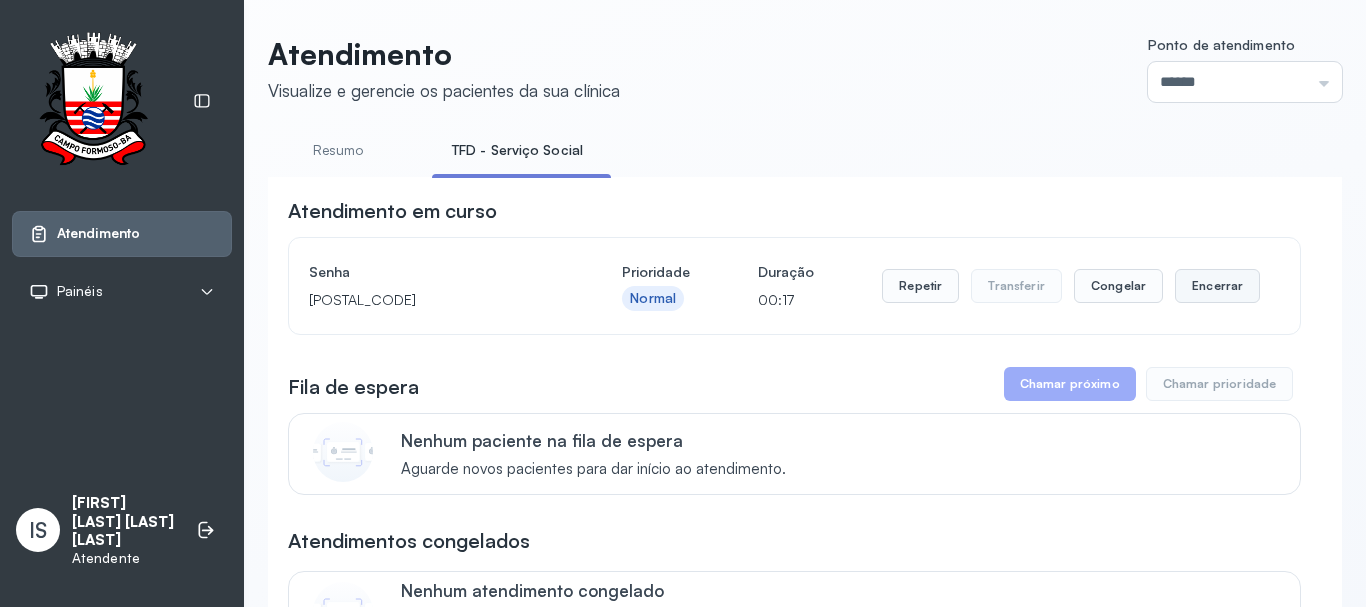 click on "Encerrar" at bounding box center [1217, 286] 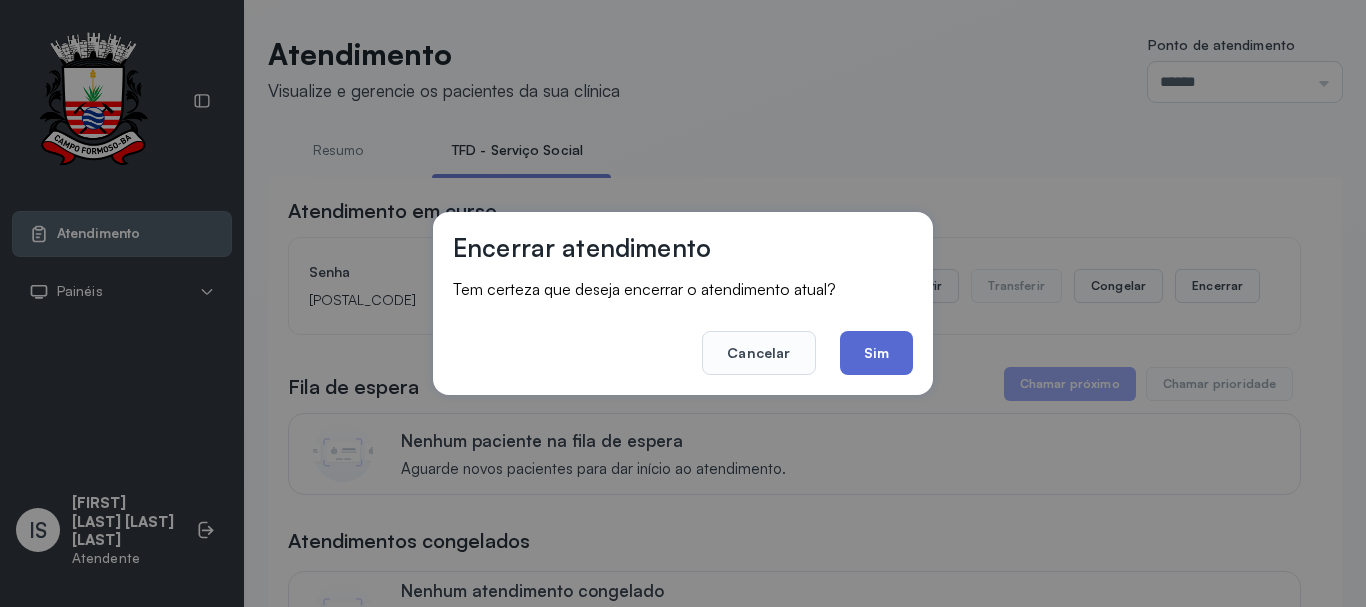 click on "Sim" 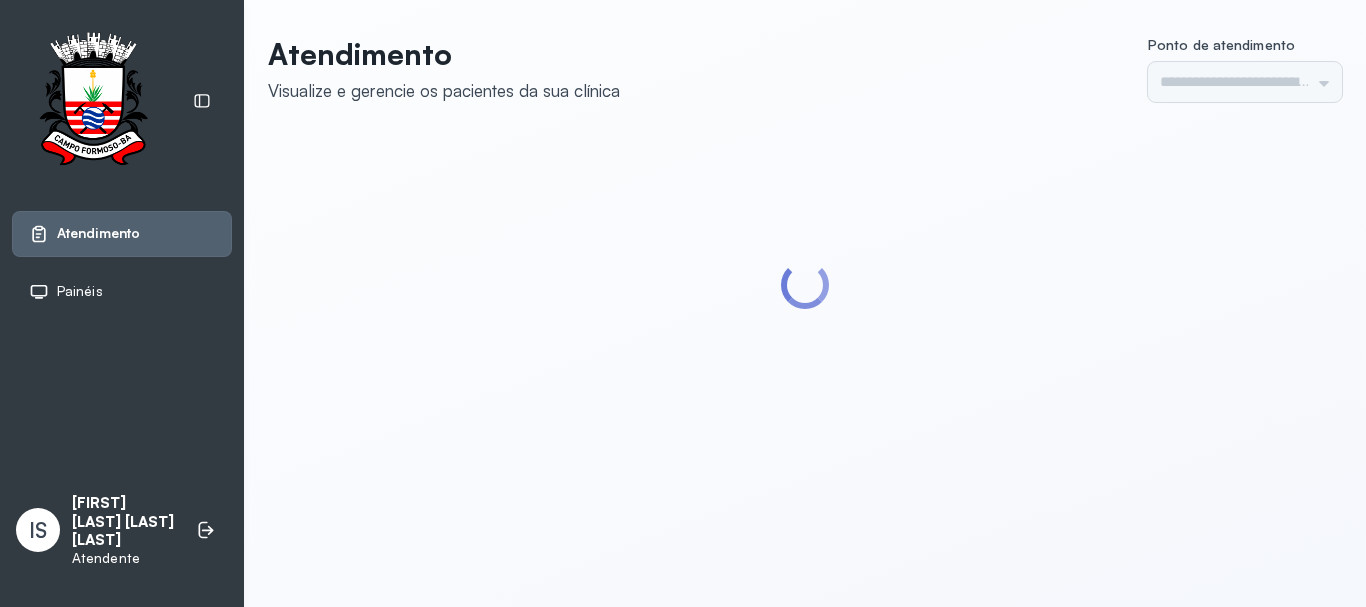 scroll, scrollTop: 0, scrollLeft: 0, axis: both 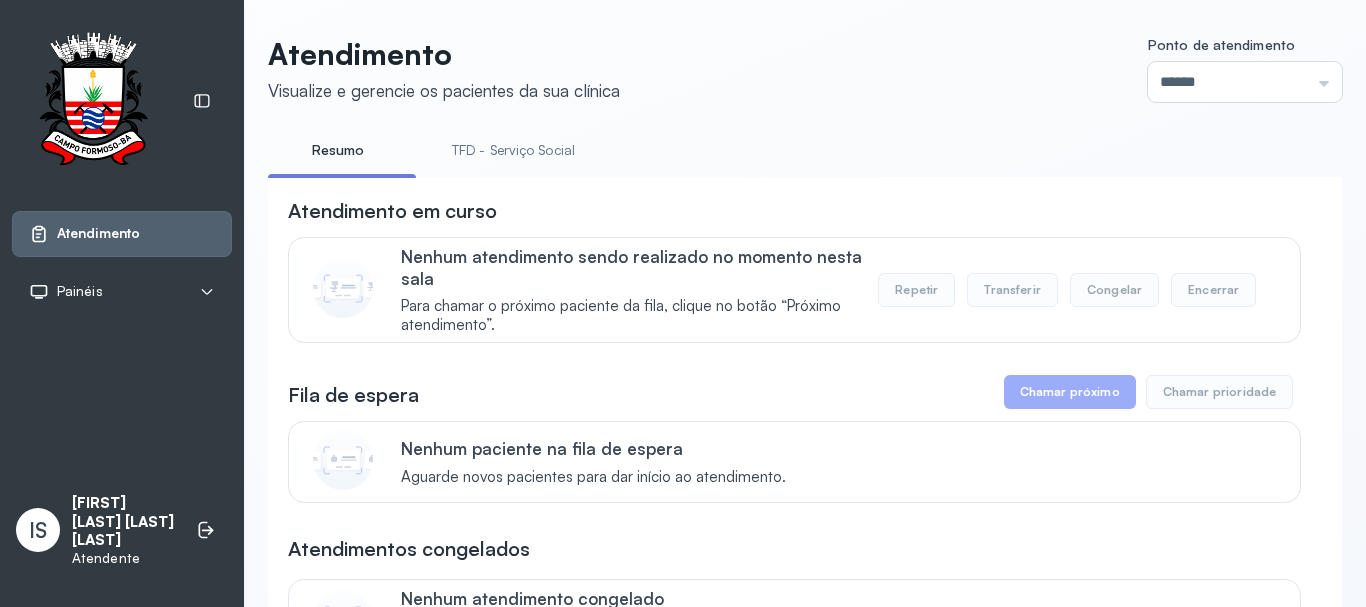 click on "TFD - Serviço Social" 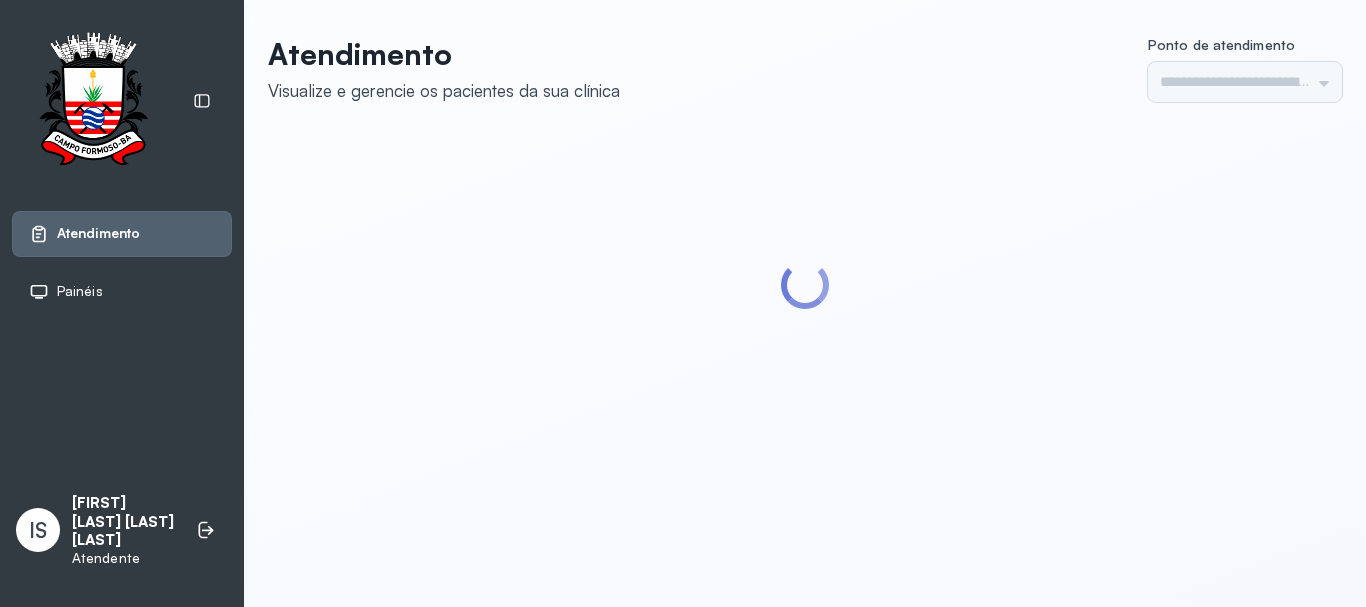 scroll, scrollTop: 0, scrollLeft: 0, axis: both 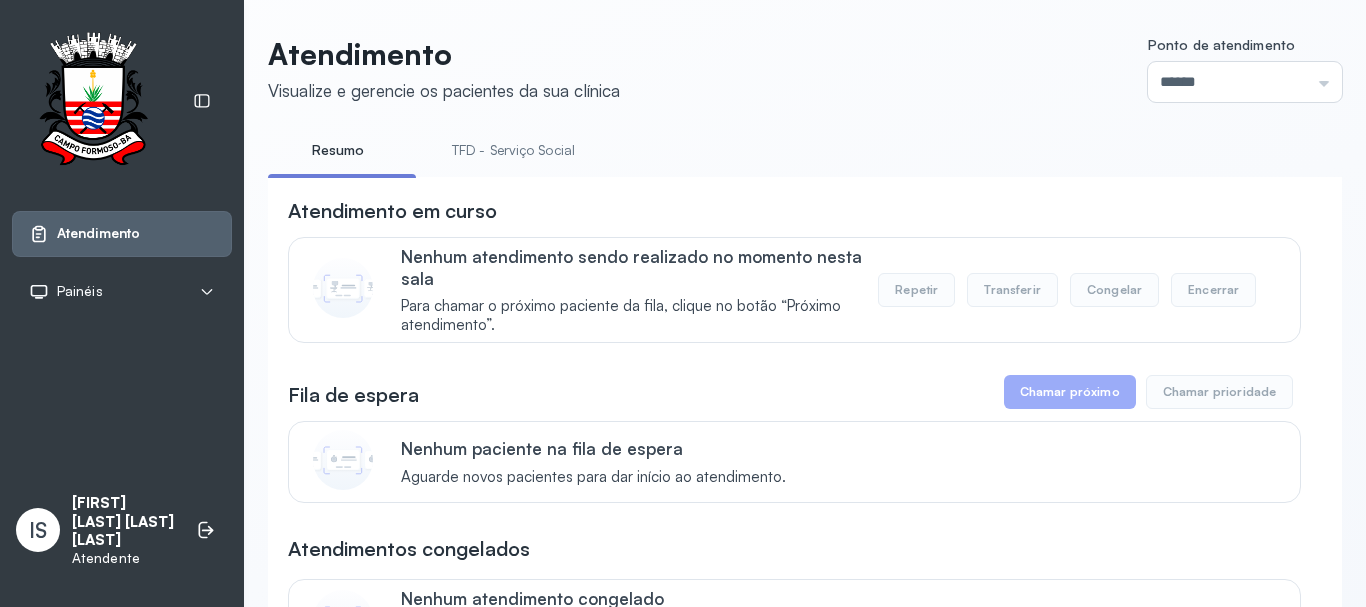 click on "TFD - Serviço Social" at bounding box center (513, 150) 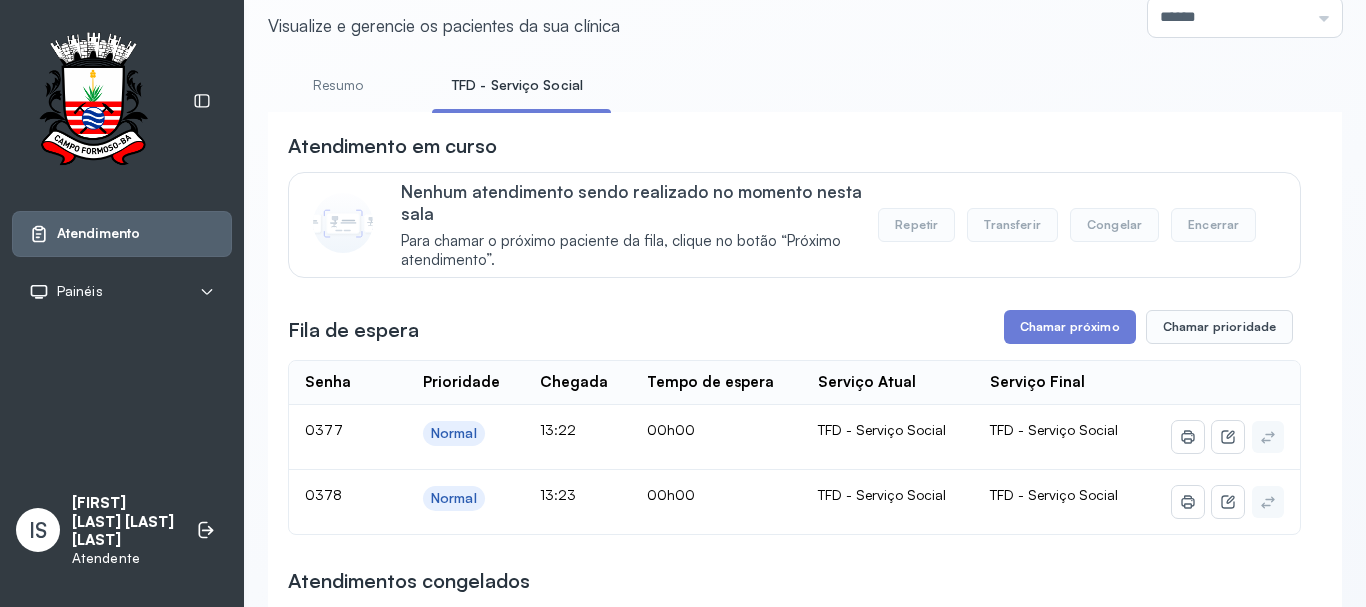 scroll, scrollTop: 100, scrollLeft: 0, axis: vertical 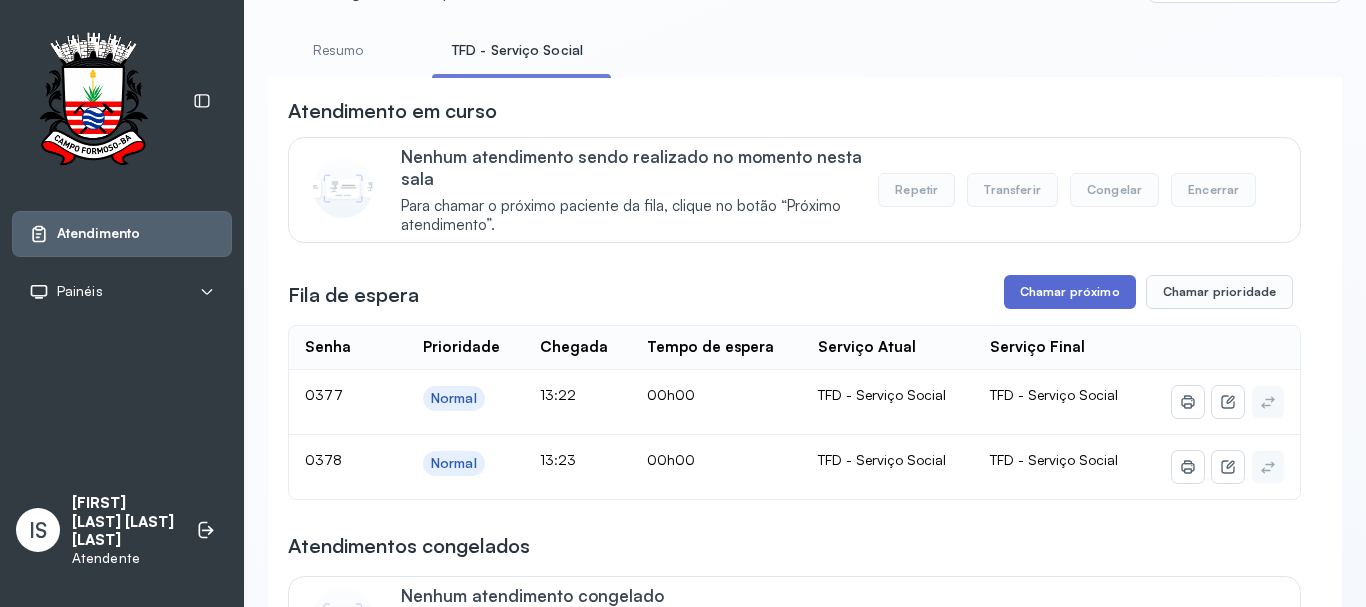 click on "Chamar próximo" at bounding box center [1070, 292] 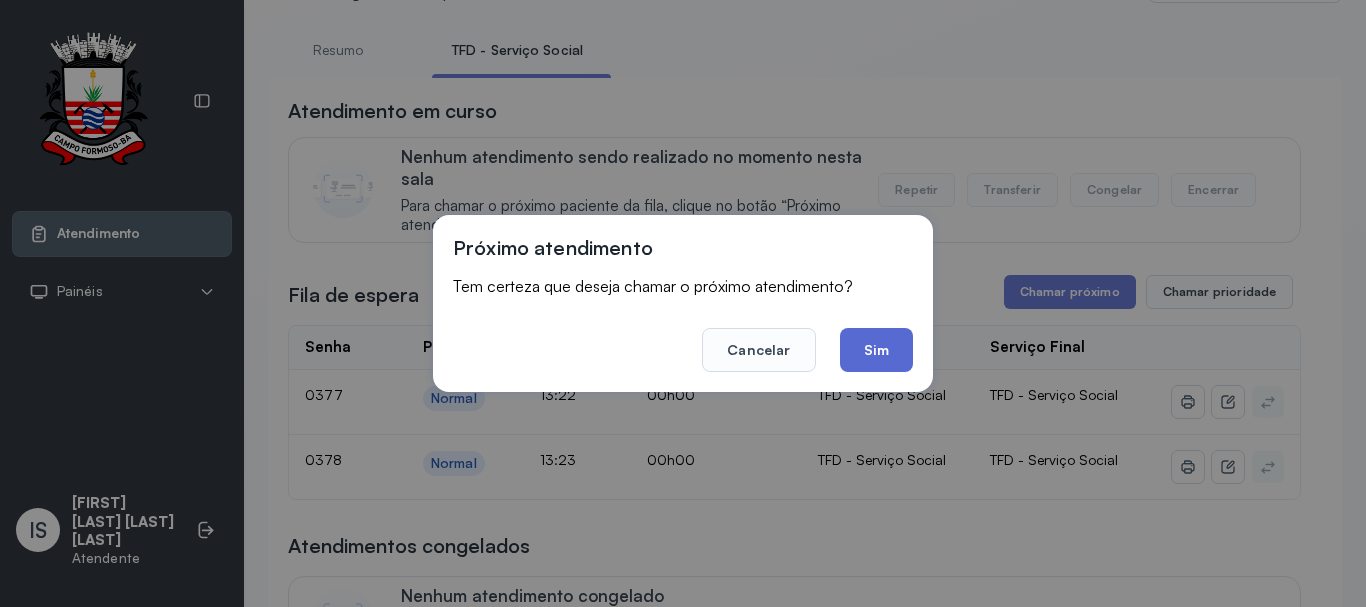 click on "Sim" 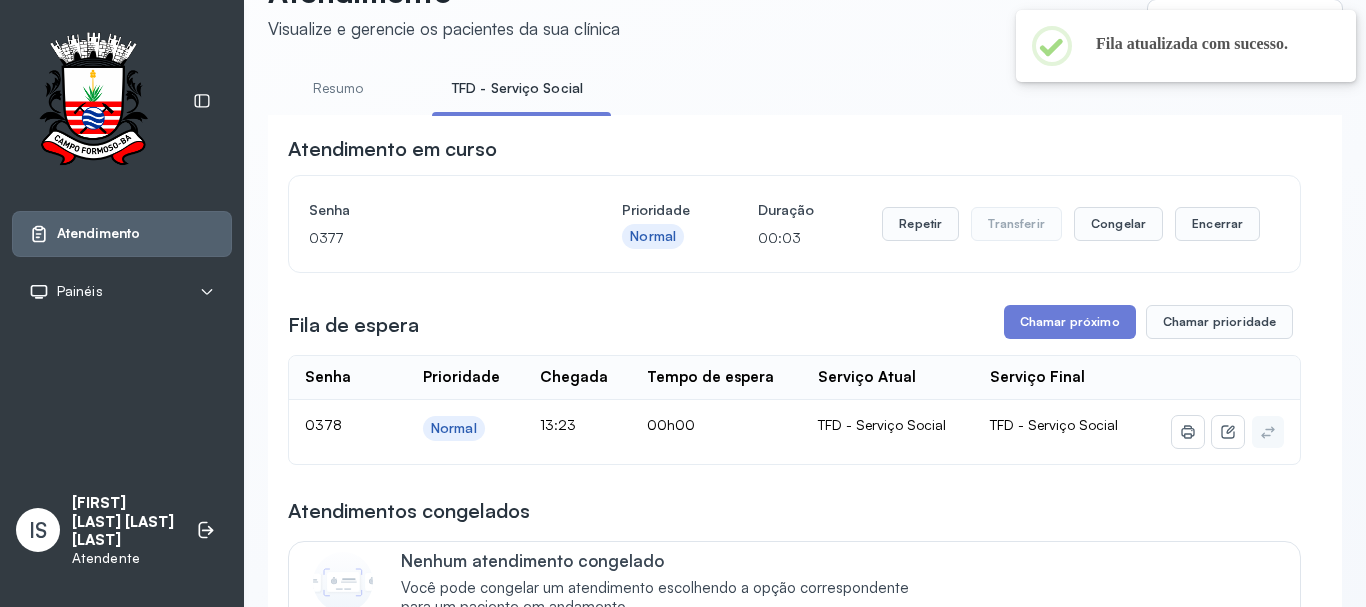 scroll, scrollTop: 100, scrollLeft: 0, axis: vertical 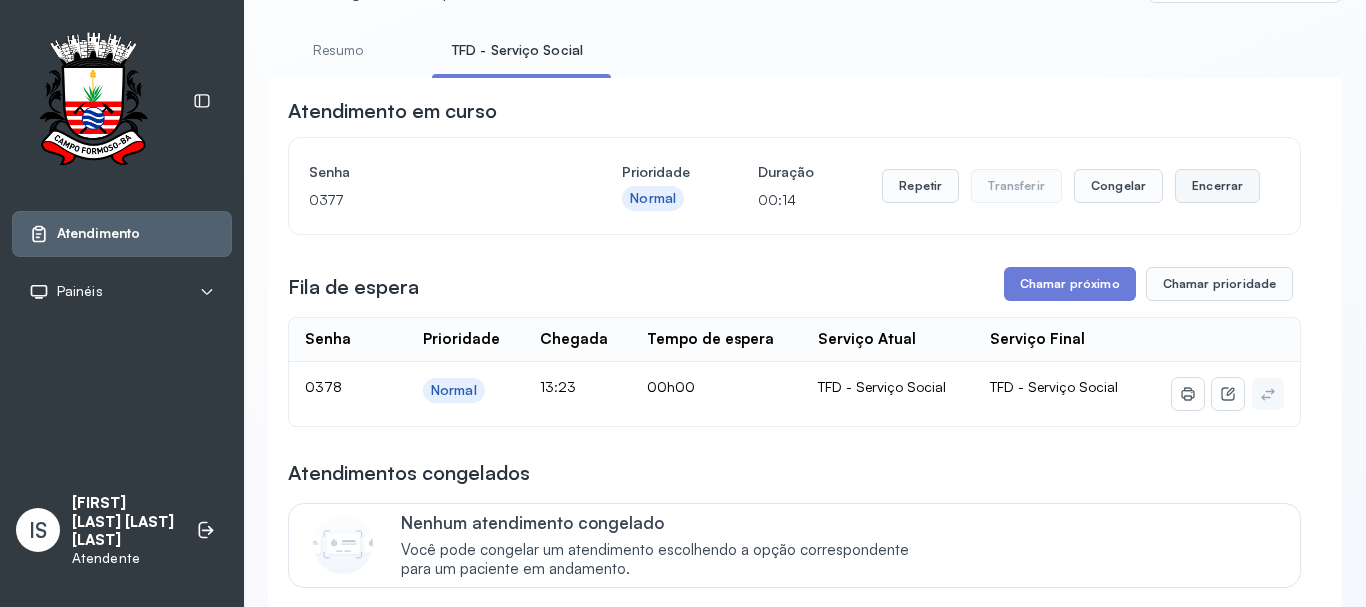 click on "Encerrar" at bounding box center (1217, 186) 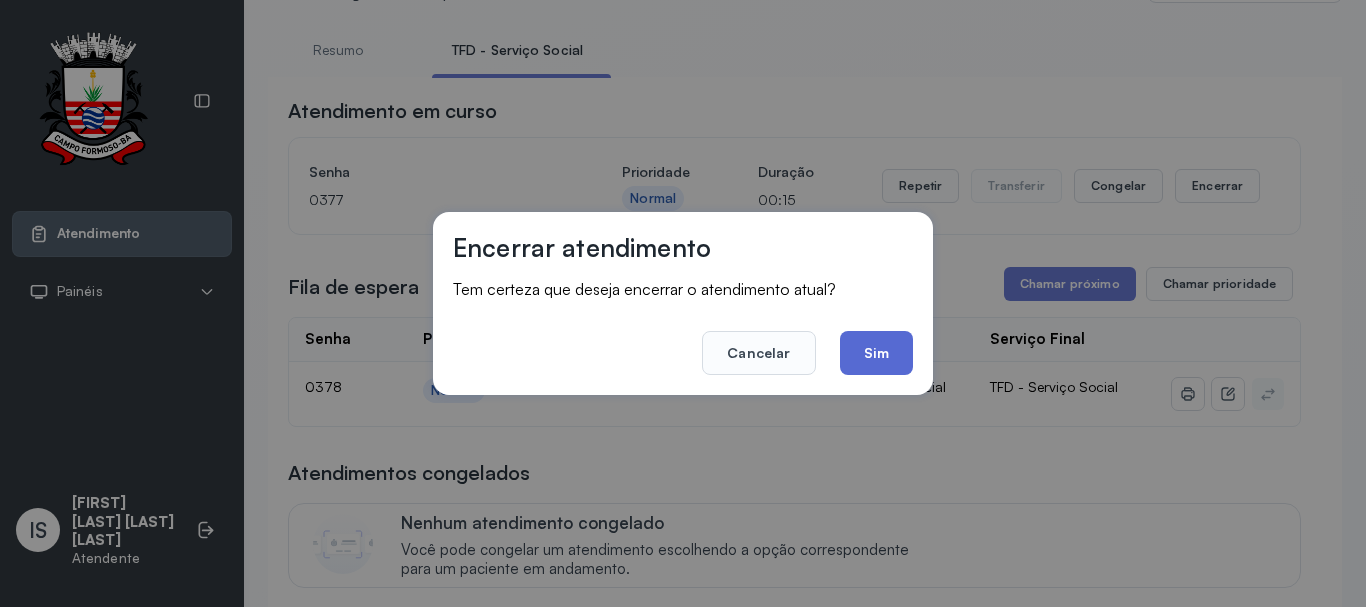 click on "Sim" 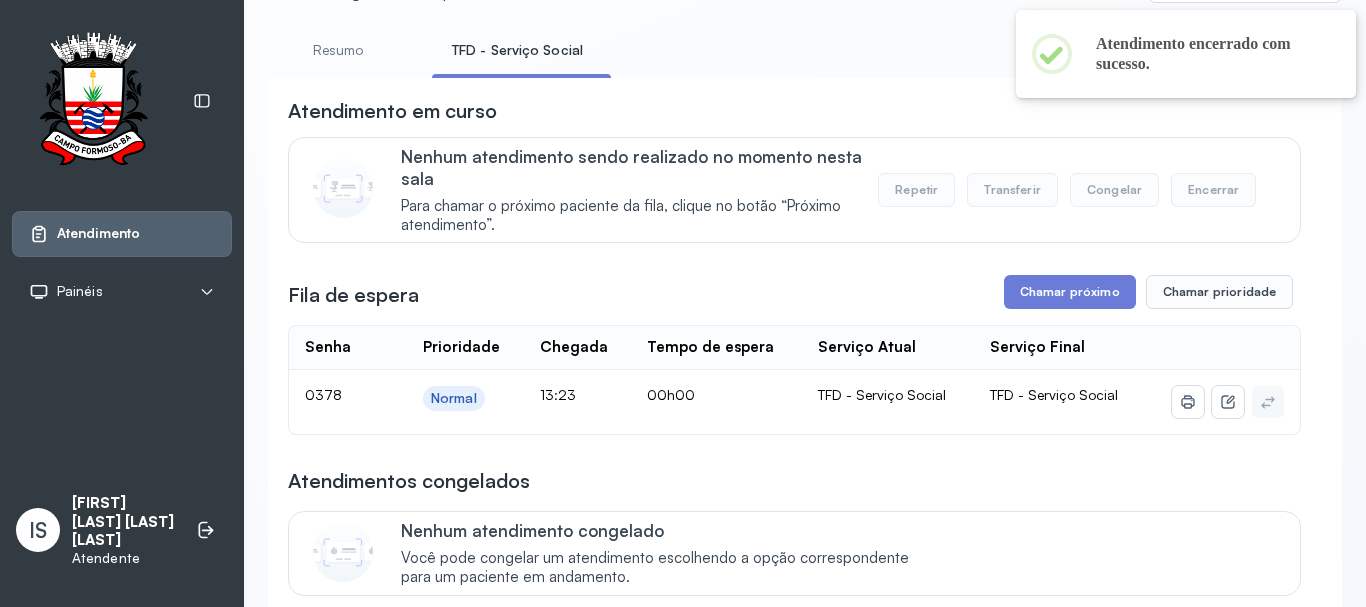 scroll, scrollTop: 200, scrollLeft: 0, axis: vertical 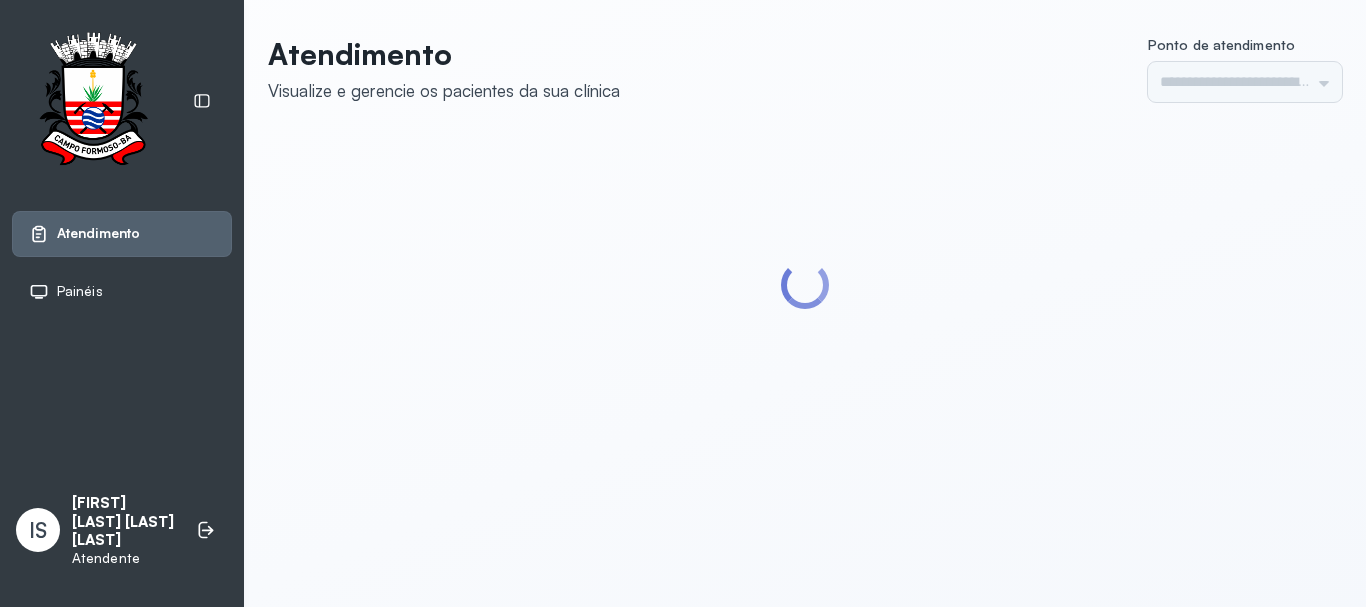 type on "******" 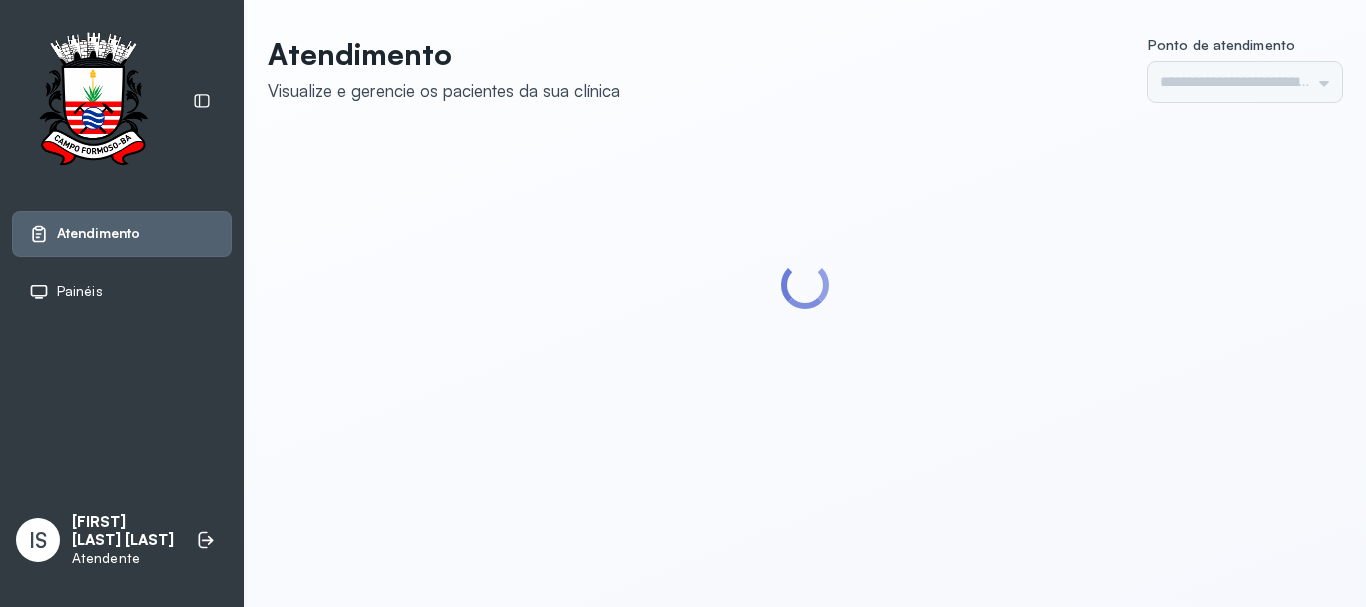scroll, scrollTop: 0, scrollLeft: 0, axis: both 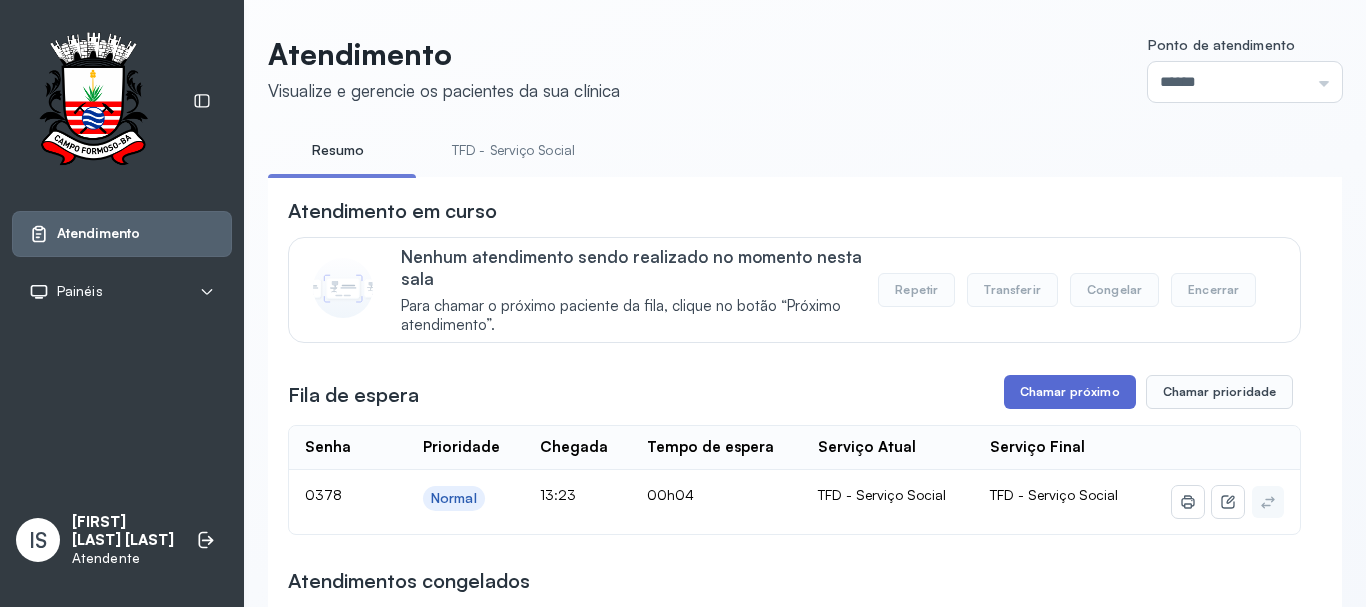click on "Chamar próximo" at bounding box center (1070, 392) 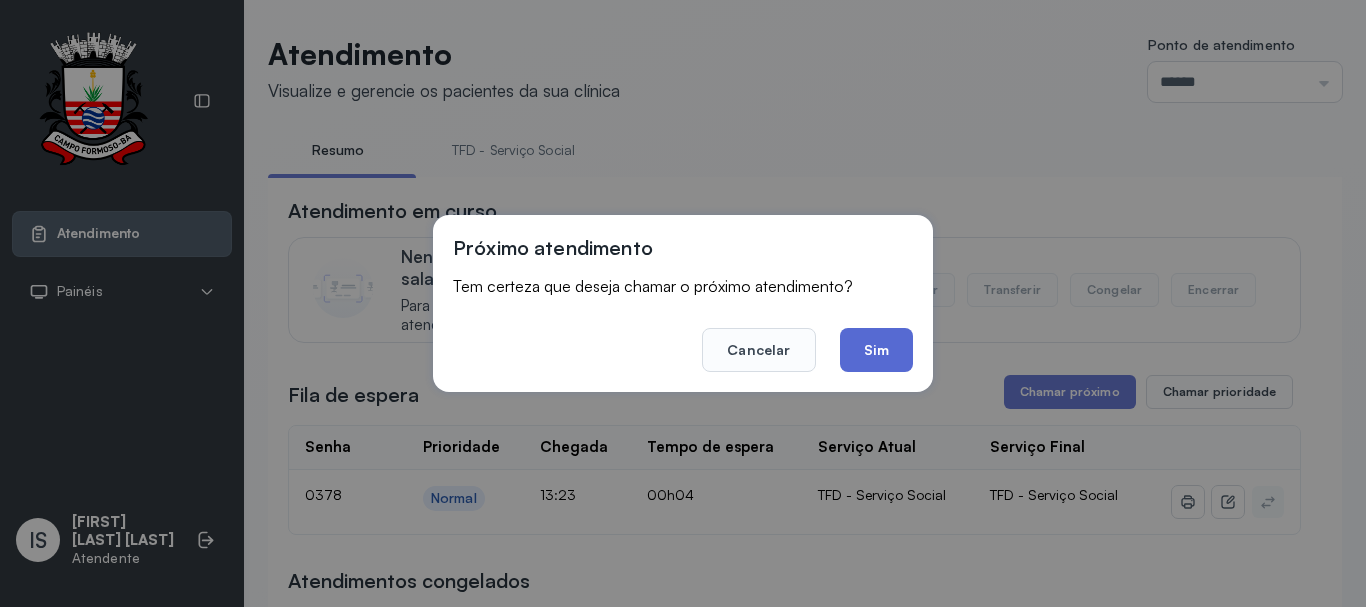 click on "Sim" 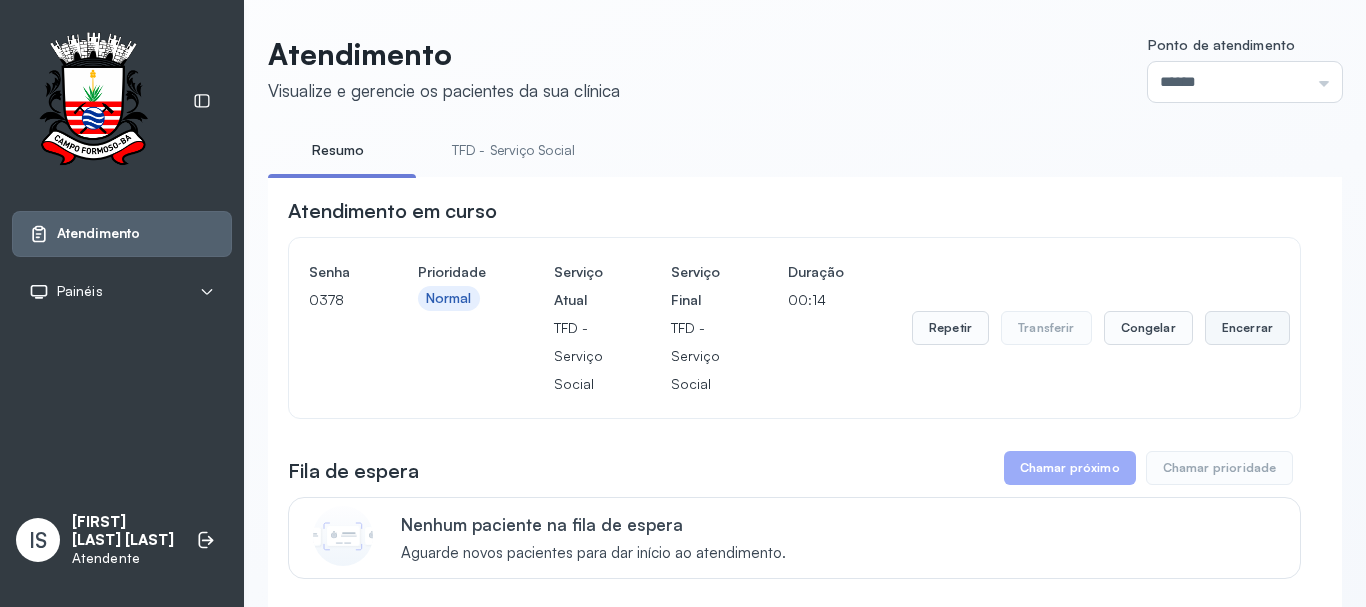 click on "Encerrar" at bounding box center [1247, 328] 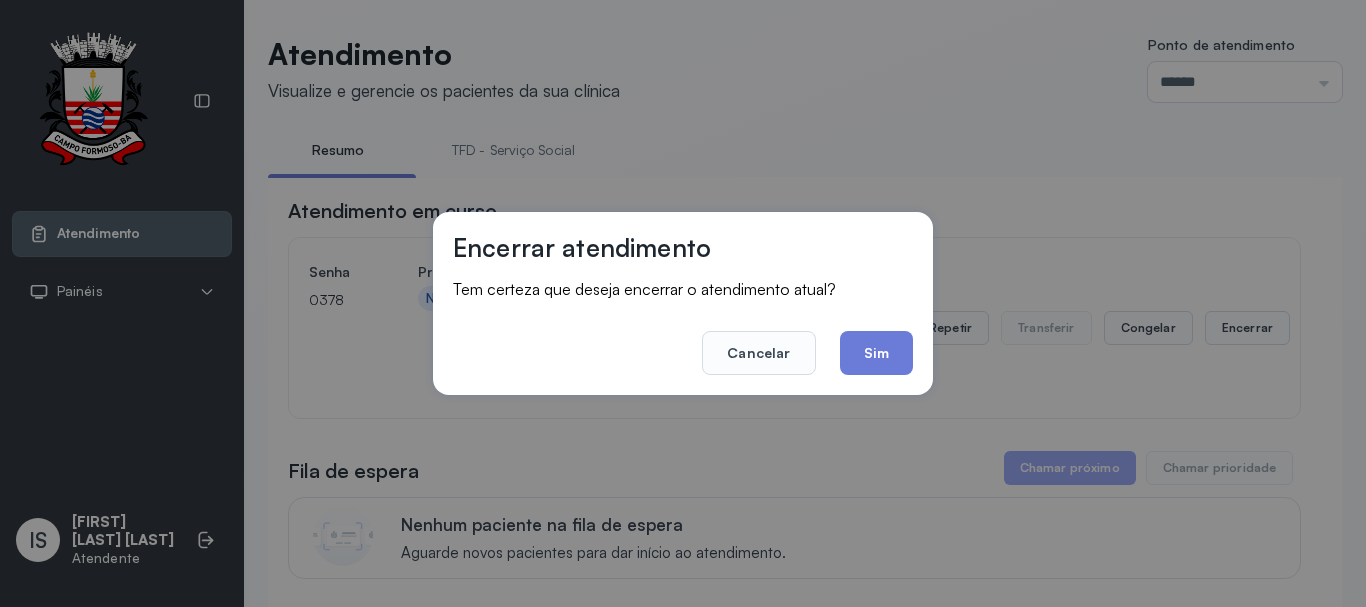click on "Sim" 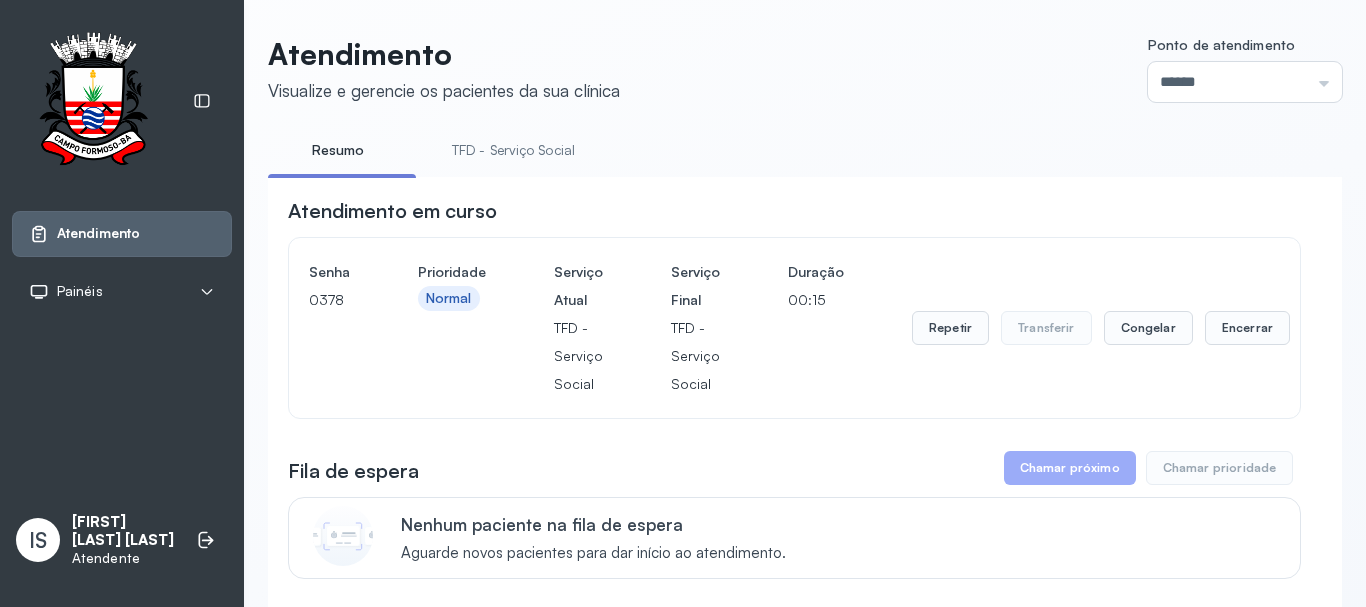 click on "Senha 0378 Prioridade Normal Serviço Atual TFD - Serviço Social Serviço Final TFD - Serviço Social Duração 00:15 Repetir Transferir Congelar Encerrar" at bounding box center [794, 328] 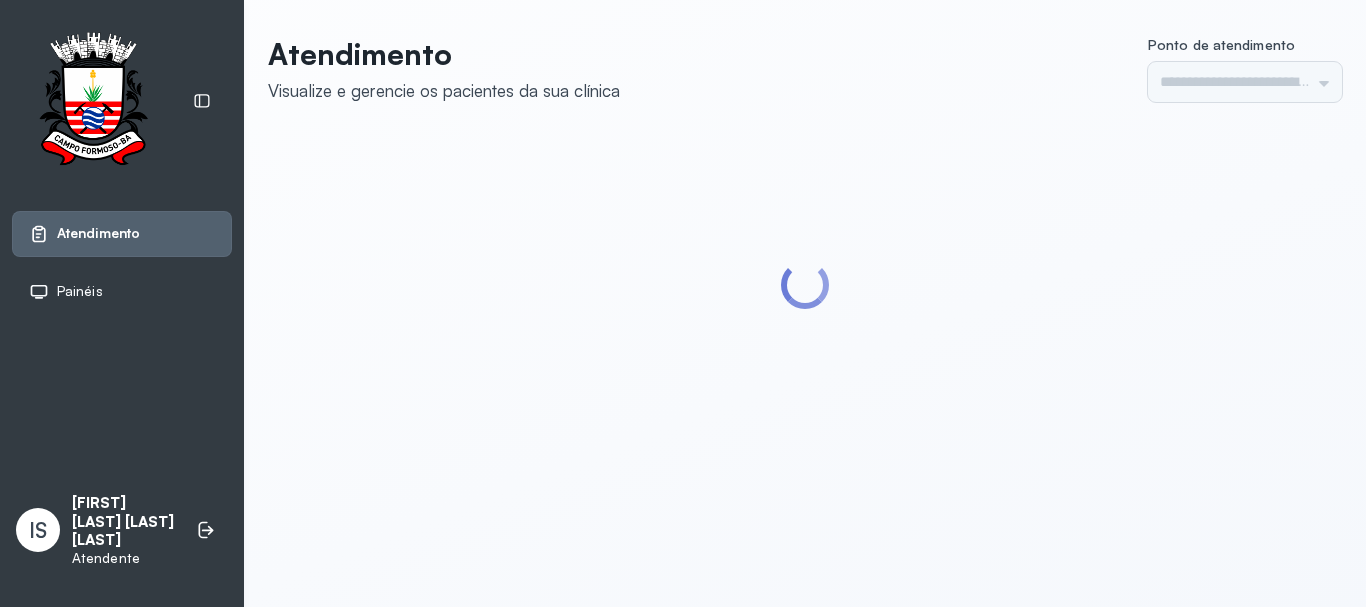 scroll, scrollTop: 0, scrollLeft: 0, axis: both 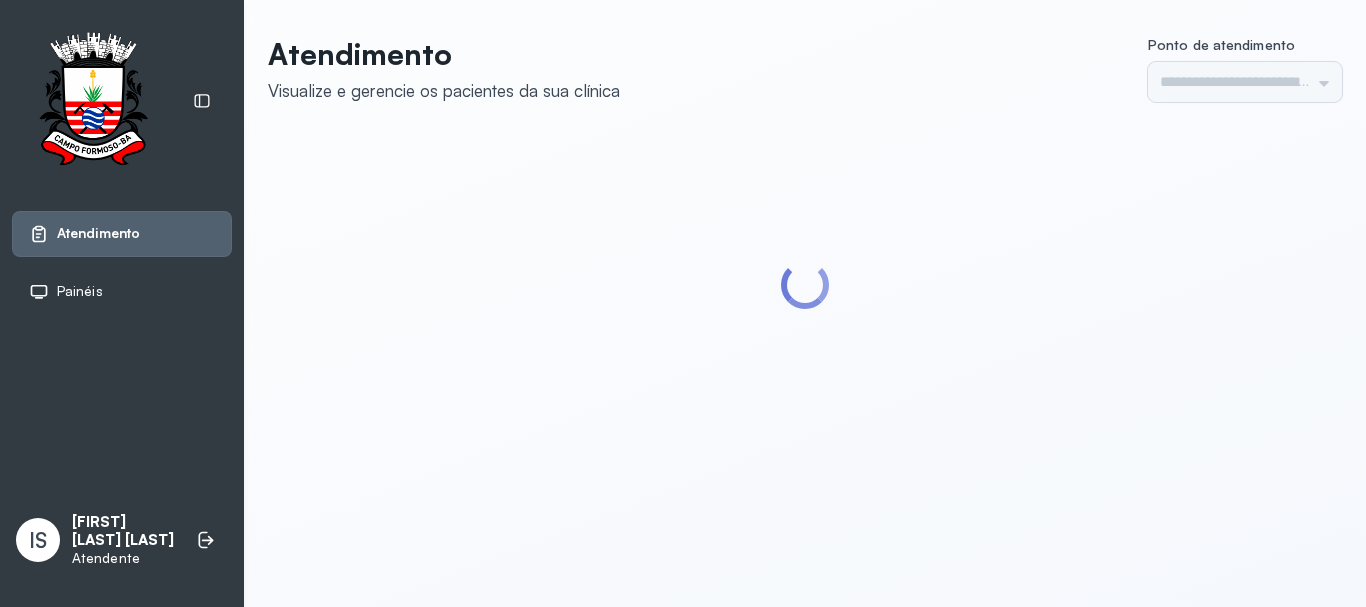 type on "******" 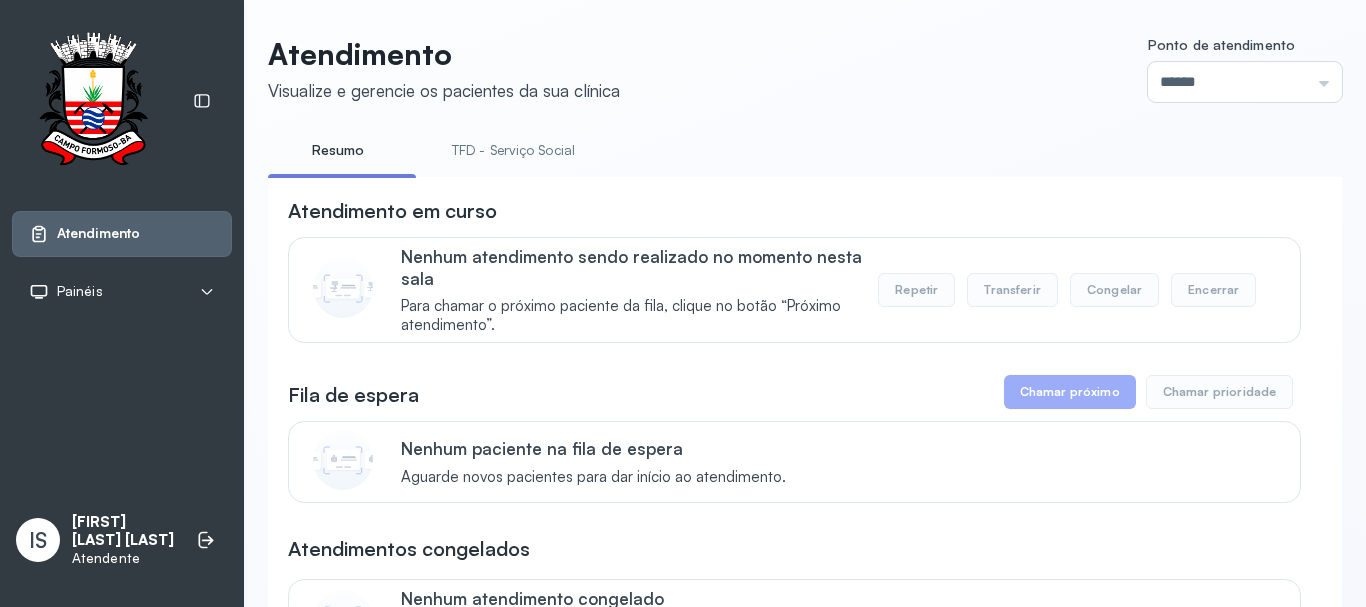 click on "TFD - Serviço Social" at bounding box center [513, 150] 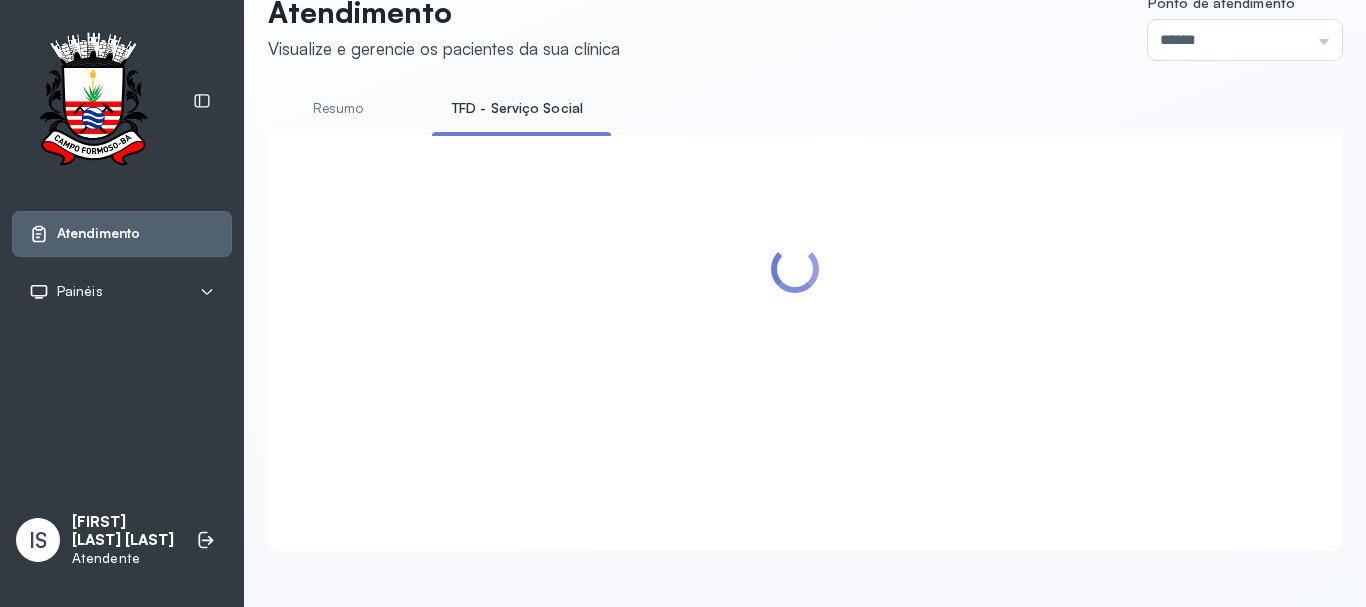 scroll, scrollTop: 200, scrollLeft: 0, axis: vertical 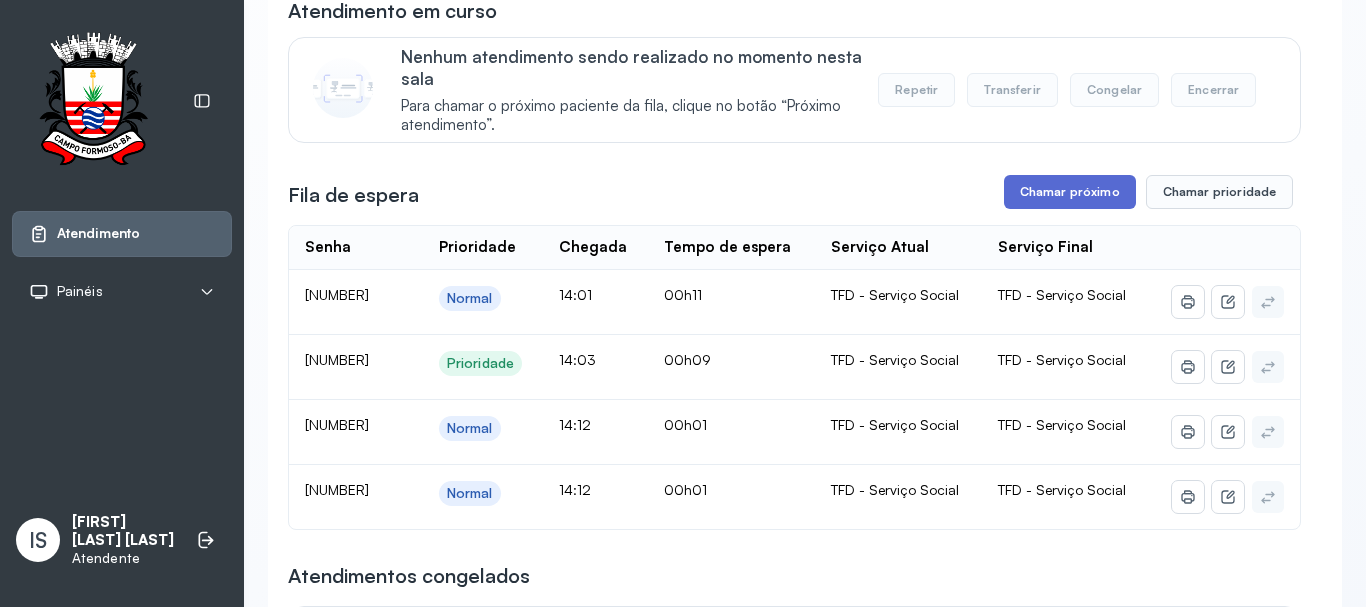 click on "Chamar próximo" at bounding box center (1070, 192) 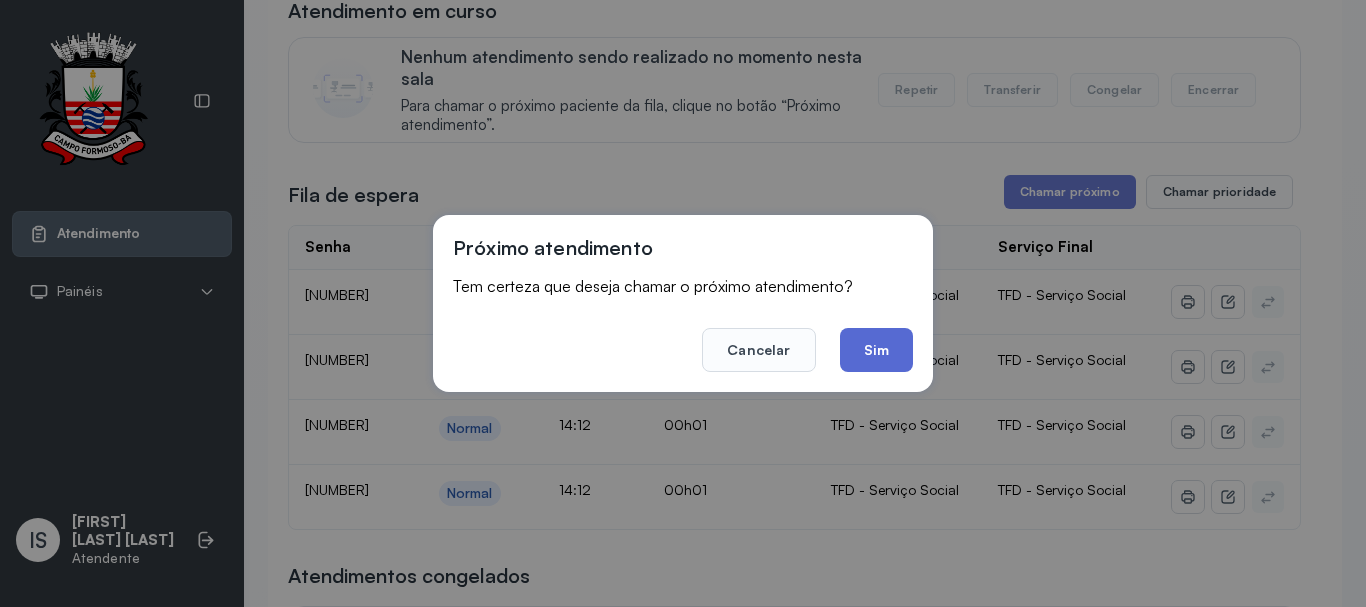click on "Sim" 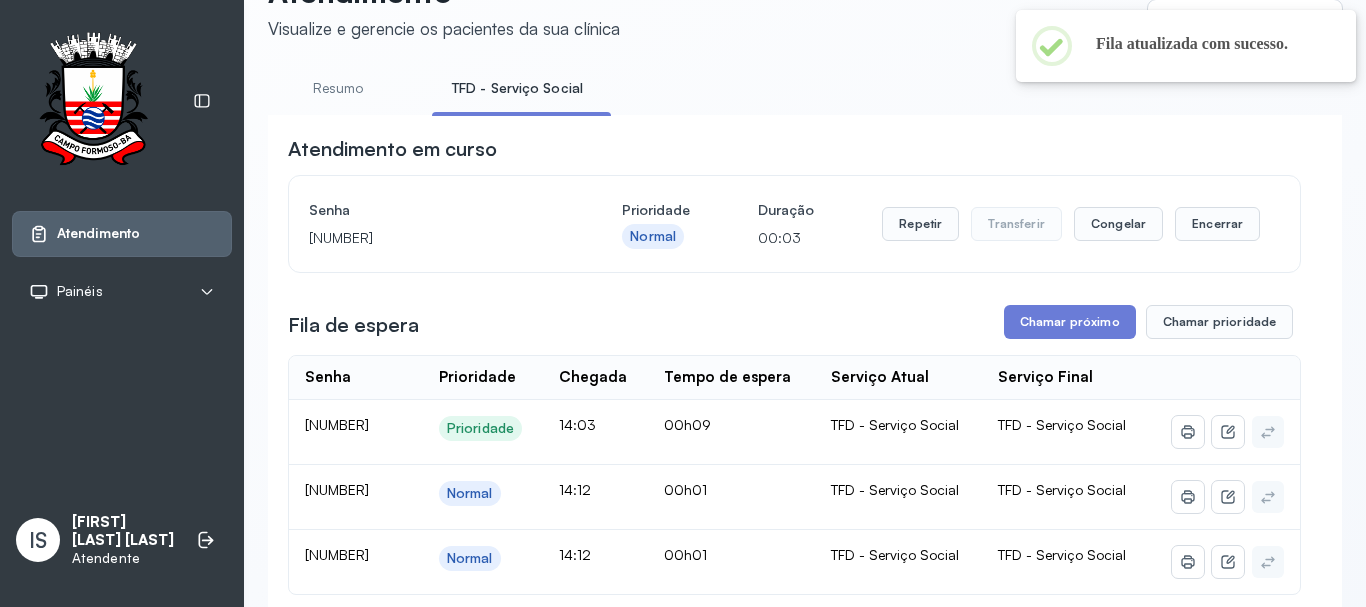 scroll, scrollTop: 200, scrollLeft: 0, axis: vertical 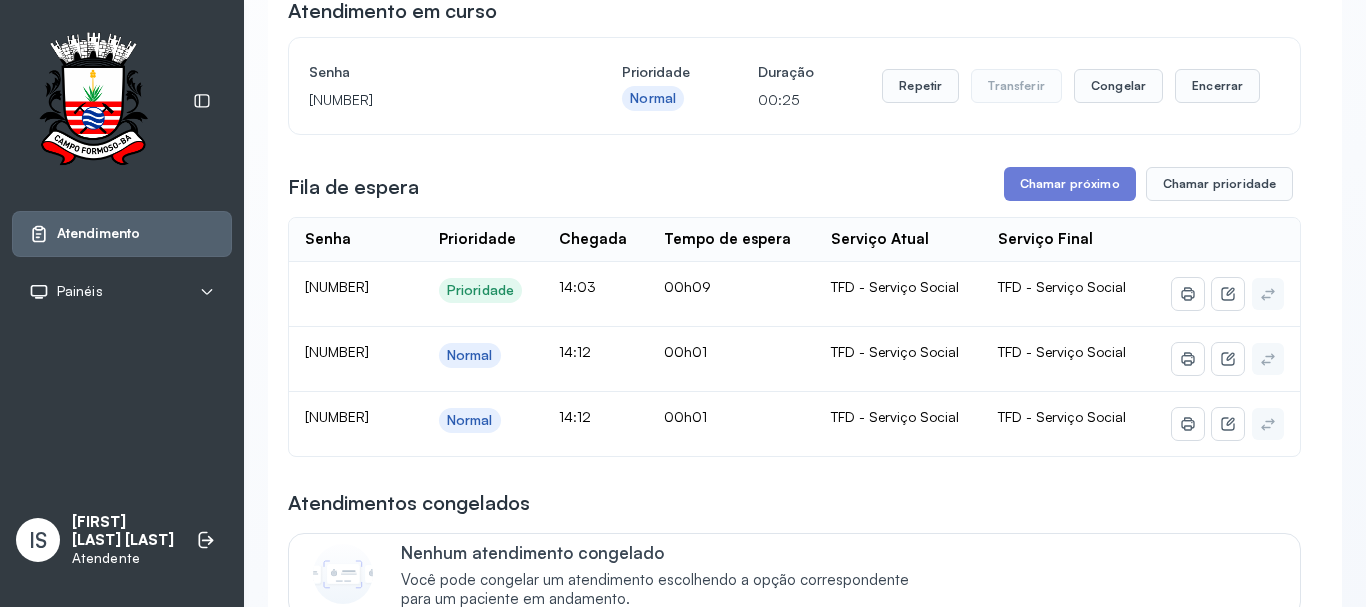 click on "Repetir Transferir Congelar Encerrar" at bounding box center [1071, 86] 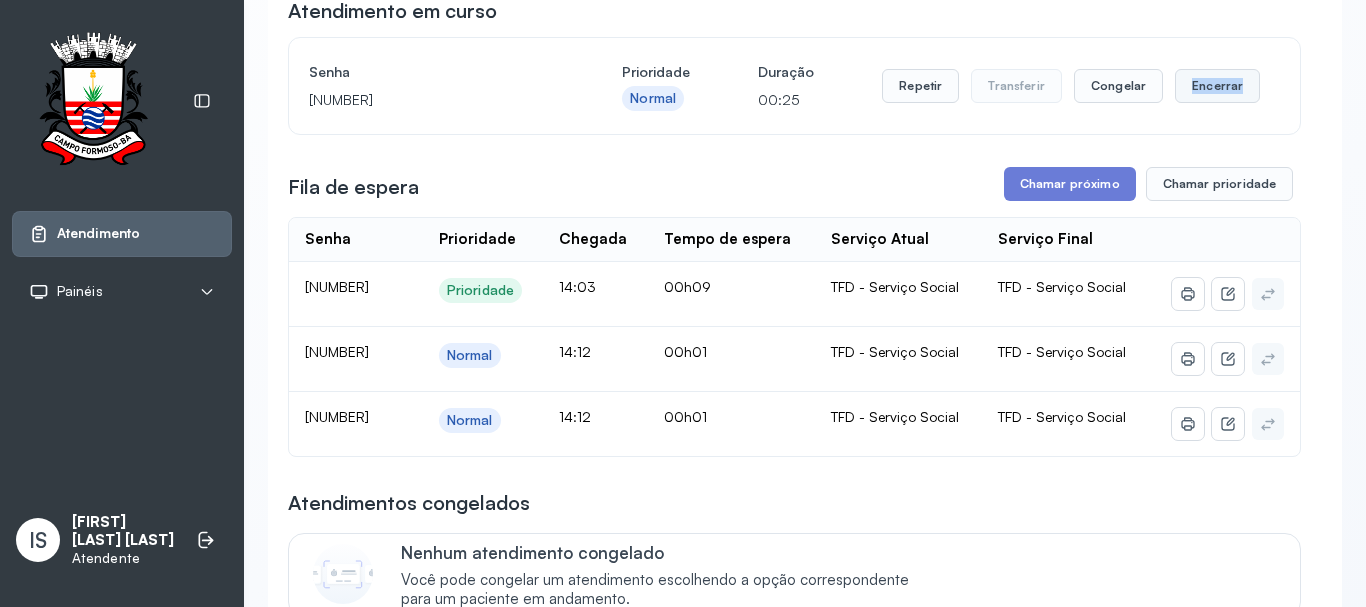 click on "Repetir Transferir Congelar Encerrar" at bounding box center (1071, 86) 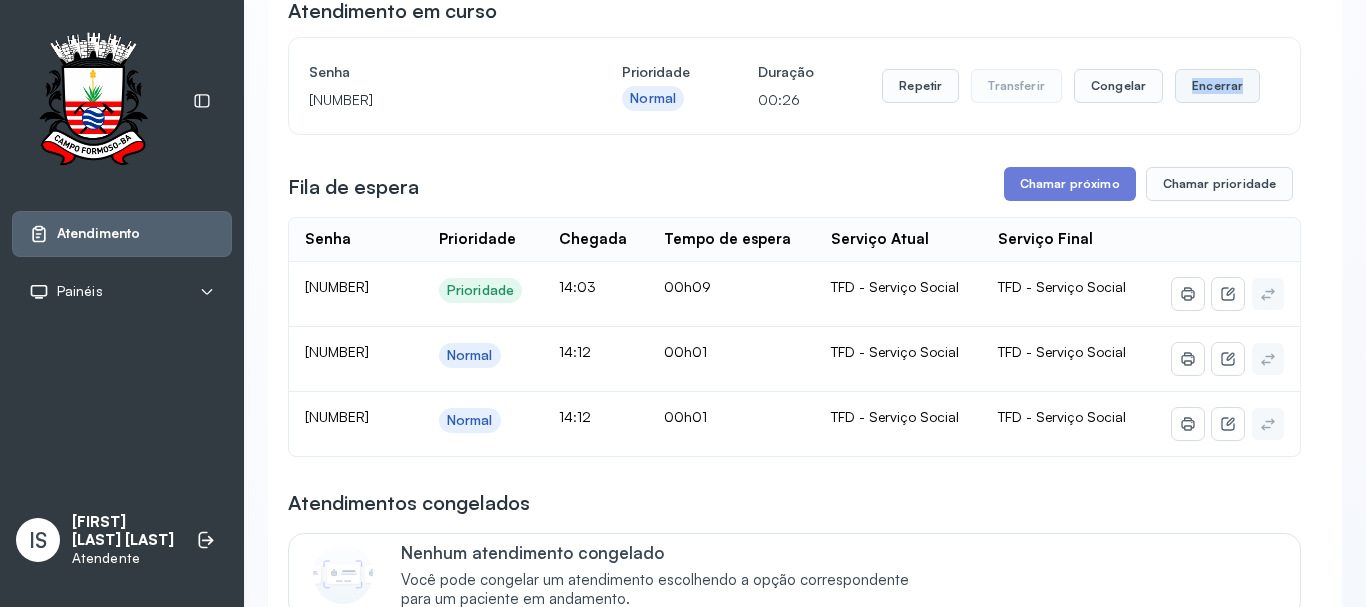 click on "Encerrar" at bounding box center (1217, 86) 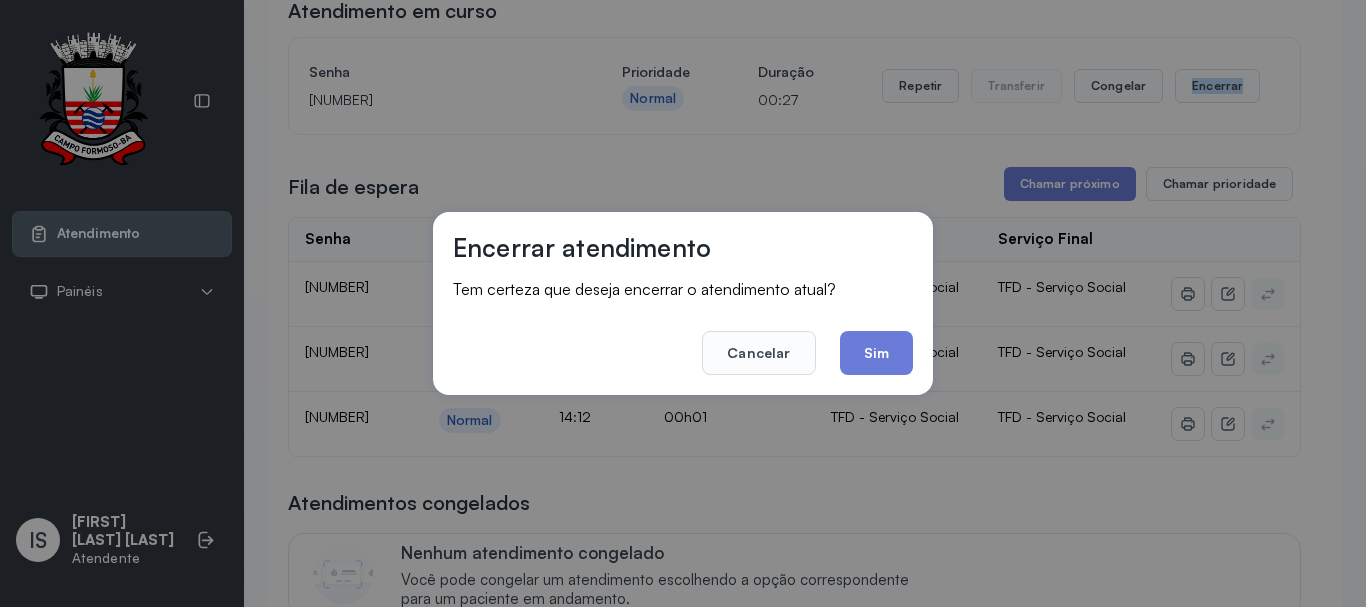 click on "Sim" 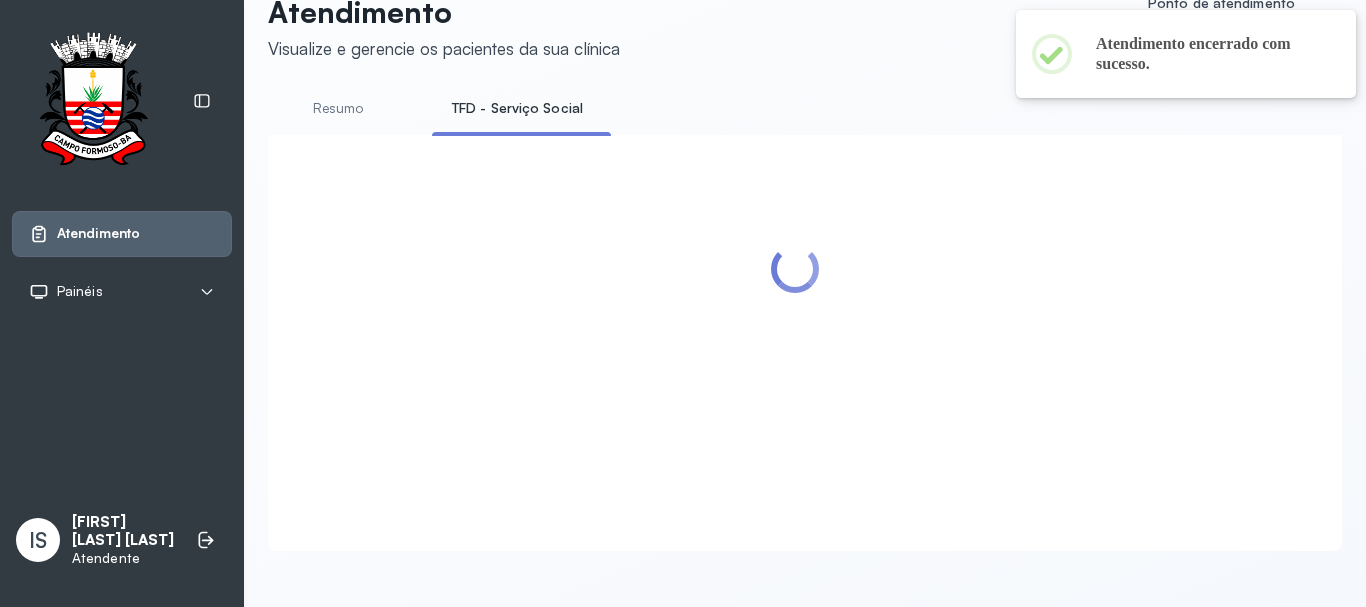 scroll, scrollTop: 200, scrollLeft: 0, axis: vertical 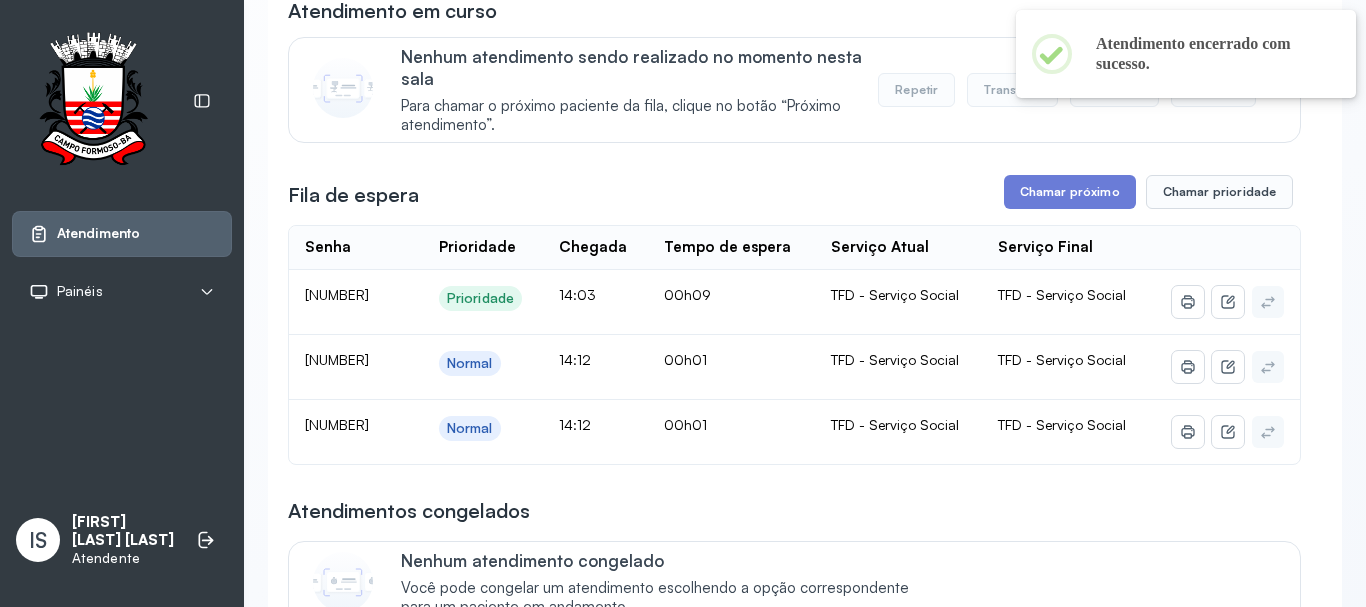 click on "**********" at bounding box center [794, 2489] 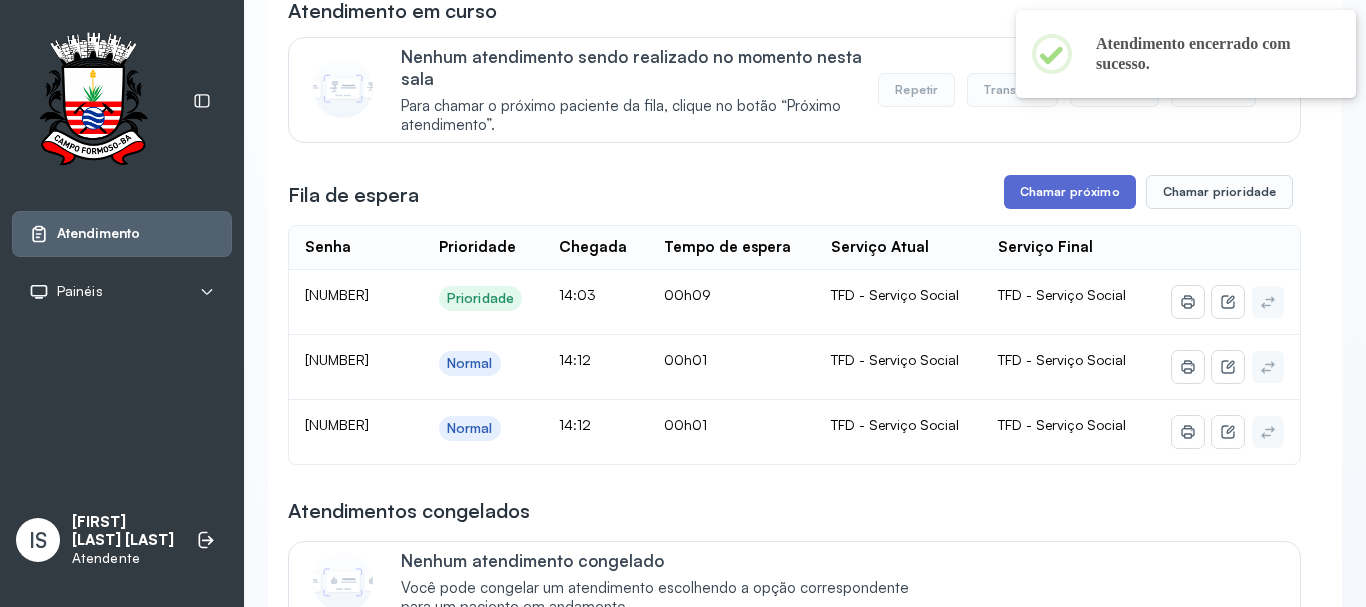 click on "Chamar próximo" at bounding box center [1070, 192] 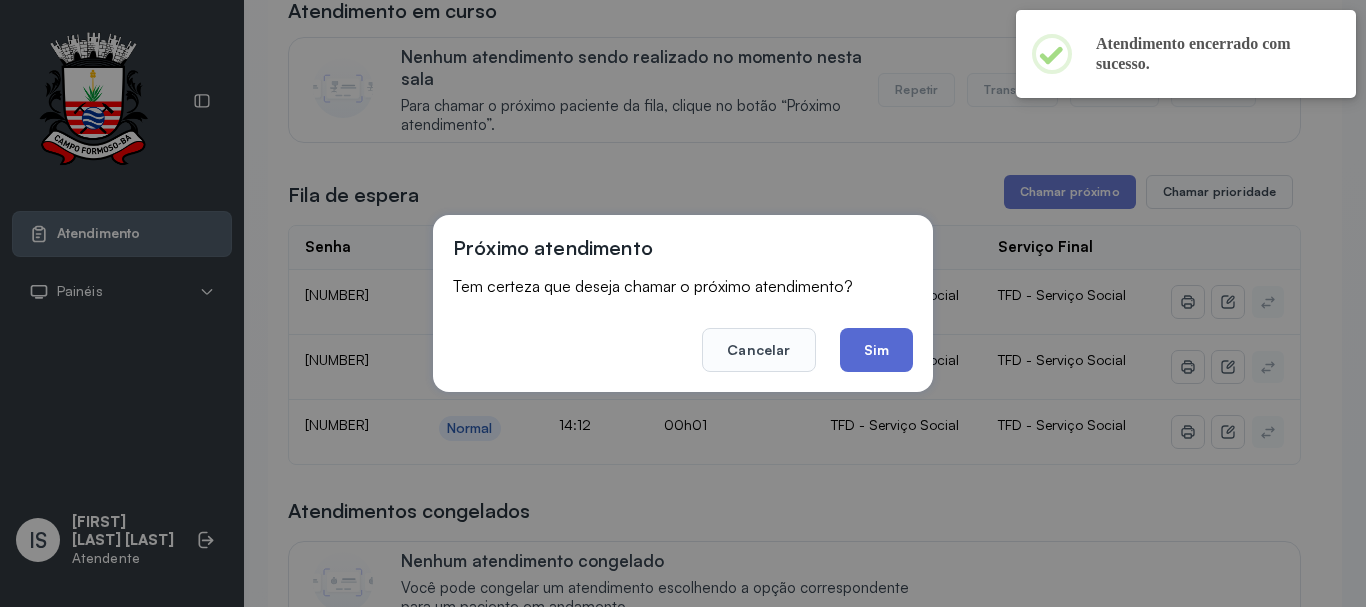 click on "Cancelar Sim" at bounding box center (683, 336) 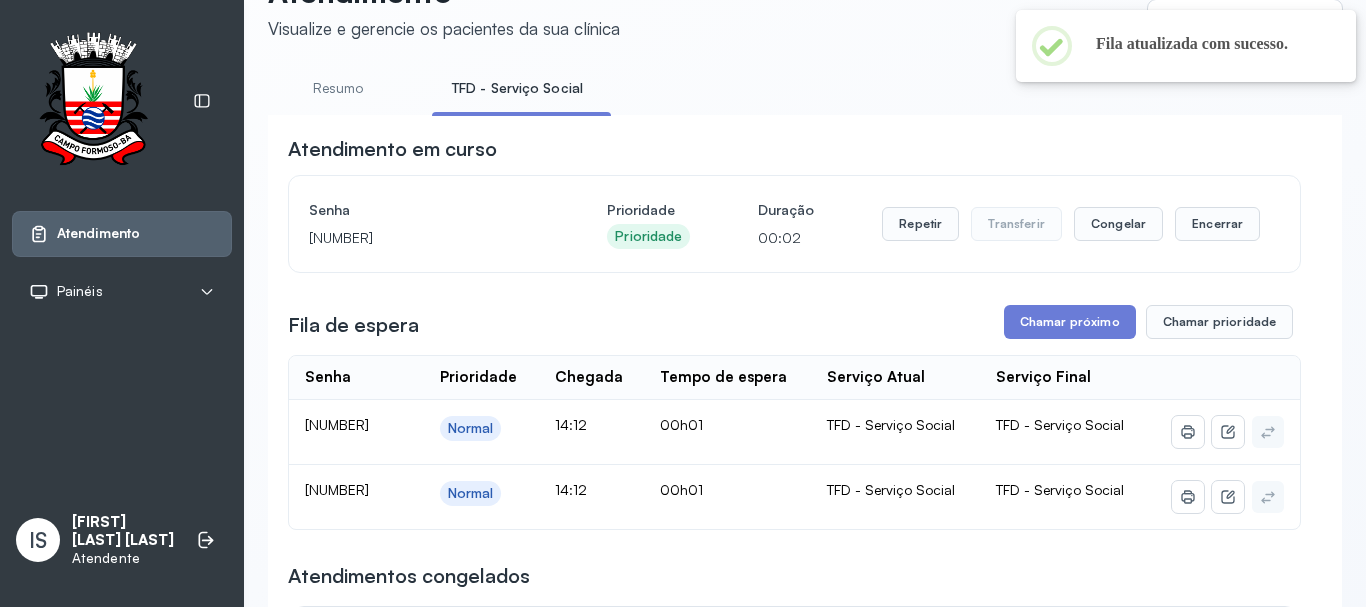 scroll, scrollTop: 200, scrollLeft: 0, axis: vertical 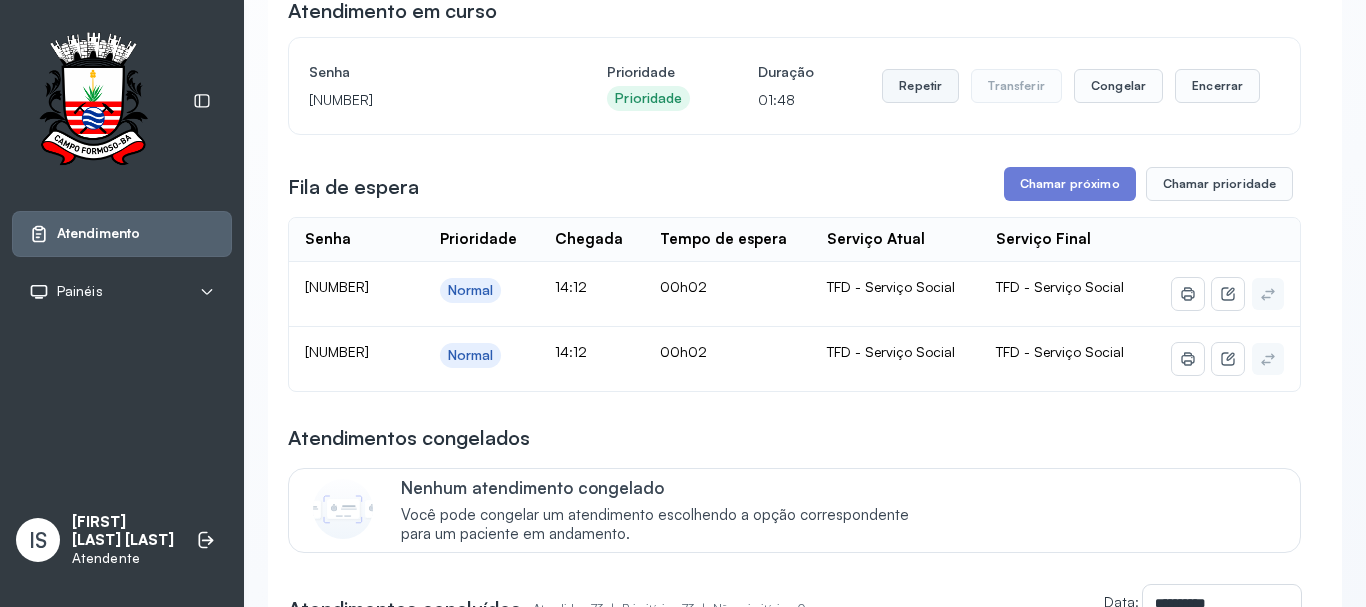 click on "Repetir" at bounding box center [920, 86] 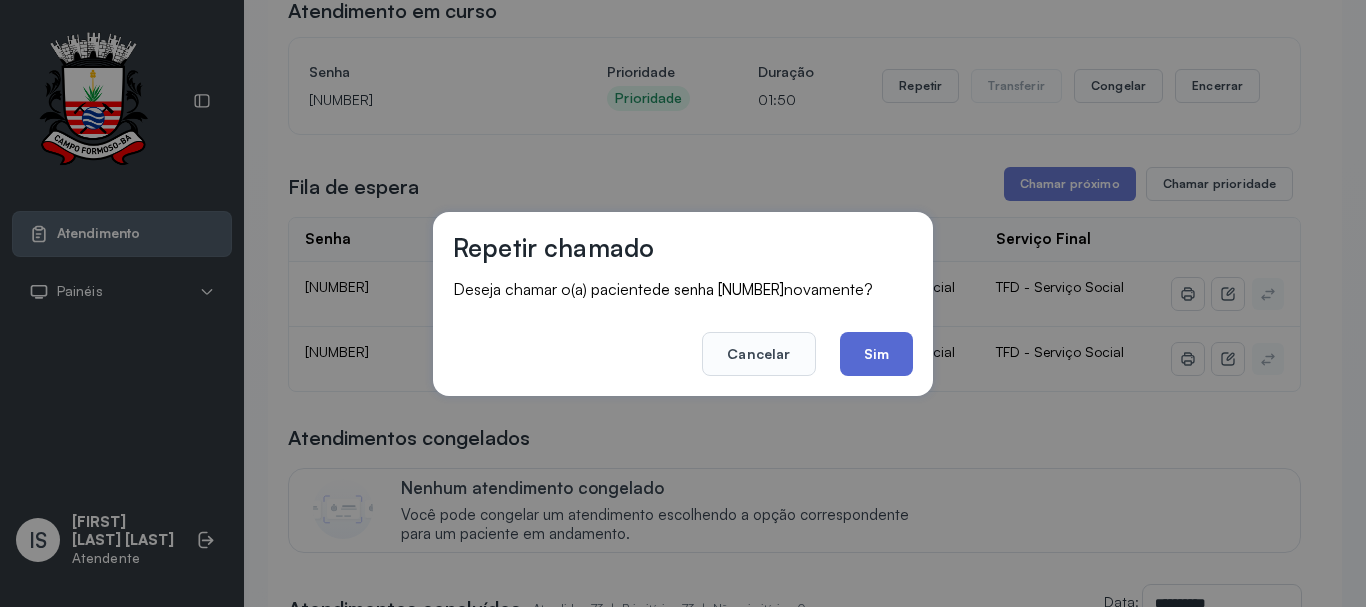 click on "Sim" 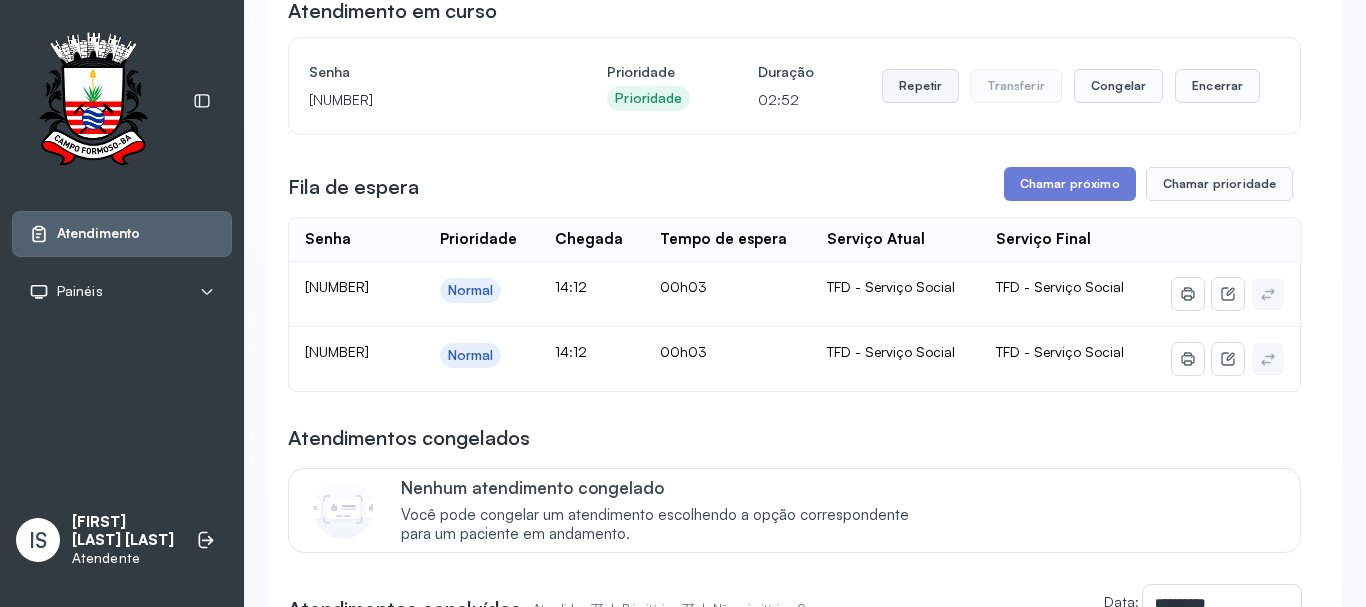 click on "Repetir" at bounding box center [920, 86] 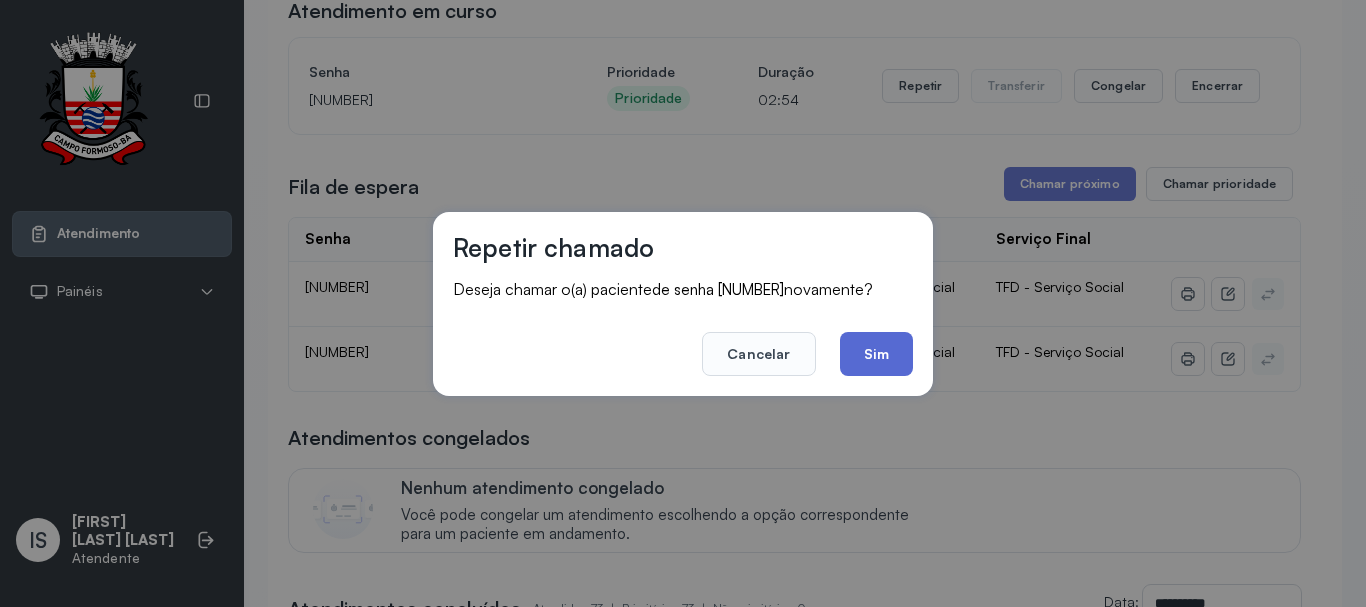 click on "Sim" 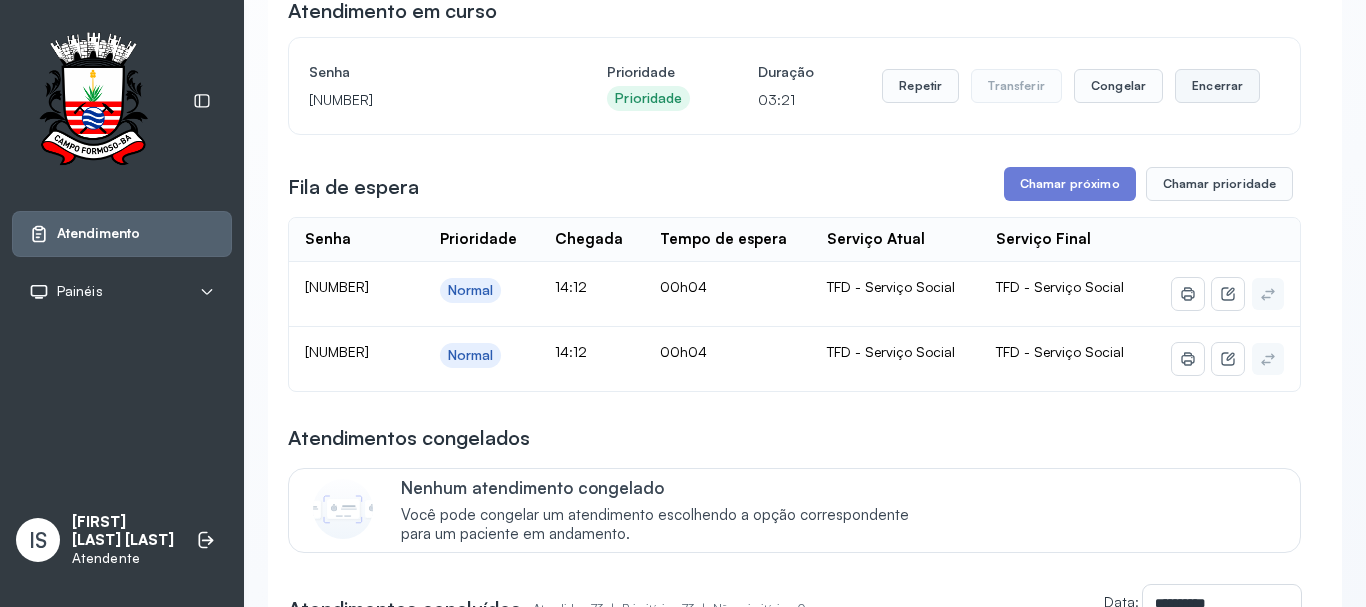 click on "Encerrar" at bounding box center (1217, 86) 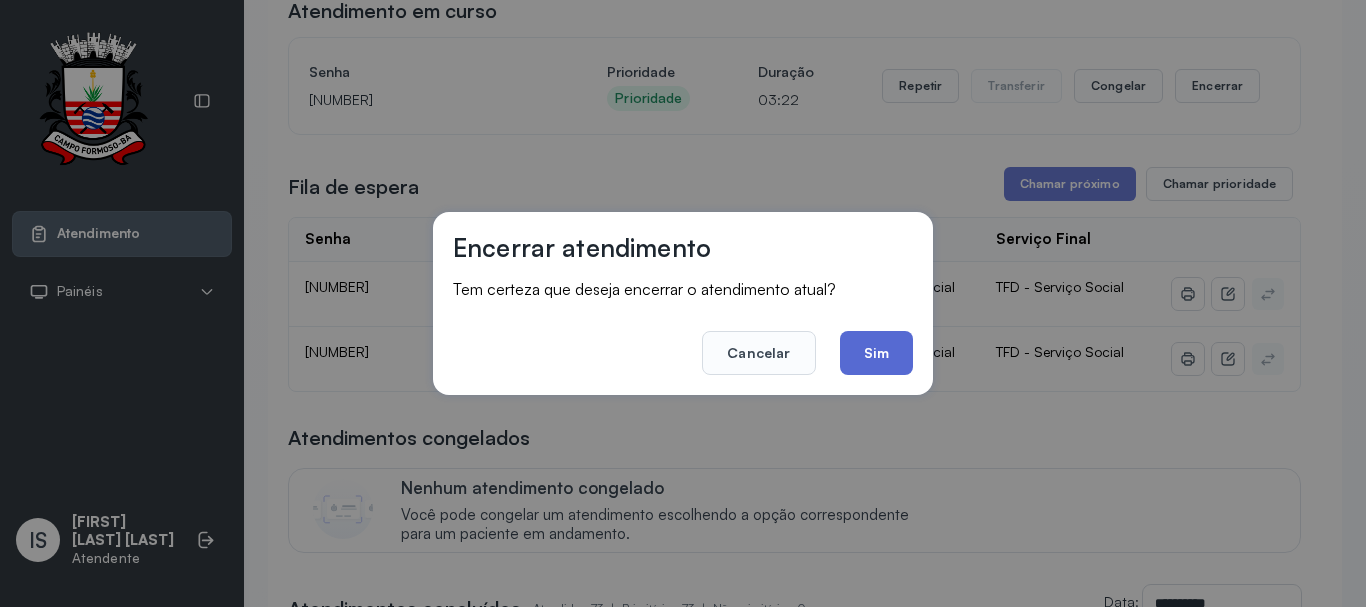 click on "Sim" 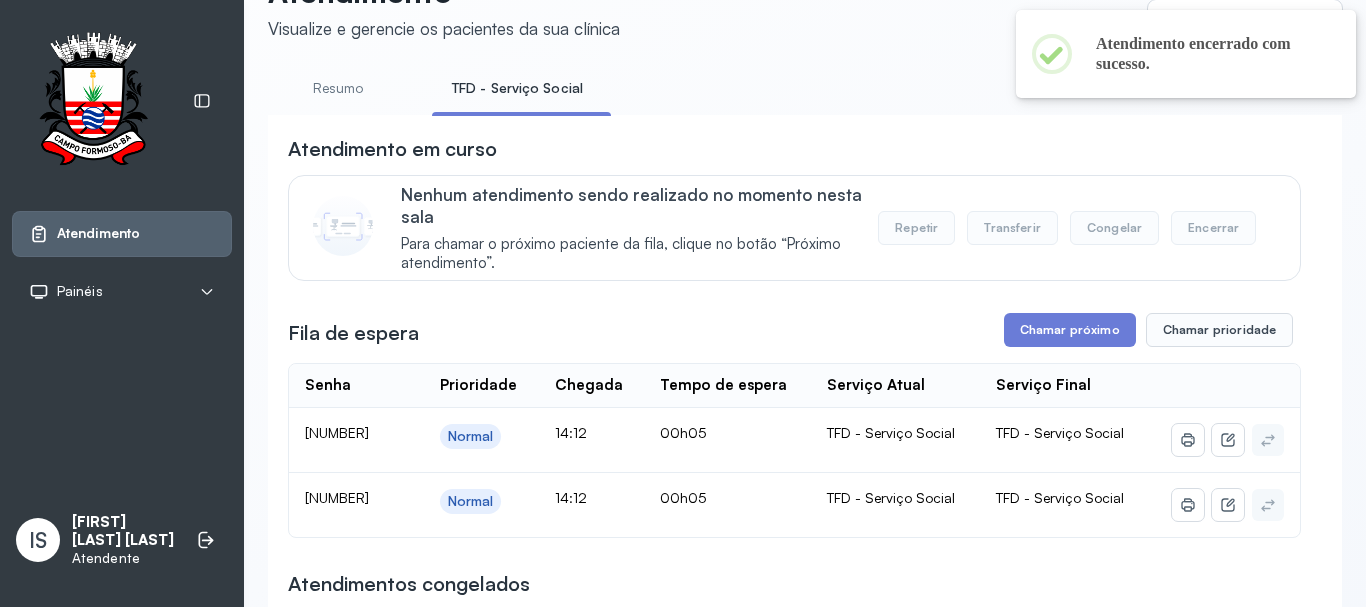 scroll, scrollTop: 200, scrollLeft: 0, axis: vertical 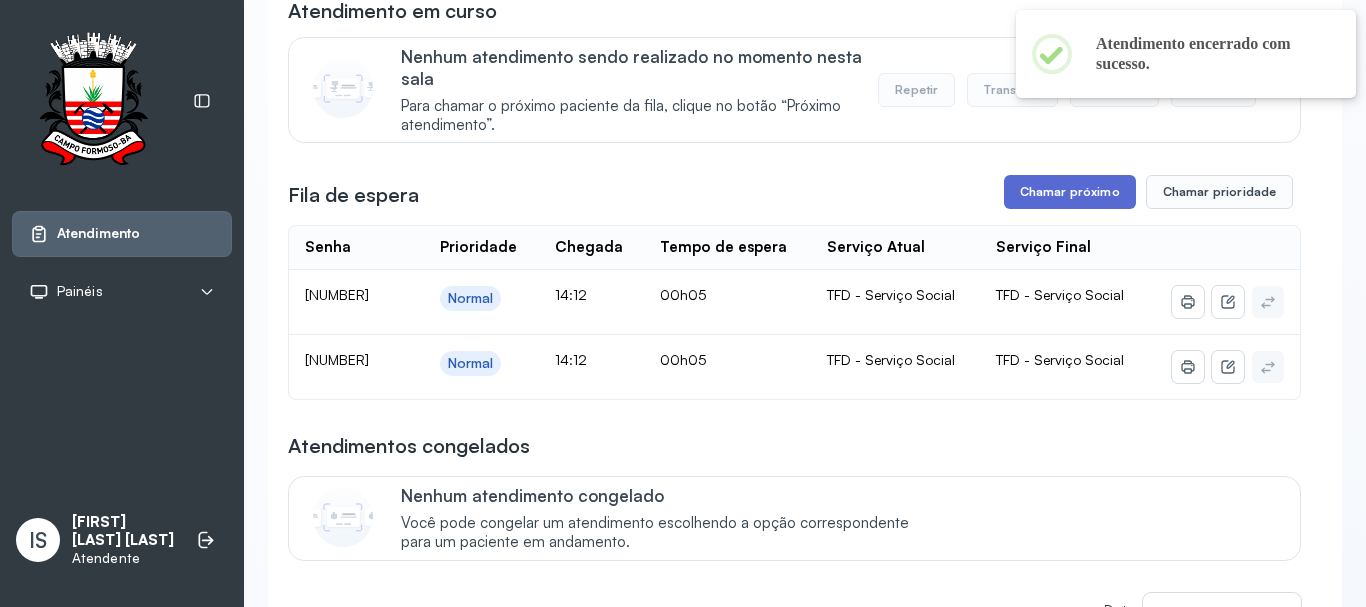 click on "Chamar próximo" at bounding box center [1070, 192] 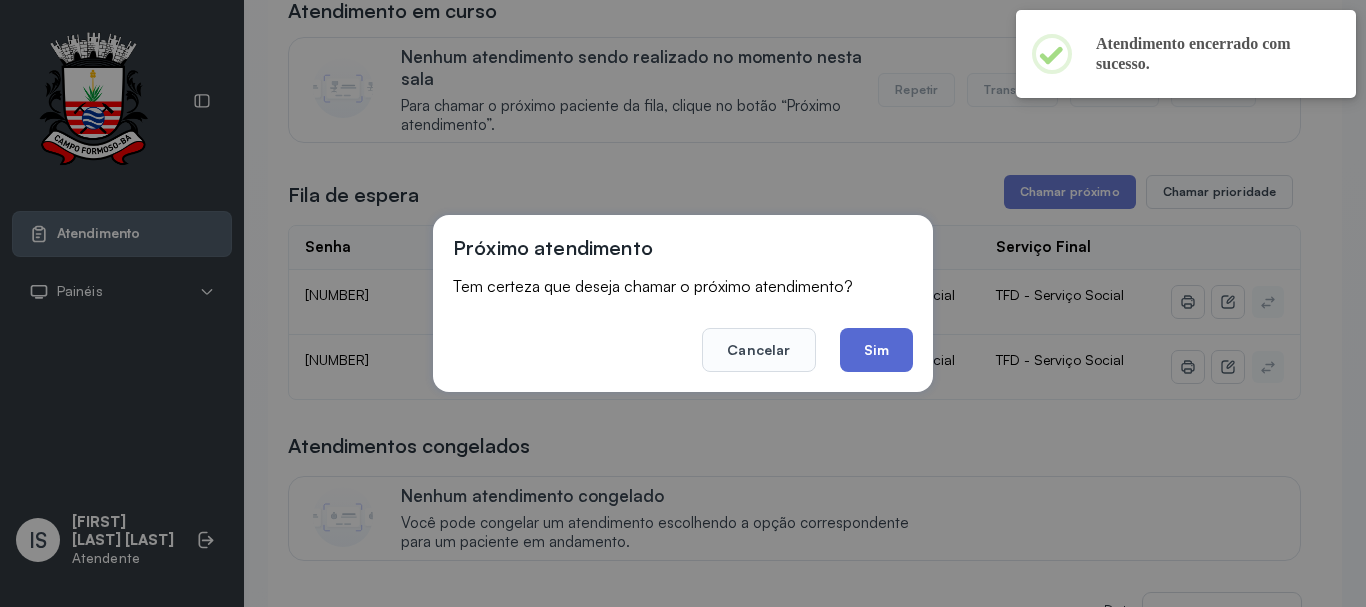 click on "Sim" 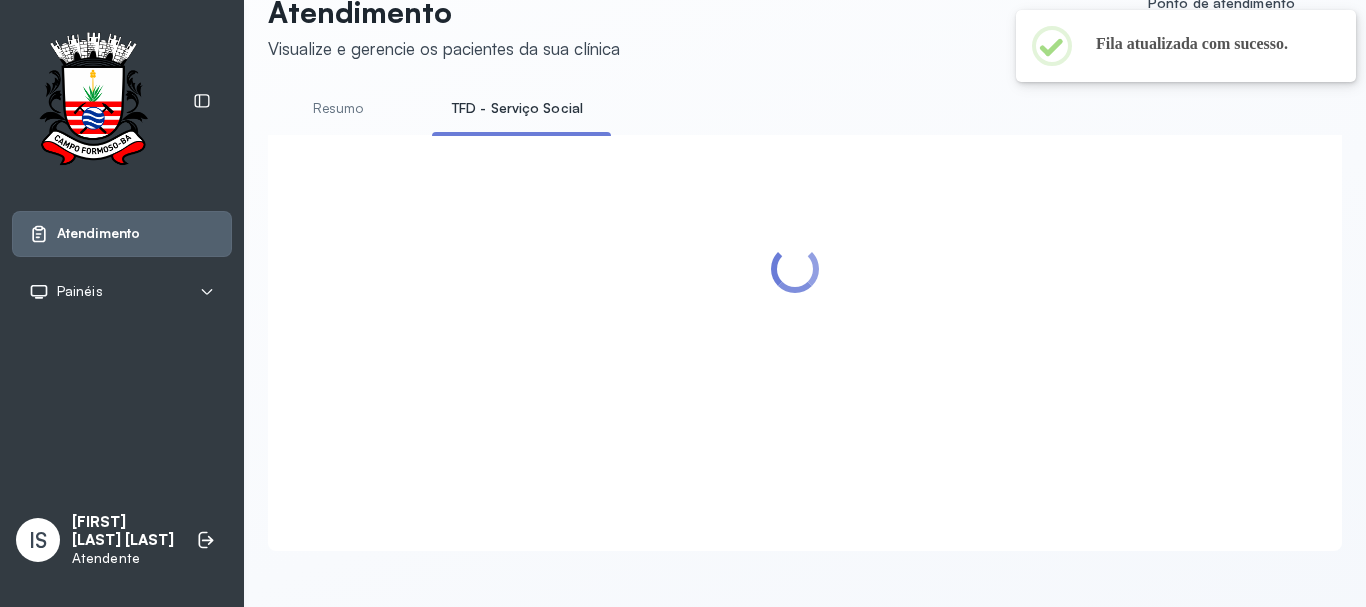 scroll, scrollTop: 200, scrollLeft: 0, axis: vertical 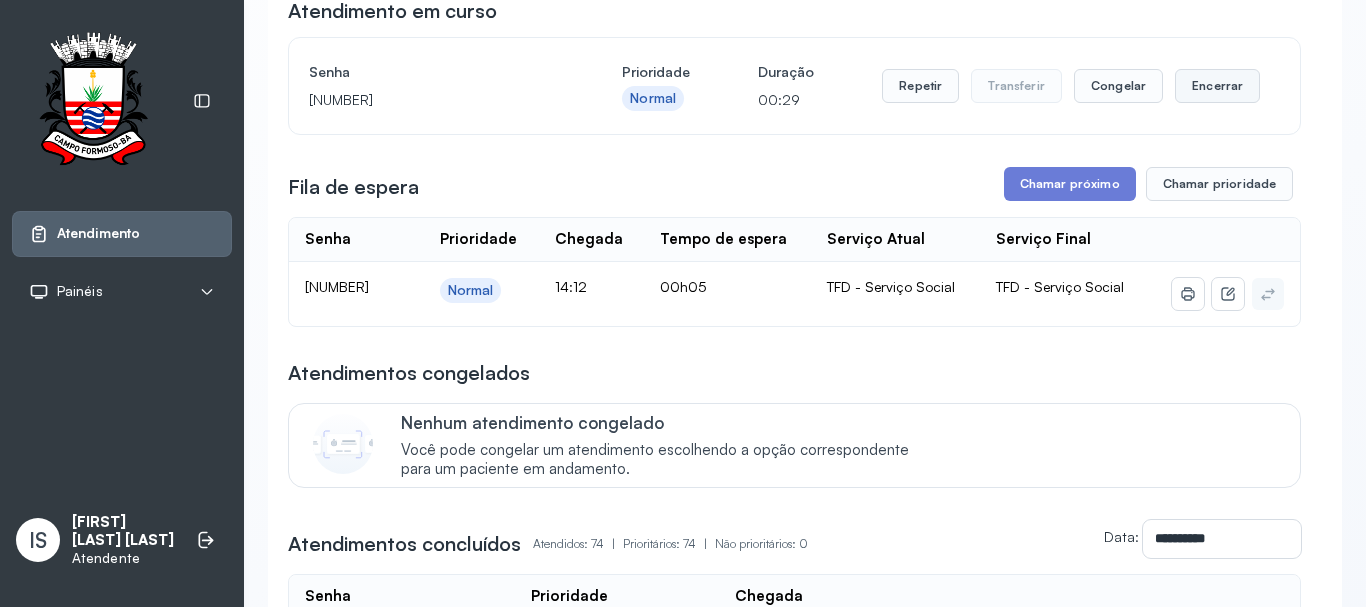 click on "Encerrar" at bounding box center (1217, 86) 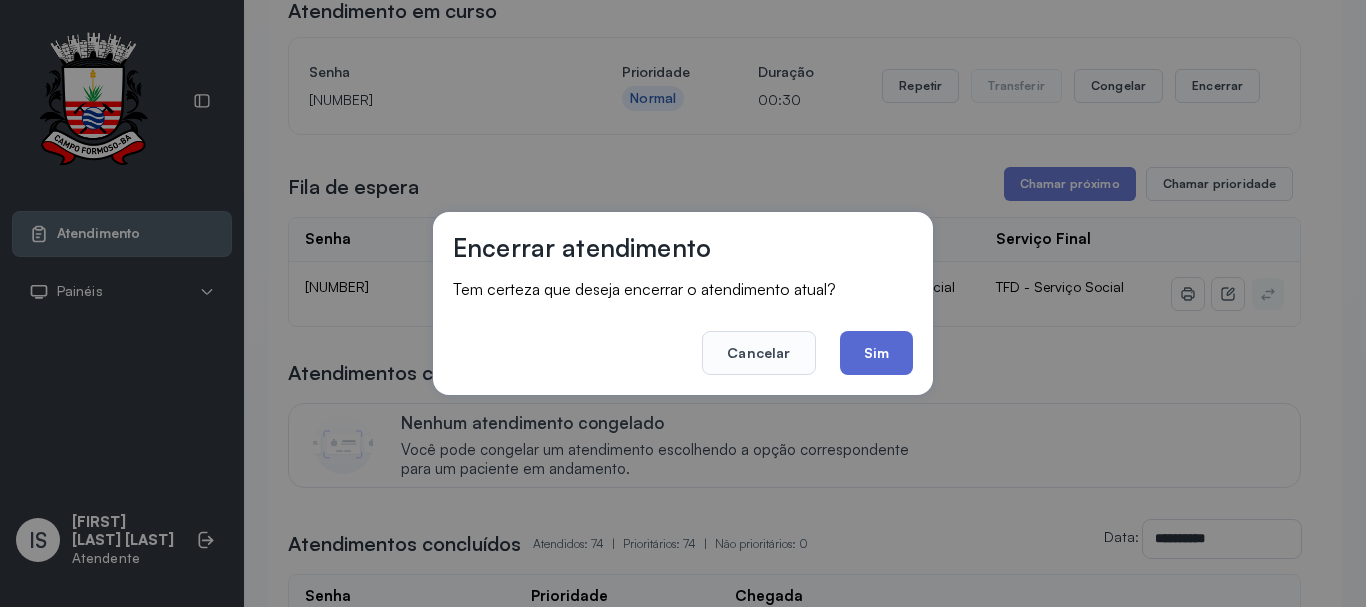 click on "Sim" 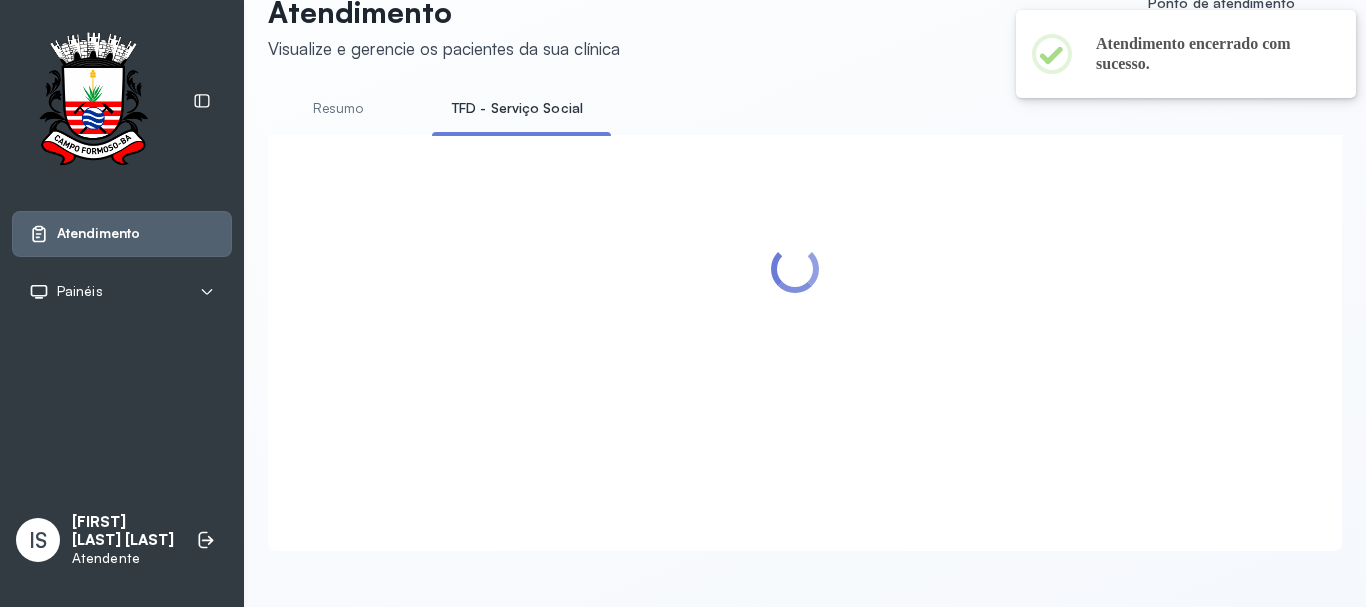 scroll, scrollTop: 200, scrollLeft: 0, axis: vertical 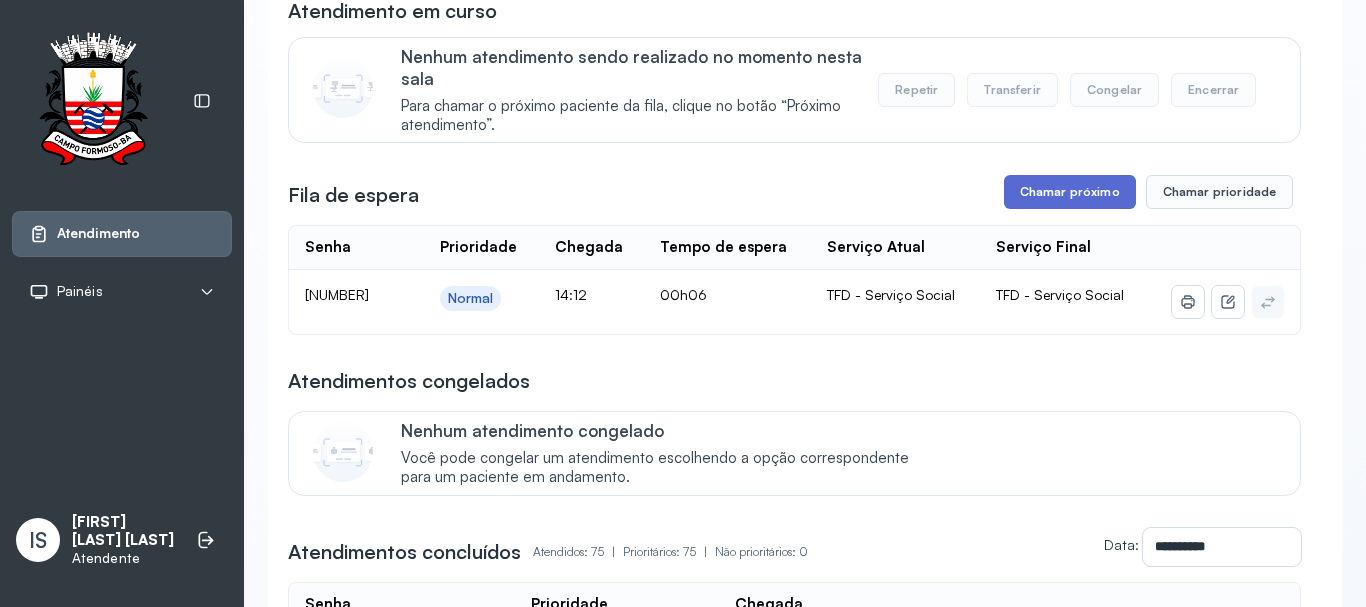 click on "Chamar próximo" at bounding box center [1070, 192] 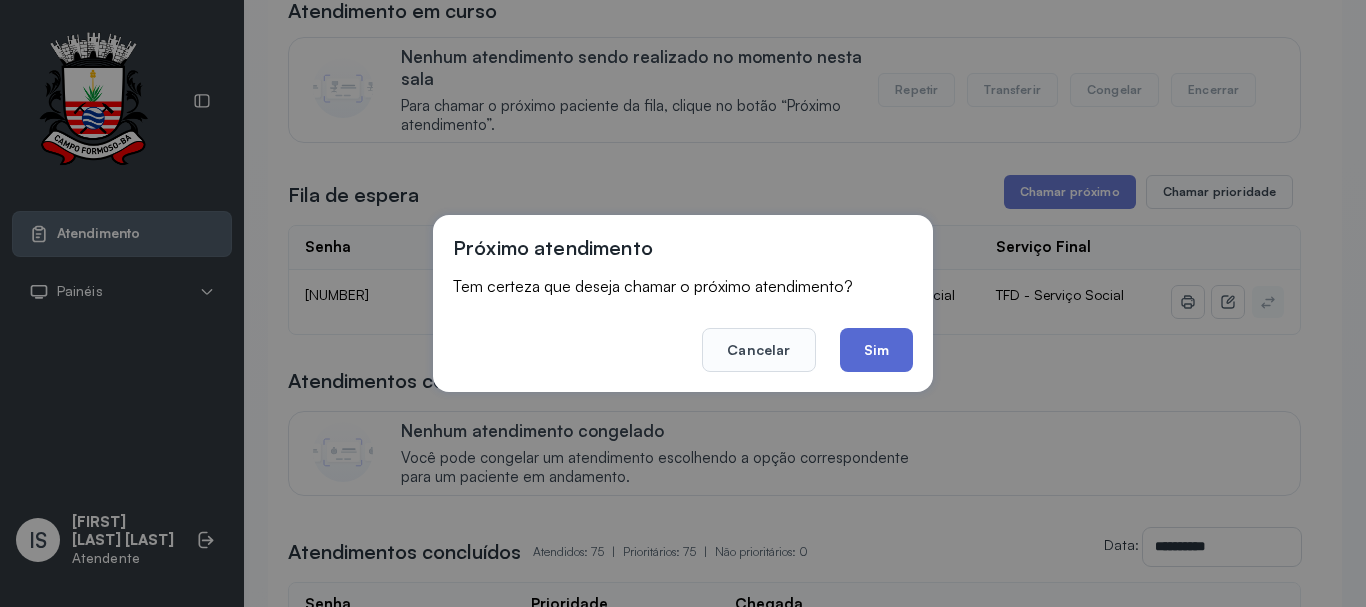click on "Sim" 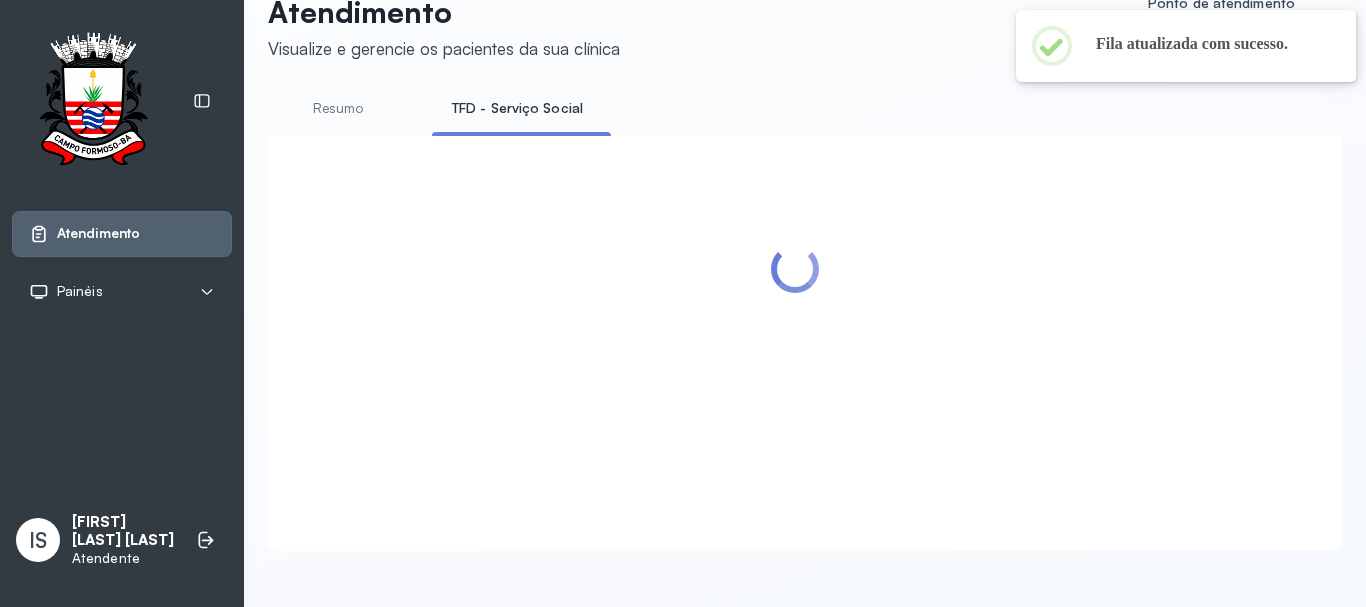scroll, scrollTop: 200, scrollLeft: 0, axis: vertical 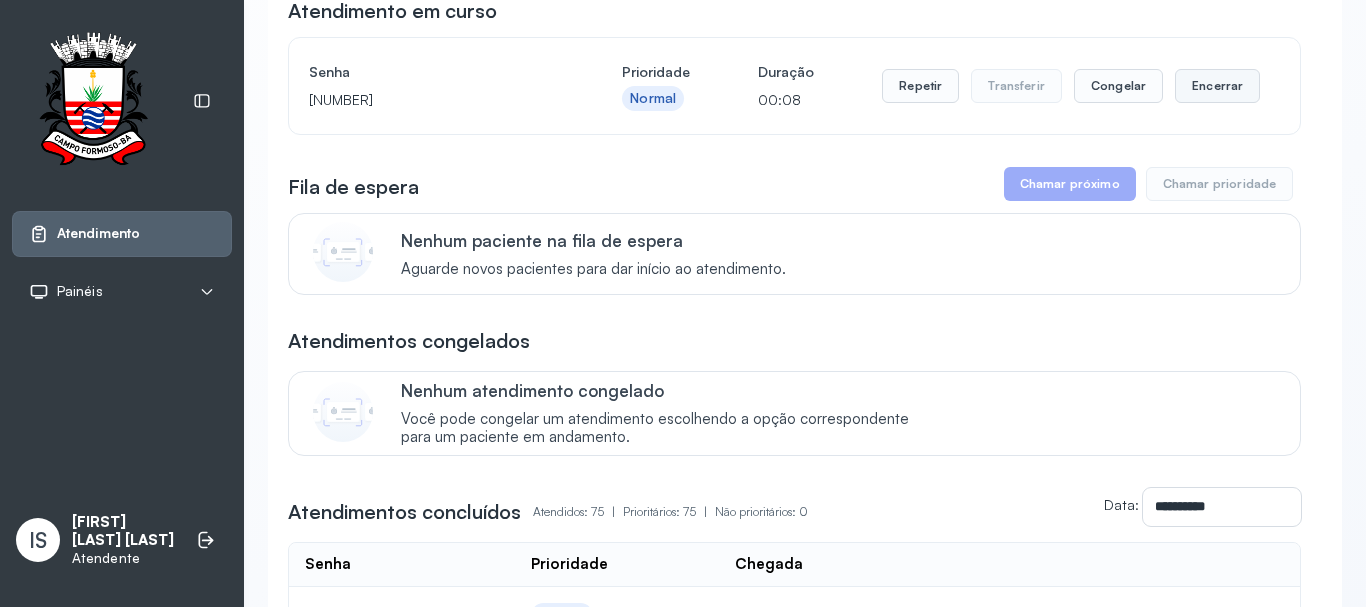 click on "Encerrar" at bounding box center (1217, 86) 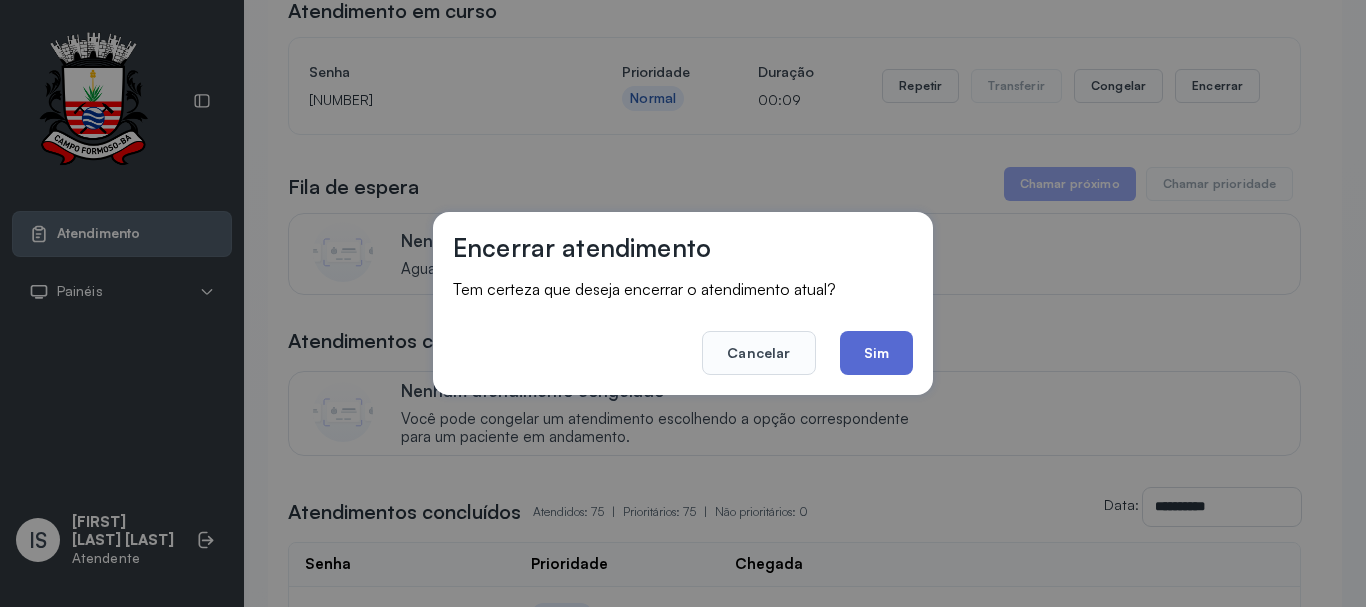 click on "Sim" 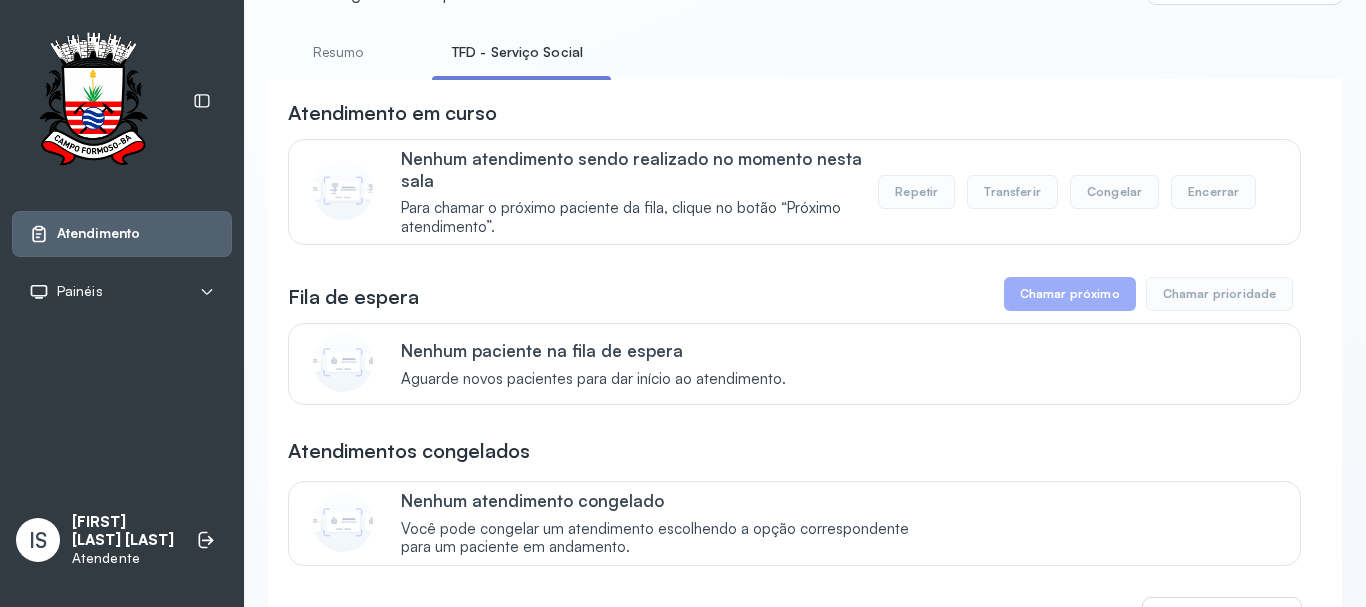 scroll, scrollTop: 0, scrollLeft: 0, axis: both 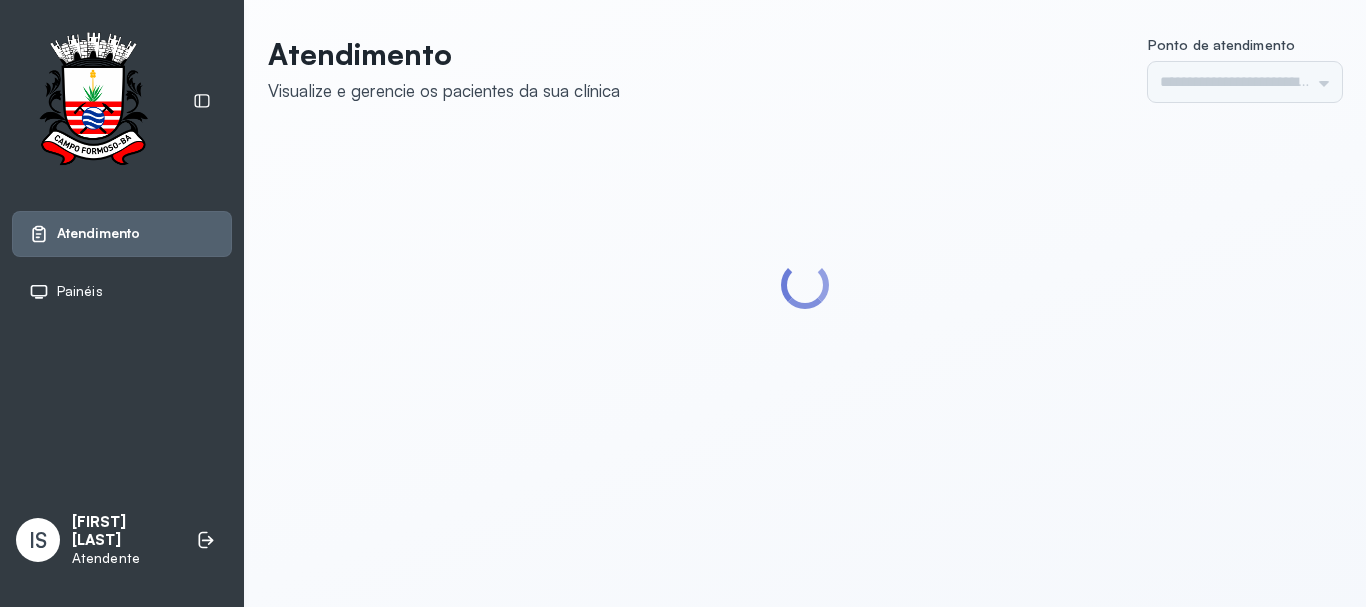 type on "******" 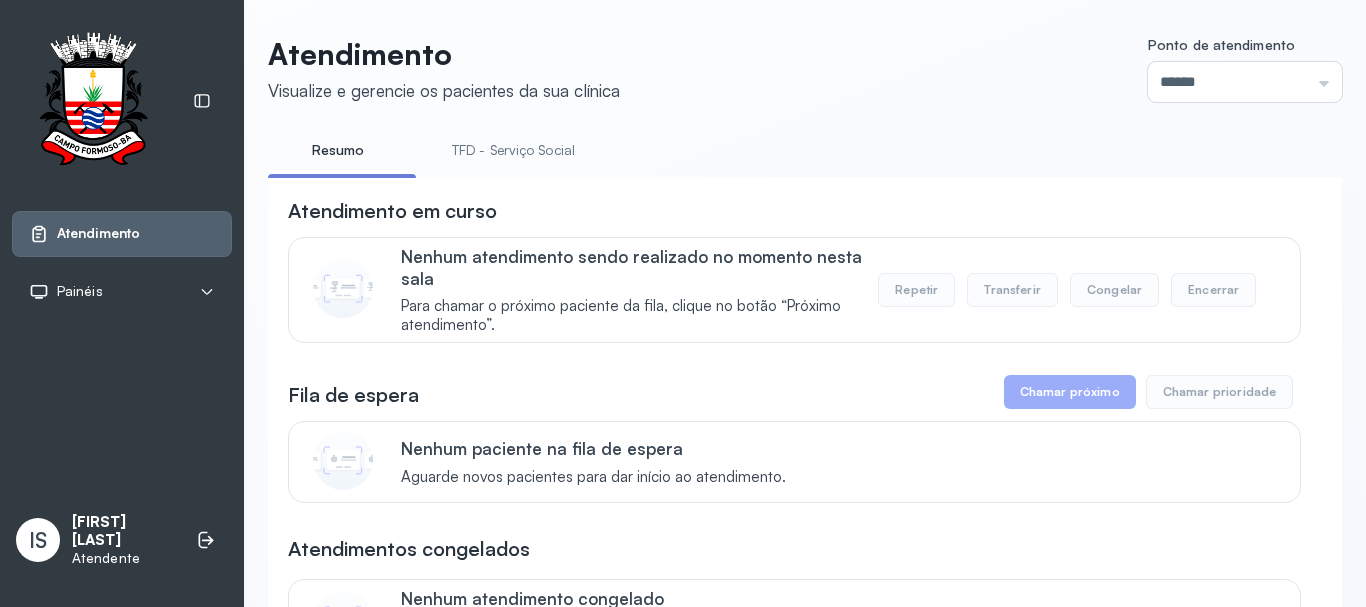 click on "TFD - Serviço Social" at bounding box center (513, 150) 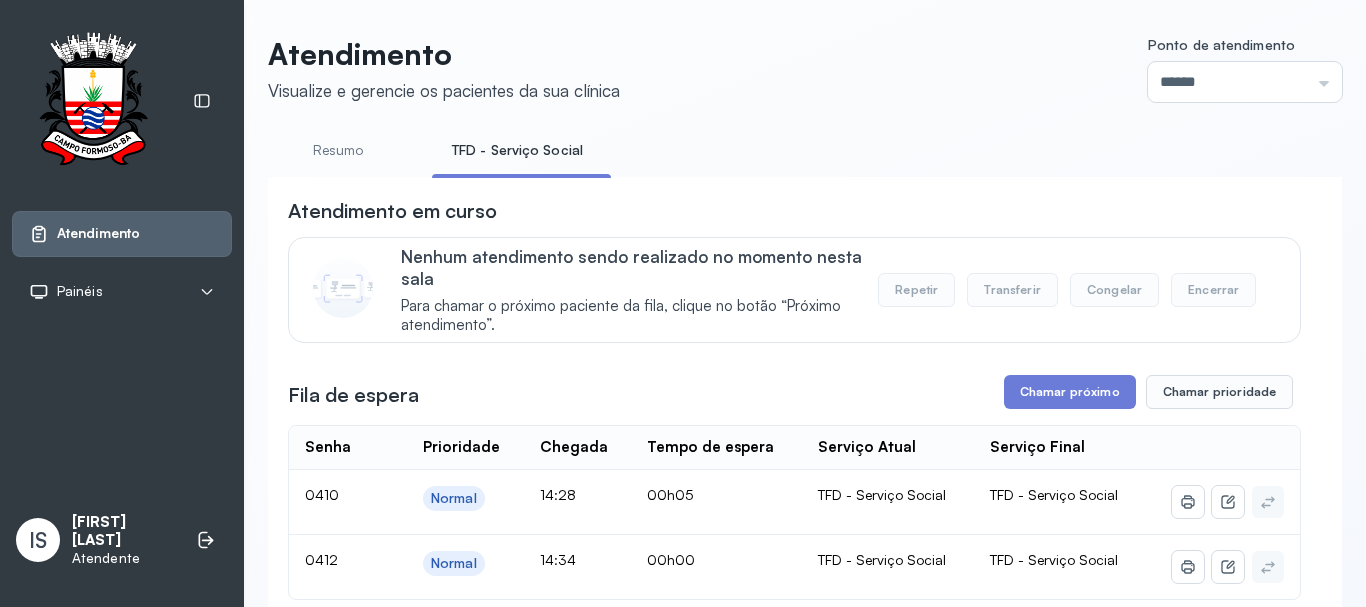 scroll, scrollTop: 200, scrollLeft: 0, axis: vertical 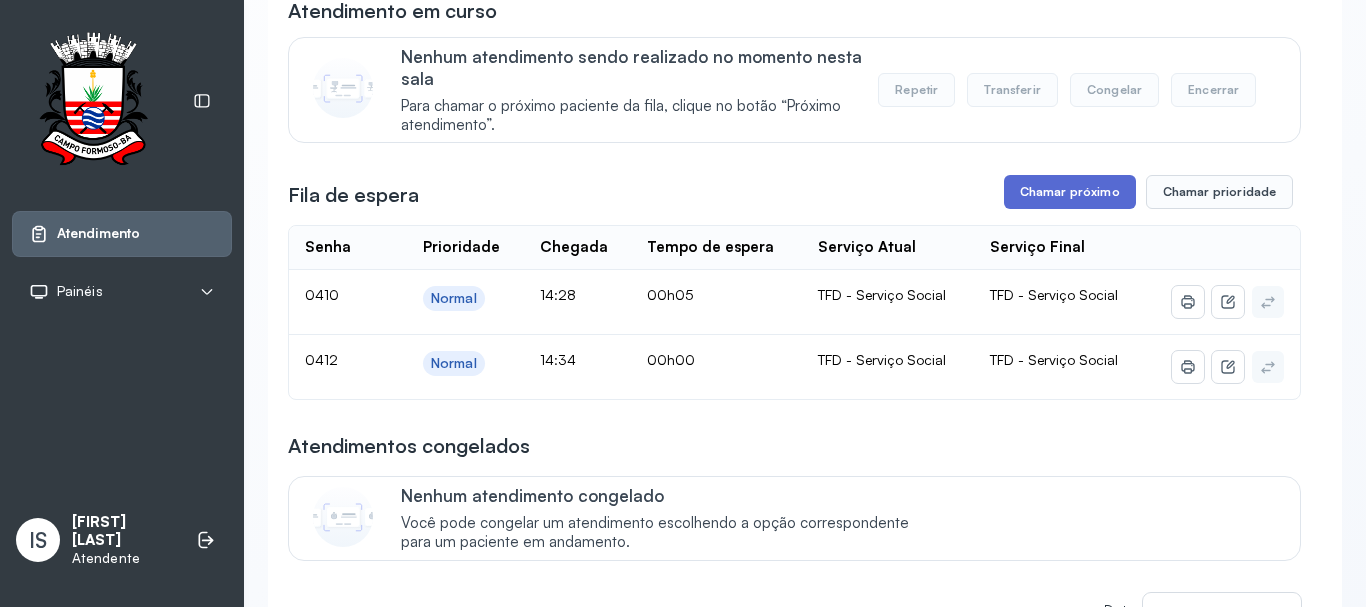 click on "Chamar próximo" at bounding box center [1070, 192] 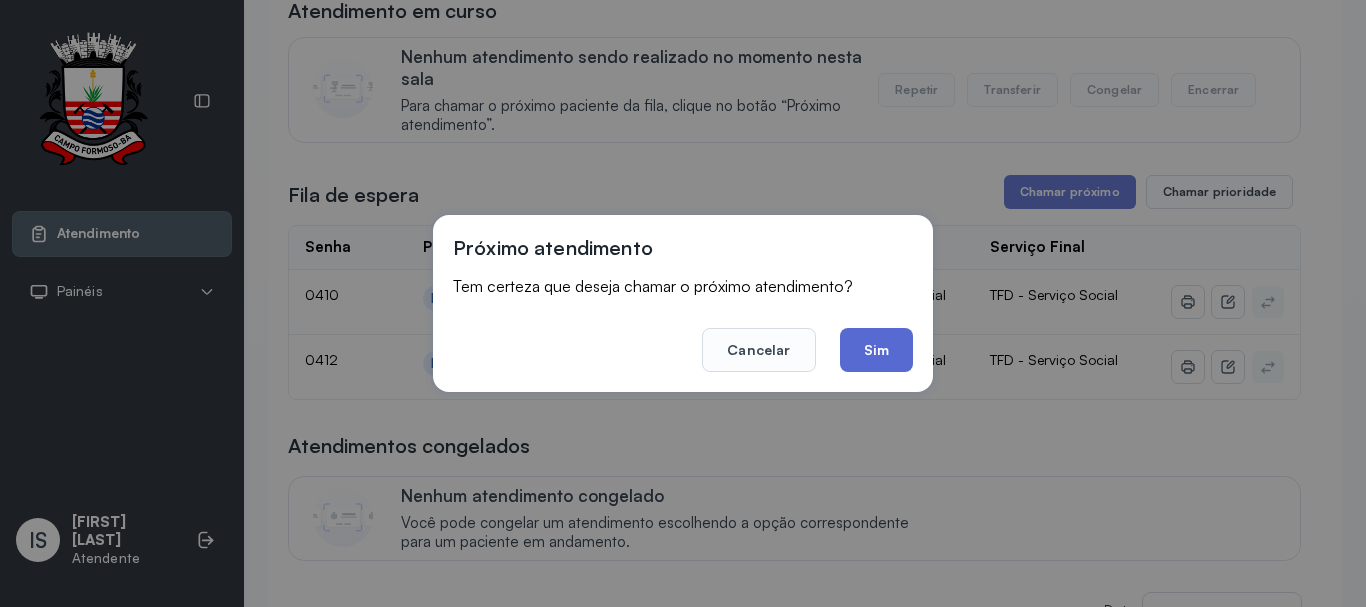 drag, startPoint x: 886, startPoint y: 340, endPoint x: 881, endPoint y: 331, distance: 10.29563 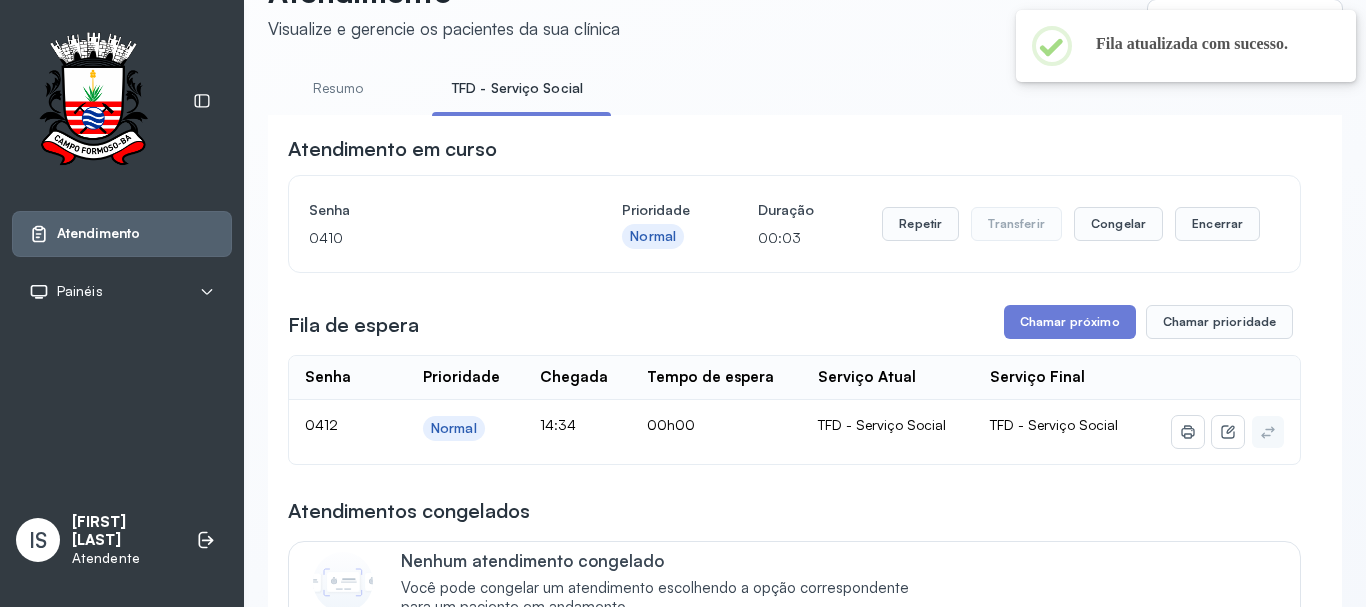 scroll, scrollTop: 200, scrollLeft: 0, axis: vertical 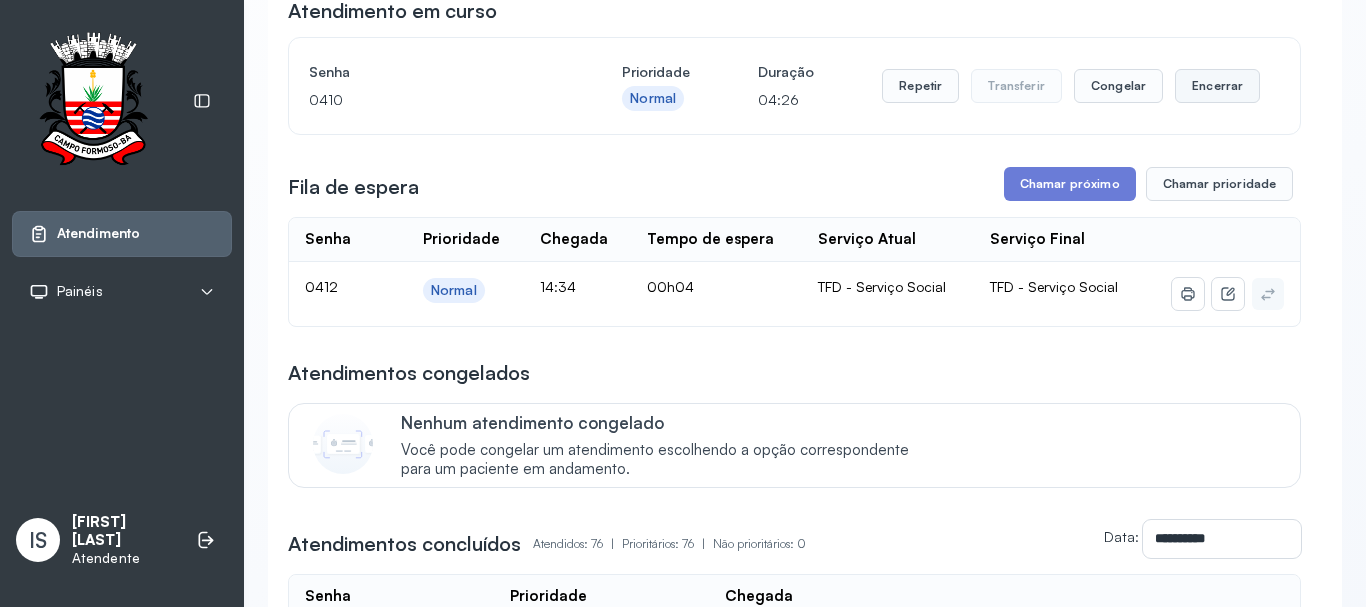 click on "Encerrar" at bounding box center [1217, 86] 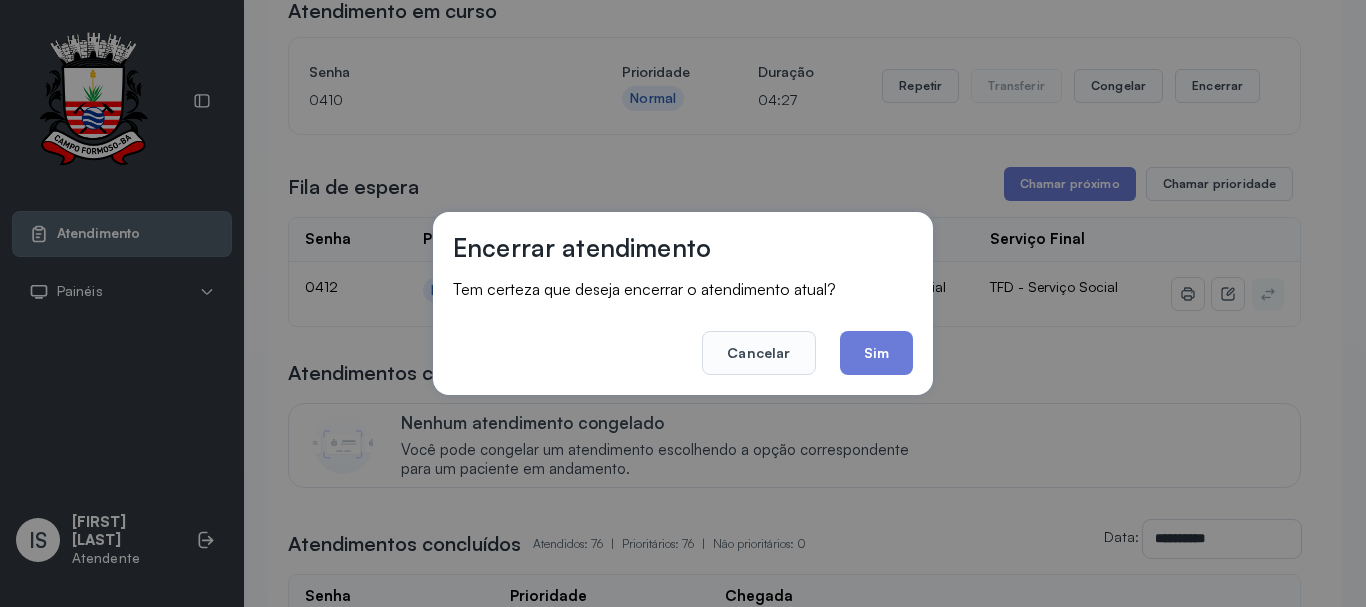 click on "Sim" 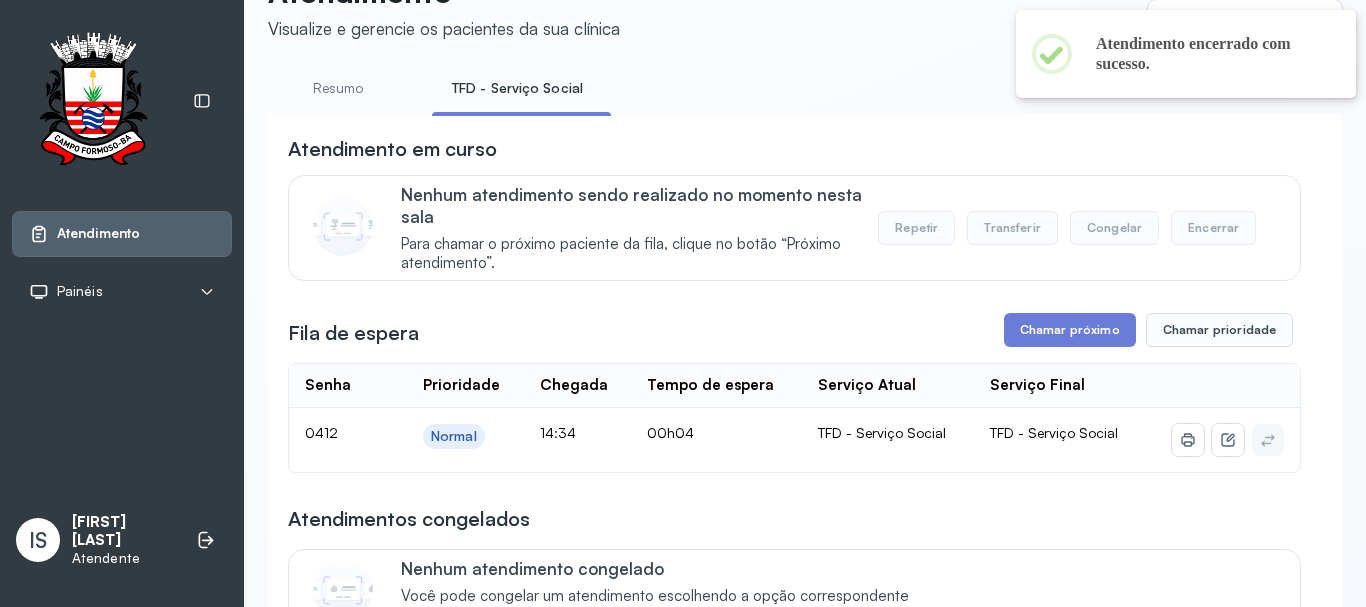 scroll, scrollTop: 200, scrollLeft: 0, axis: vertical 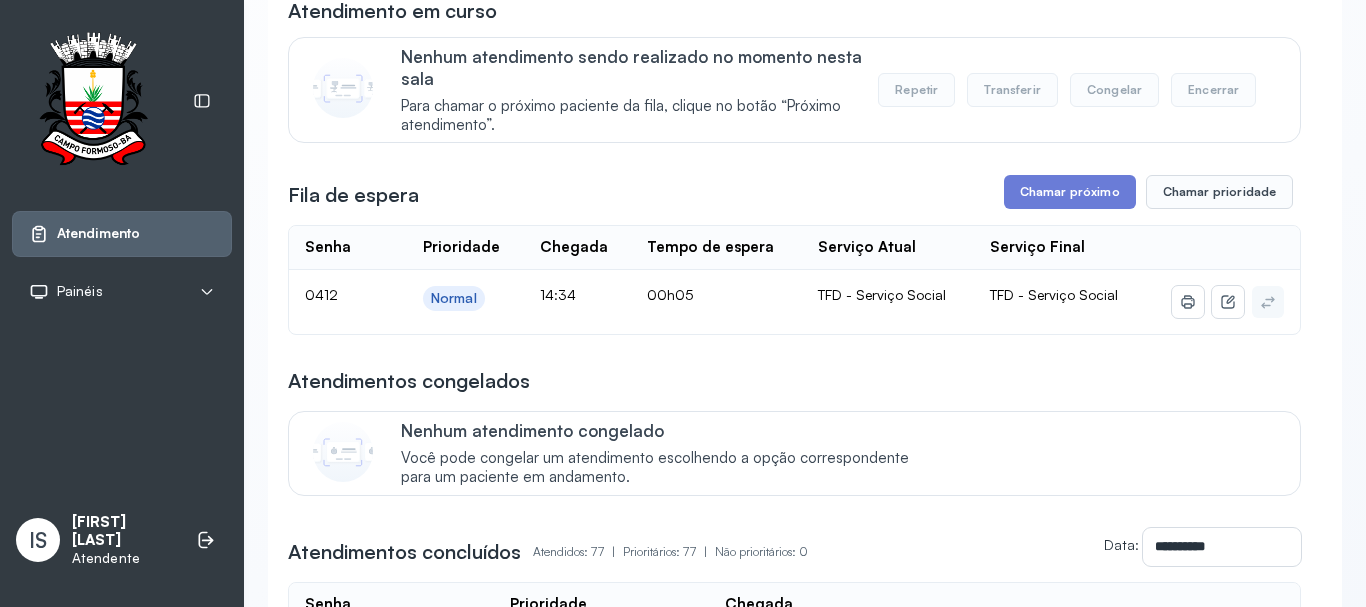 click on "**********" at bounding box center (794, 2540) 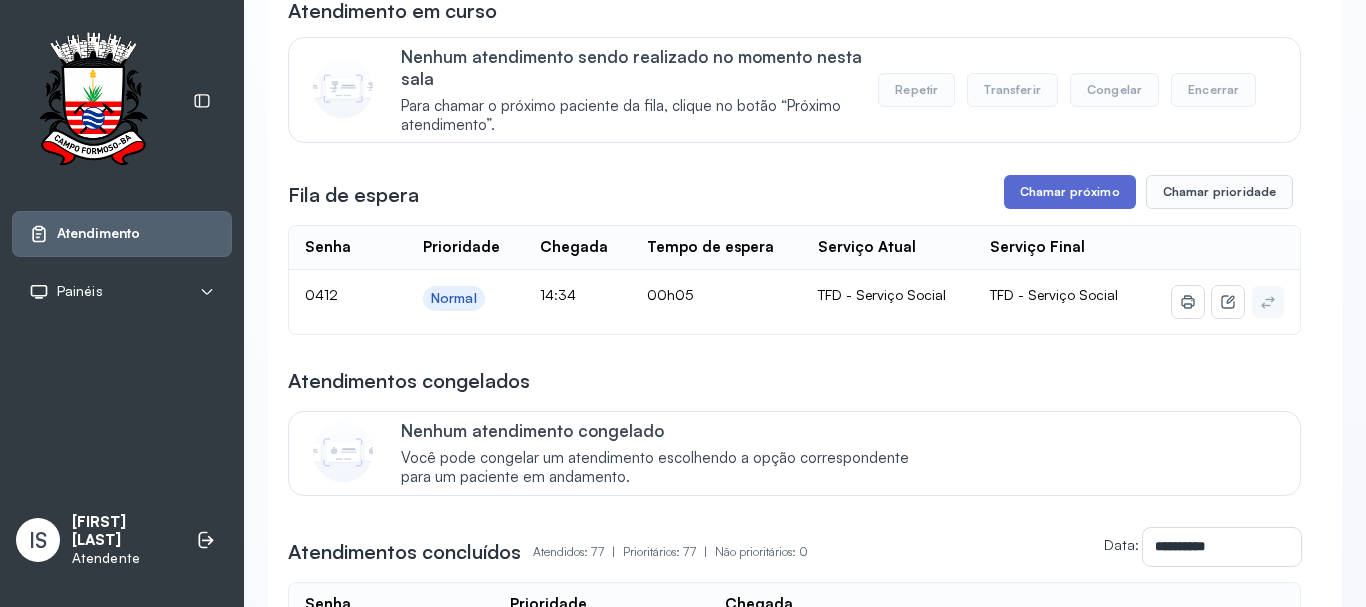 click on "Chamar próximo" at bounding box center (1070, 192) 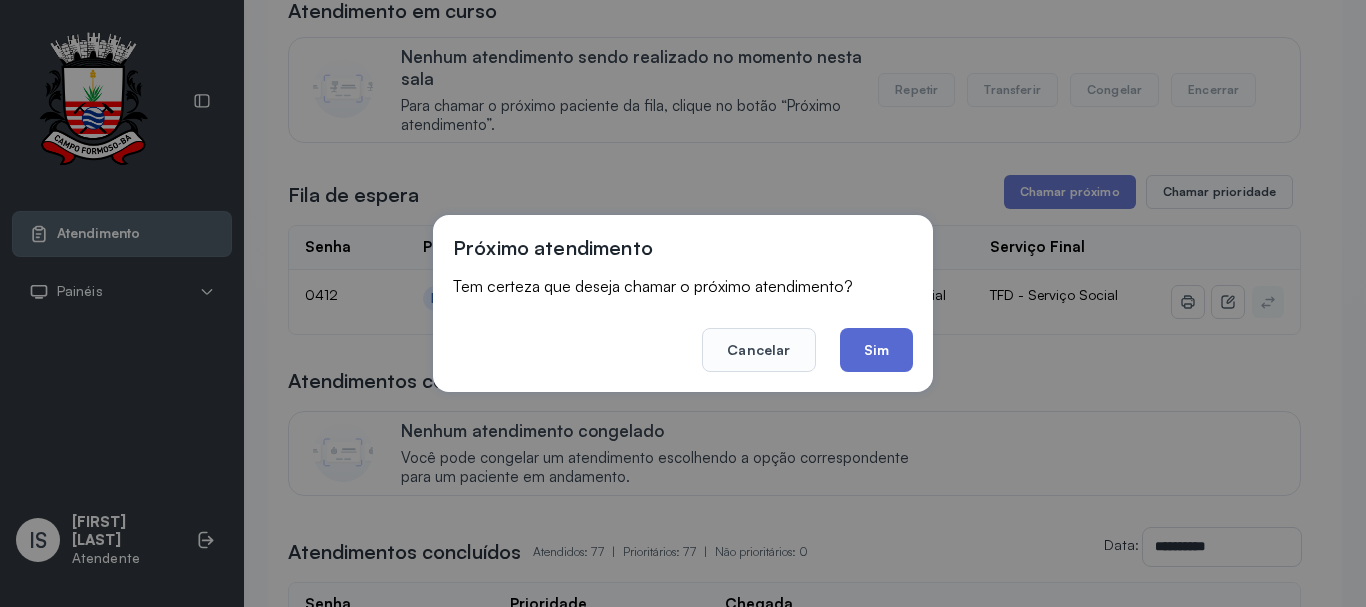 click on "Sim" 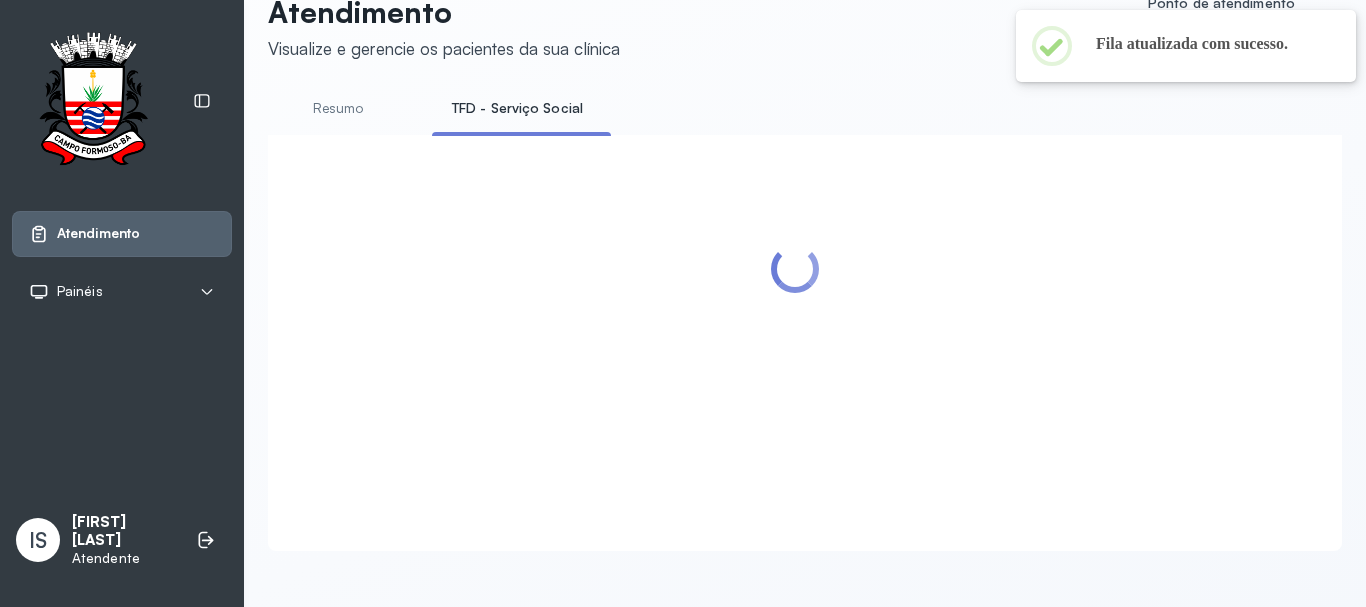 scroll, scrollTop: 200, scrollLeft: 0, axis: vertical 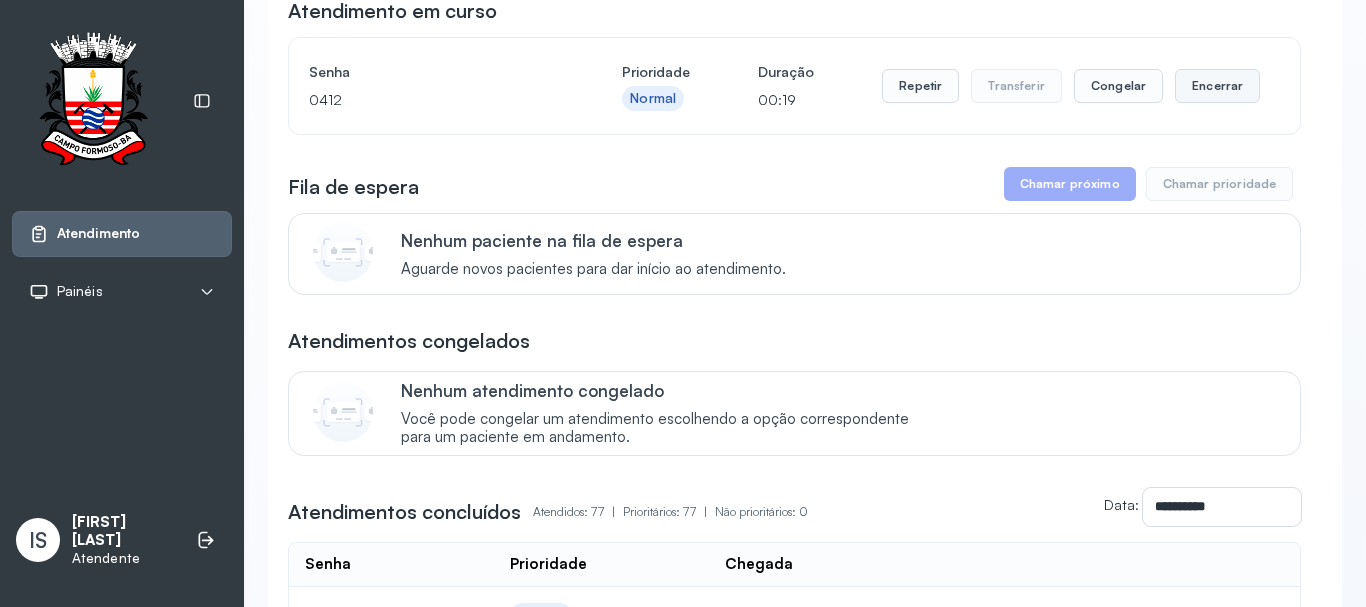 click on "Encerrar" at bounding box center (1217, 86) 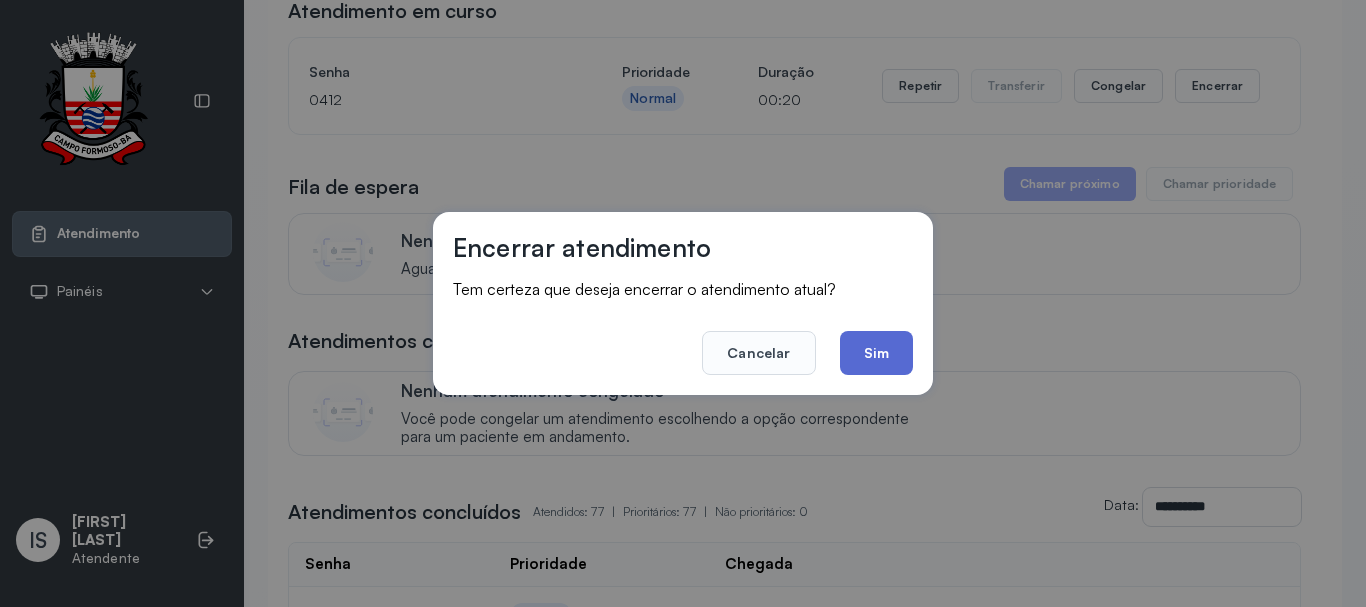 click on "Sim" 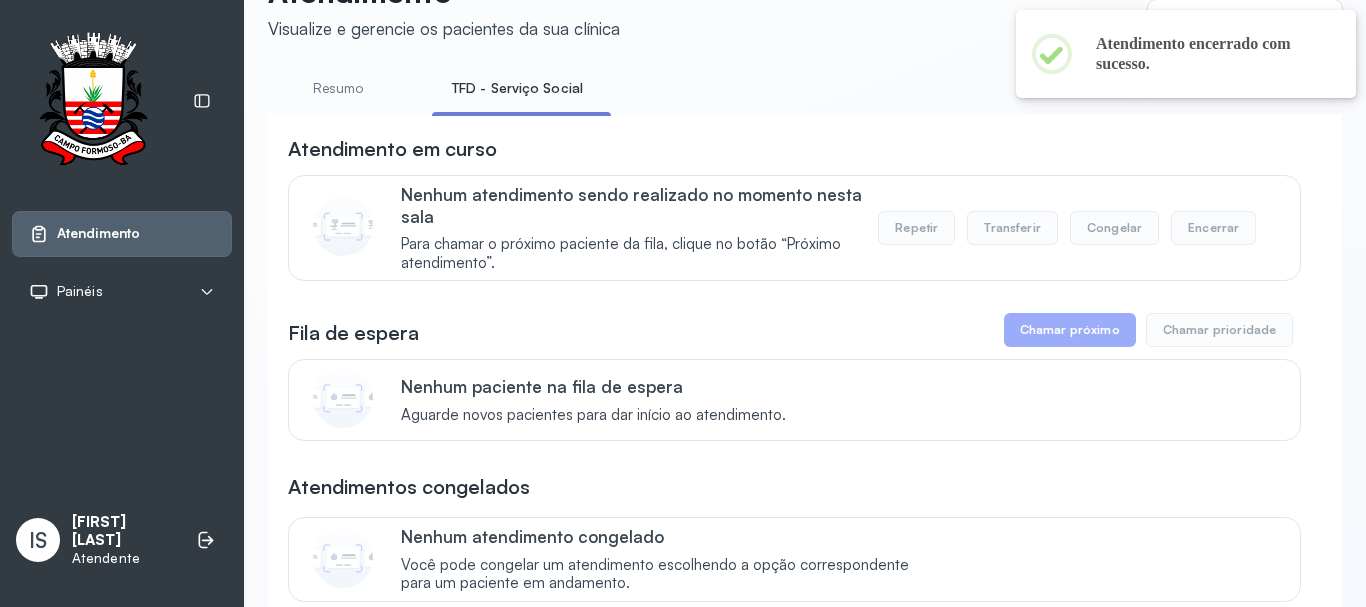 scroll, scrollTop: 200, scrollLeft: 0, axis: vertical 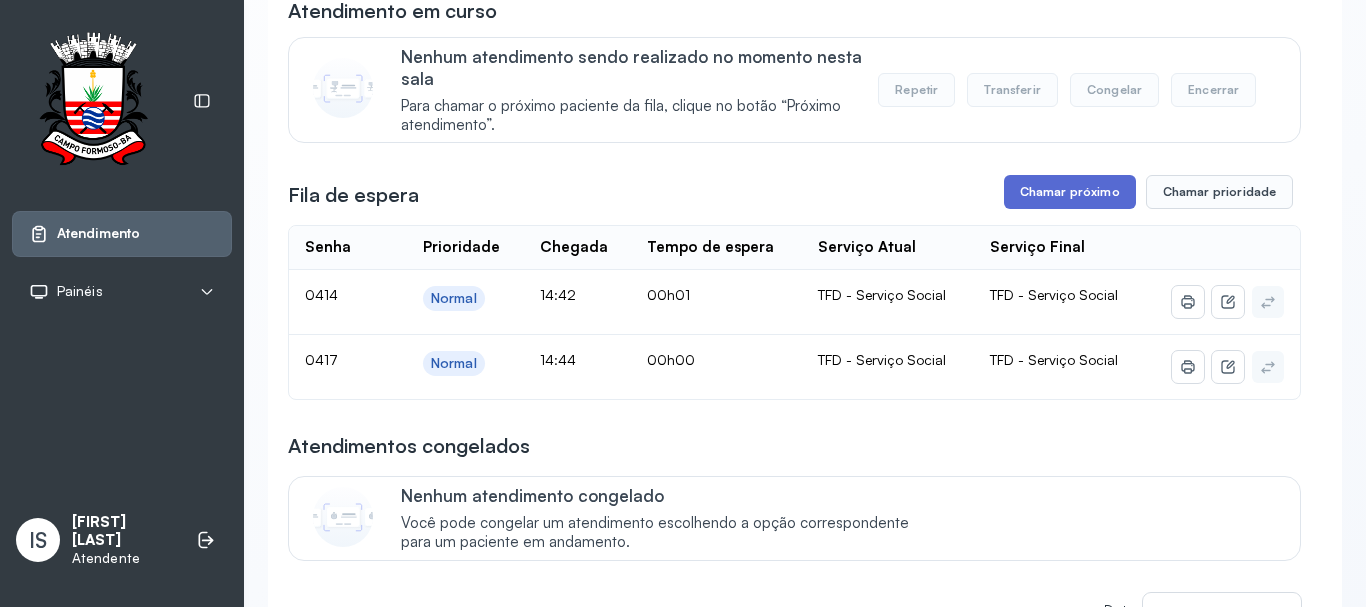 click on "Chamar próximo" at bounding box center [1070, 192] 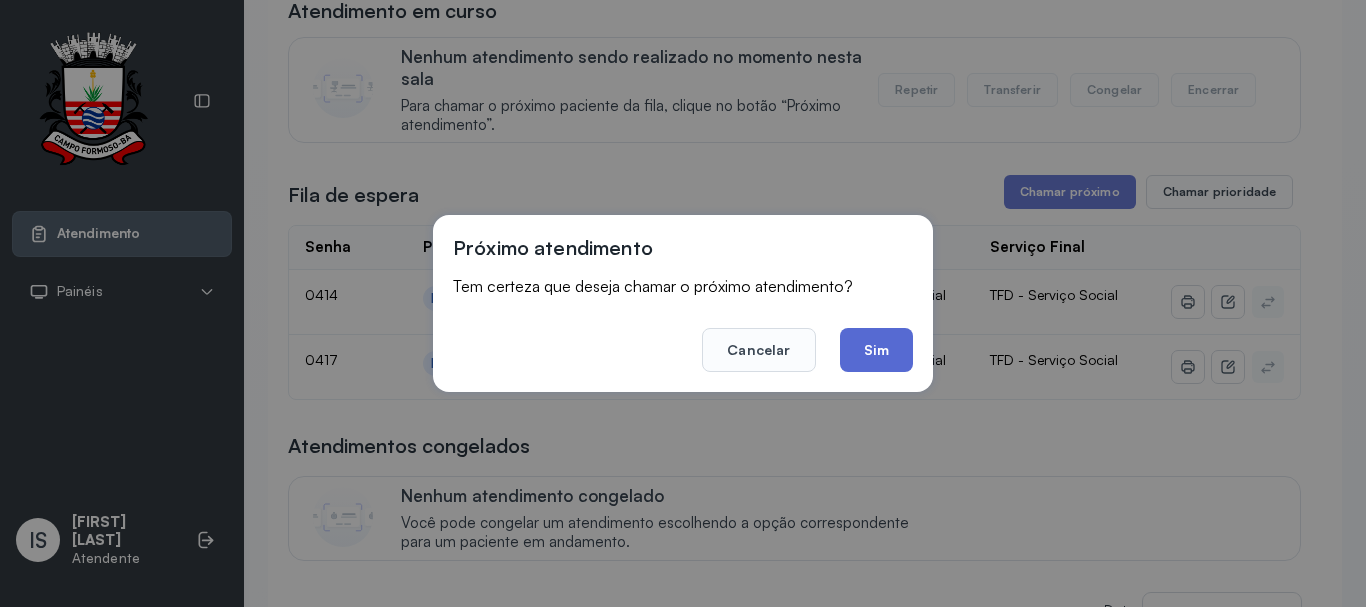 click on "Sim" 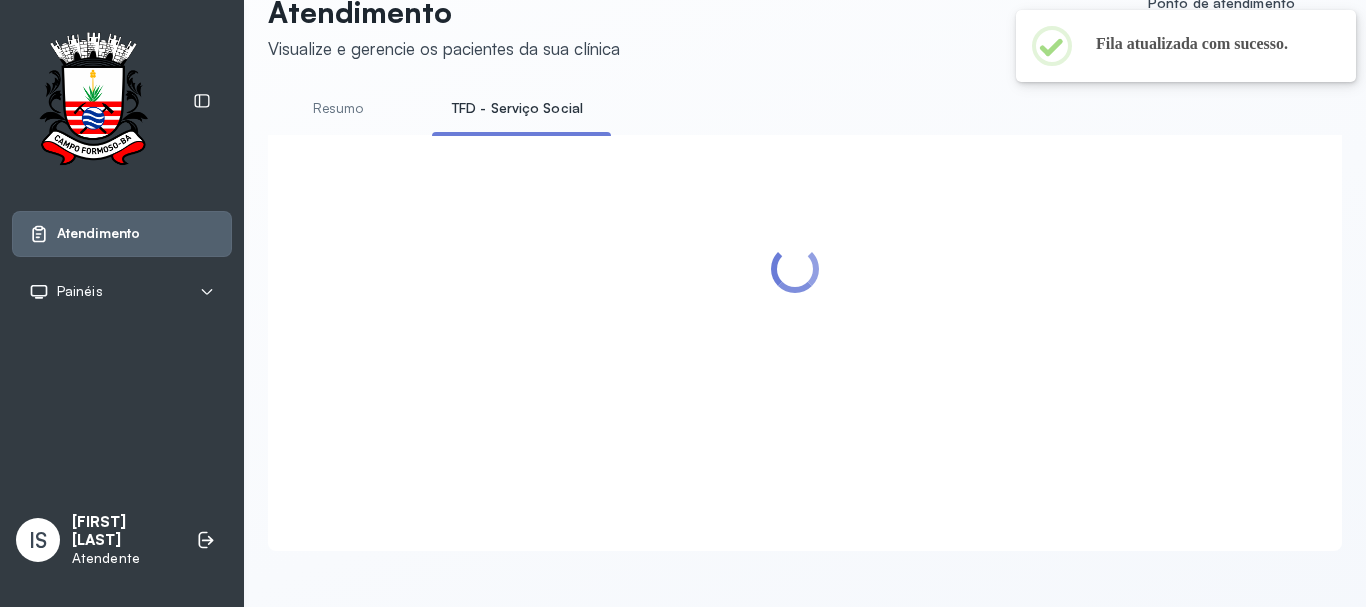 scroll, scrollTop: 200, scrollLeft: 0, axis: vertical 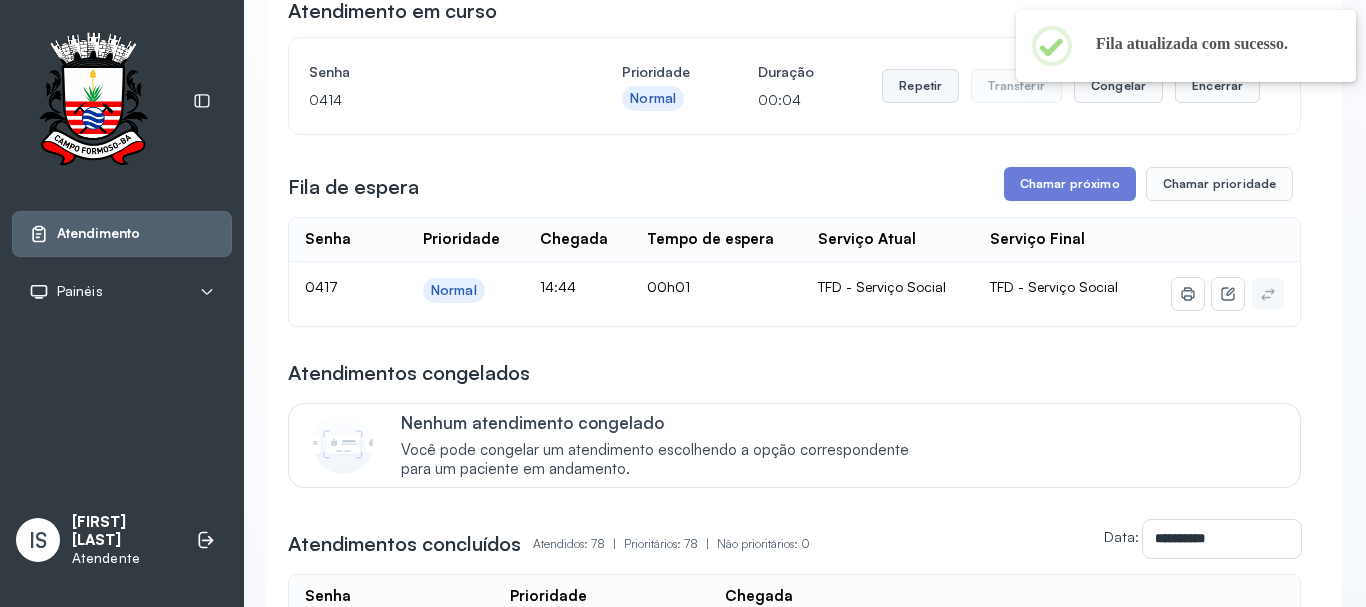 click on "Repetir" at bounding box center [920, 86] 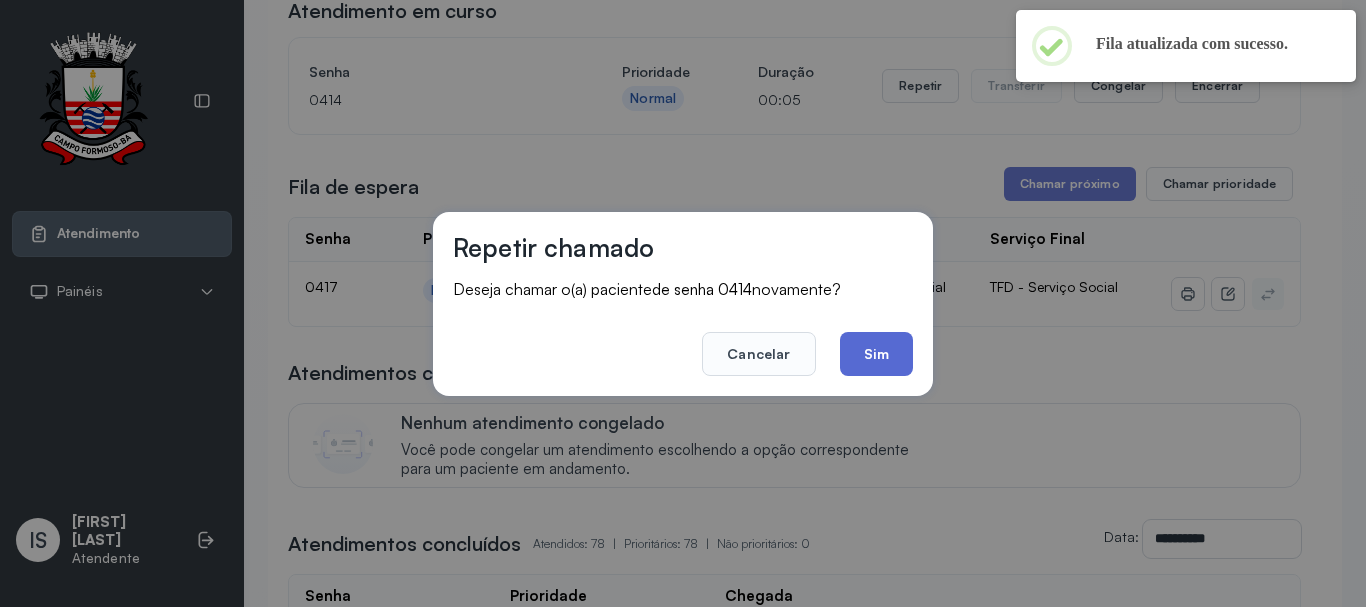 drag, startPoint x: 872, startPoint y: 388, endPoint x: 869, endPoint y: 367, distance: 21.213203 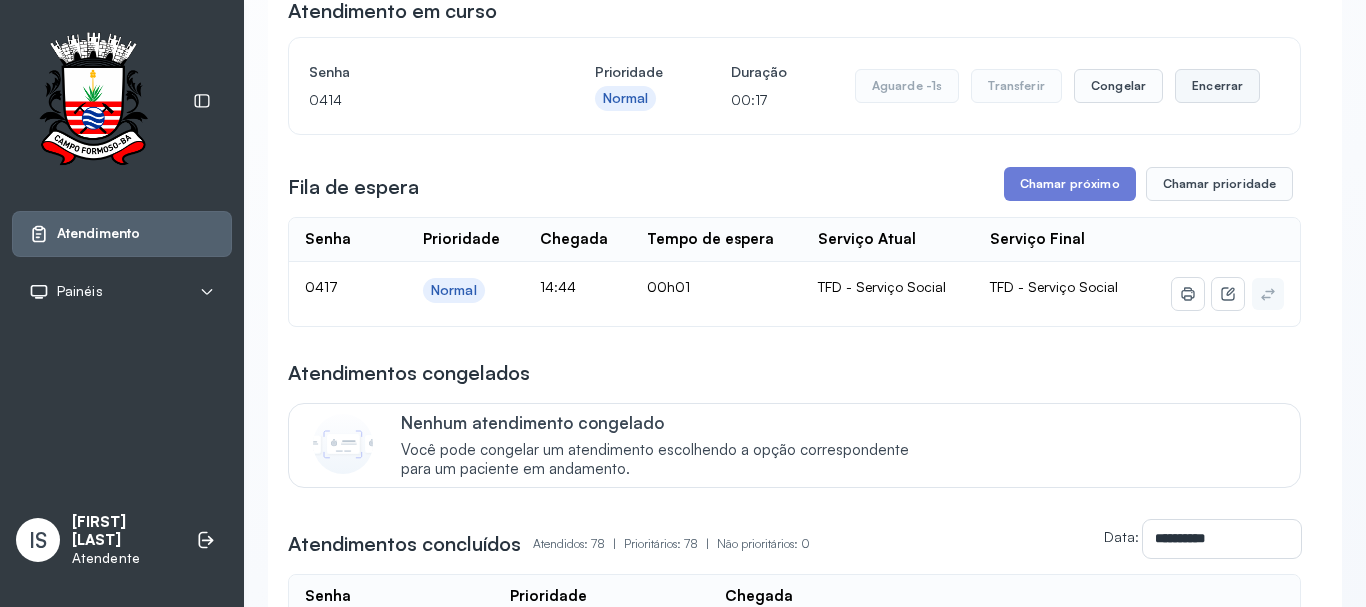 click on "Encerrar" at bounding box center (1217, 86) 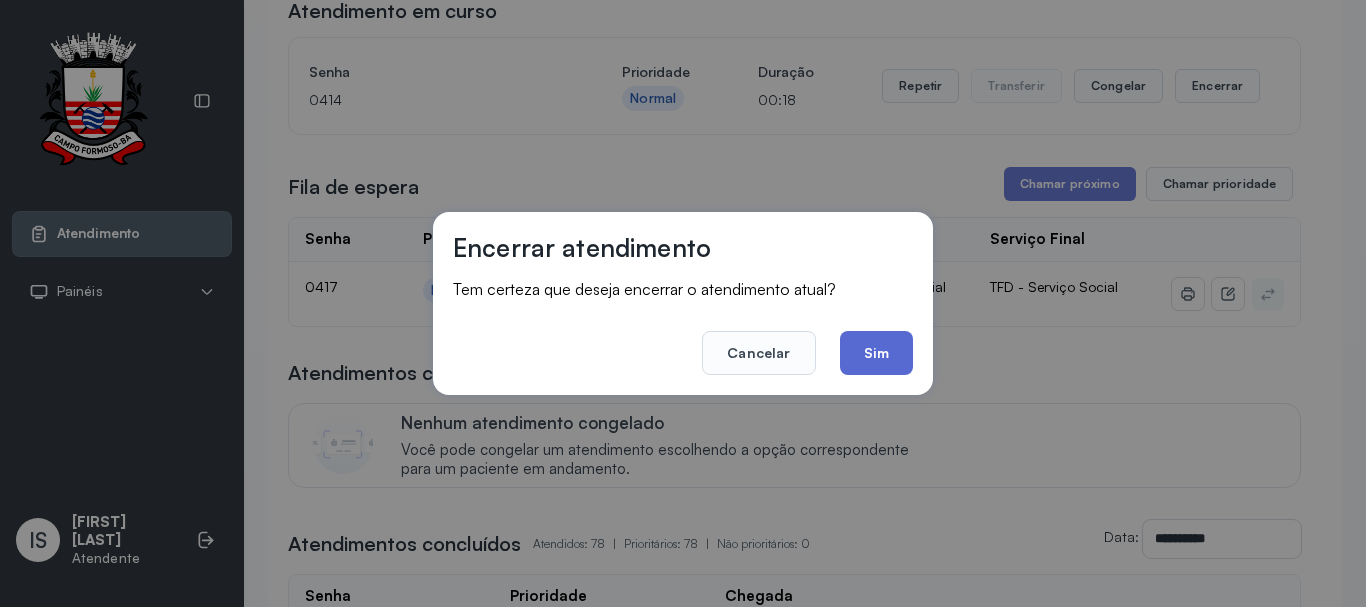 click on "Sim" 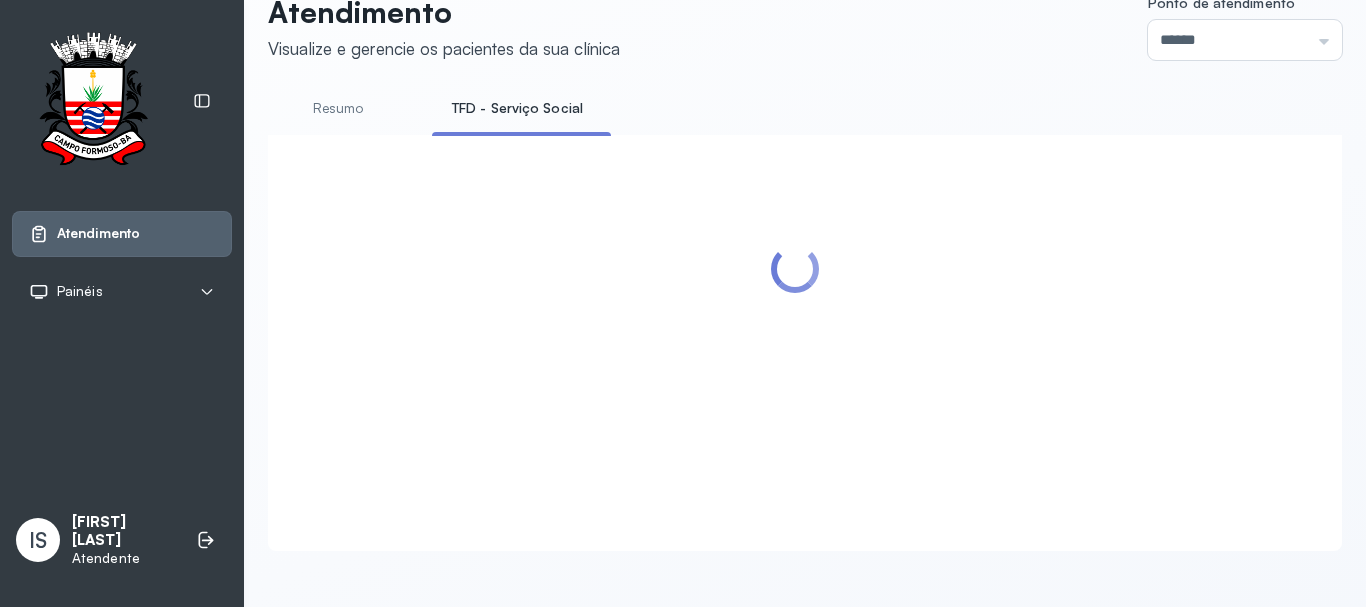 scroll, scrollTop: 200, scrollLeft: 0, axis: vertical 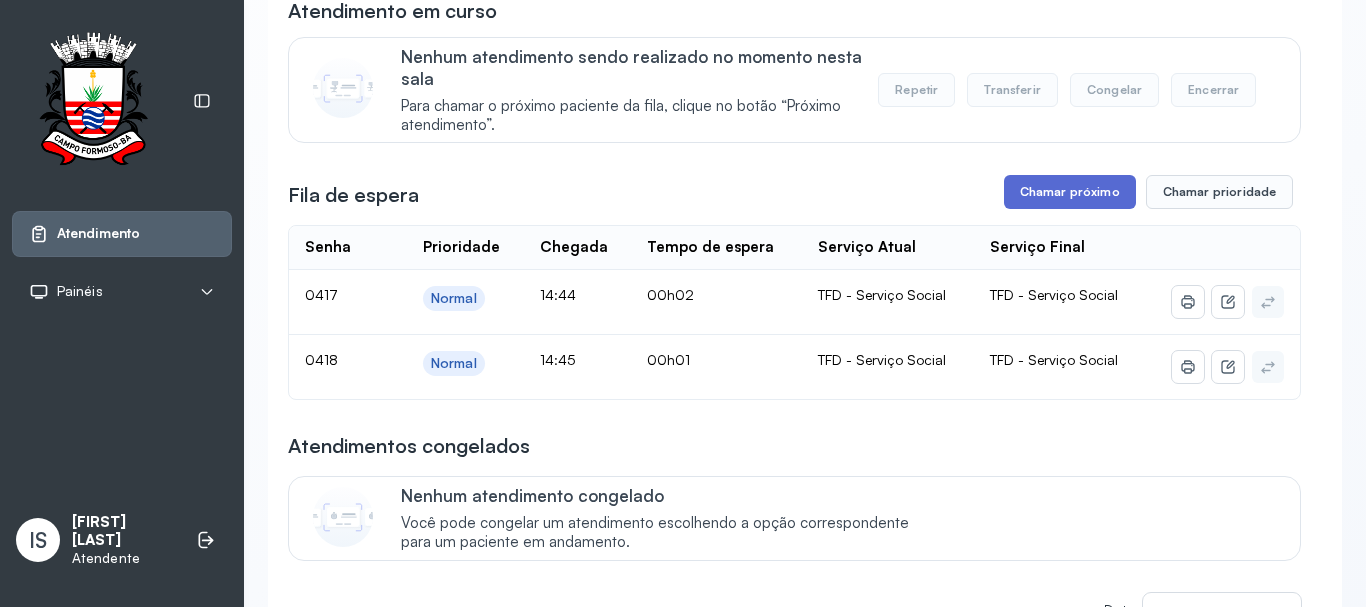 drag, startPoint x: 1057, startPoint y: 222, endPoint x: 1051, endPoint y: 205, distance: 18.027756 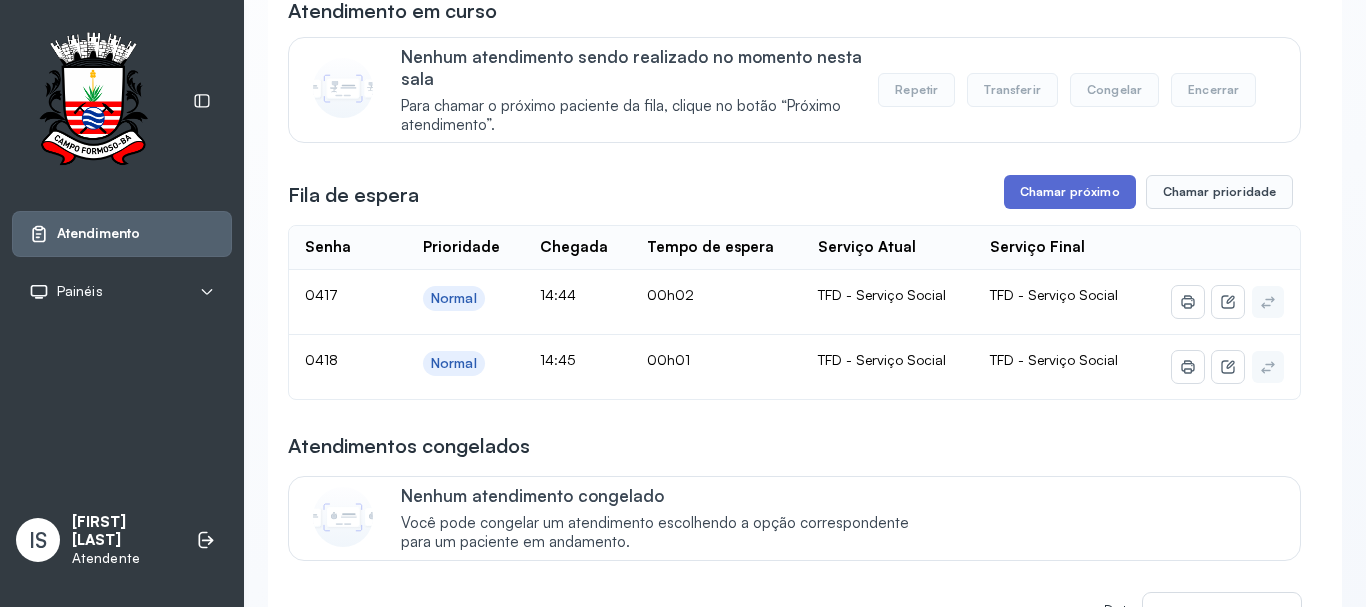 click on "**********" at bounding box center (794, 2630) 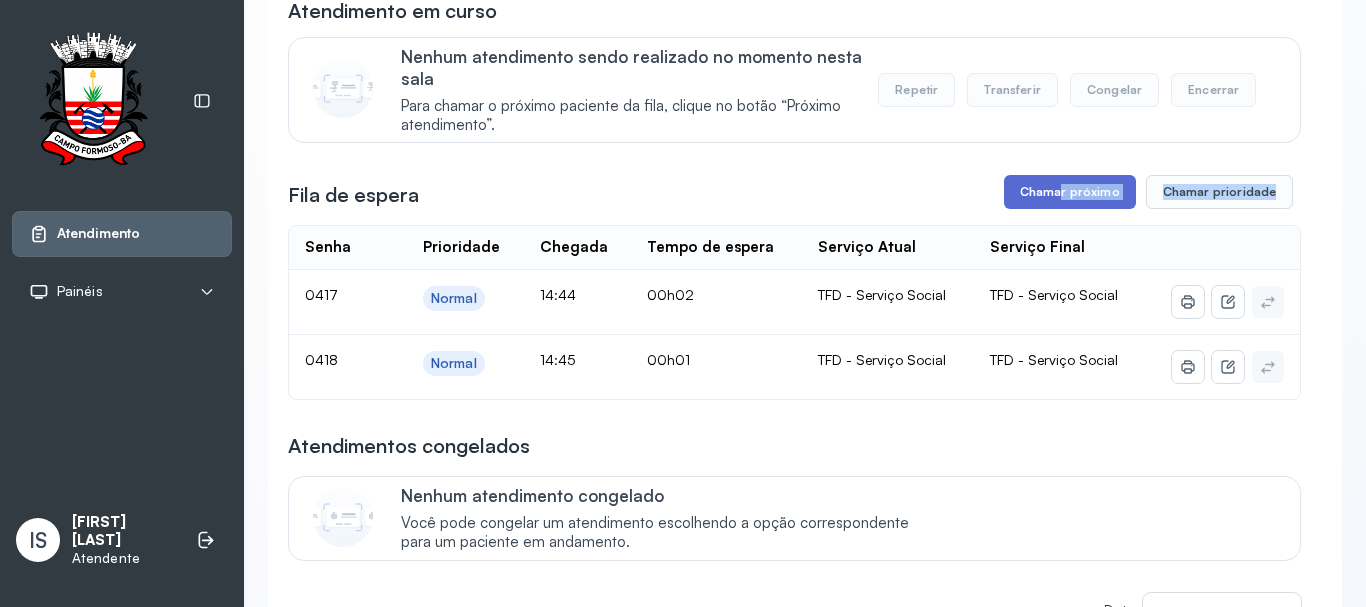 click on "Chamar próximo" at bounding box center (1070, 192) 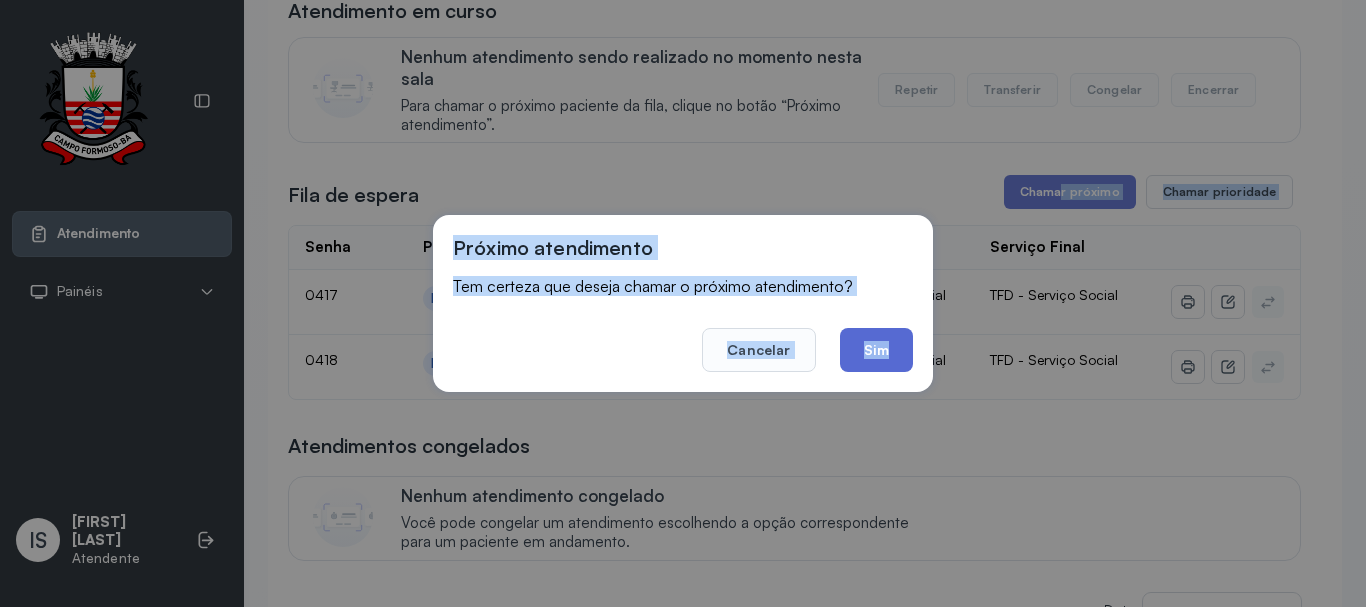 click on "Sim" 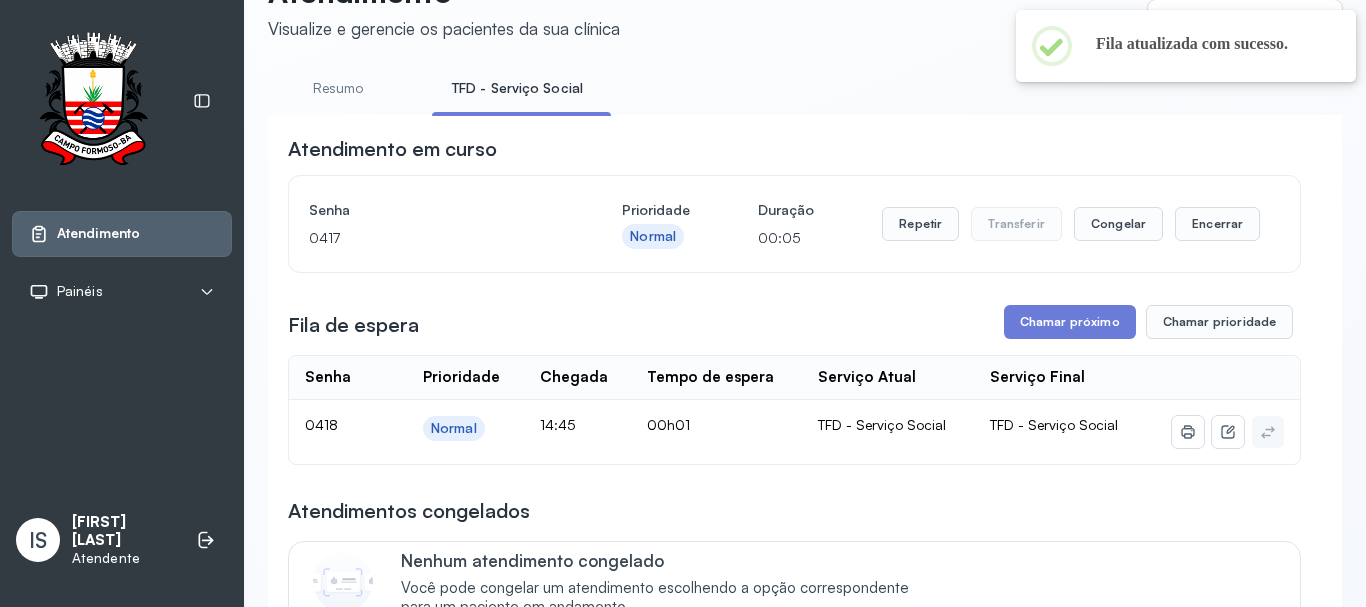 scroll, scrollTop: 200, scrollLeft: 0, axis: vertical 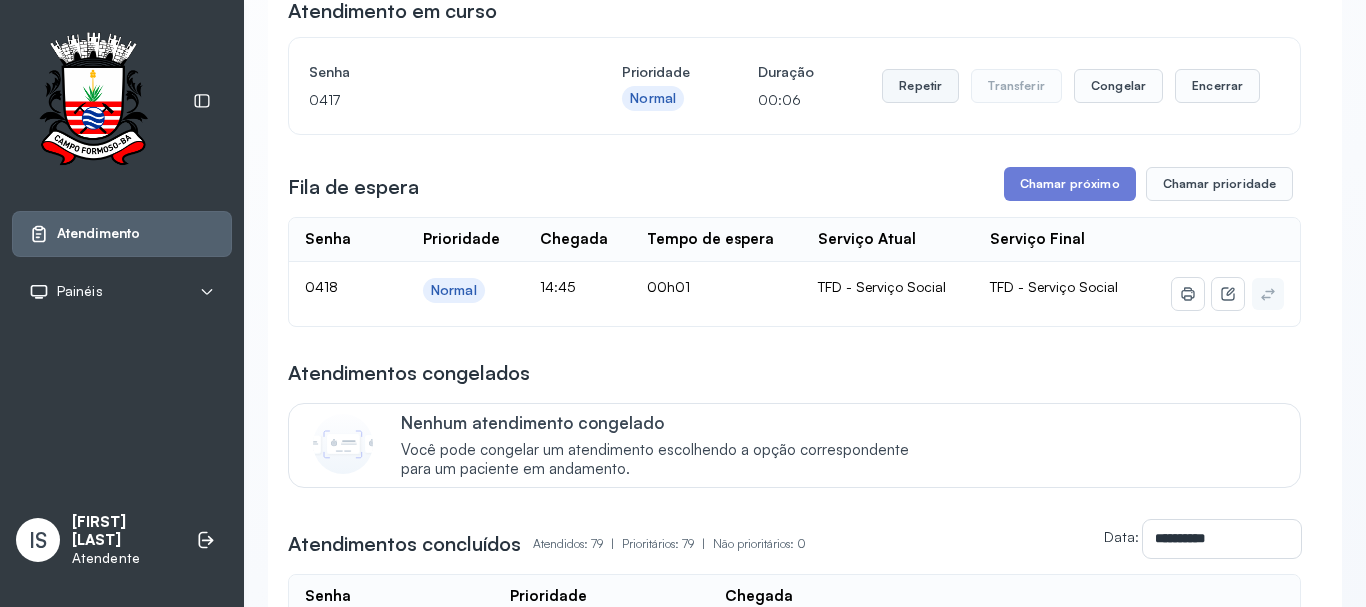 click on "Repetir" at bounding box center (920, 86) 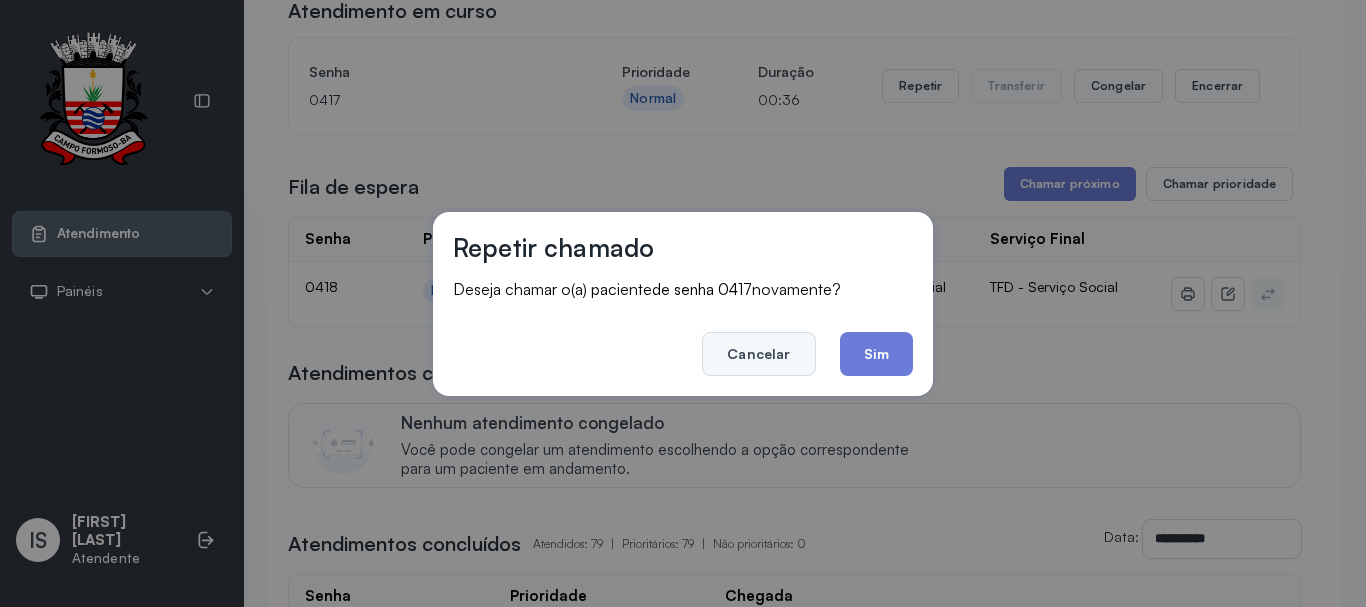click on "Cancelar" 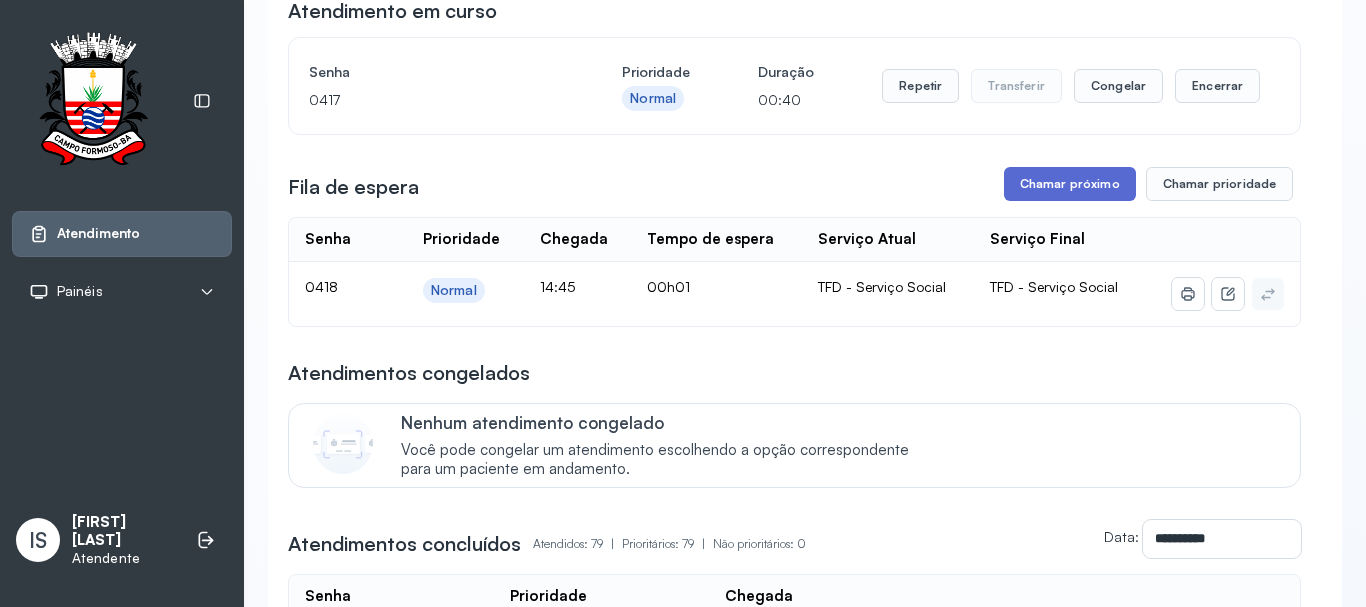 click on "Chamar próximo" at bounding box center [1070, 184] 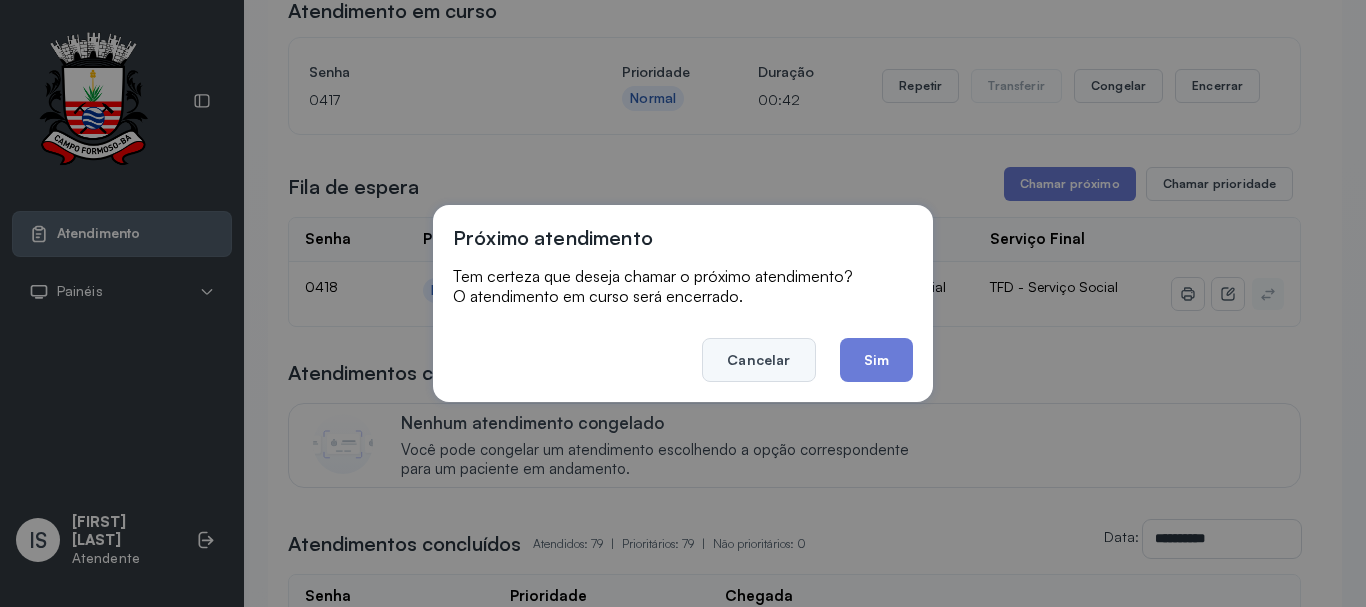 click on "Cancelar" 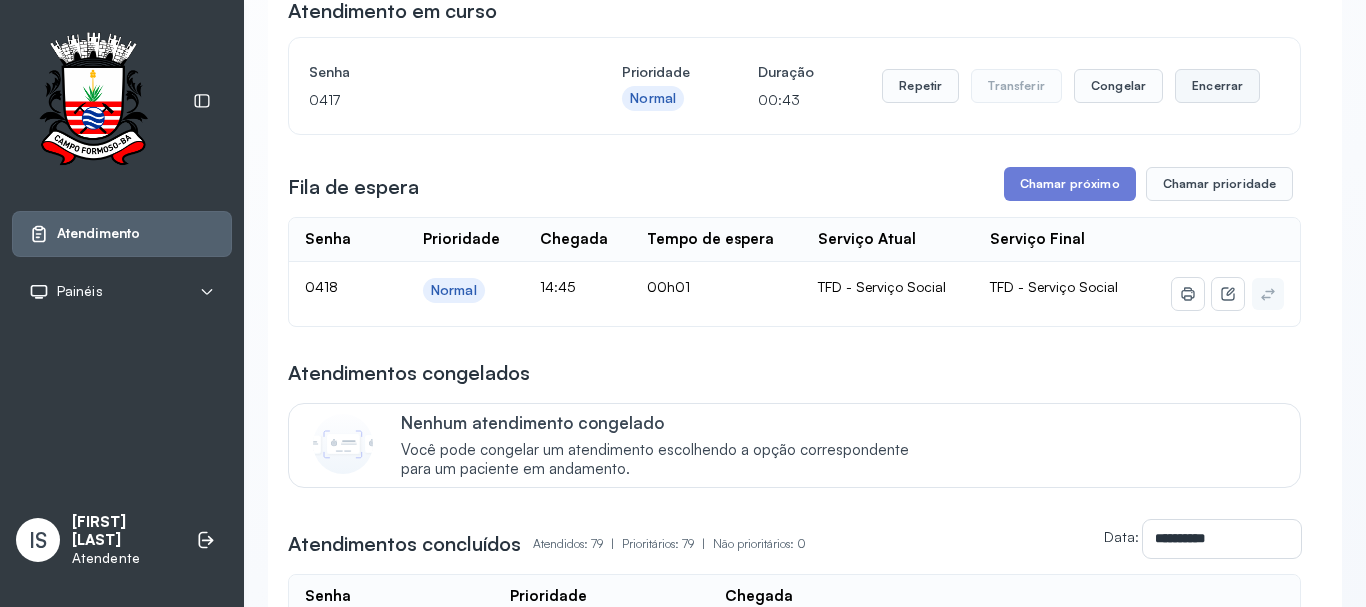 click on "Encerrar" at bounding box center (1217, 86) 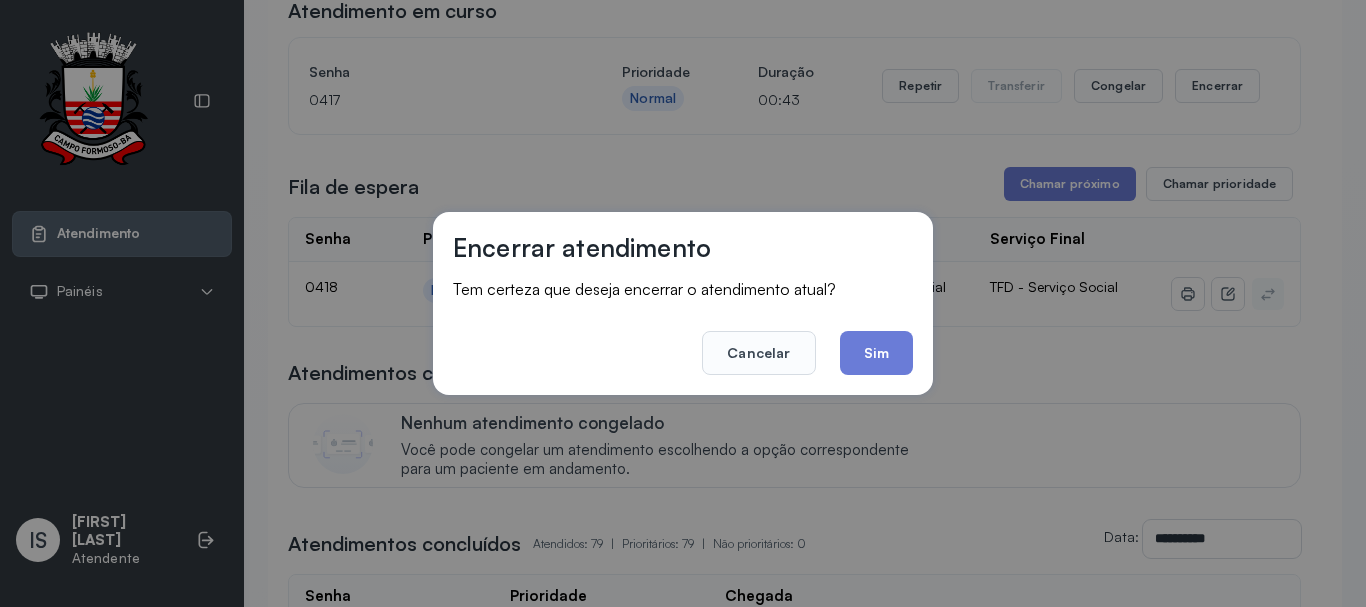click on "Sim" 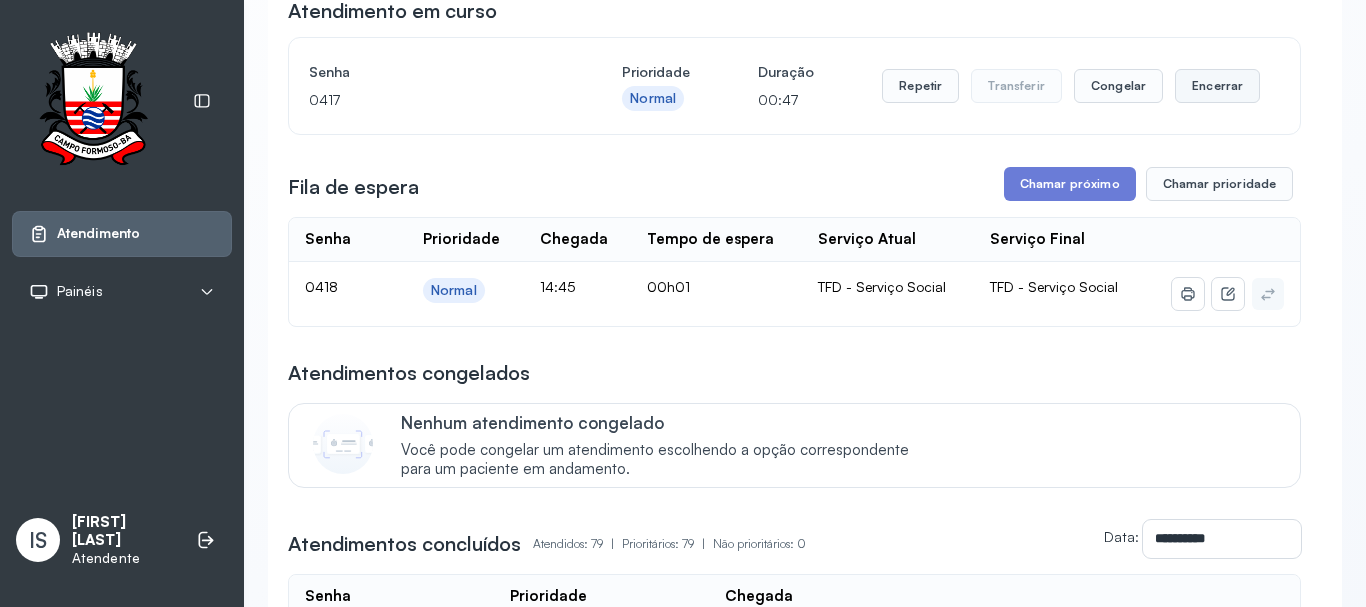 click on "Encerrar" at bounding box center [1217, 86] 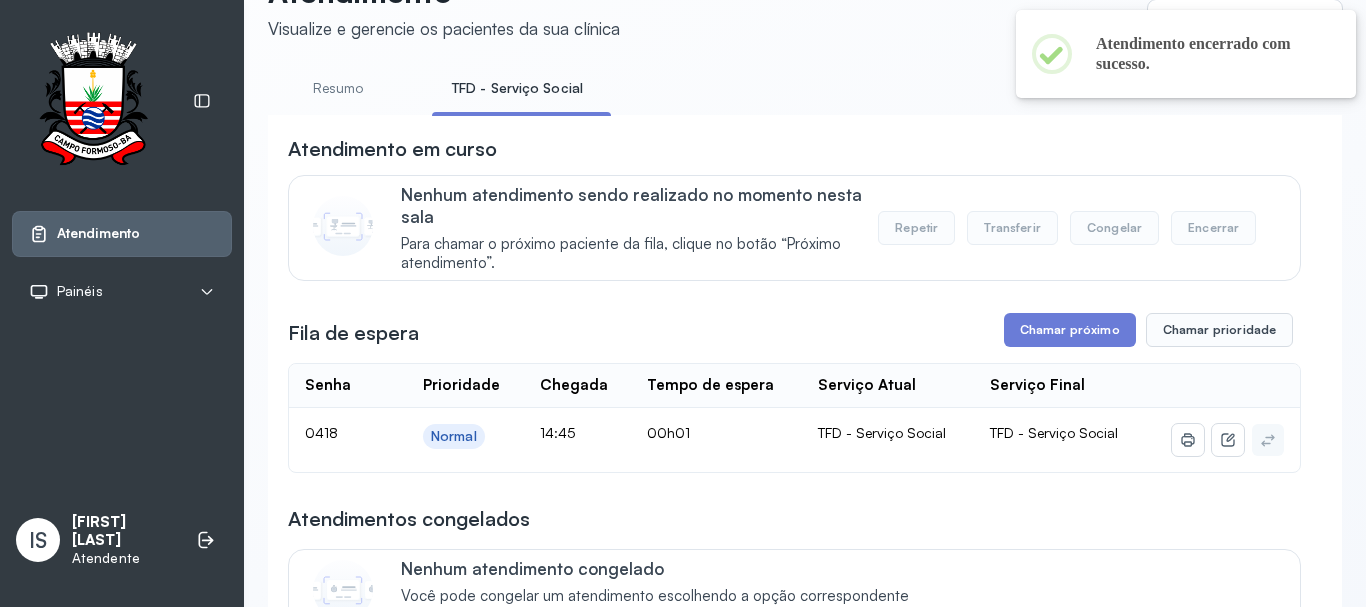 scroll, scrollTop: 200, scrollLeft: 0, axis: vertical 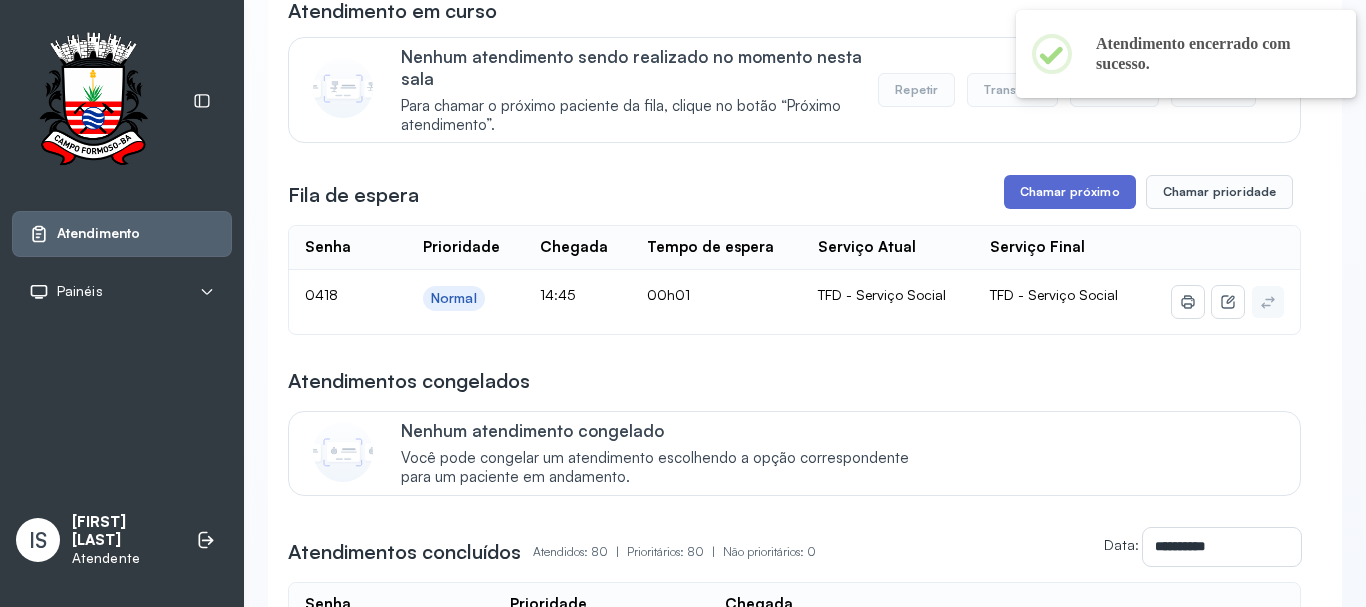 click on "Chamar próximo" at bounding box center (1070, 192) 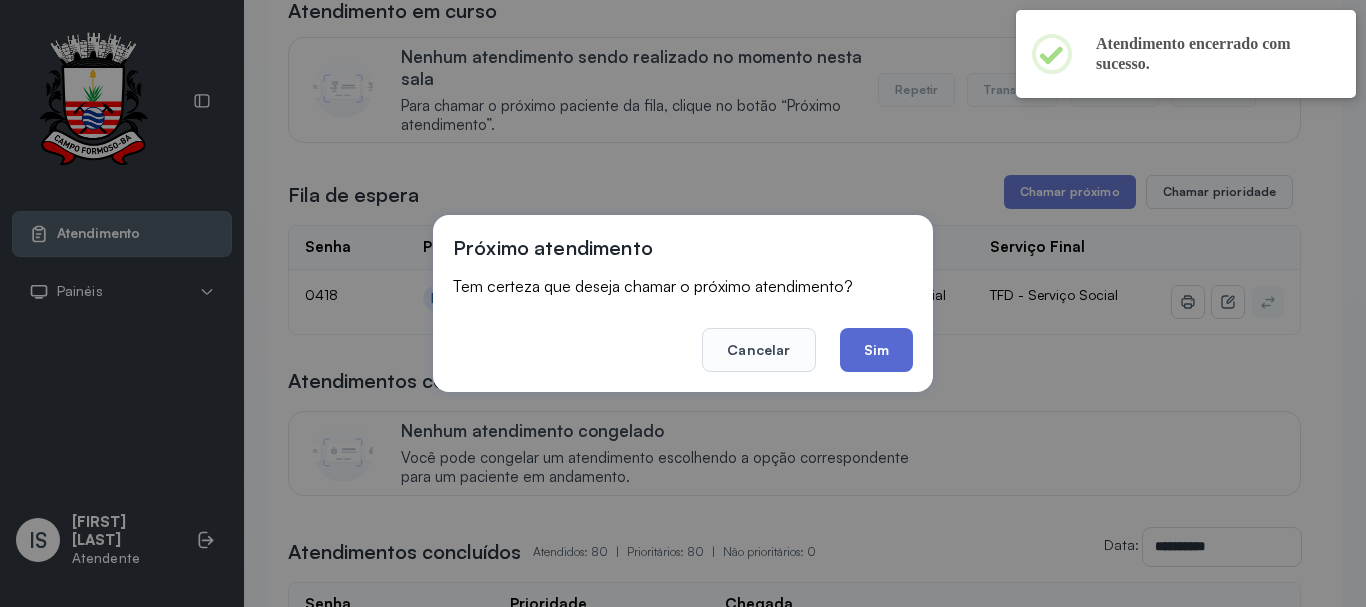 click on "Sim" 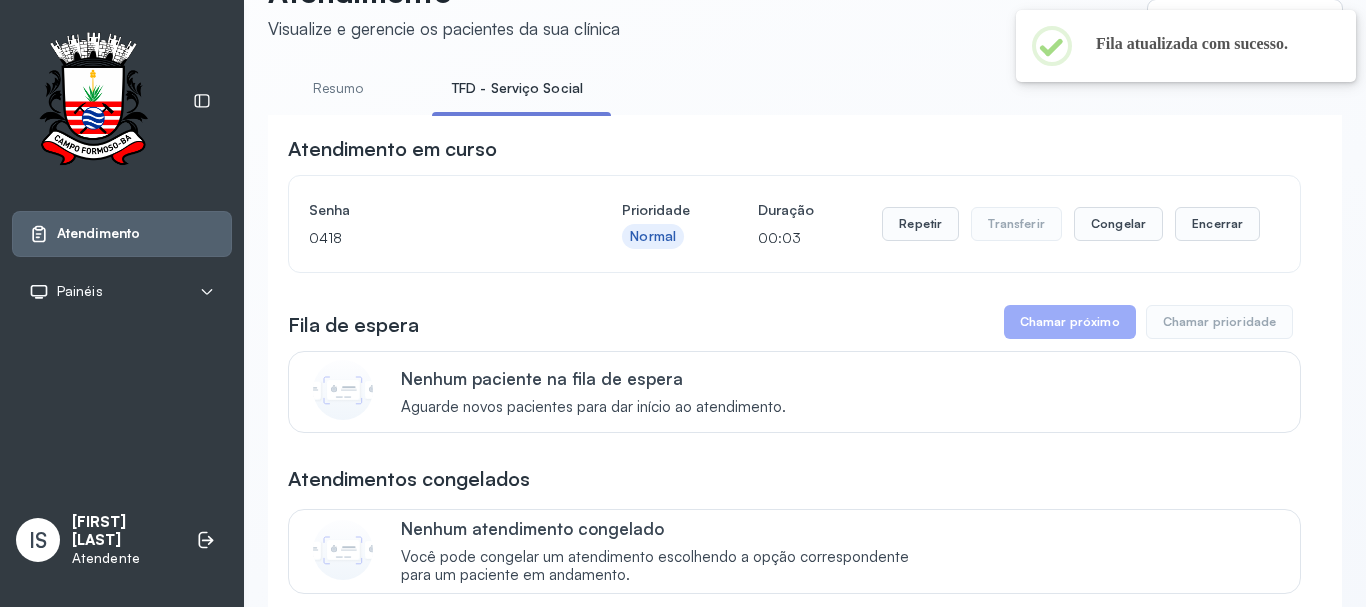 scroll, scrollTop: 200, scrollLeft: 0, axis: vertical 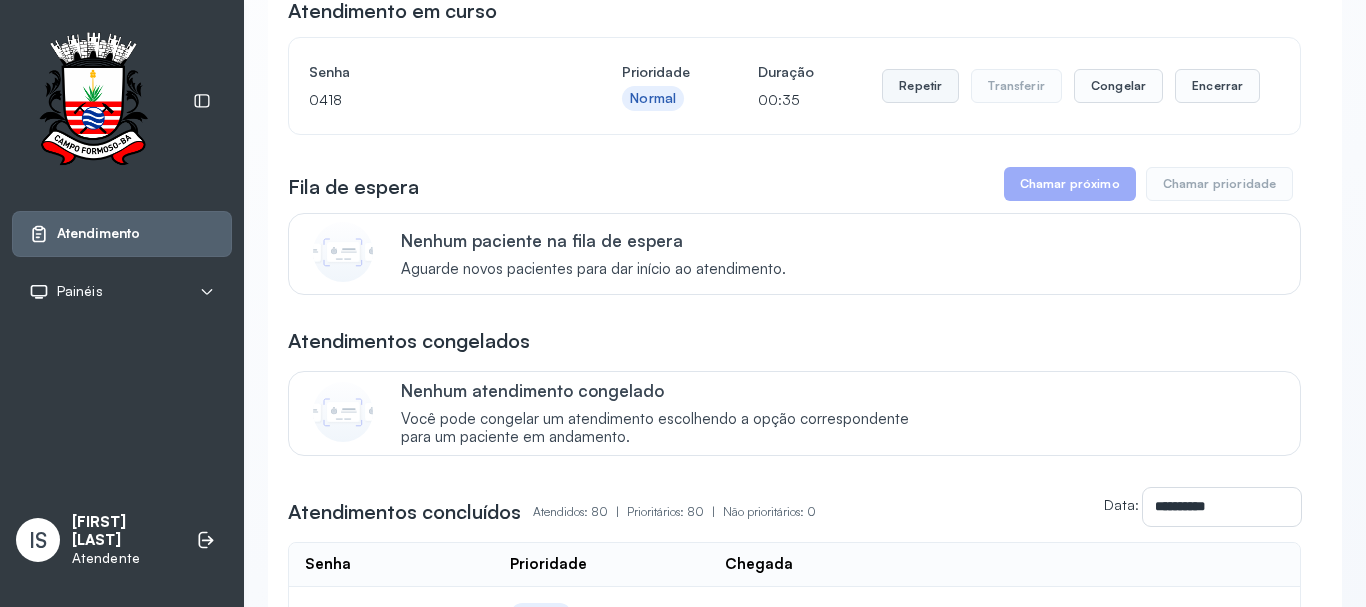 click on "Repetir" at bounding box center (920, 86) 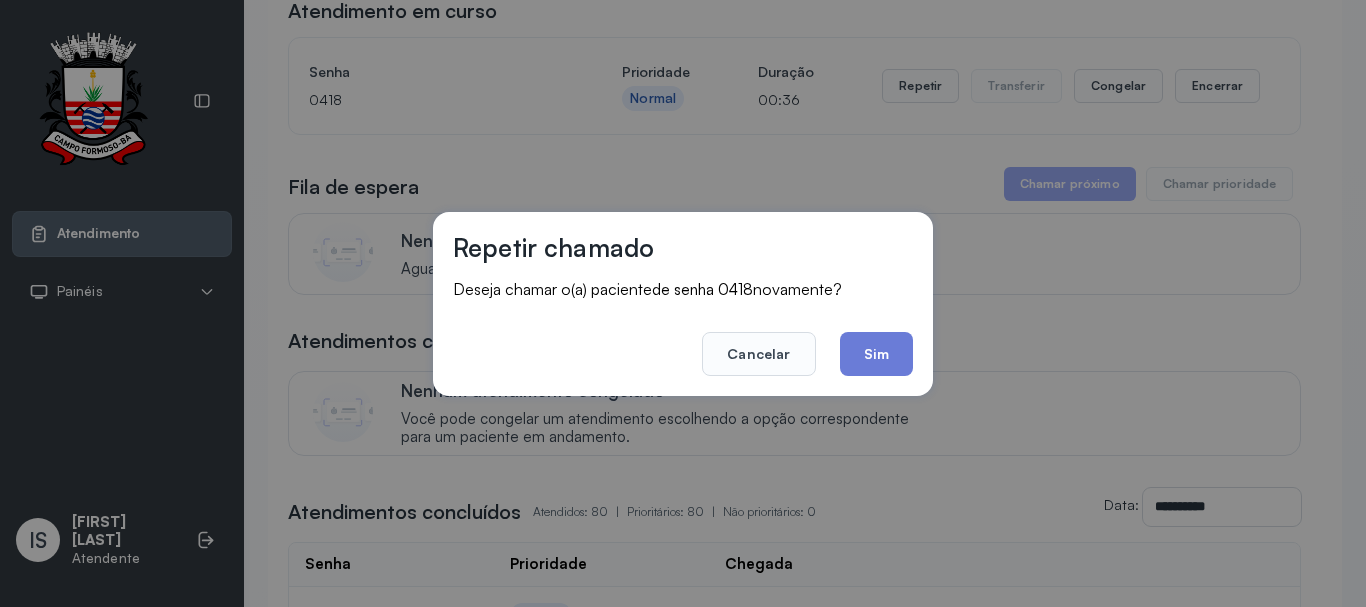 drag, startPoint x: 868, startPoint y: 361, endPoint x: 867, endPoint y: 341, distance: 20.024984 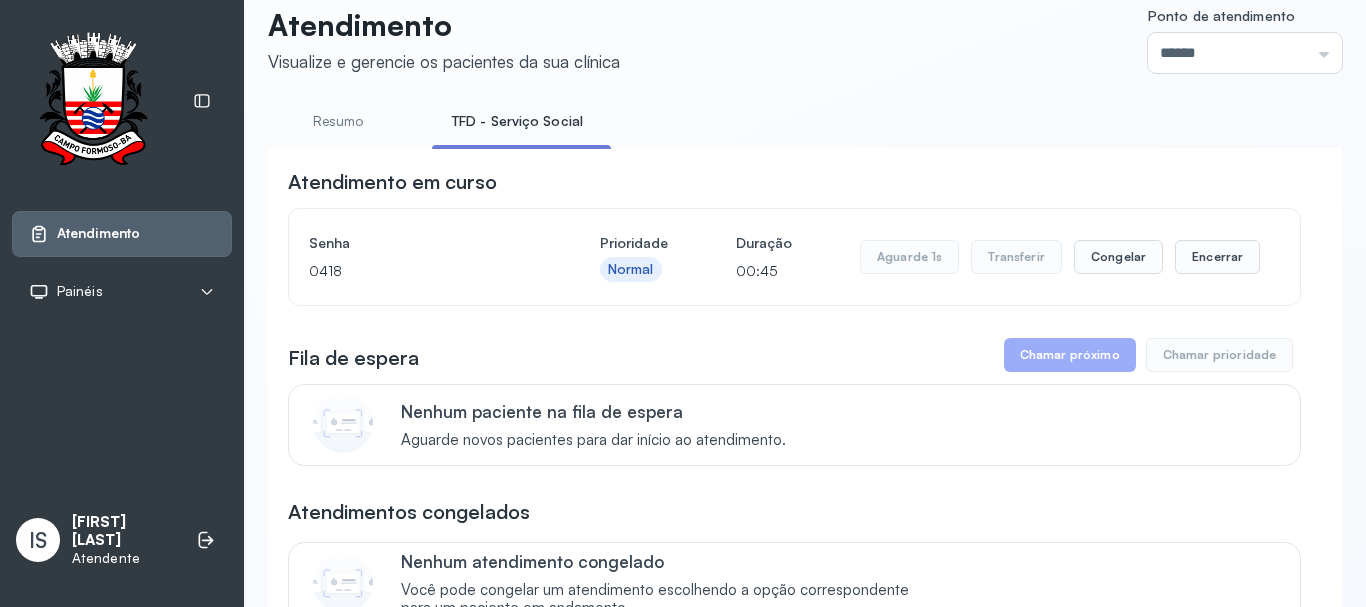 scroll, scrollTop: 0, scrollLeft: 0, axis: both 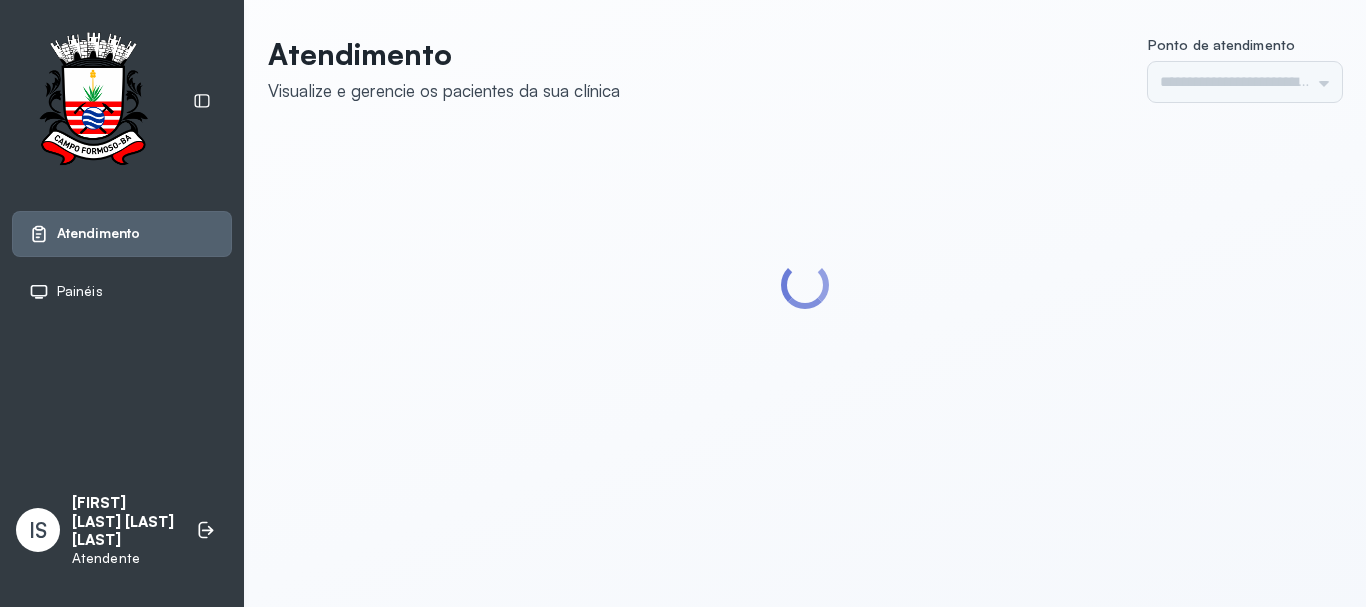 type on "******" 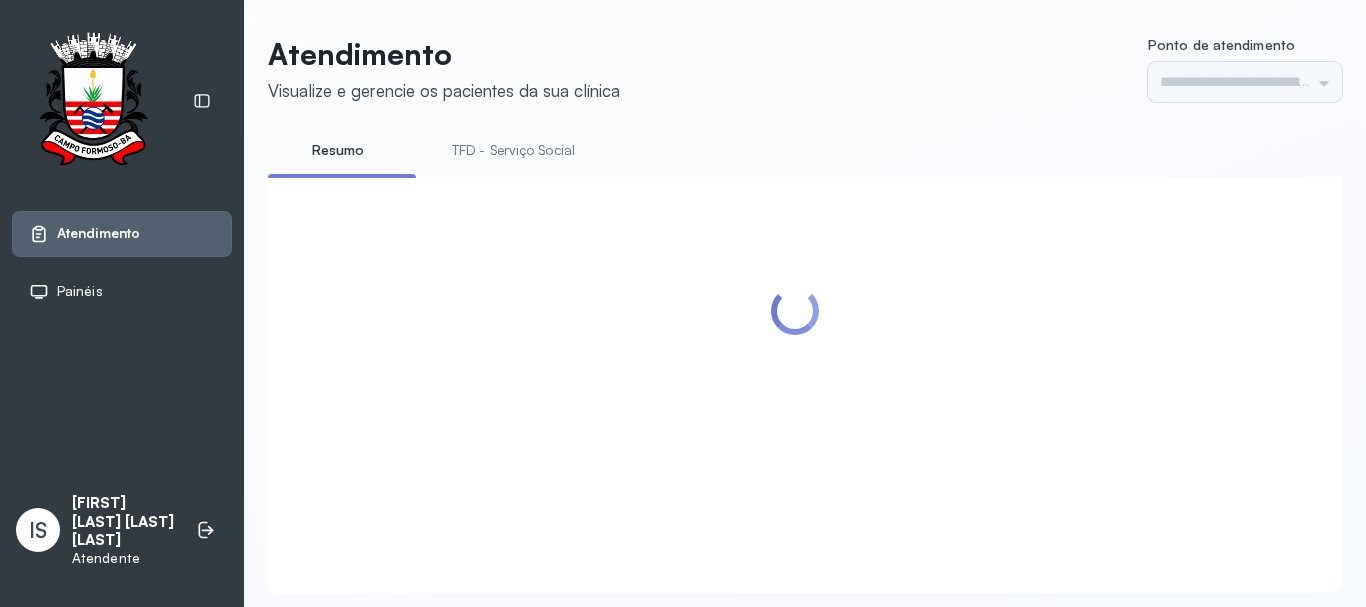 type on "******" 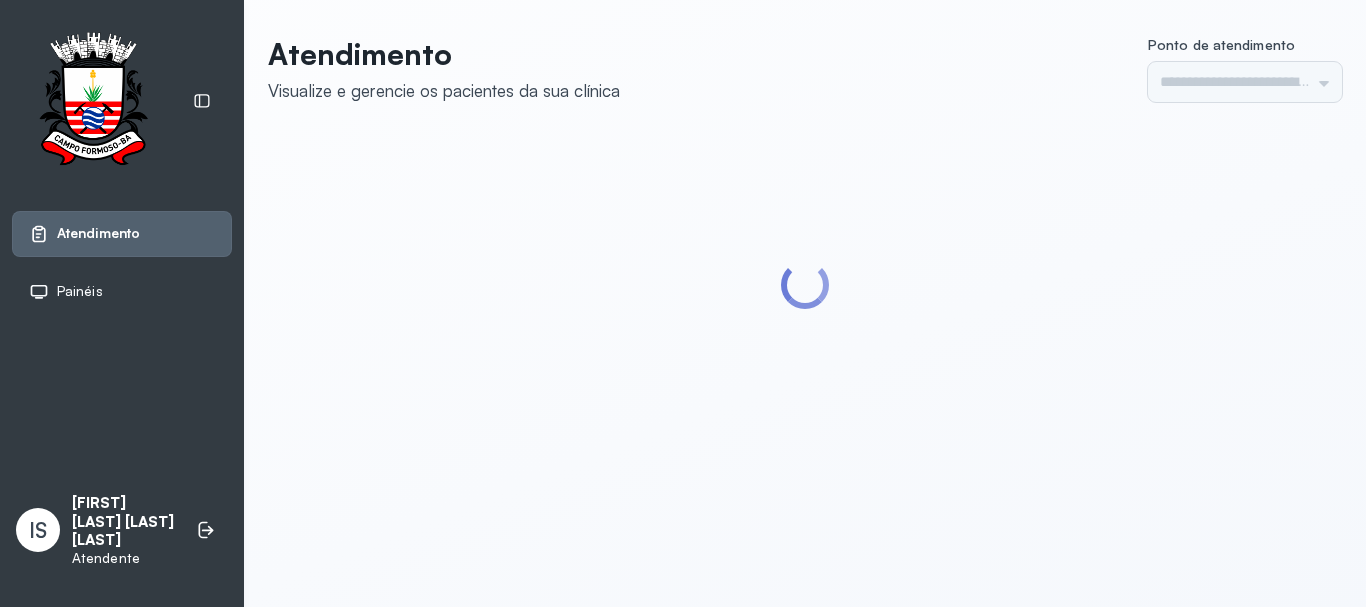 scroll, scrollTop: 0, scrollLeft: 0, axis: both 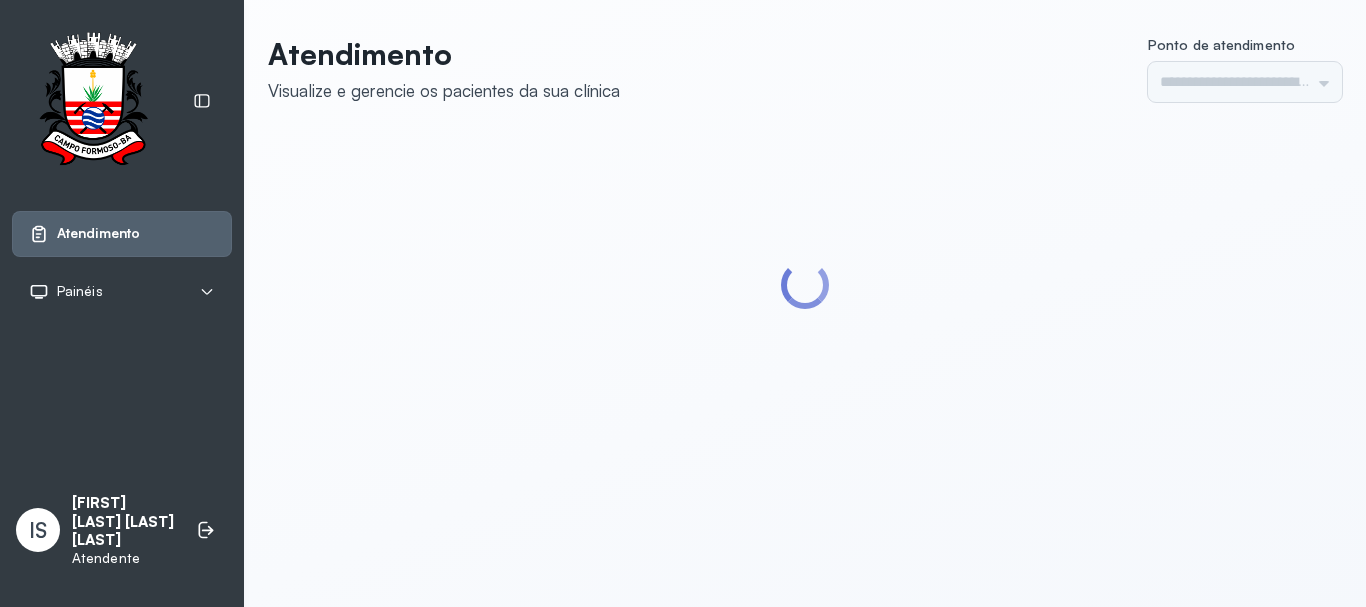 type on "******" 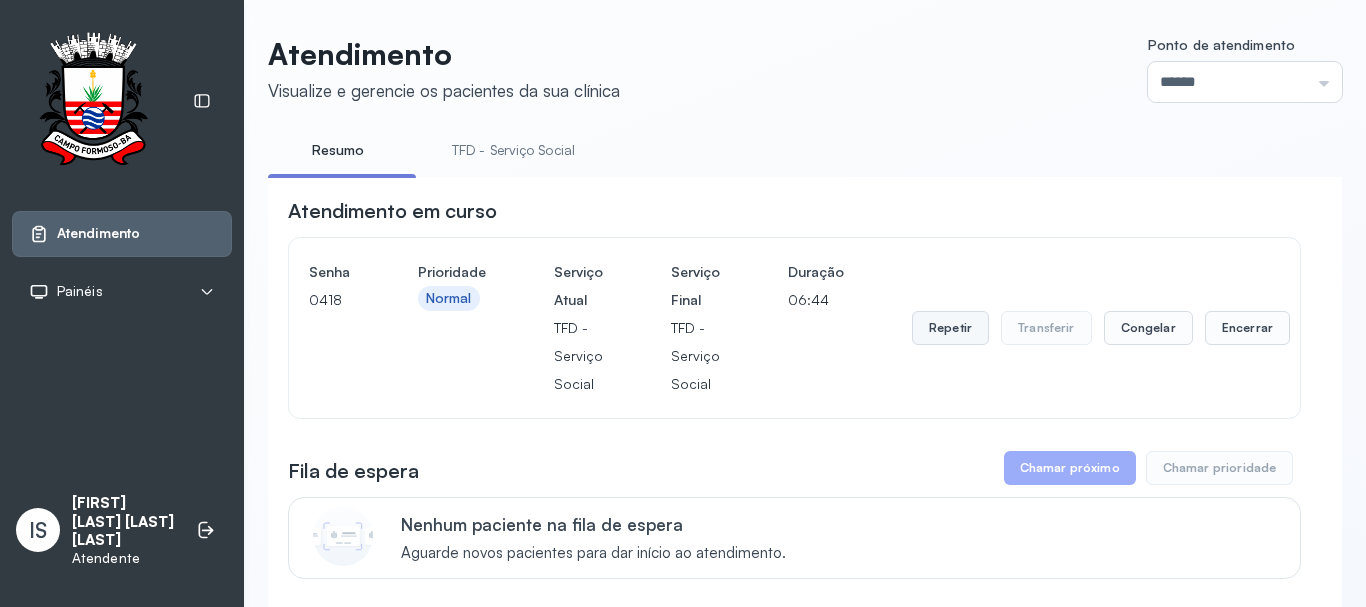 click on "Repetir" at bounding box center (950, 328) 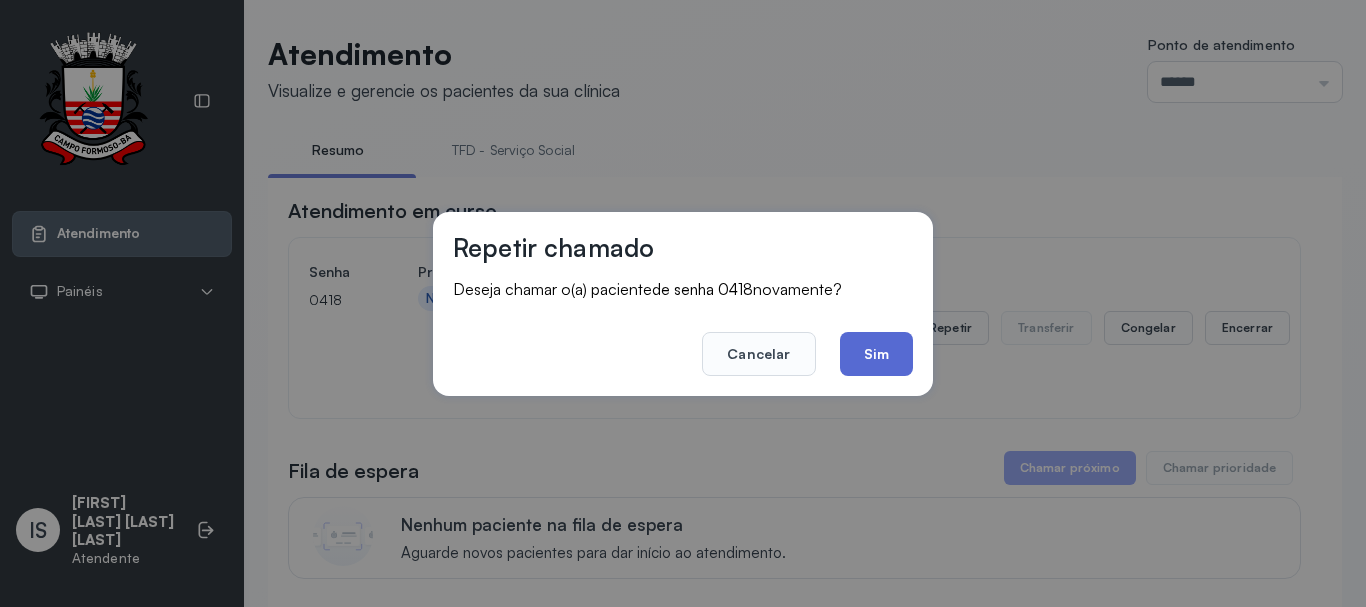 click on "Sim" 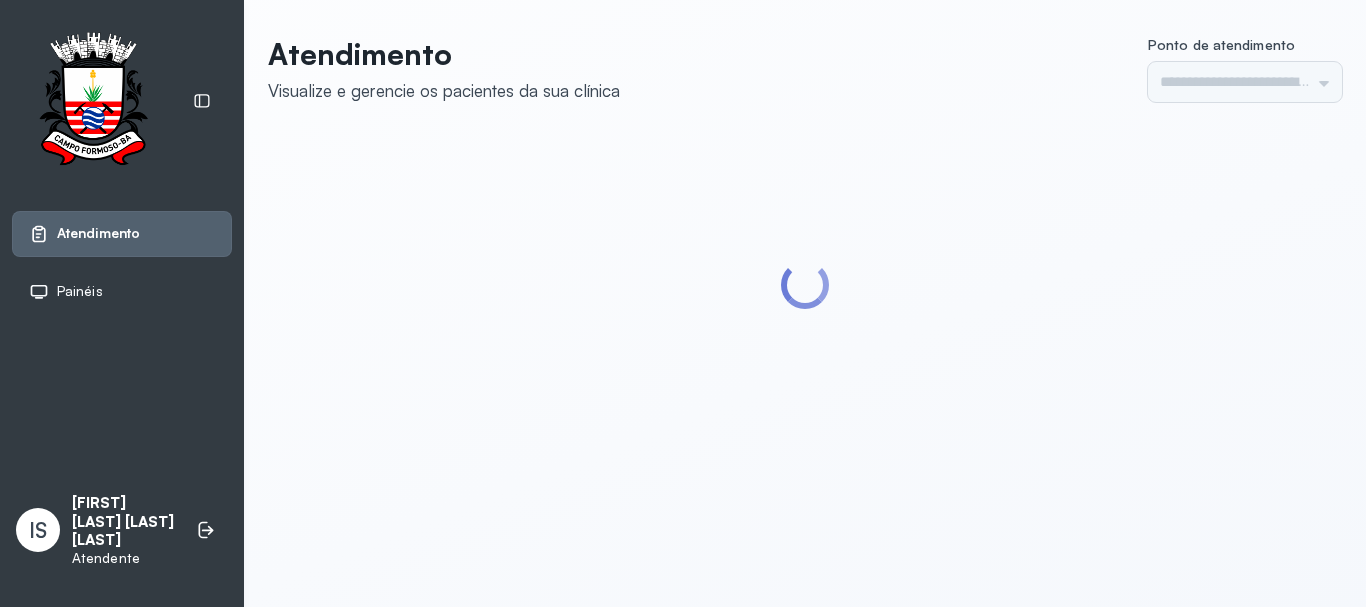 scroll, scrollTop: 0, scrollLeft: 0, axis: both 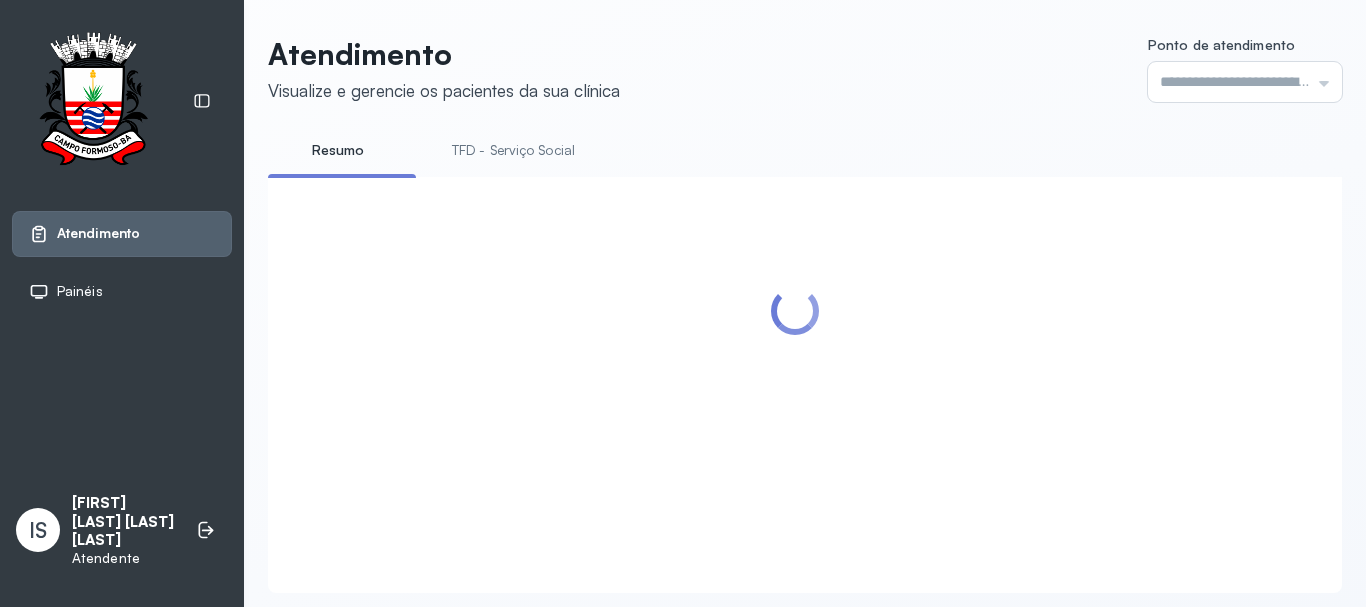 type on "******" 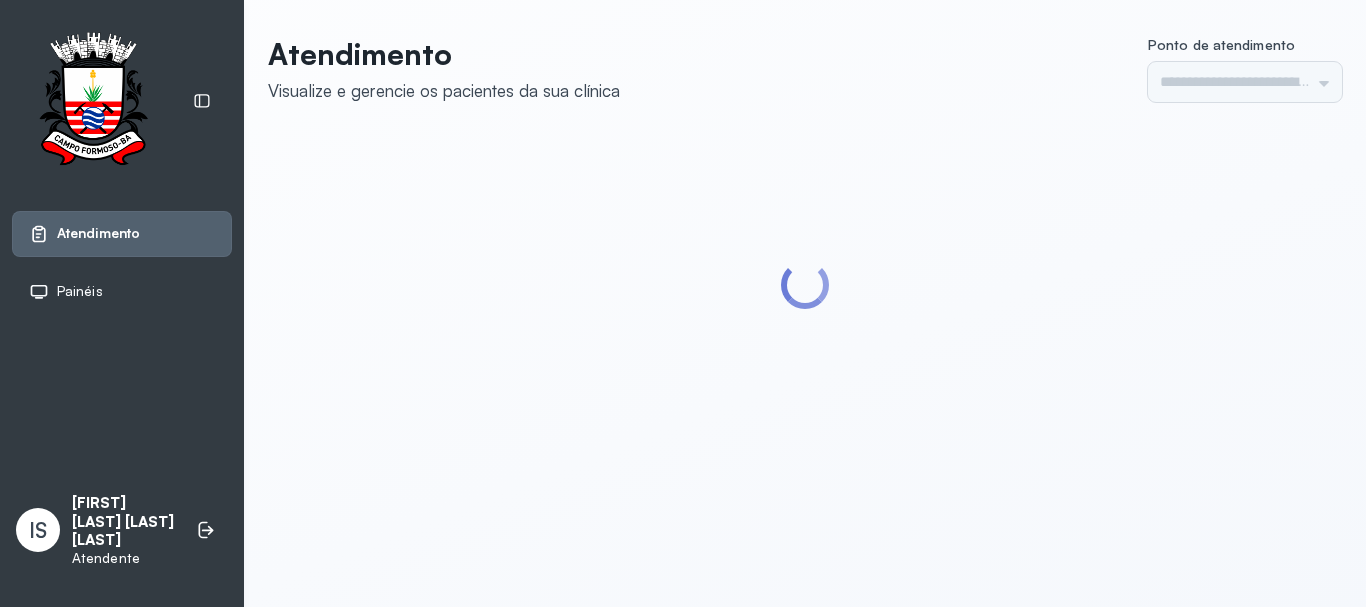 scroll, scrollTop: 0, scrollLeft: 0, axis: both 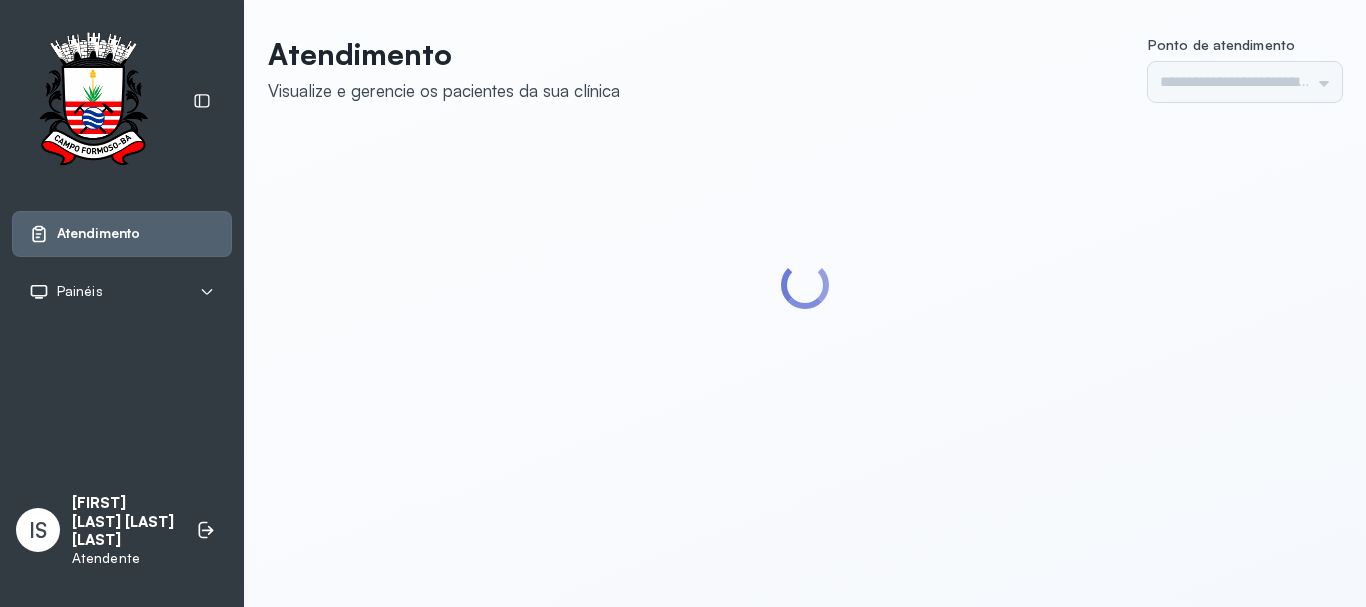 type on "******" 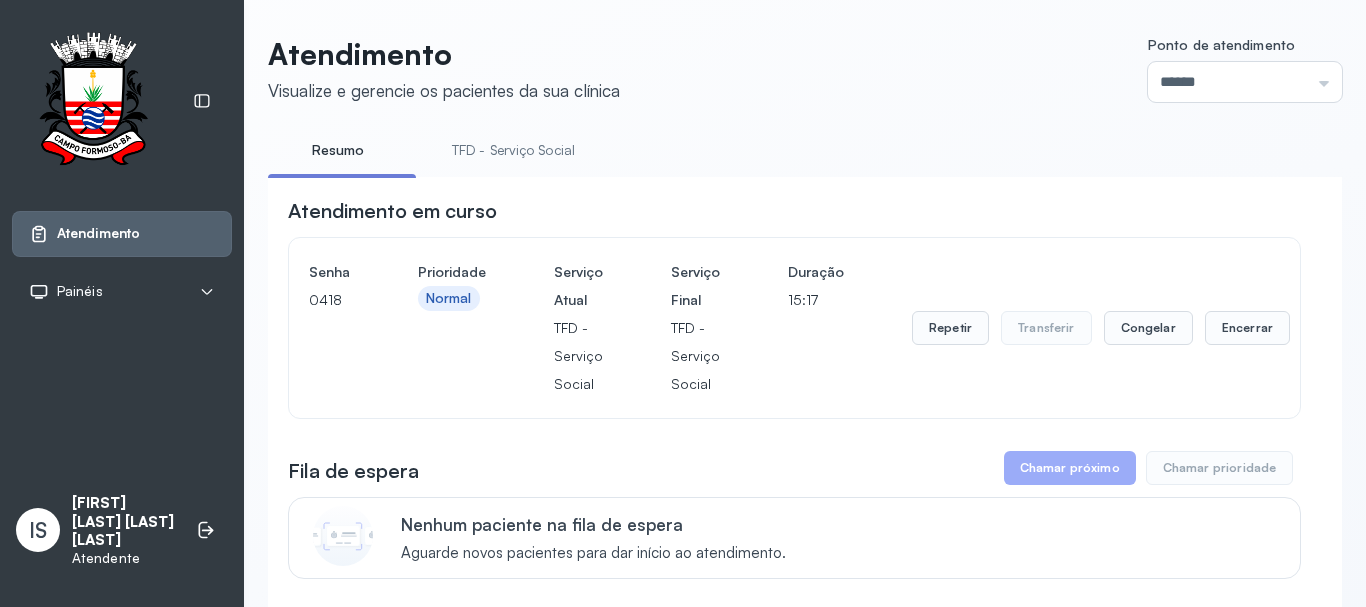 click on "TFD - Serviço Social" at bounding box center (513, 150) 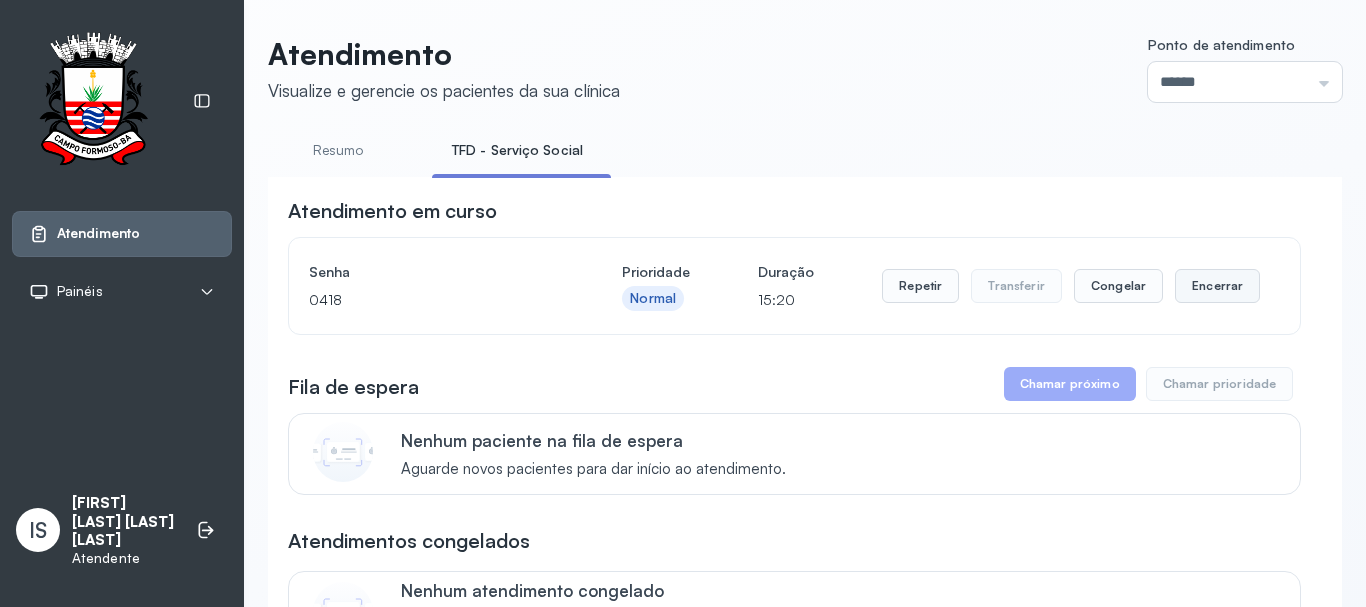 click on "Encerrar" at bounding box center (1217, 286) 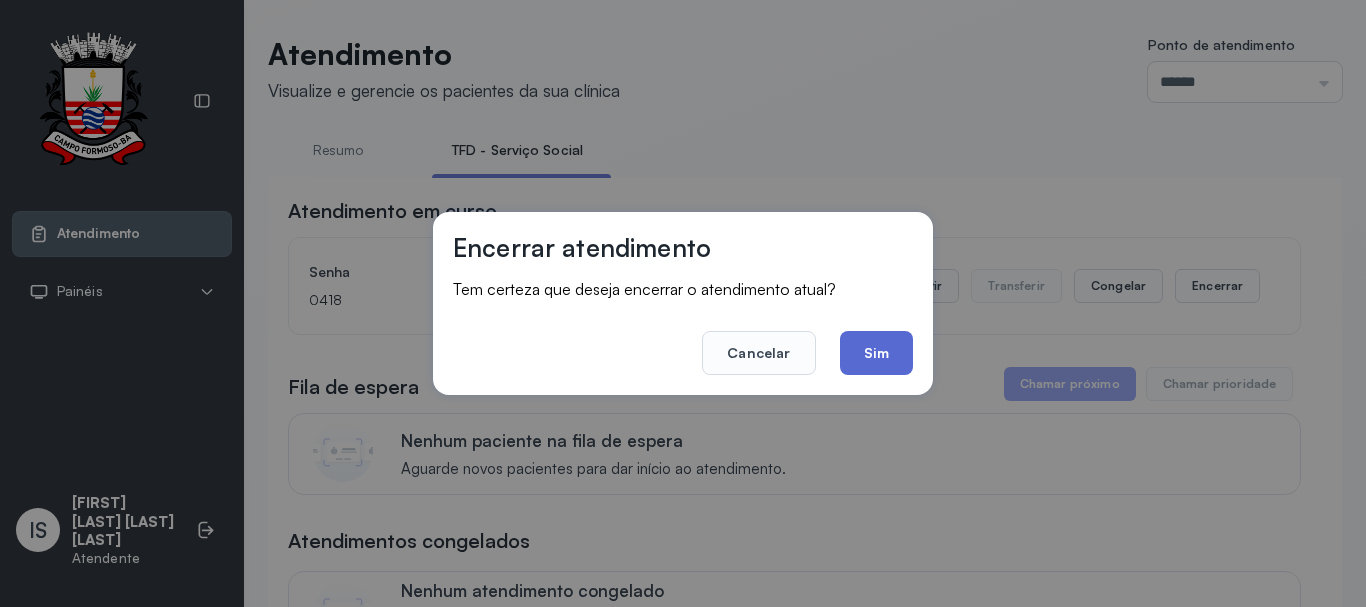 click on "Sim" 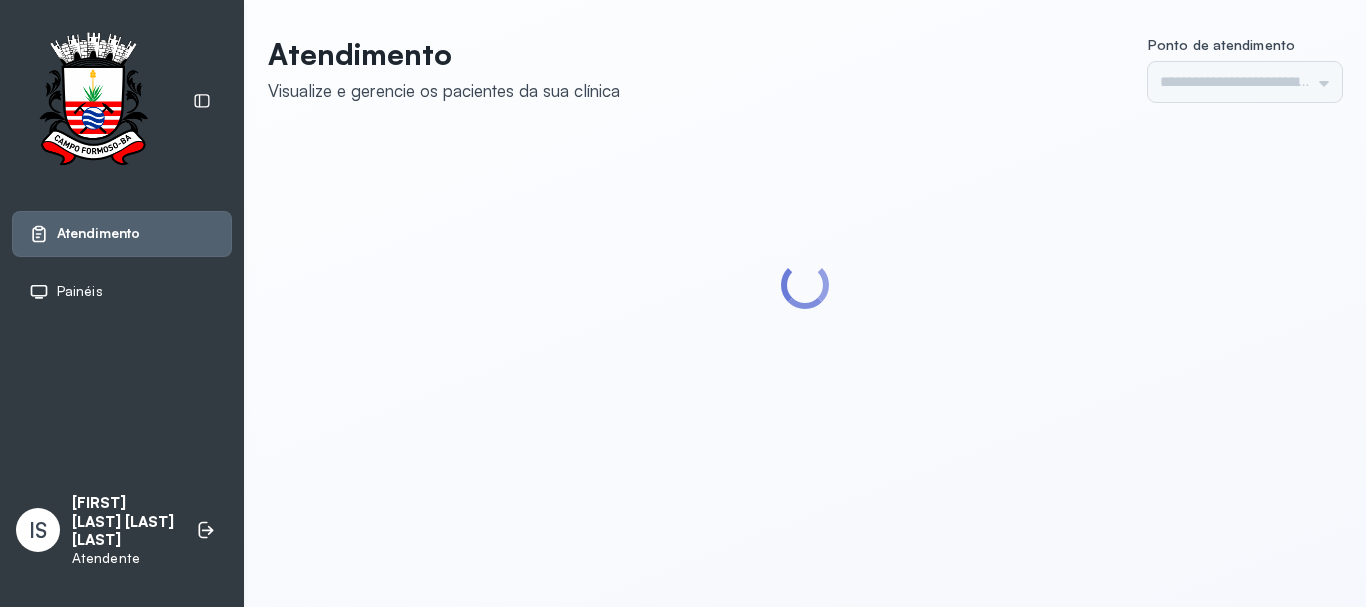 scroll, scrollTop: 0, scrollLeft: 0, axis: both 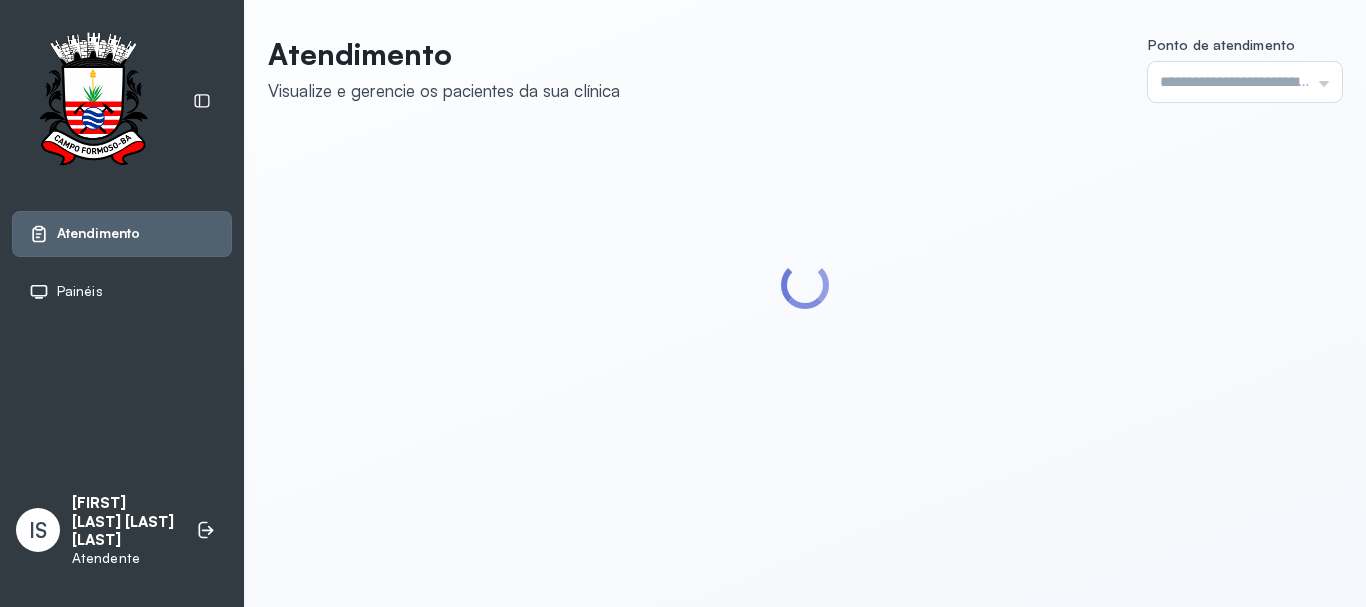 type on "******" 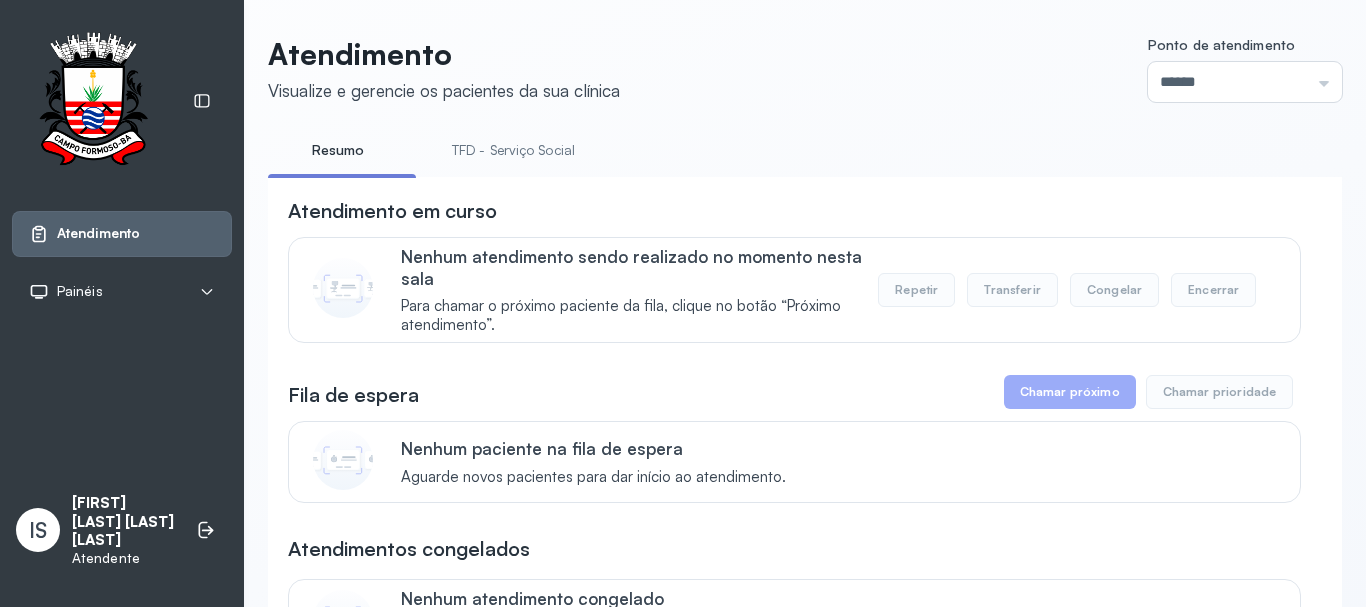 click on "TFD - Serviço Social" at bounding box center (513, 150) 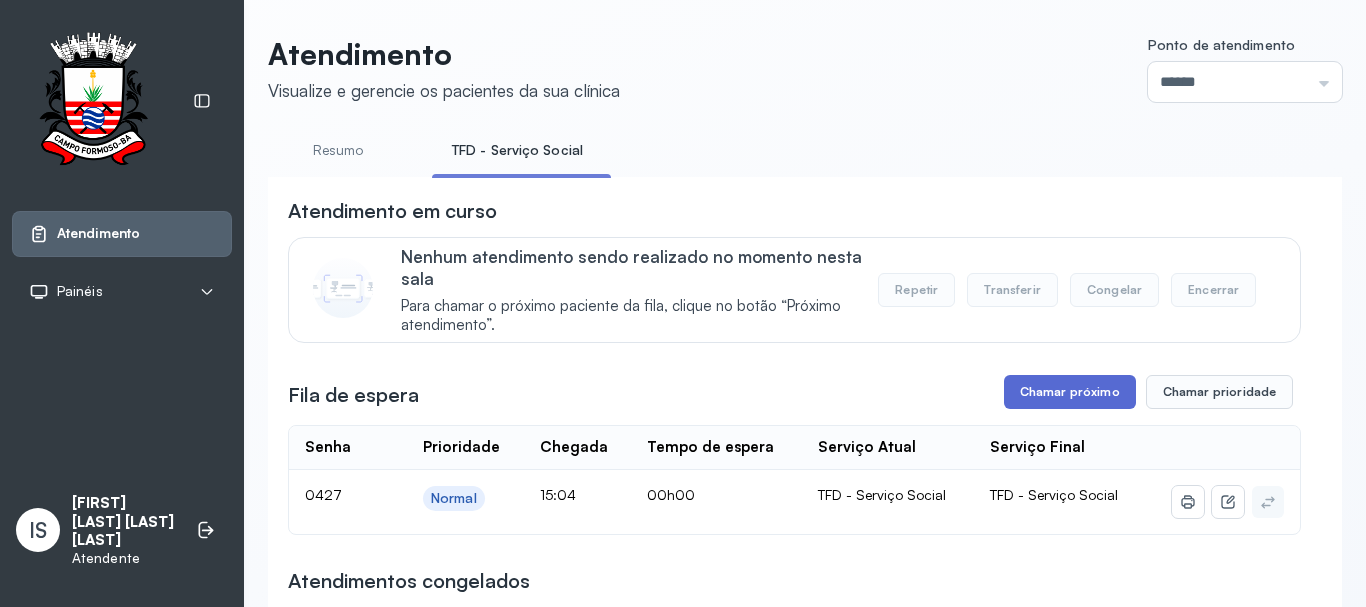 click on "Chamar próximo" at bounding box center [1070, 392] 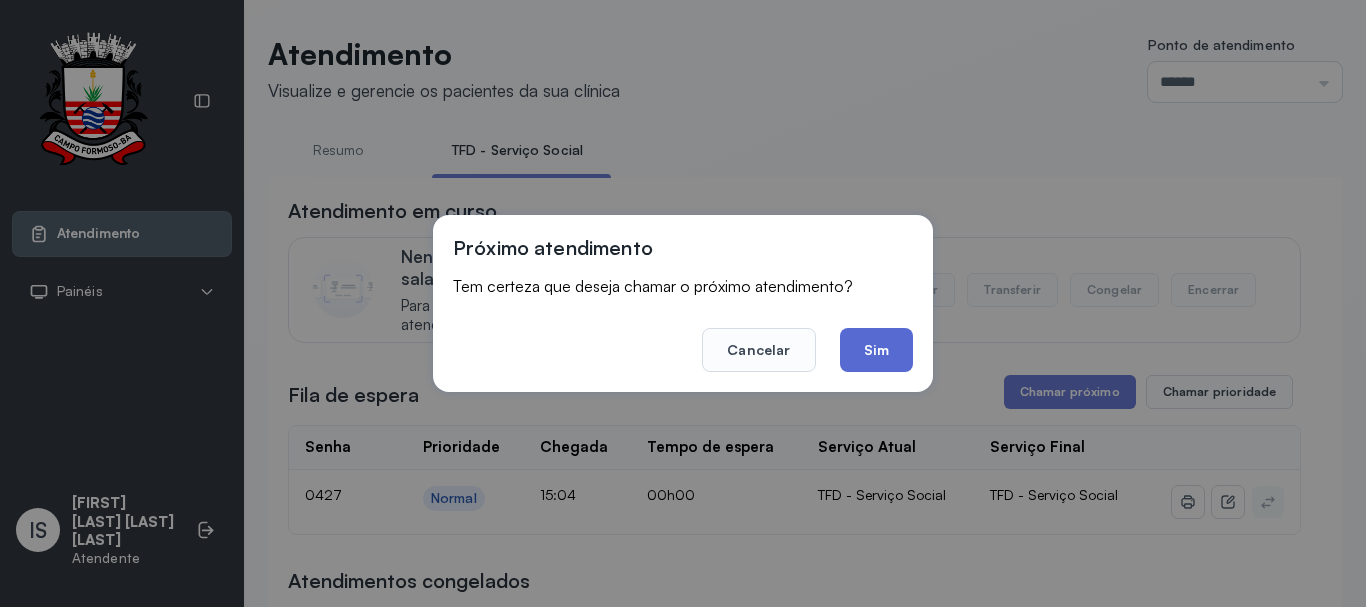 click on "Sim" 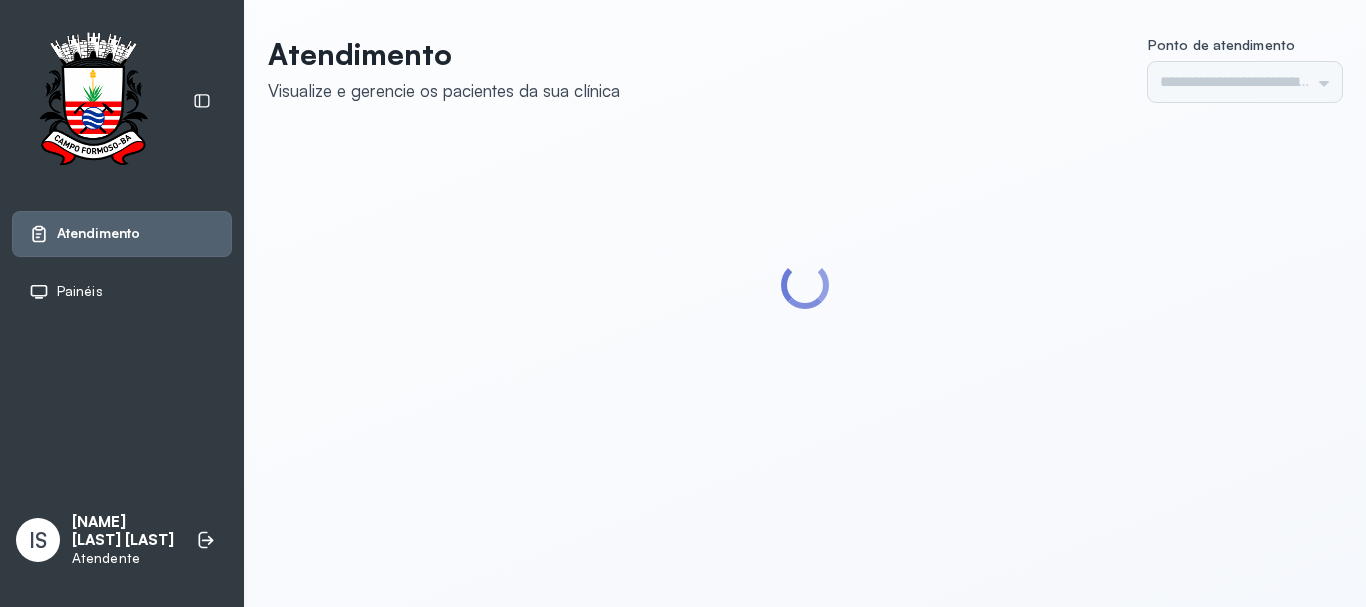 scroll, scrollTop: 0, scrollLeft: 0, axis: both 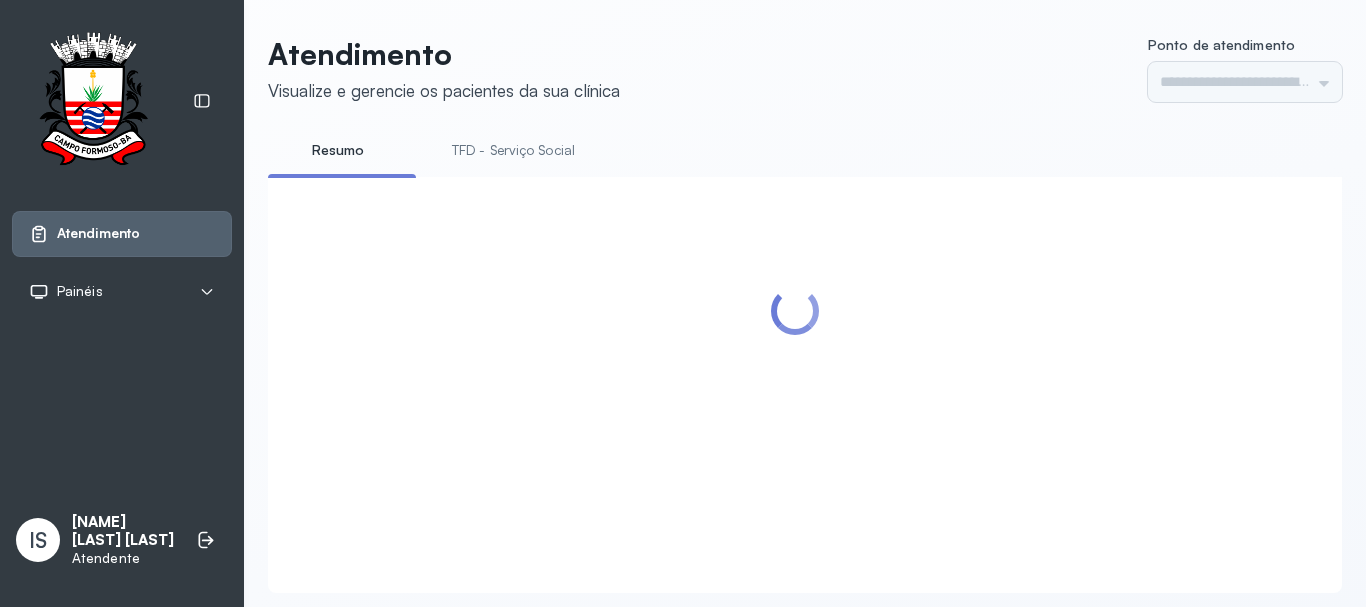 type on "******" 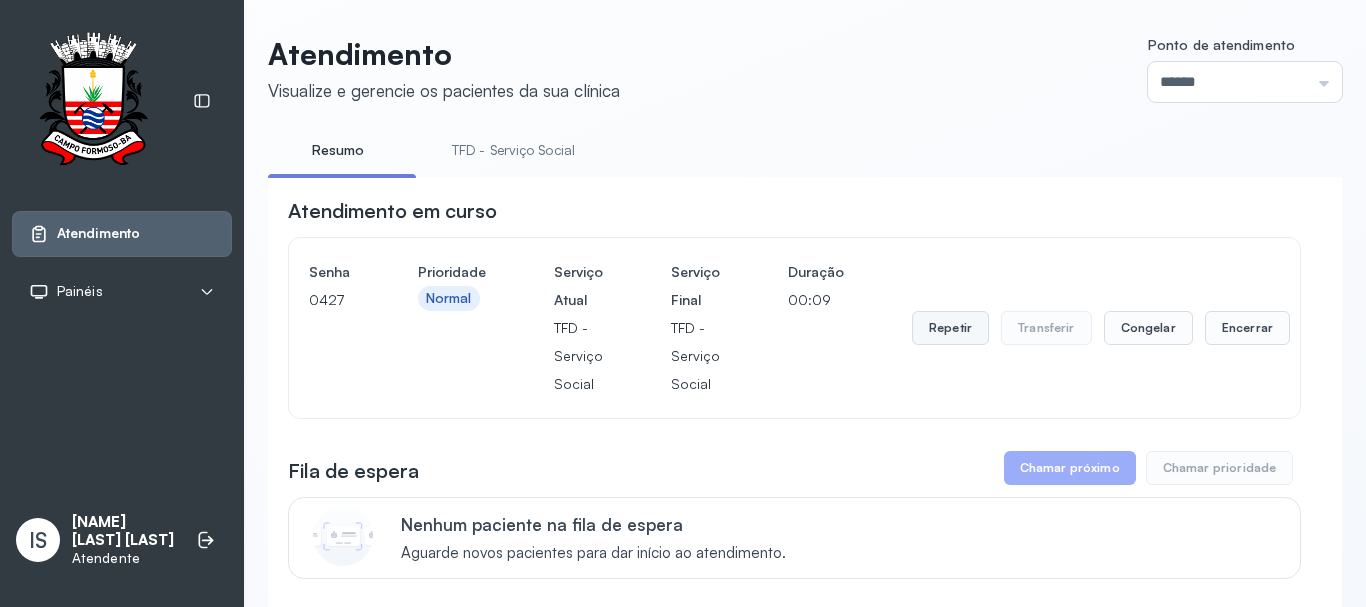 click on "Repetir" at bounding box center (950, 328) 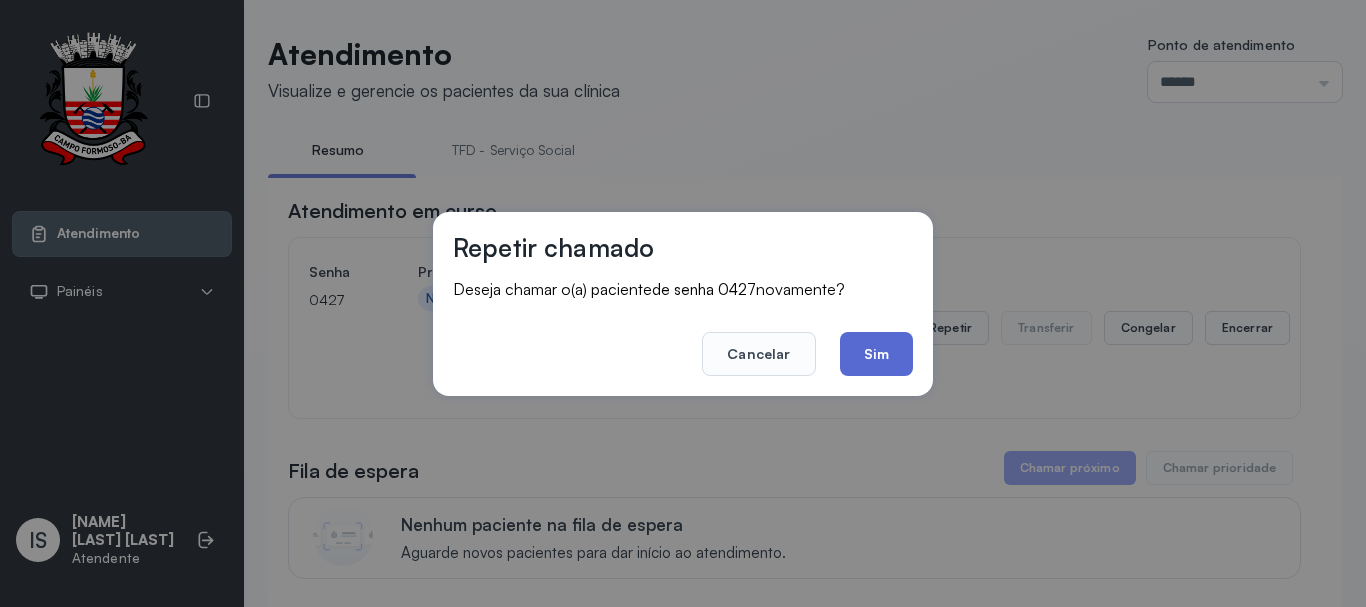 click on "Sim" 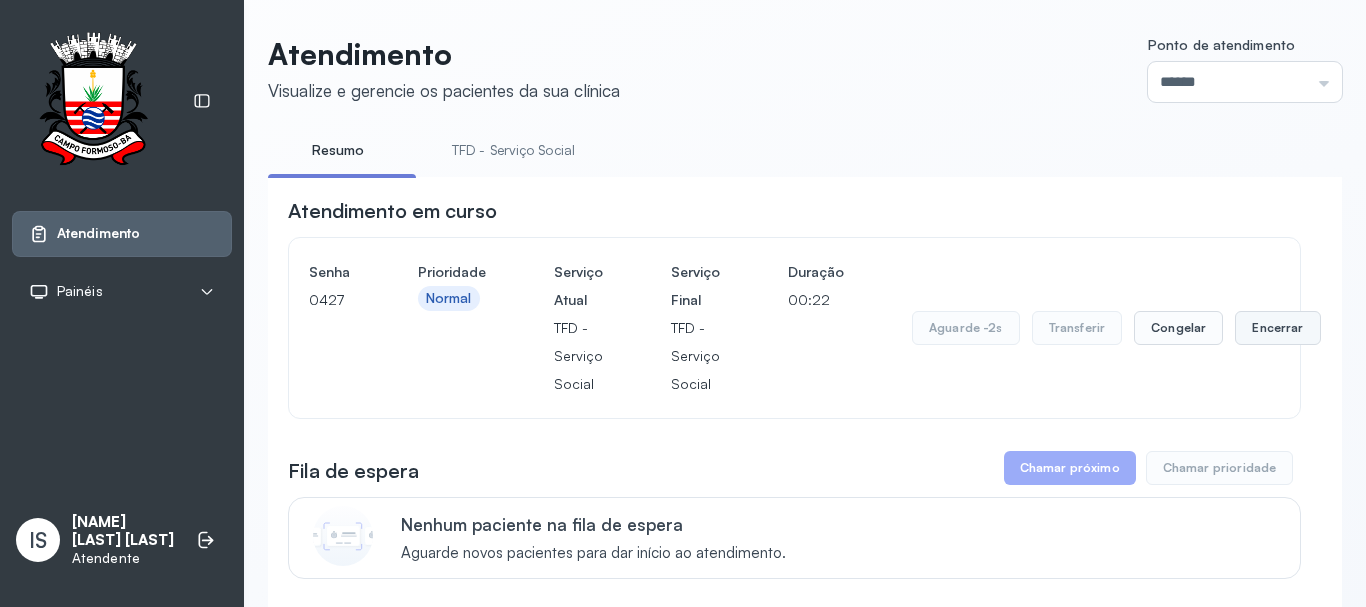 click on "Encerrar" at bounding box center (1277, 328) 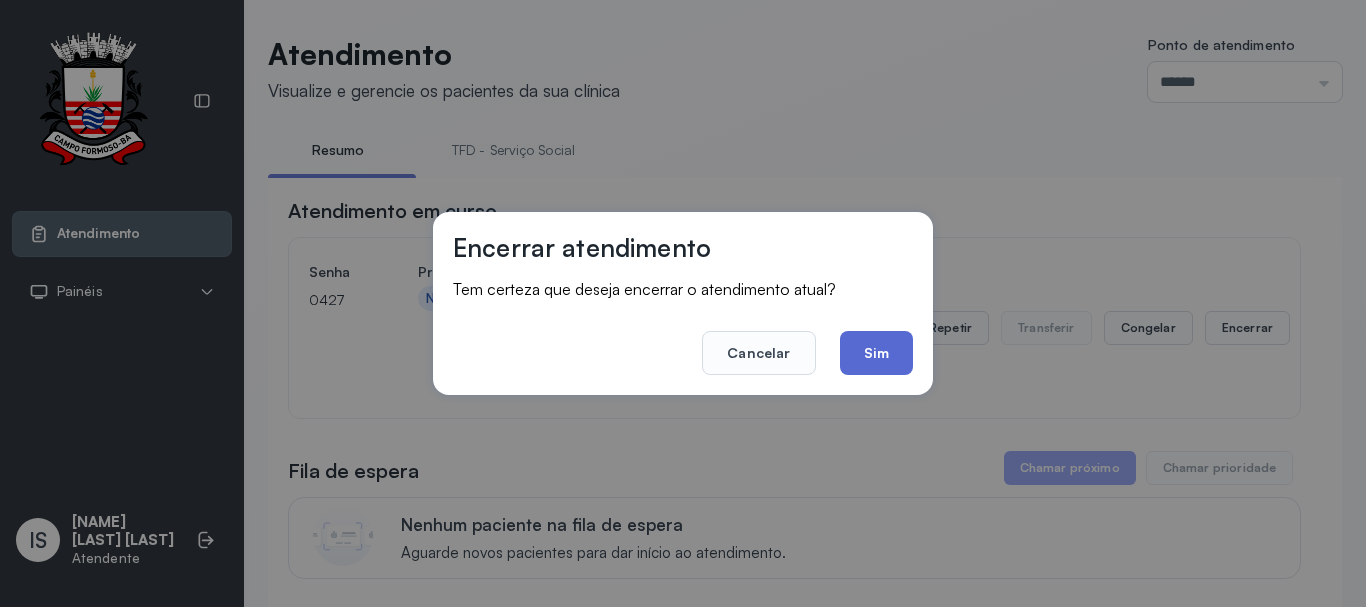 click on "Sim" 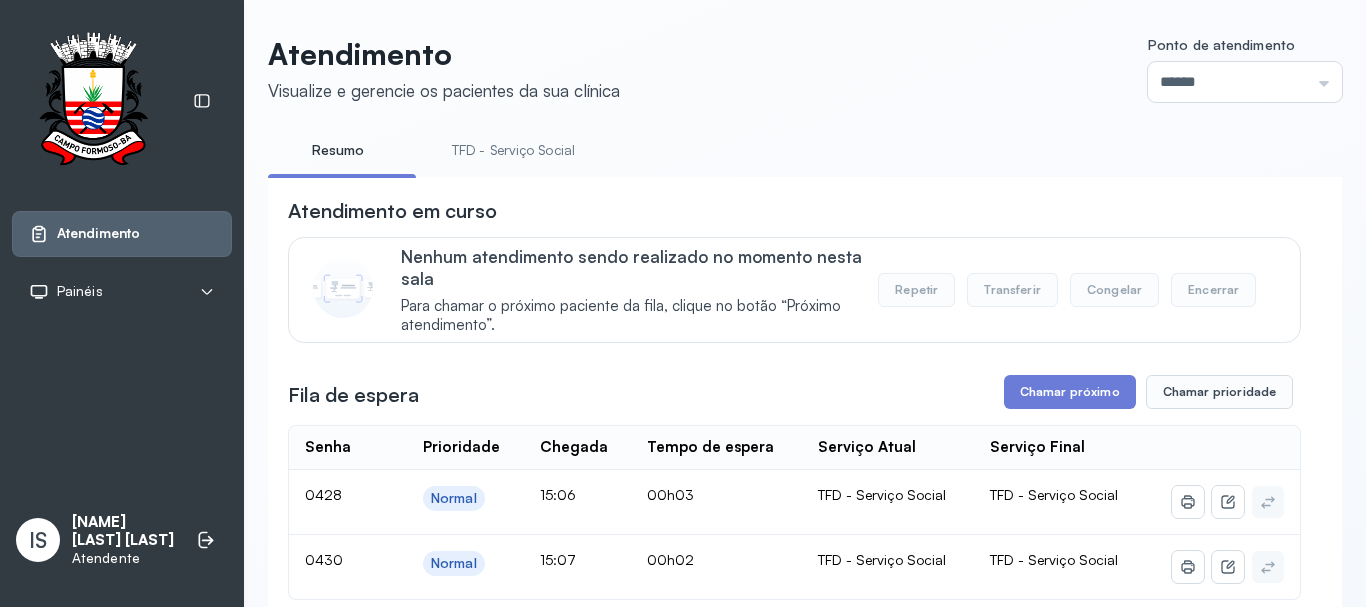 click on "Transferir" at bounding box center [1012, 290] 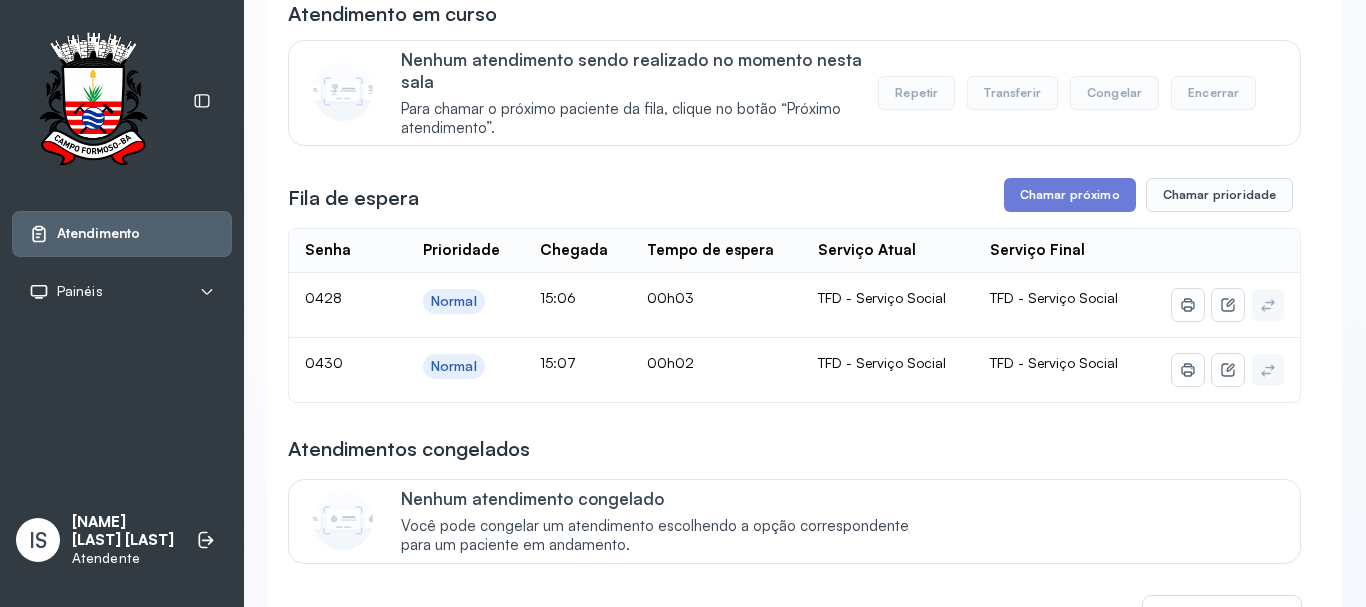 scroll, scrollTop: 200, scrollLeft: 0, axis: vertical 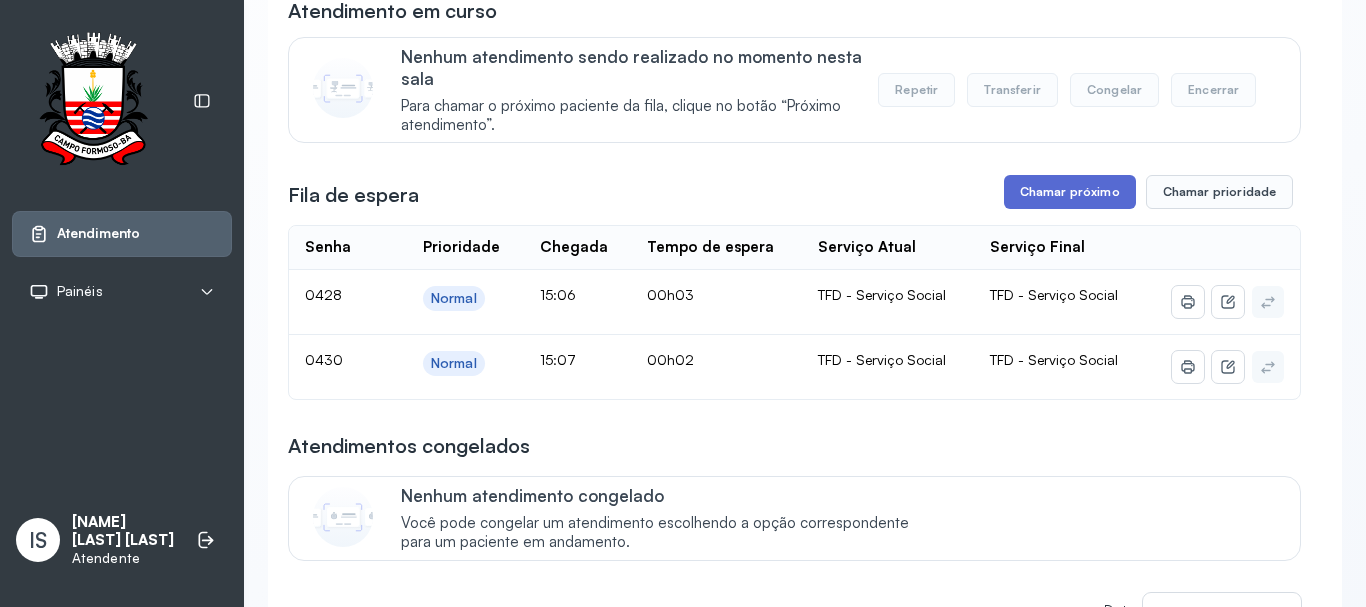 click on "Chamar próximo" at bounding box center [1070, 192] 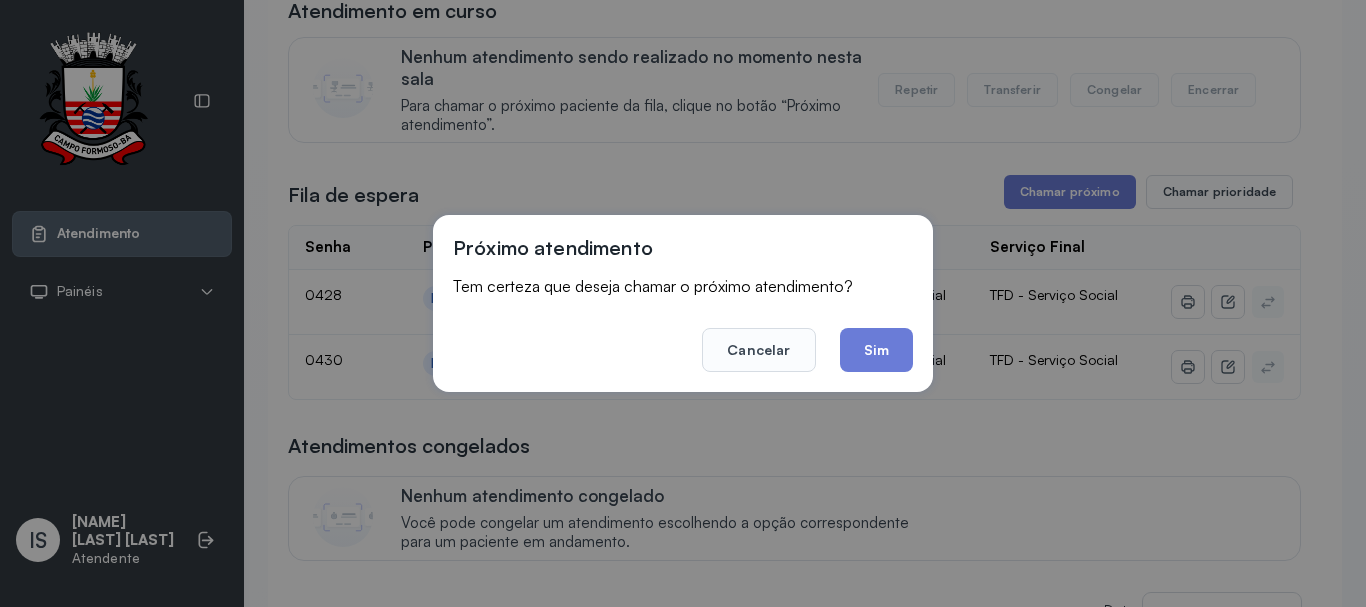 drag, startPoint x: 903, startPoint y: 352, endPoint x: 899, endPoint y: 341, distance: 11.7046995 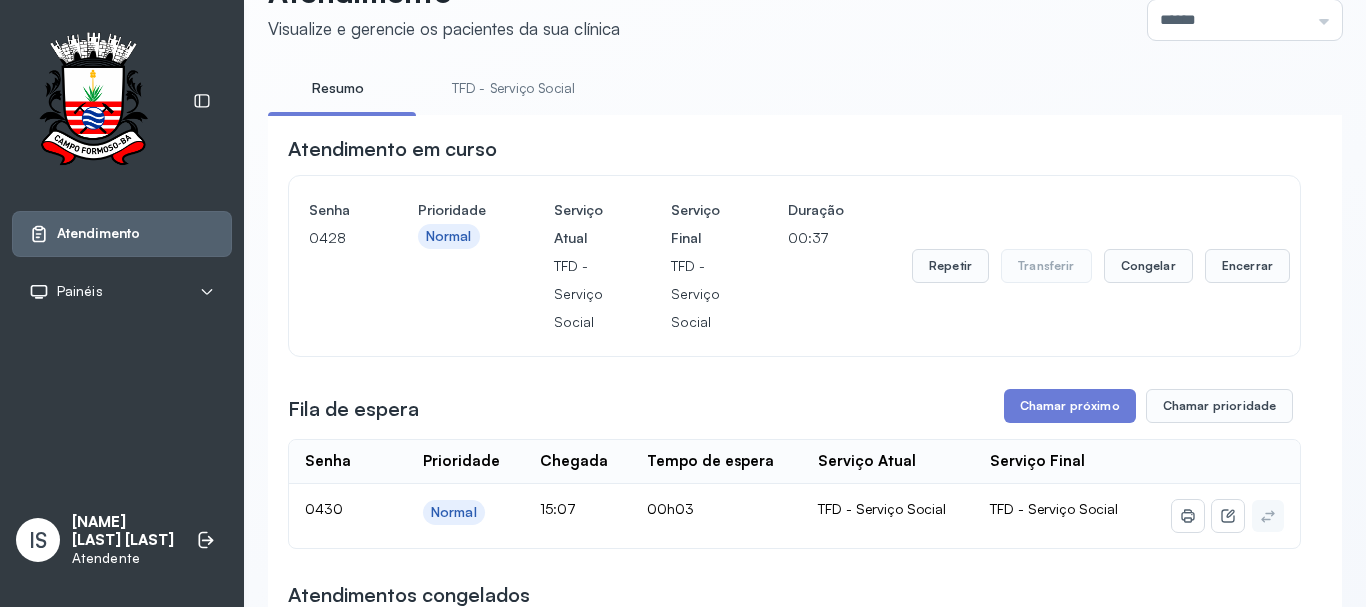 scroll, scrollTop: 200, scrollLeft: 0, axis: vertical 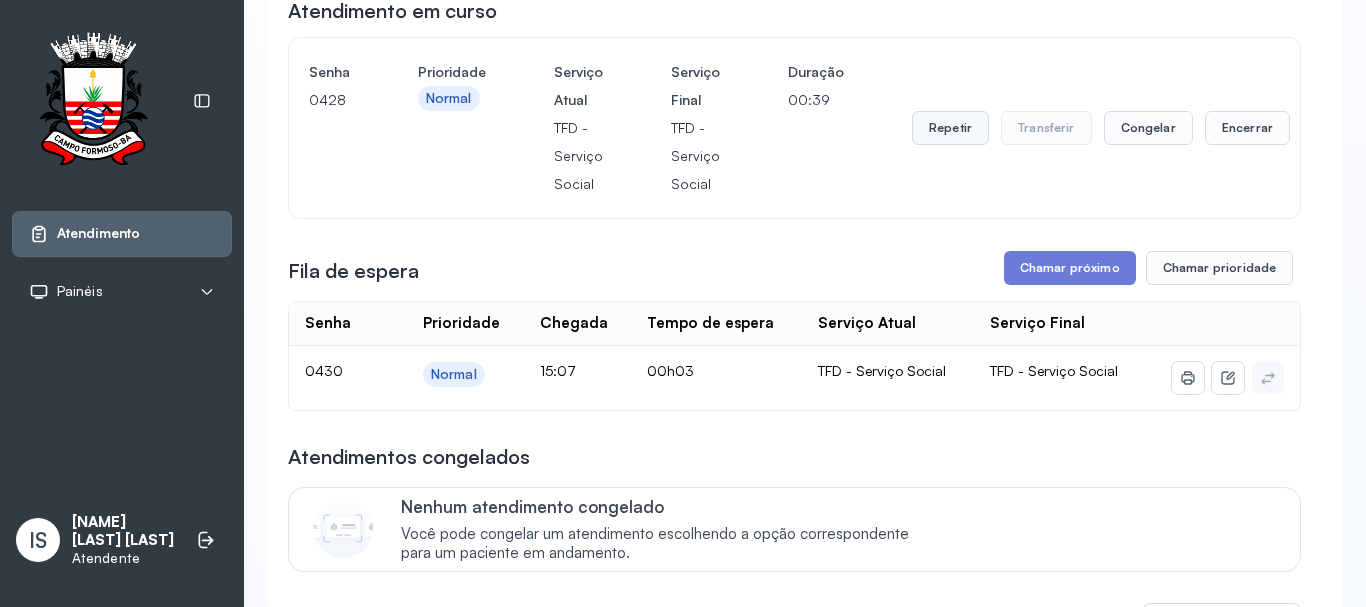click on "Repetir" at bounding box center (950, 128) 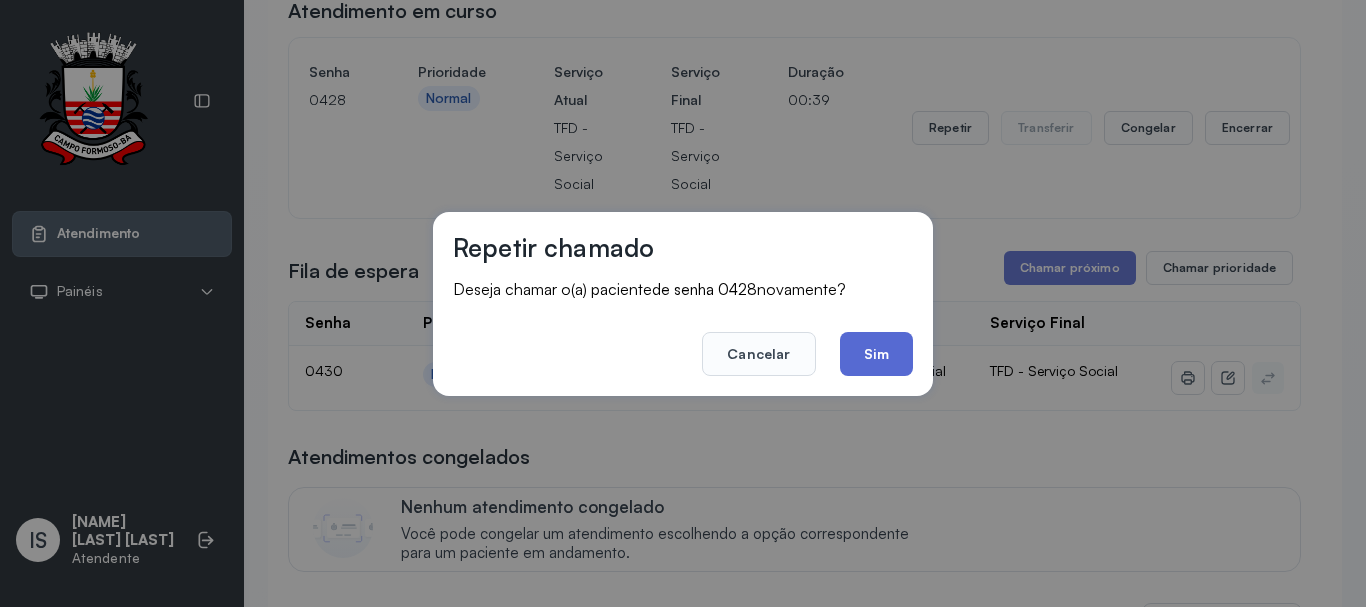 click on "Sim" 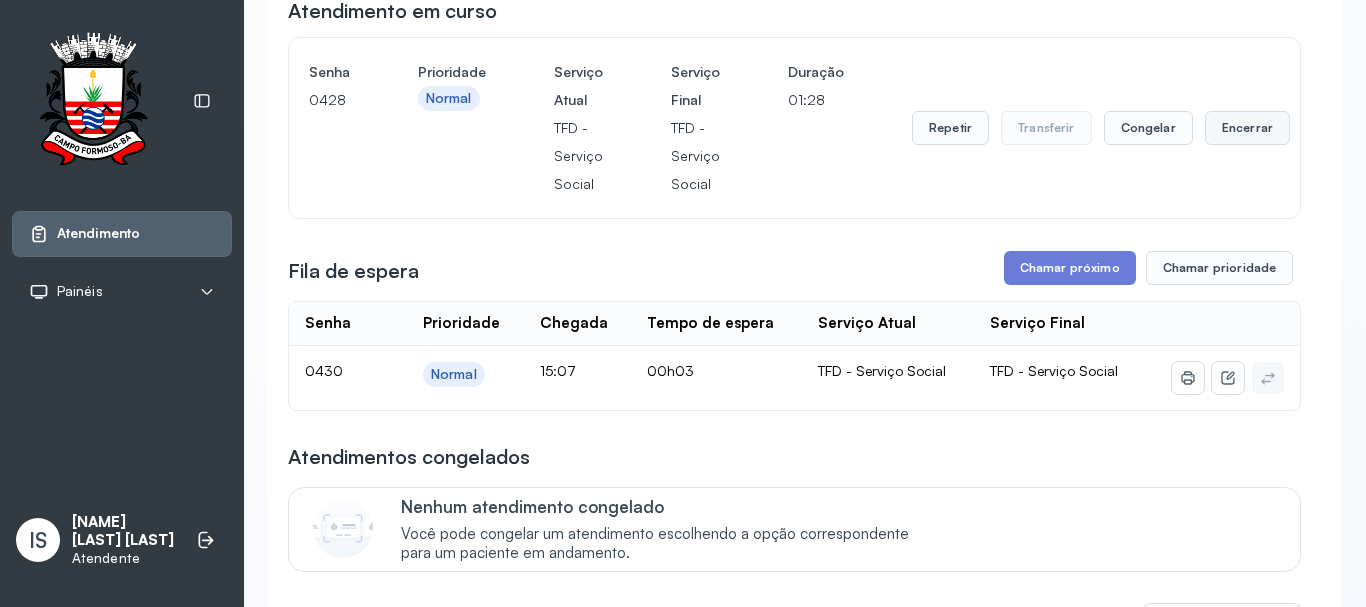 click on "Encerrar" at bounding box center (1247, 128) 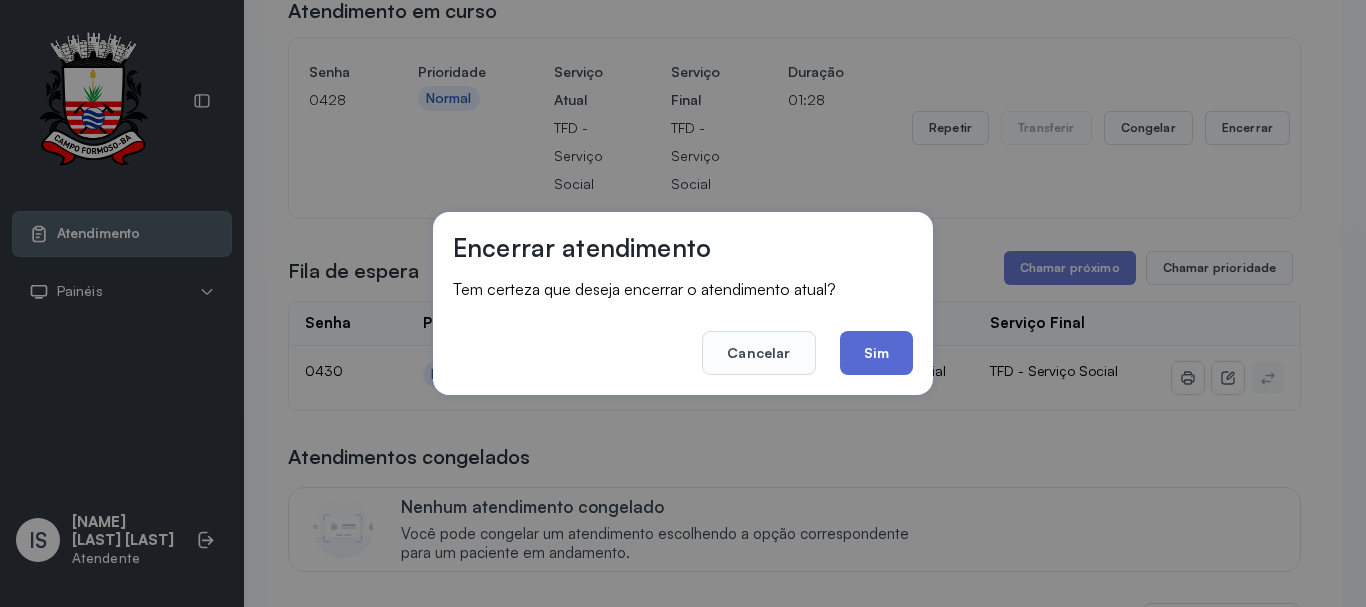click on "Sim" 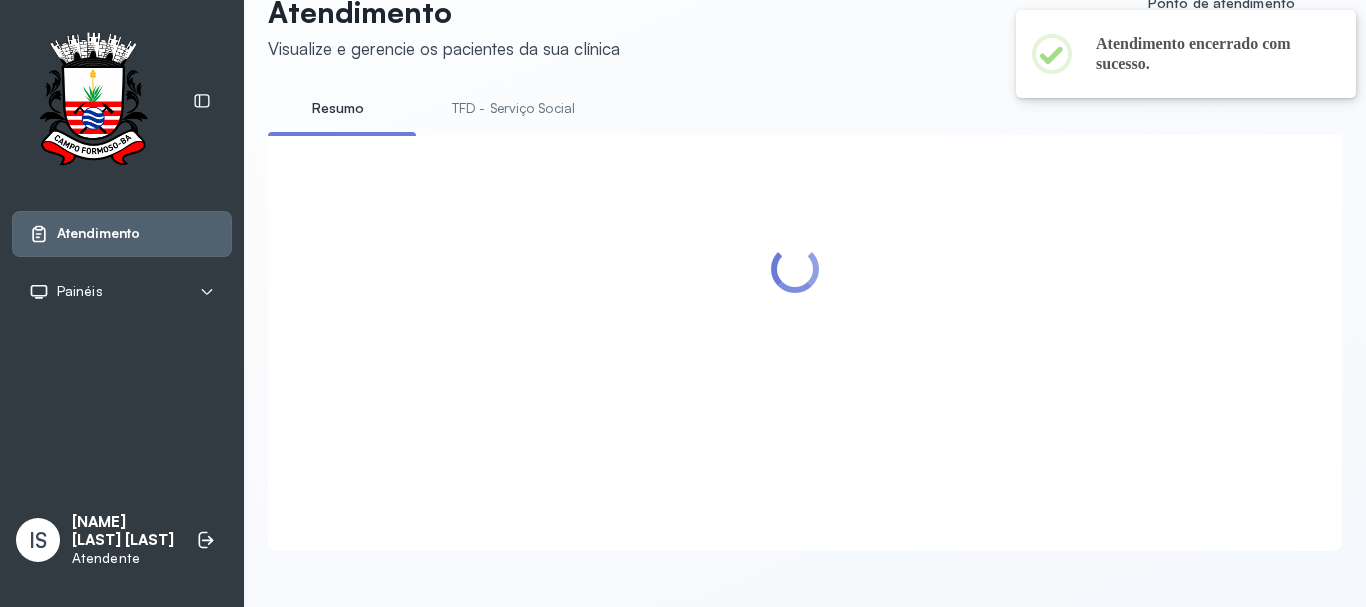 scroll, scrollTop: 200, scrollLeft: 0, axis: vertical 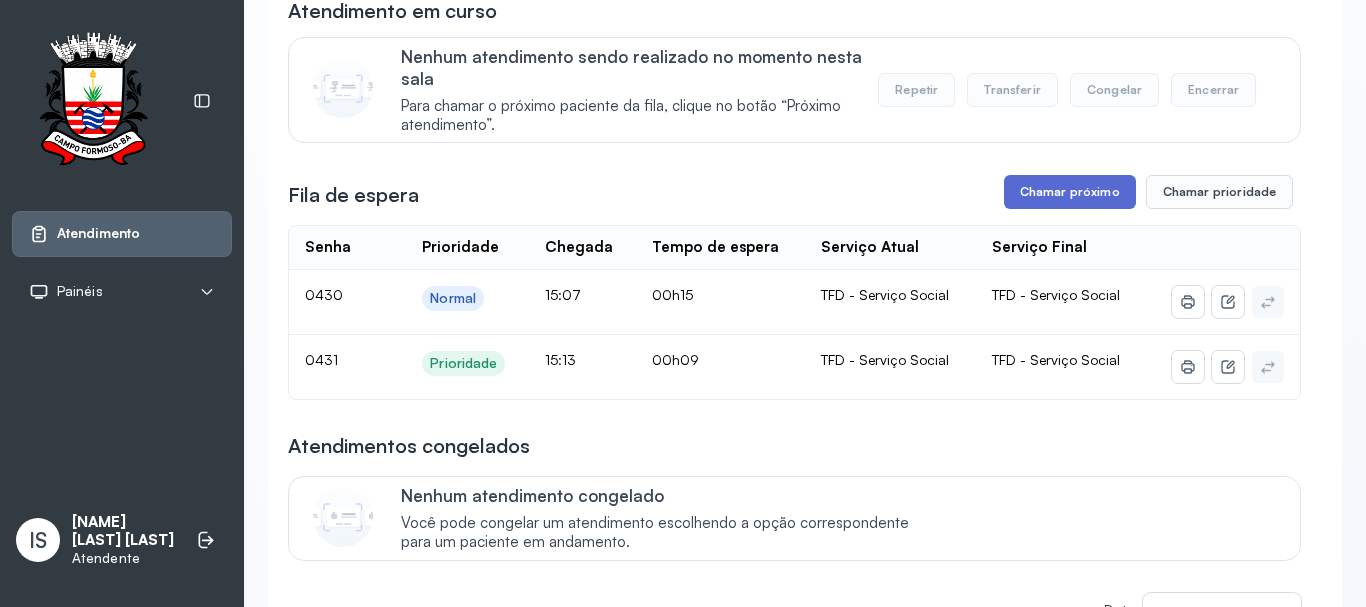click on "Chamar próximo" at bounding box center [1070, 192] 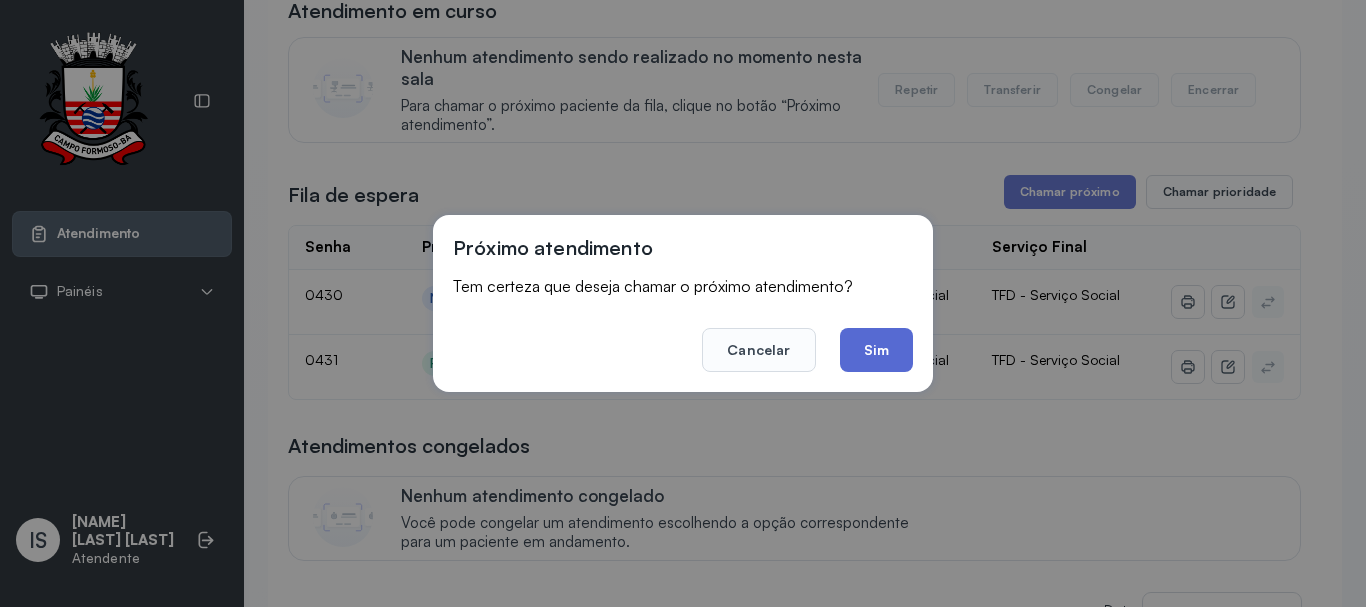 click on "Sim" 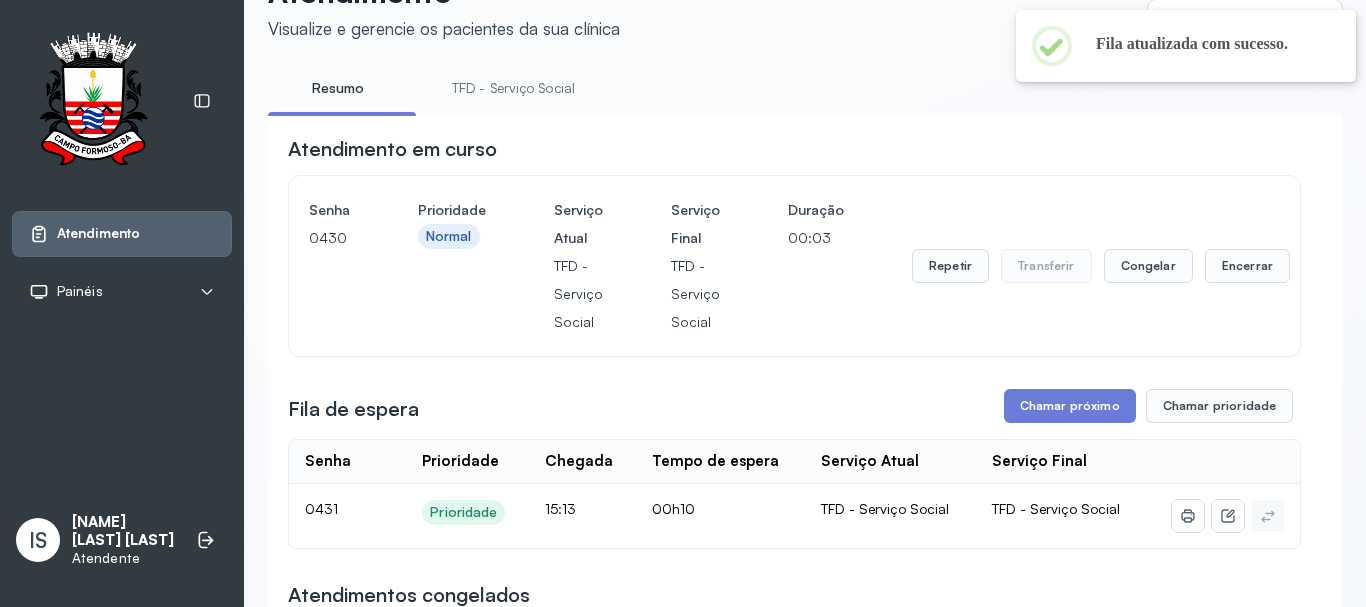 scroll, scrollTop: 200, scrollLeft: 0, axis: vertical 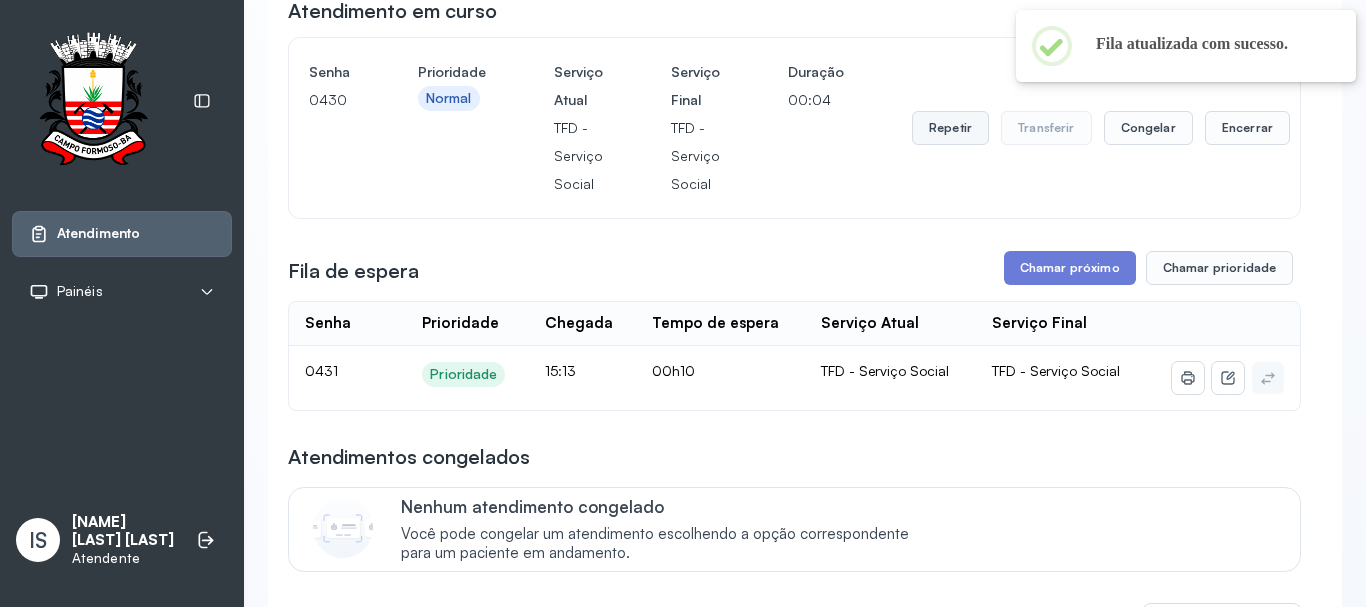 click on "Repetir" at bounding box center [950, 128] 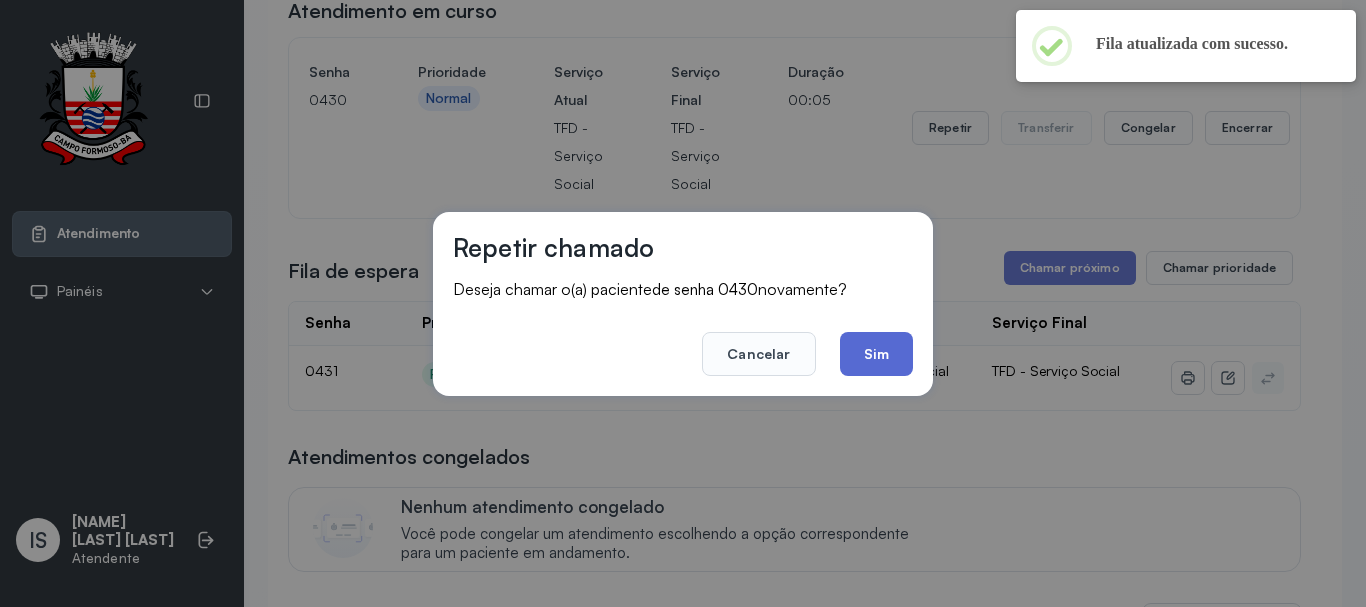 click on "Sim" 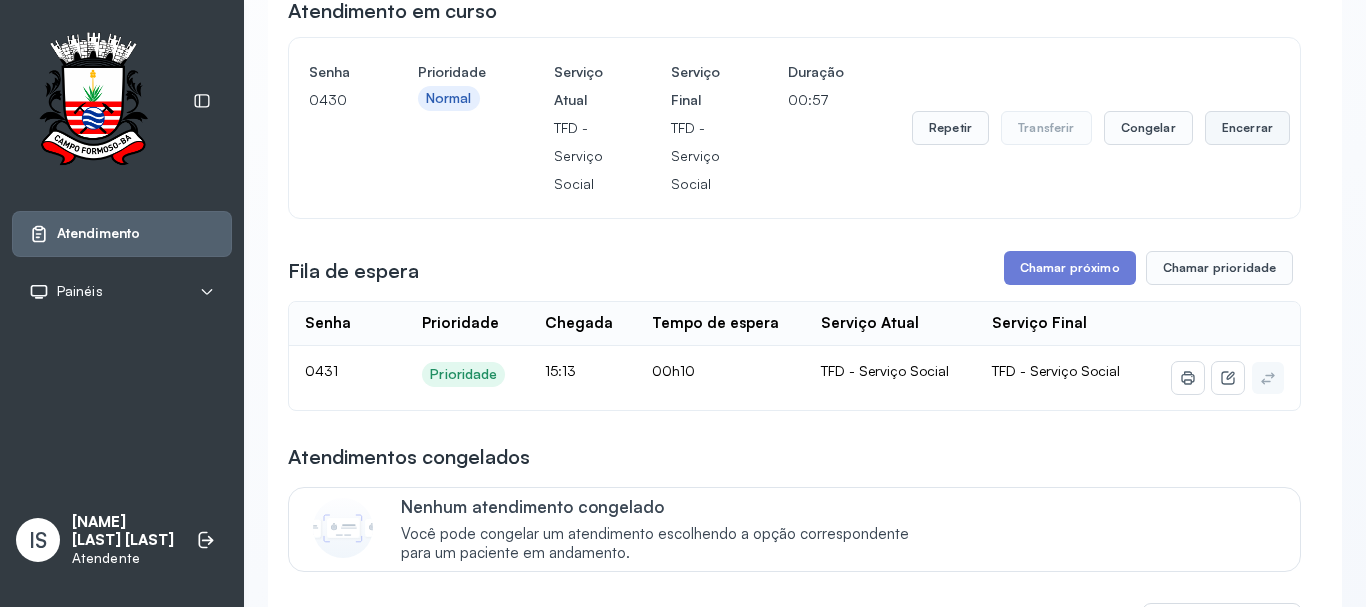 click on "Encerrar" at bounding box center [1247, 128] 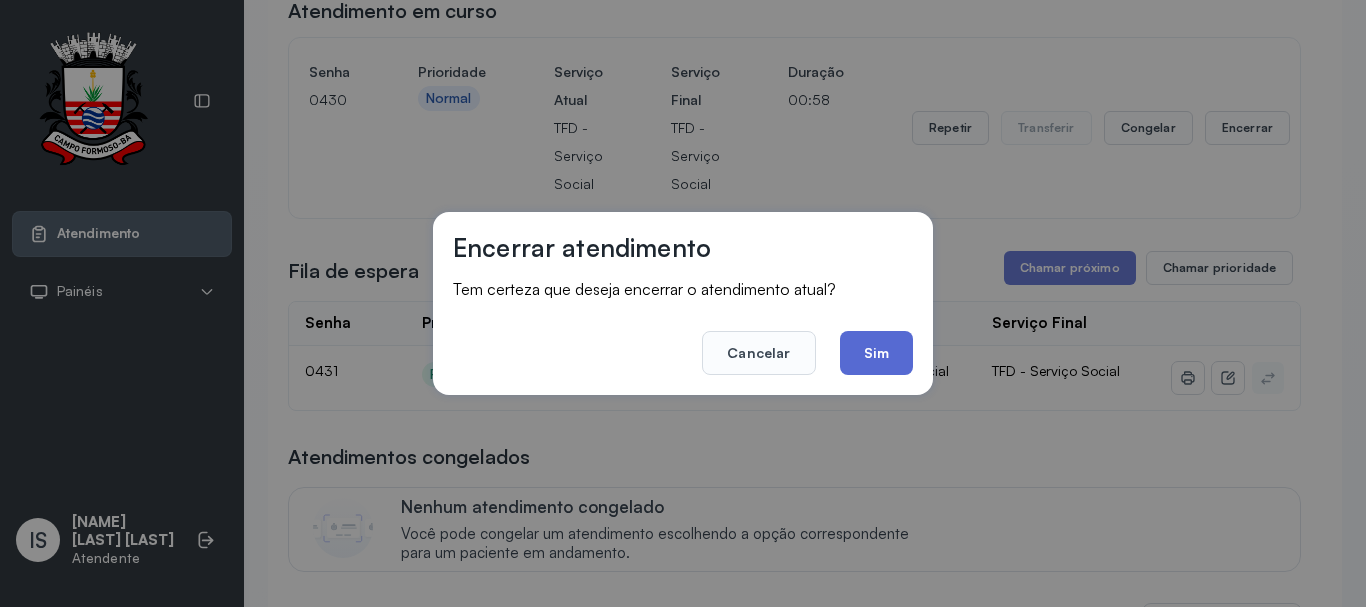 click on "Sim" 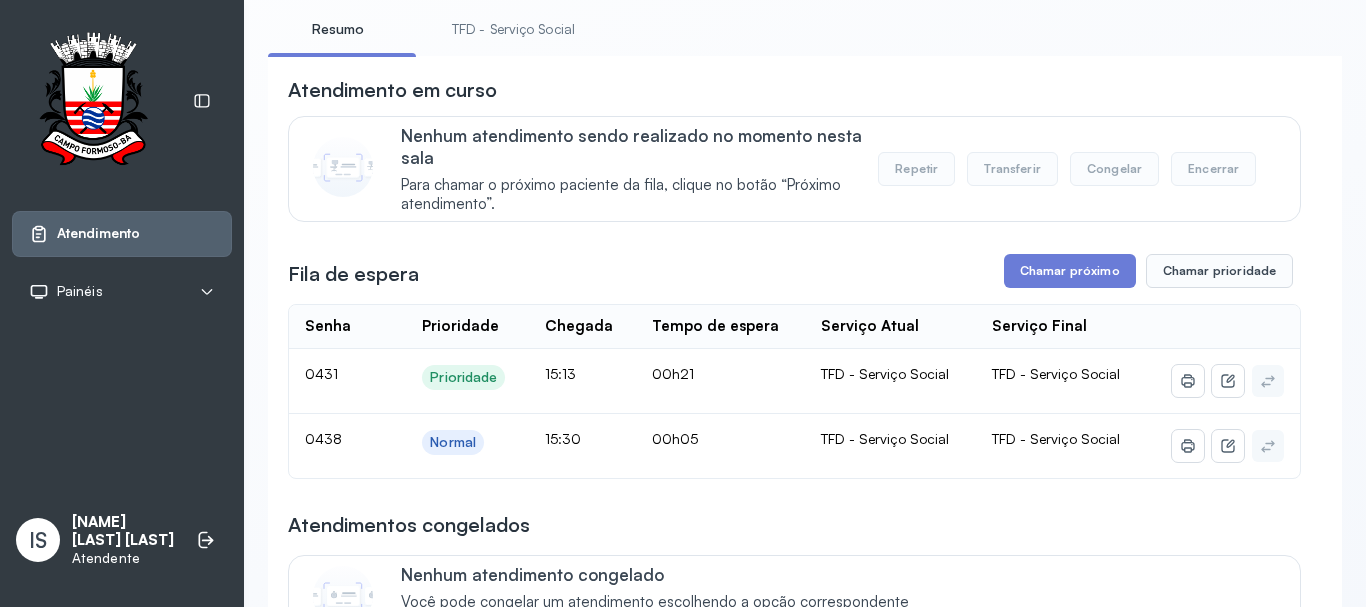 scroll, scrollTop: 0, scrollLeft: 0, axis: both 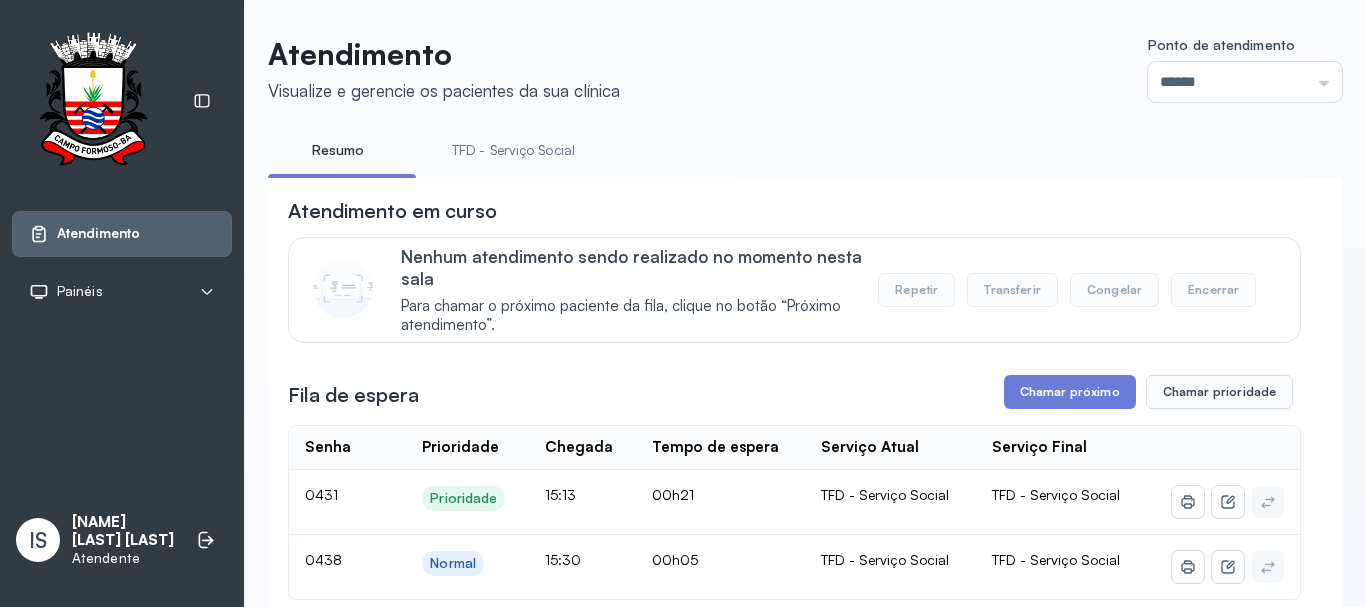 click on "TFD - Serviço Social" 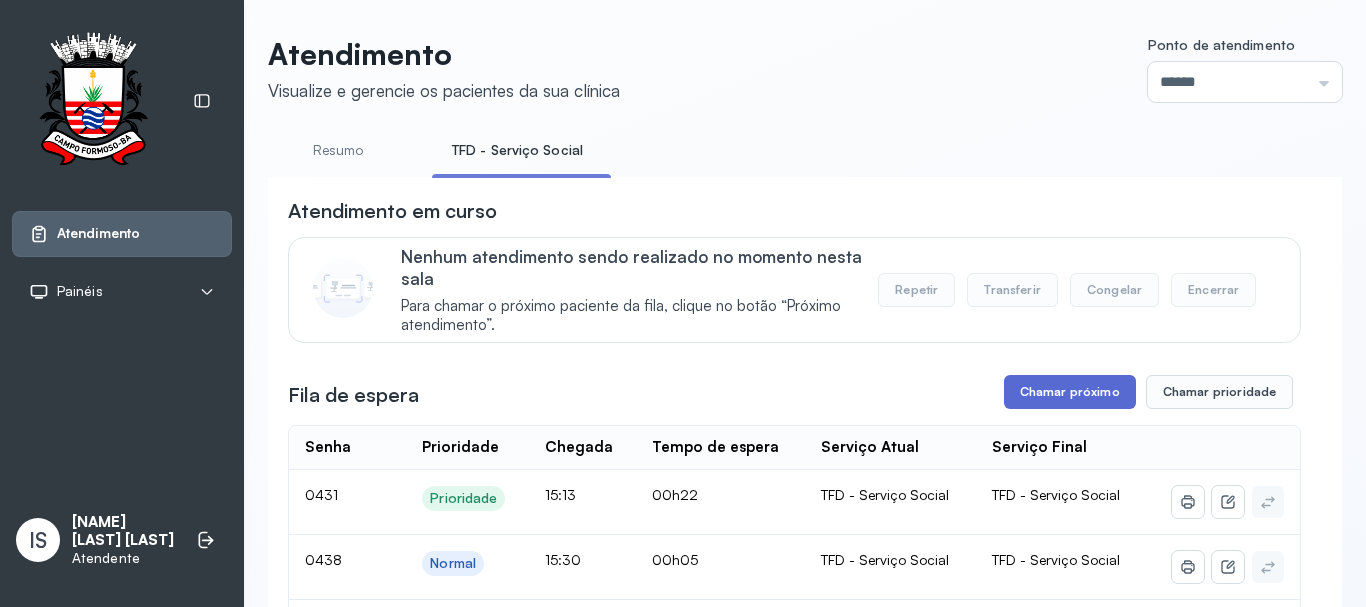 click on "Chamar próximo" at bounding box center [1070, 392] 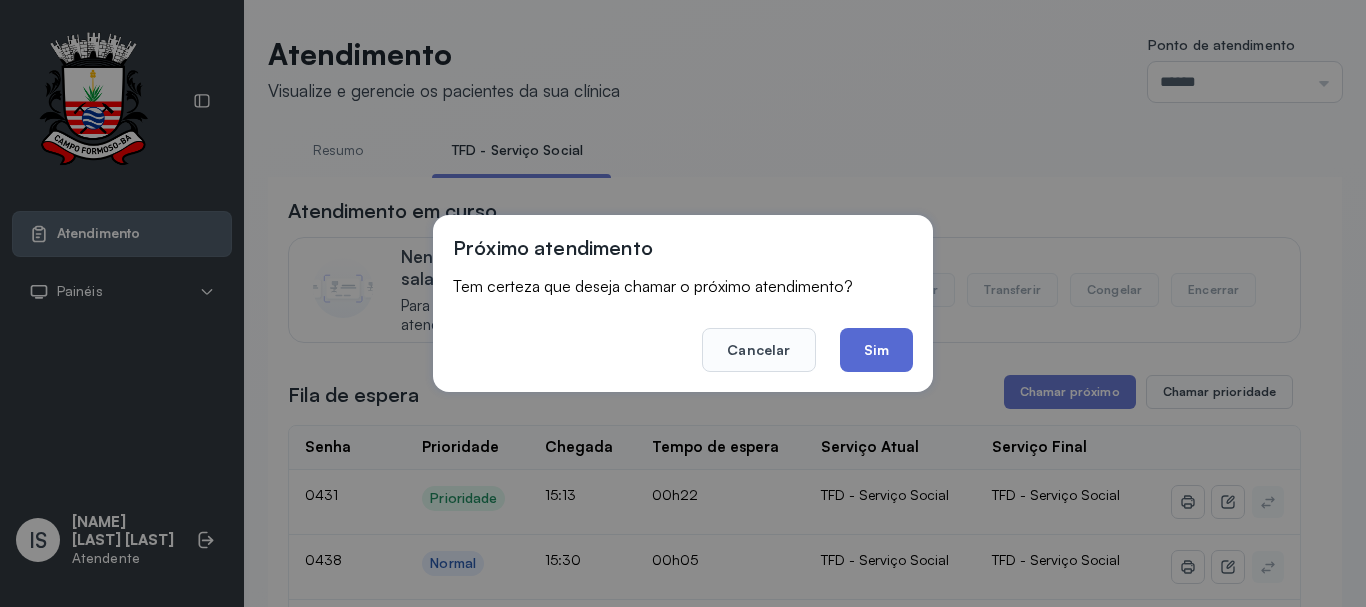 click on "Sim" 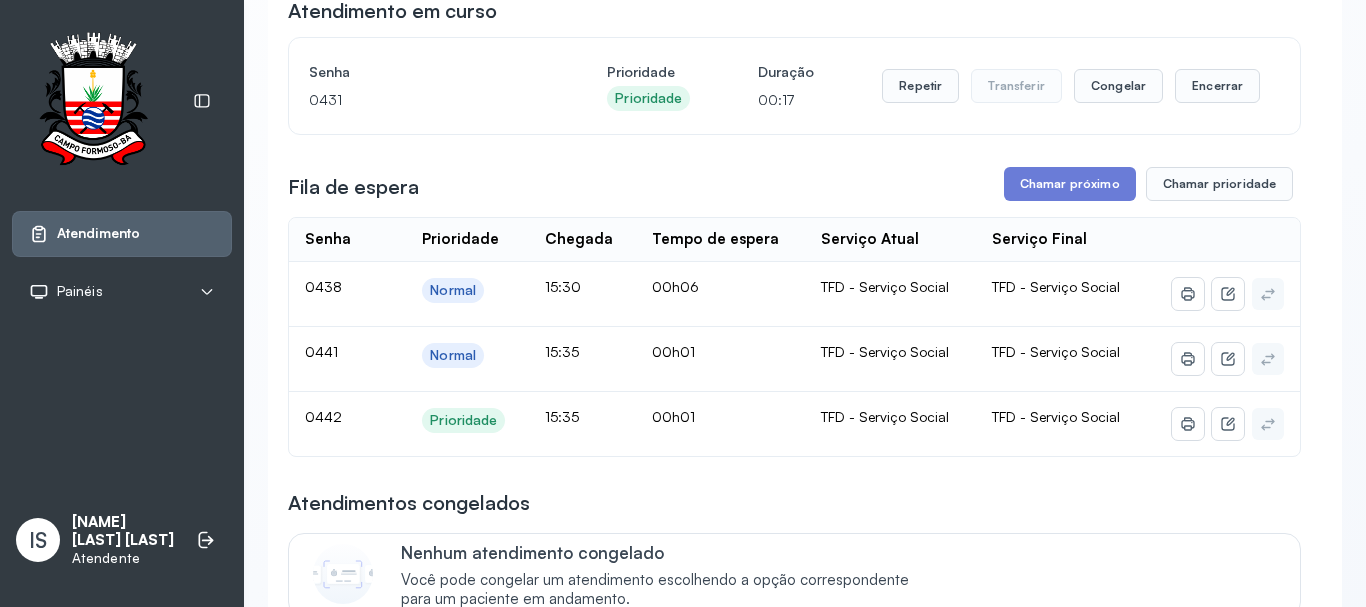 scroll, scrollTop: 100, scrollLeft: 0, axis: vertical 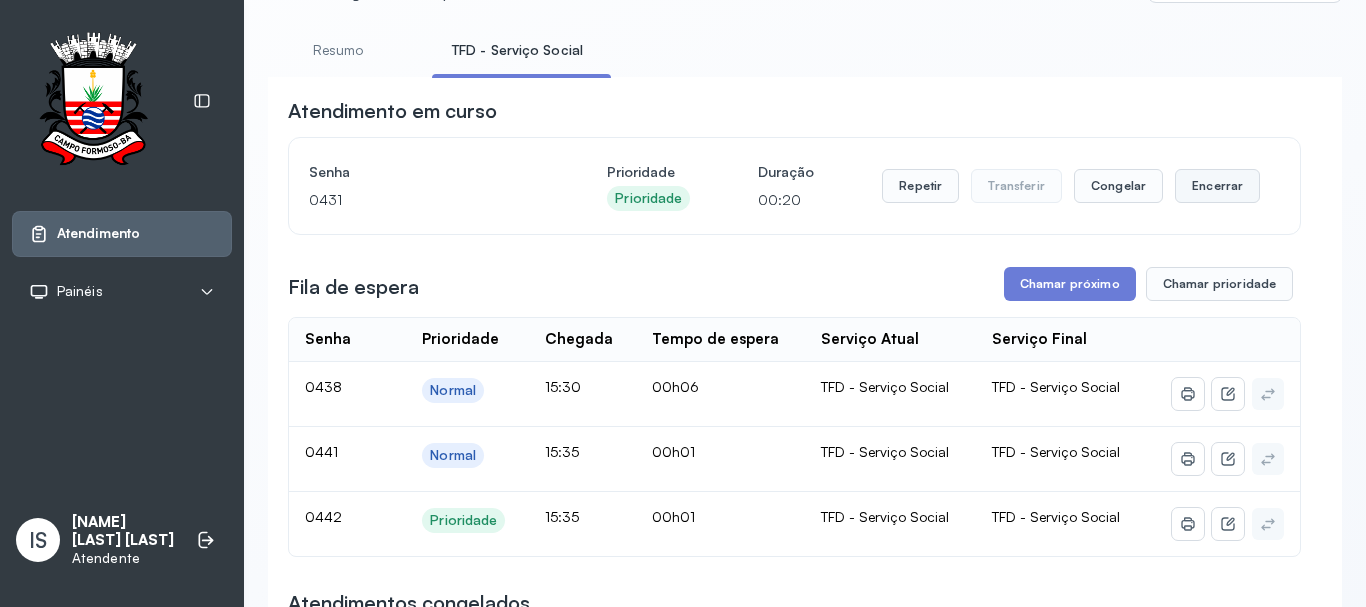 click on "Encerrar" at bounding box center [1217, 186] 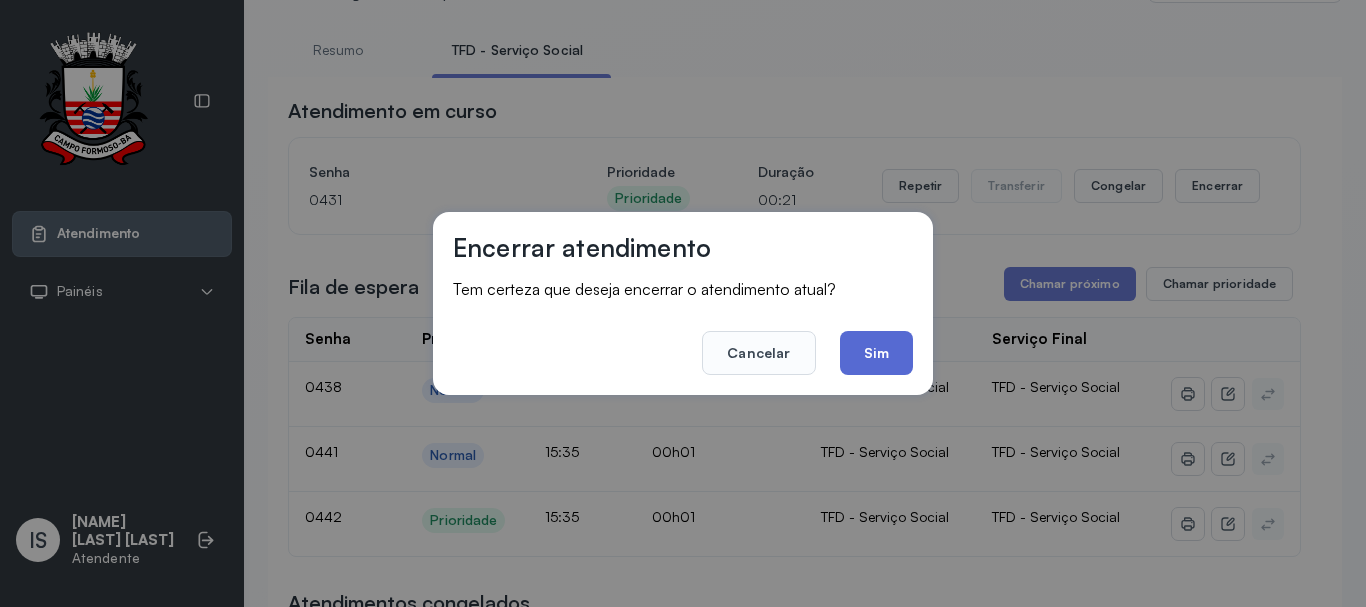 click on "Sim" 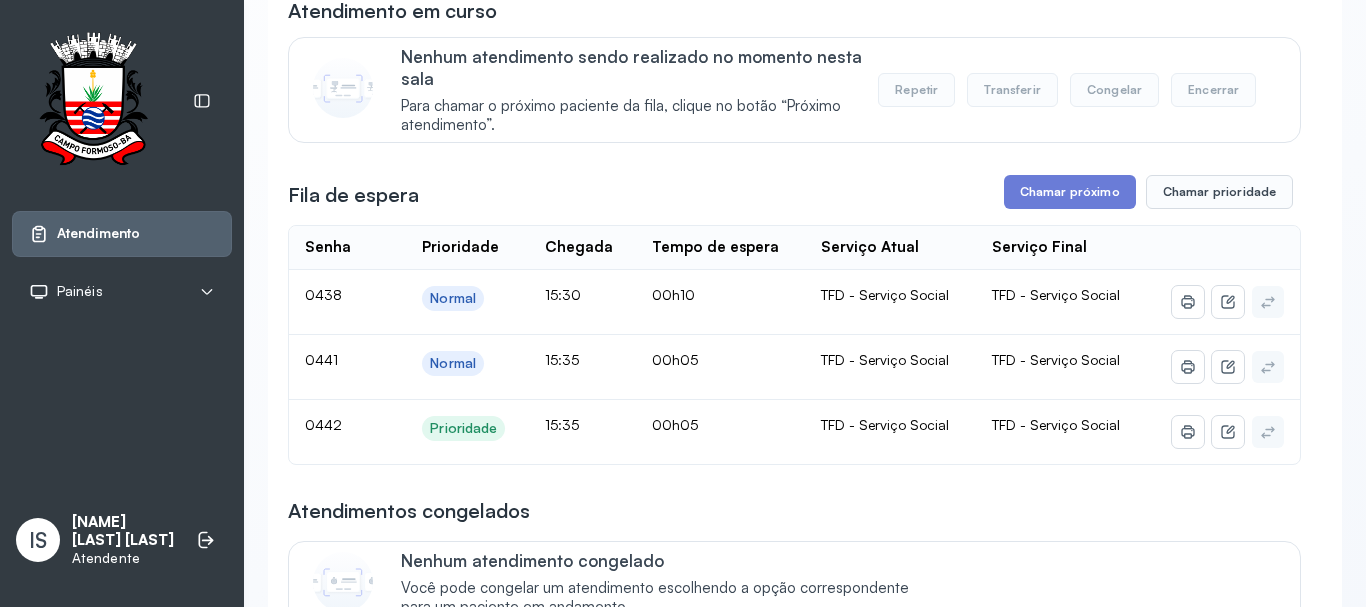 scroll, scrollTop: 100, scrollLeft: 0, axis: vertical 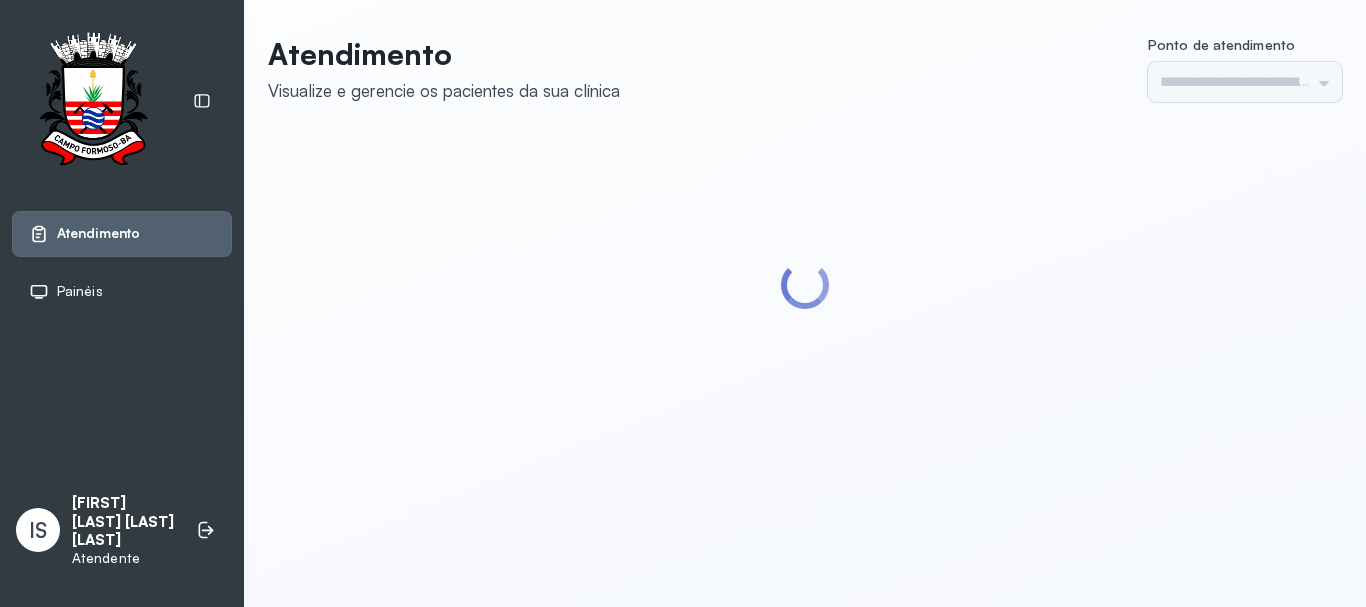 type on "******" 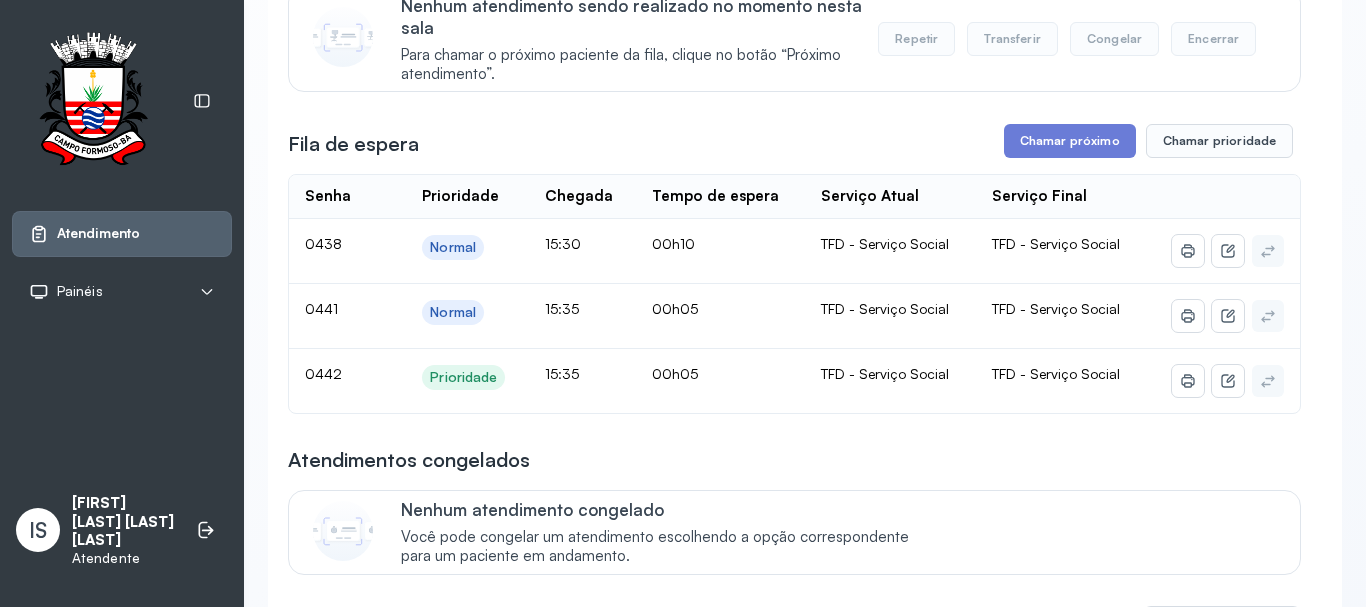 scroll, scrollTop: 300, scrollLeft: 0, axis: vertical 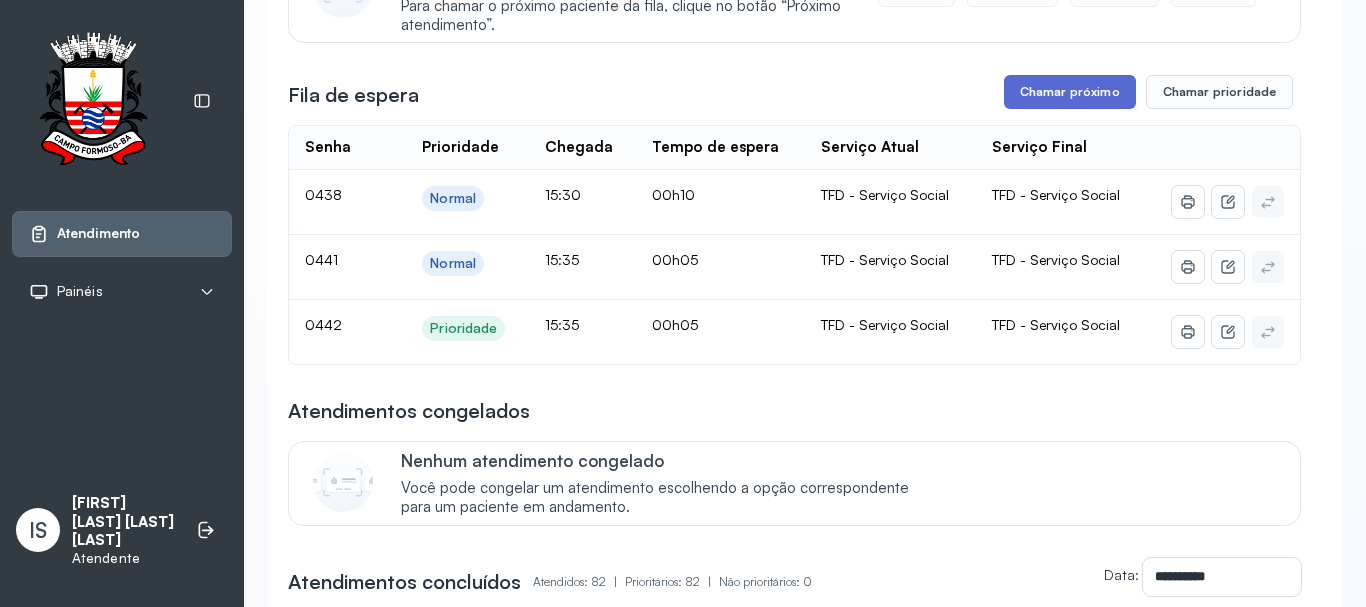 click on "Chamar próximo" at bounding box center (1070, 92) 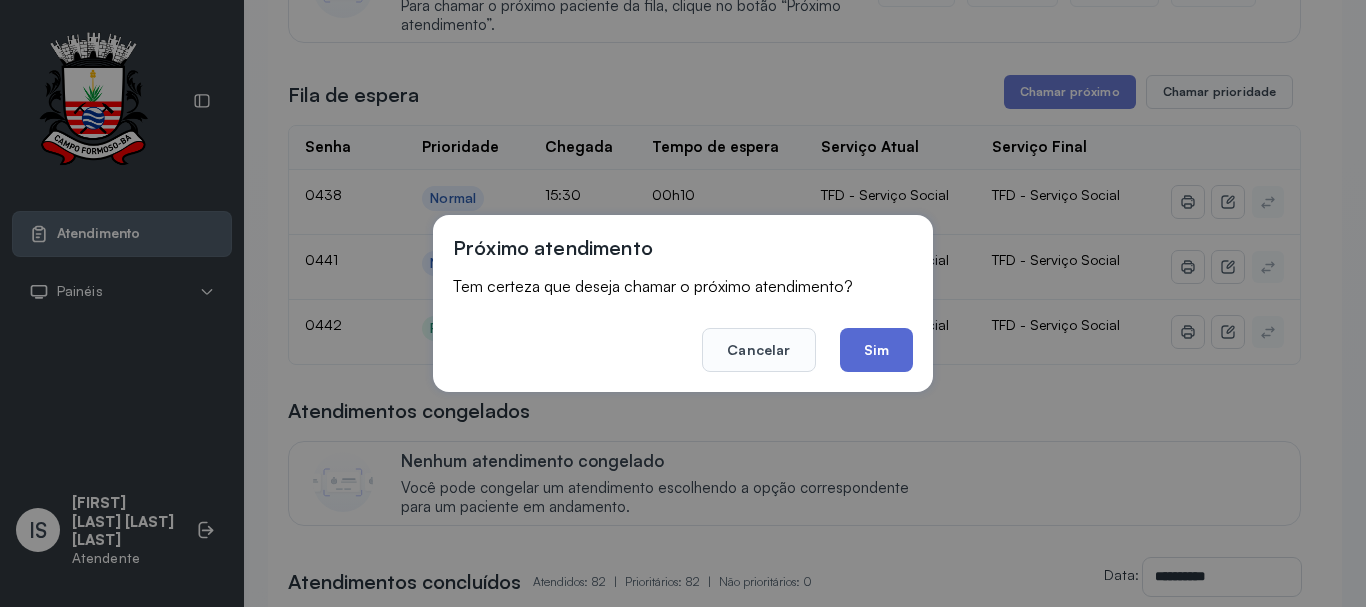 click on "Sim" 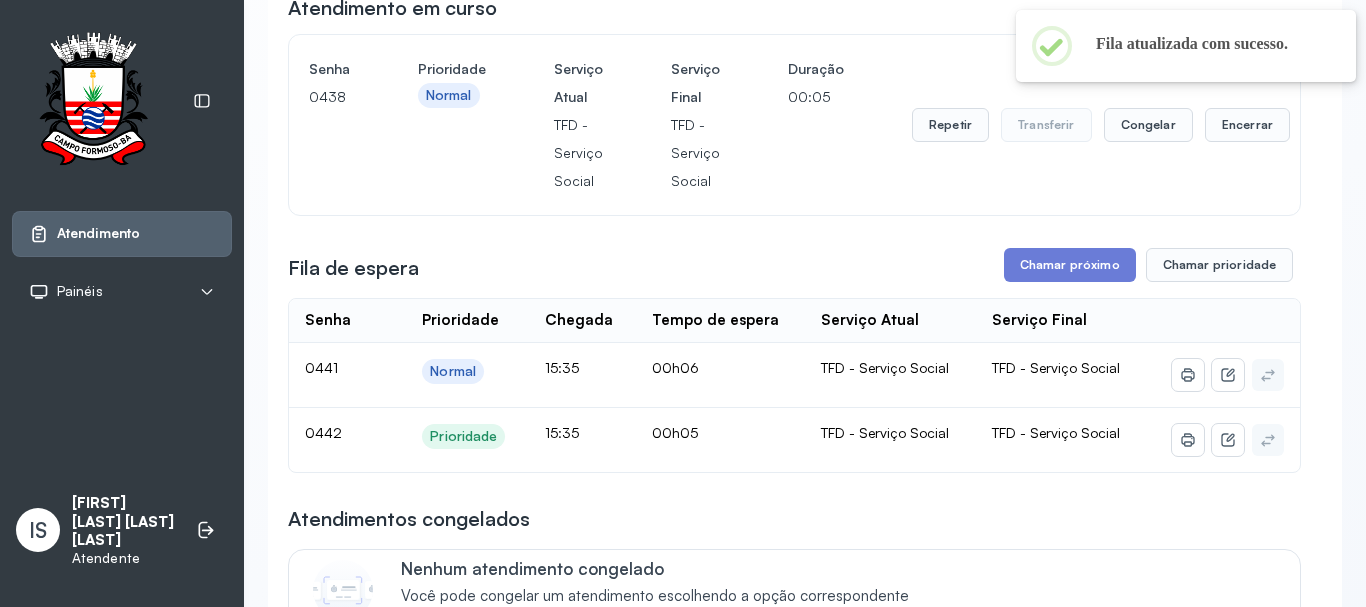 scroll, scrollTop: 200, scrollLeft: 0, axis: vertical 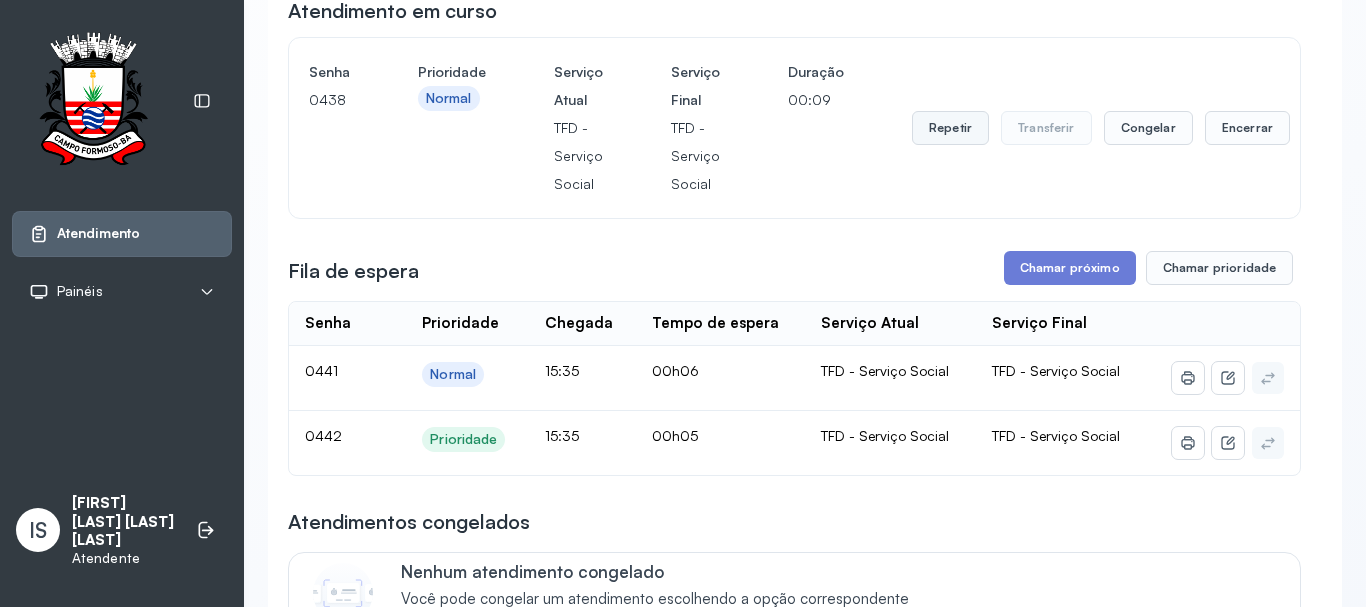 click on "Repetir" at bounding box center (950, 128) 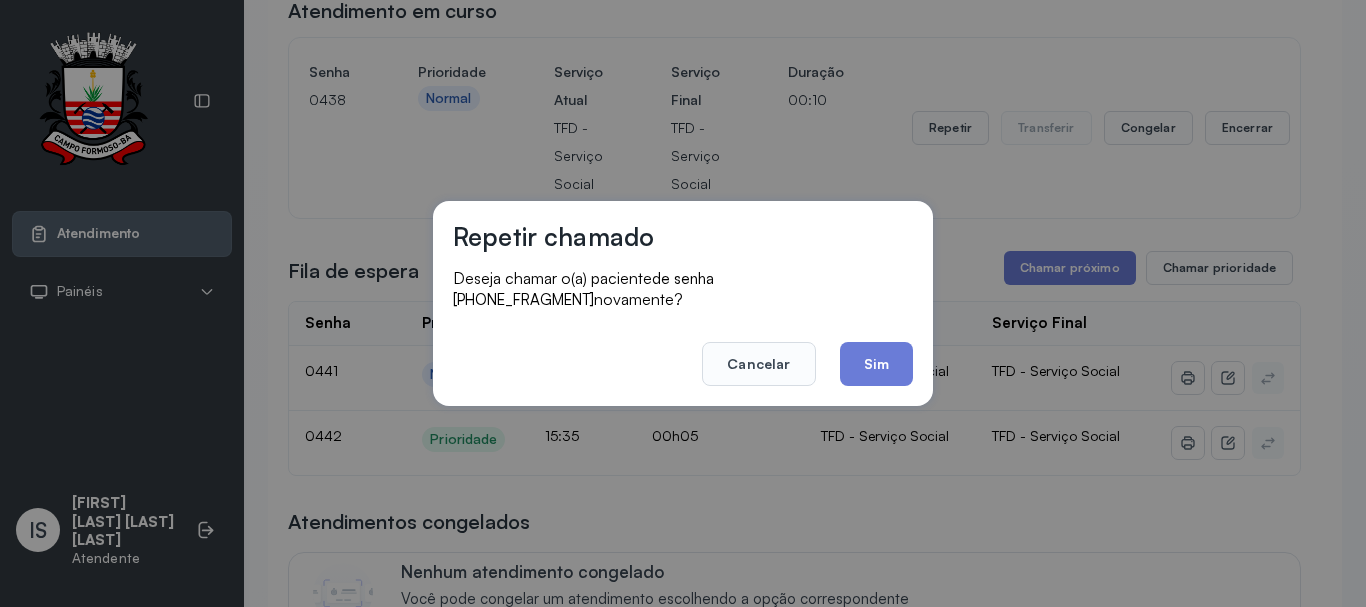 click on "Sim" 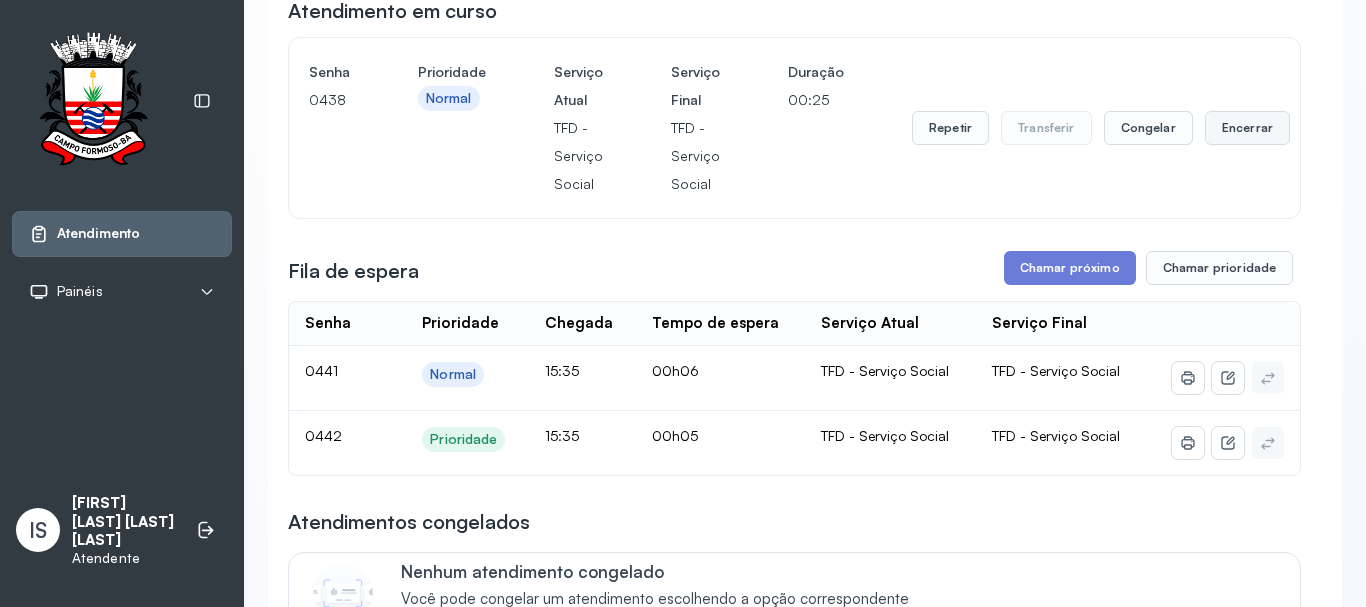 click on "Encerrar" at bounding box center (1247, 128) 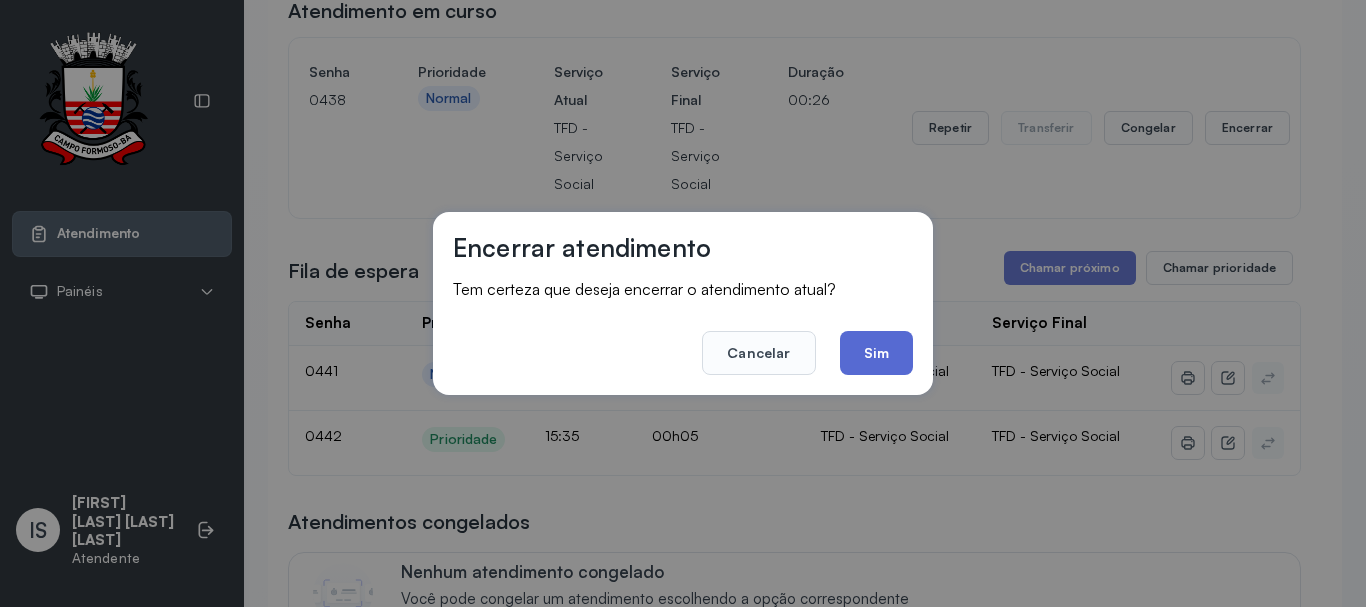 click on "Sim" 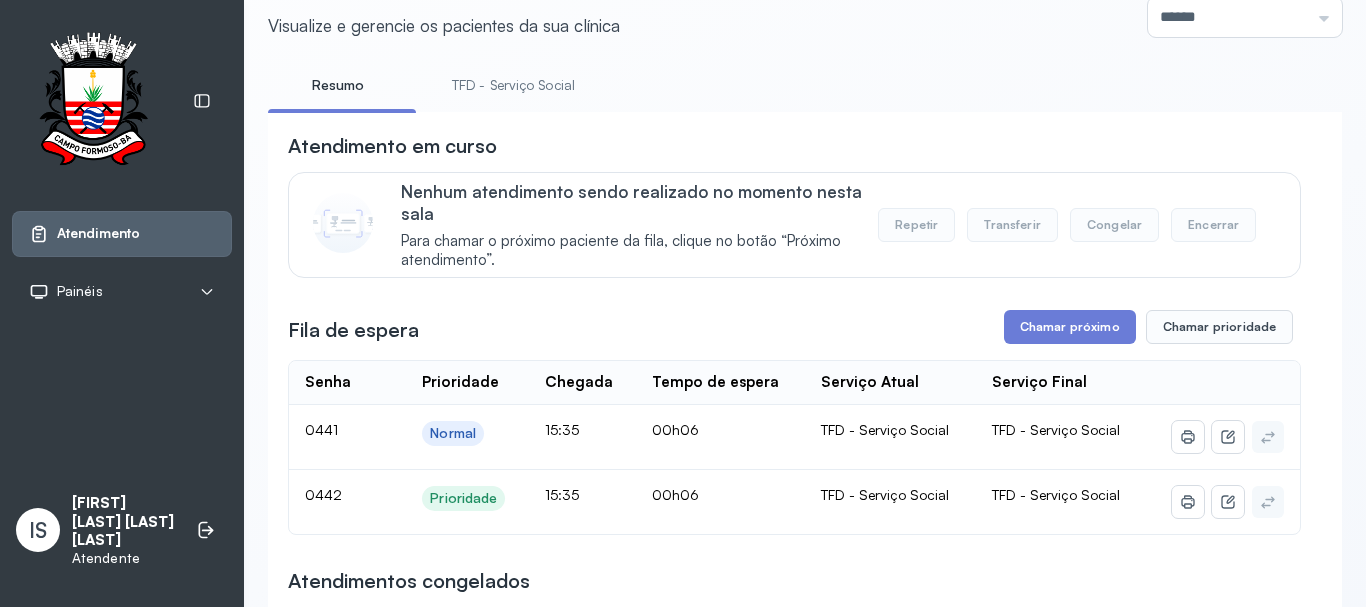 scroll, scrollTop: 100, scrollLeft: 0, axis: vertical 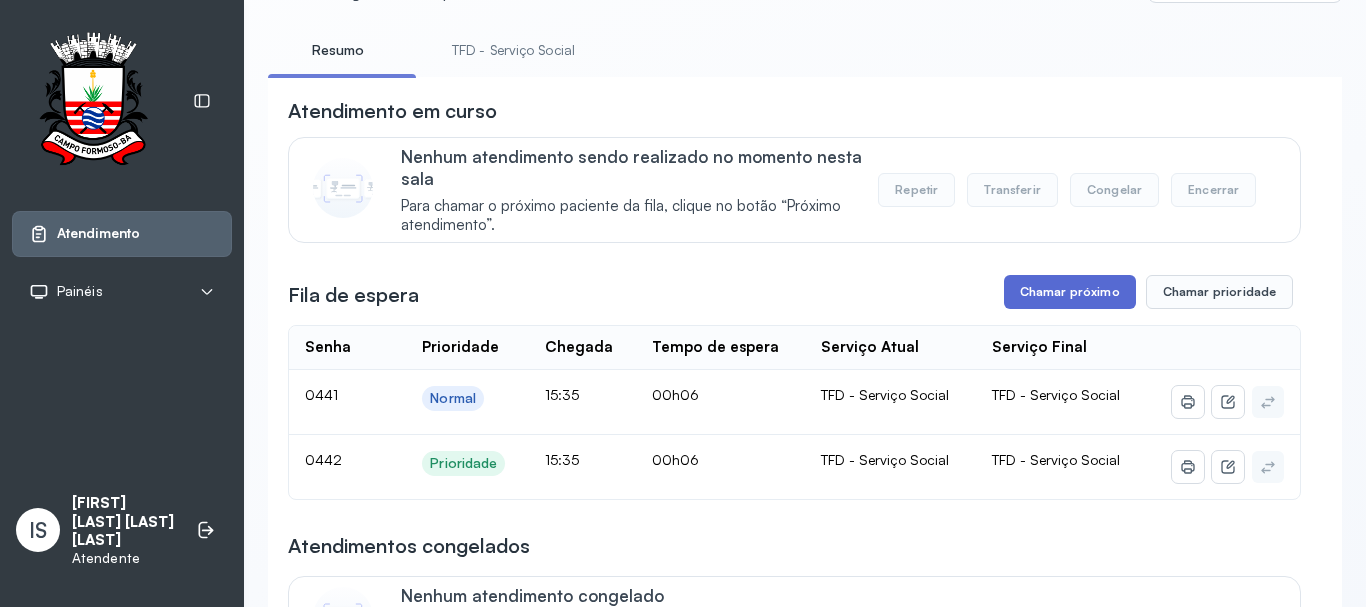 click on "Chamar próximo" at bounding box center (1070, 292) 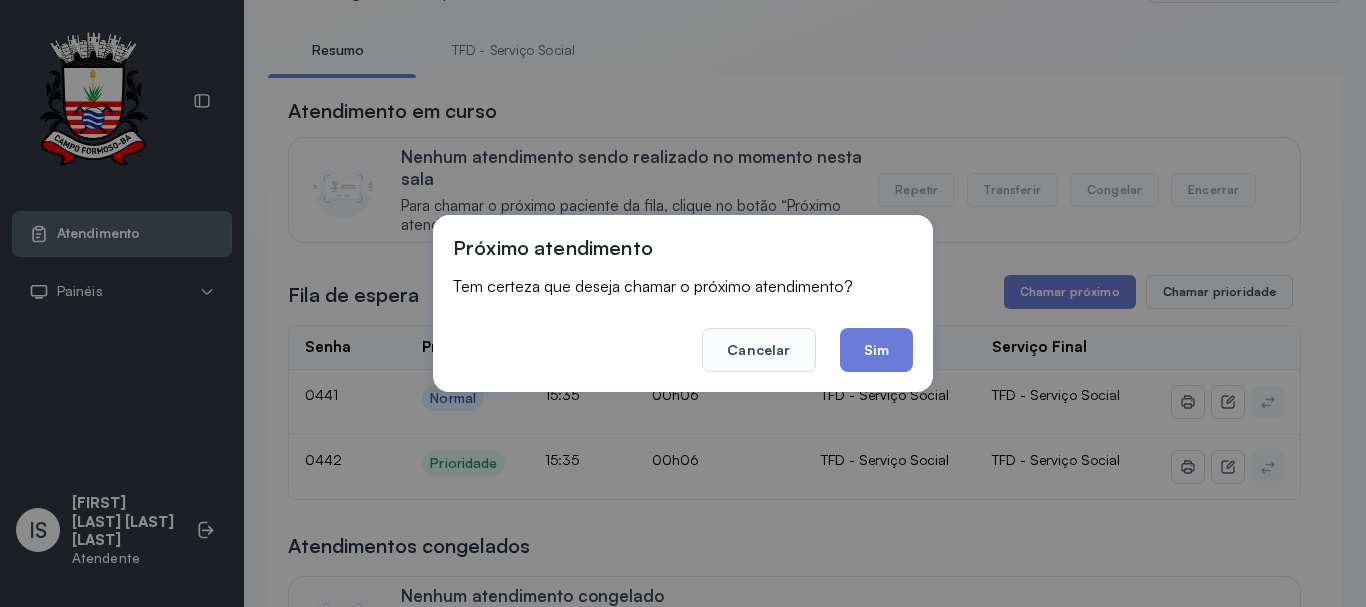 click on "Sim" 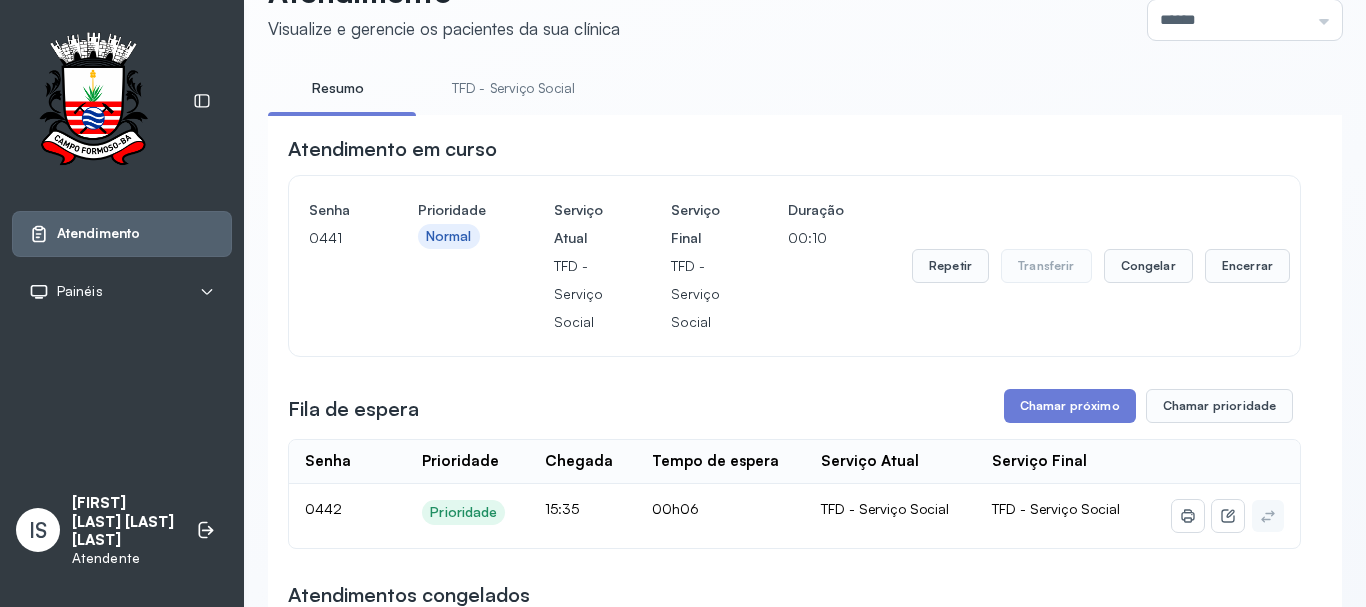 scroll, scrollTop: 100, scrollLeft: 0, axis: vertical 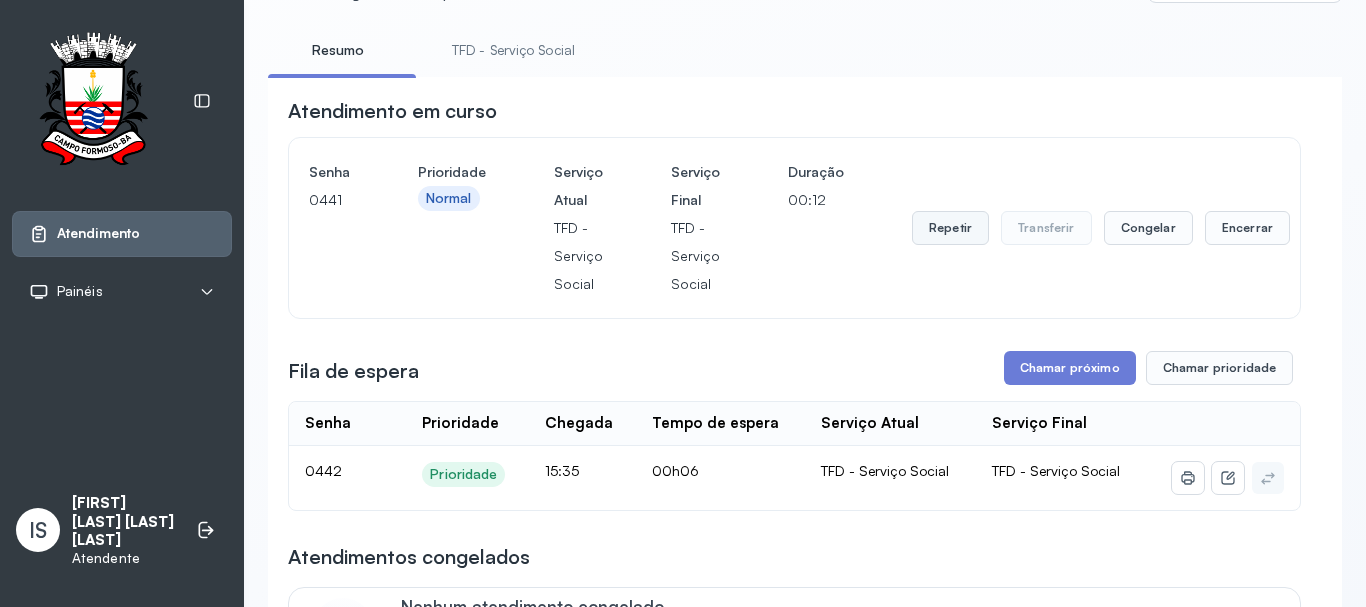 click on "Repetir" at bounding box center (950, 228) 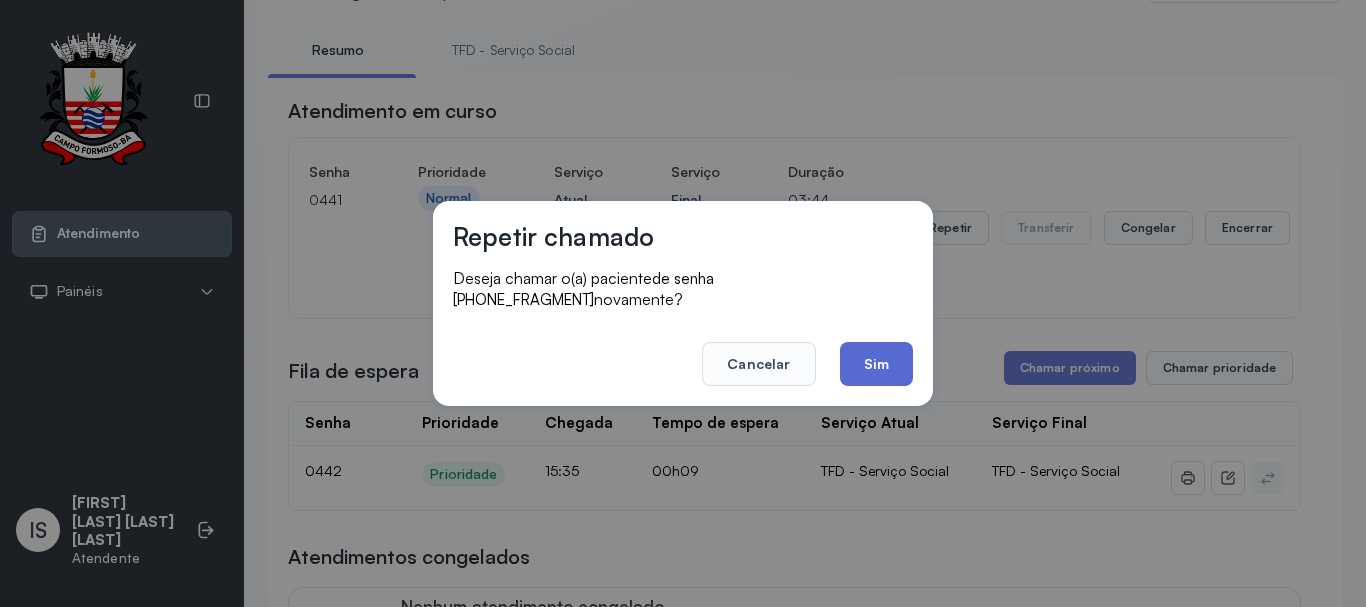 click on "Sim" 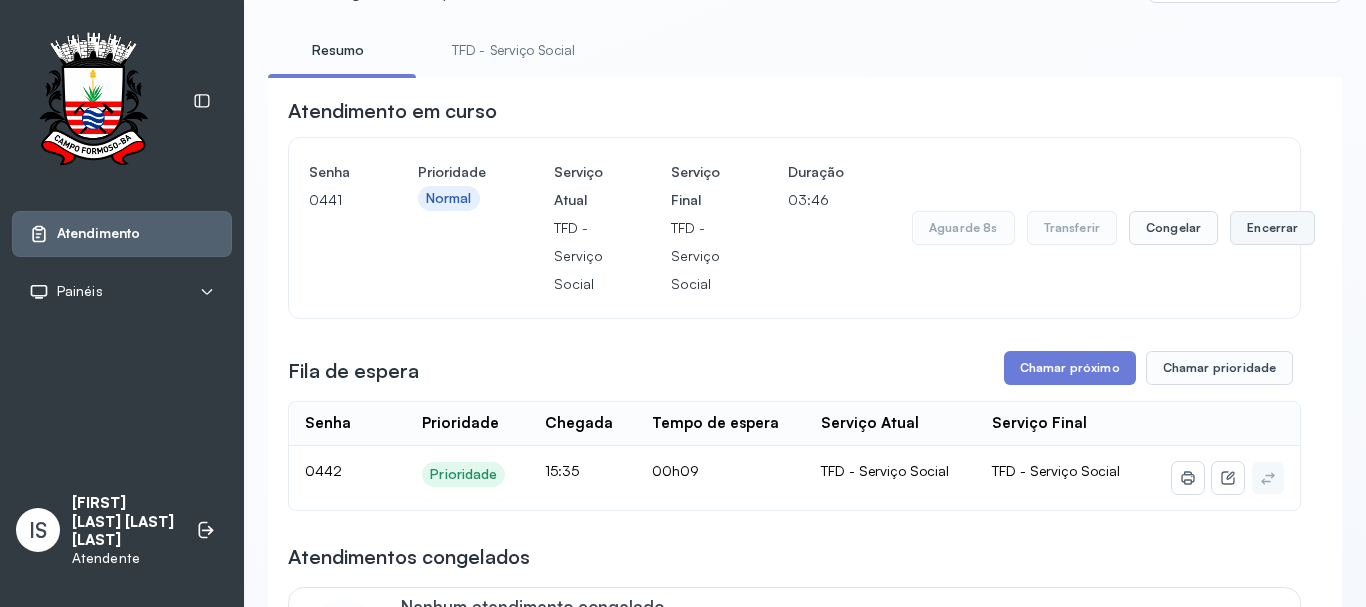 click on "Encerrar" at bounding box center [1272, 228] 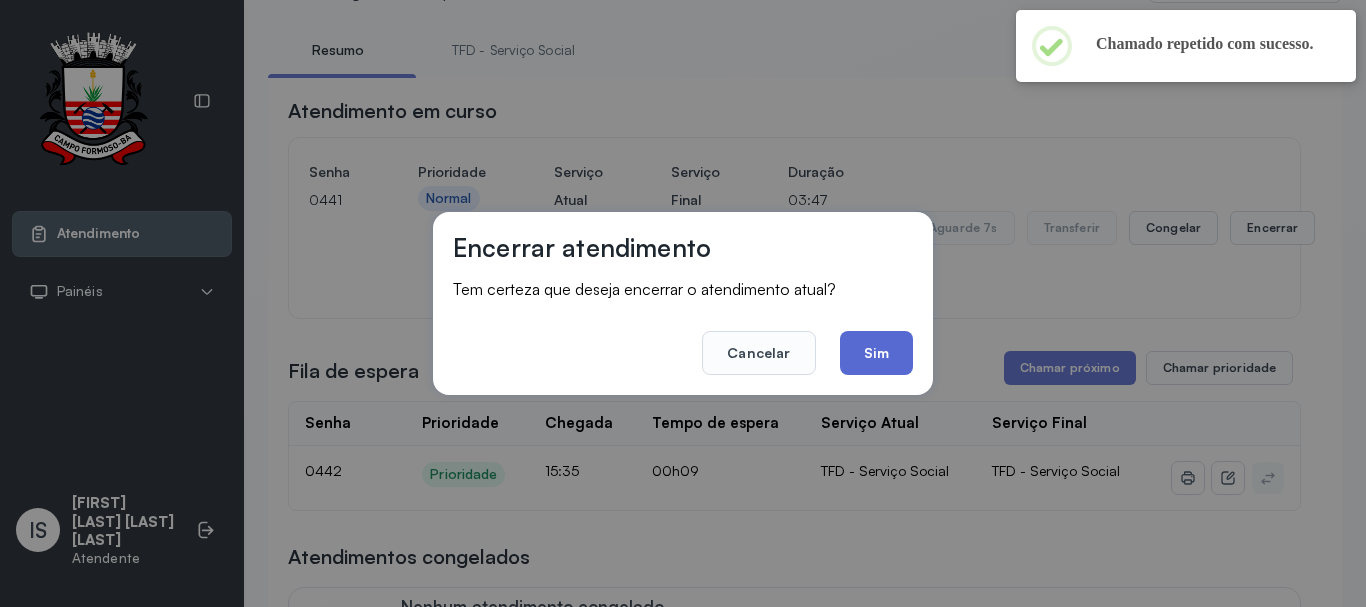 click on "Sim" 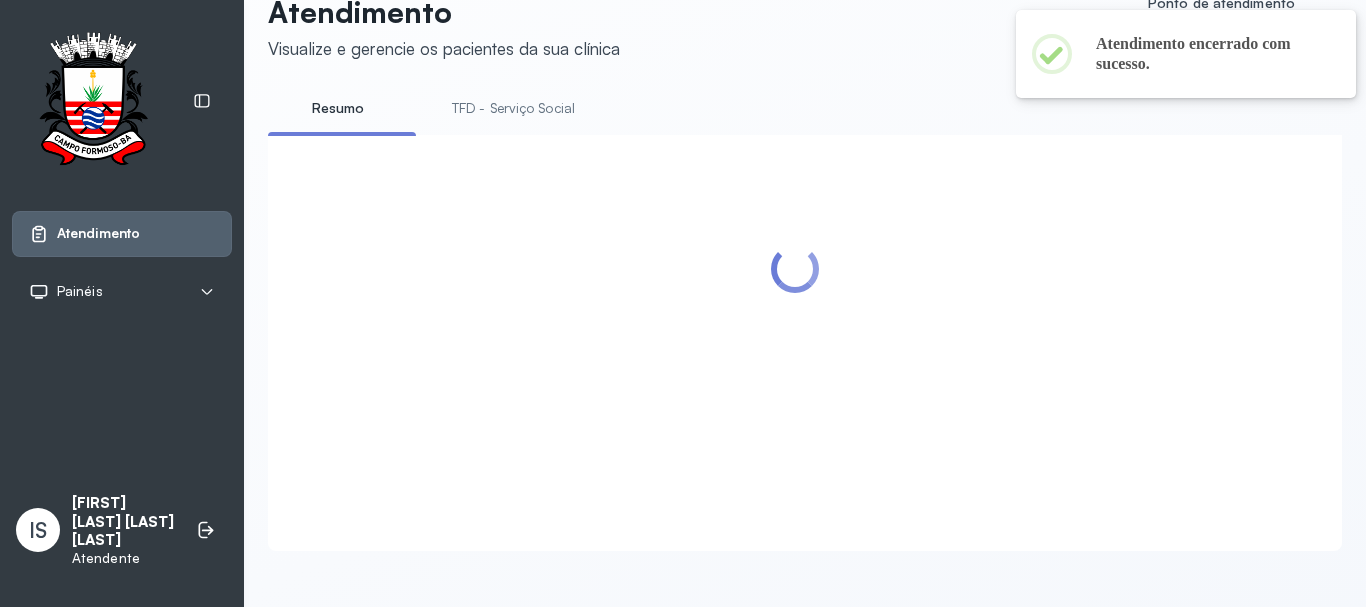 scroll, scrollTop: 100, scrollLeft: 0, axis: vertical 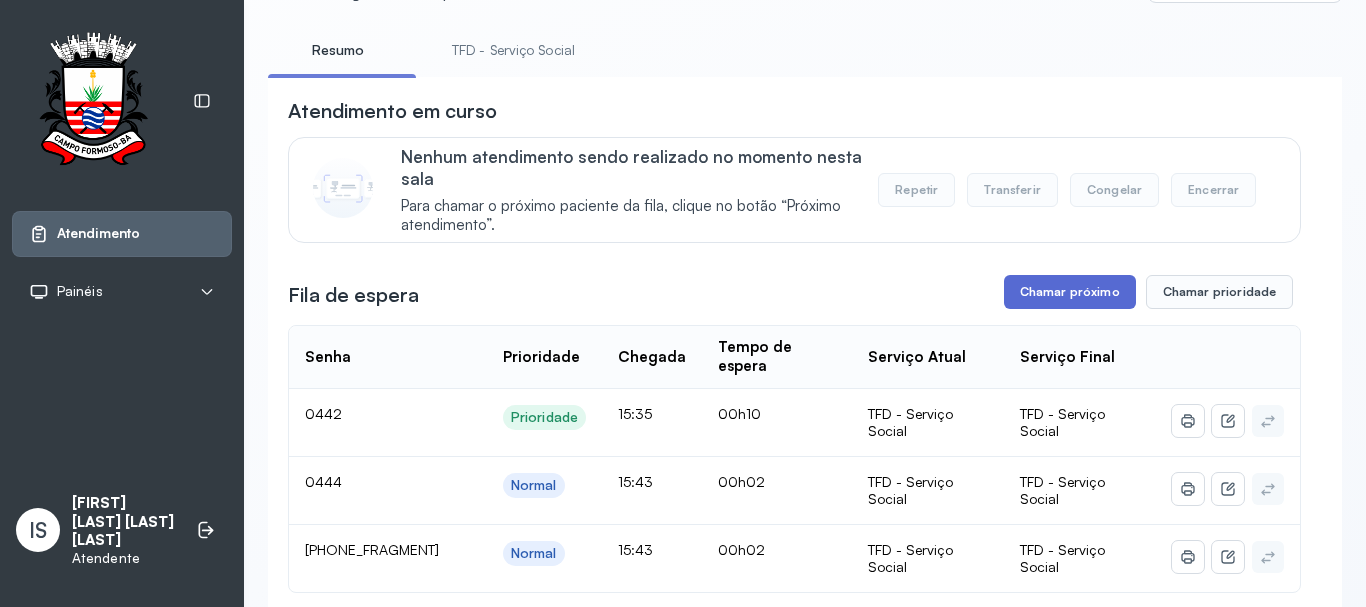 click on "Chamar próximo" at bounding box center (1070, 292) 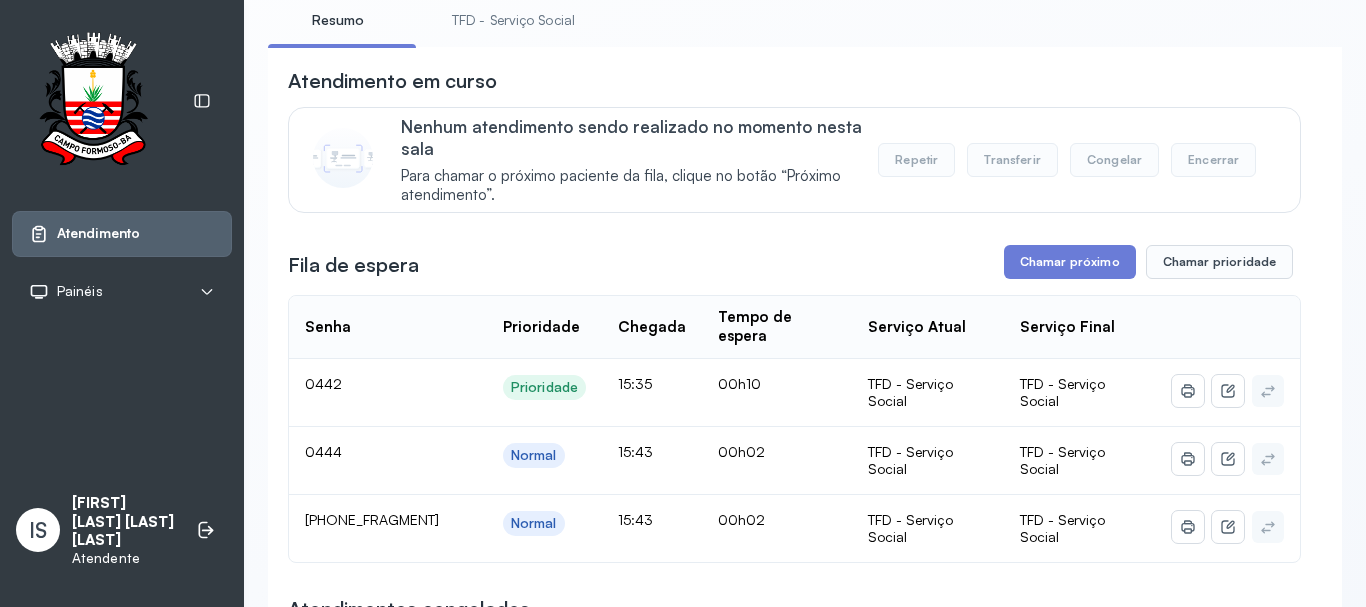 scroll, scrollTop: 100, scrollLeft: 0, axis: vertical 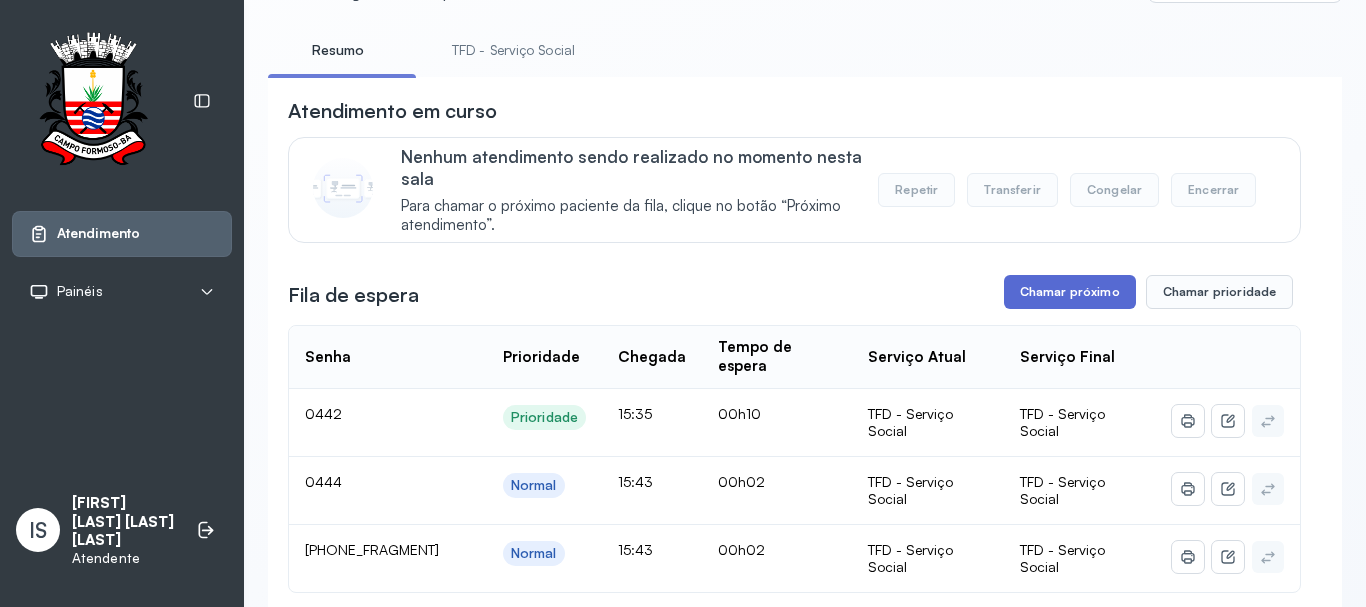 click on "Chamar próximo" at bounding box center (1070, 292) 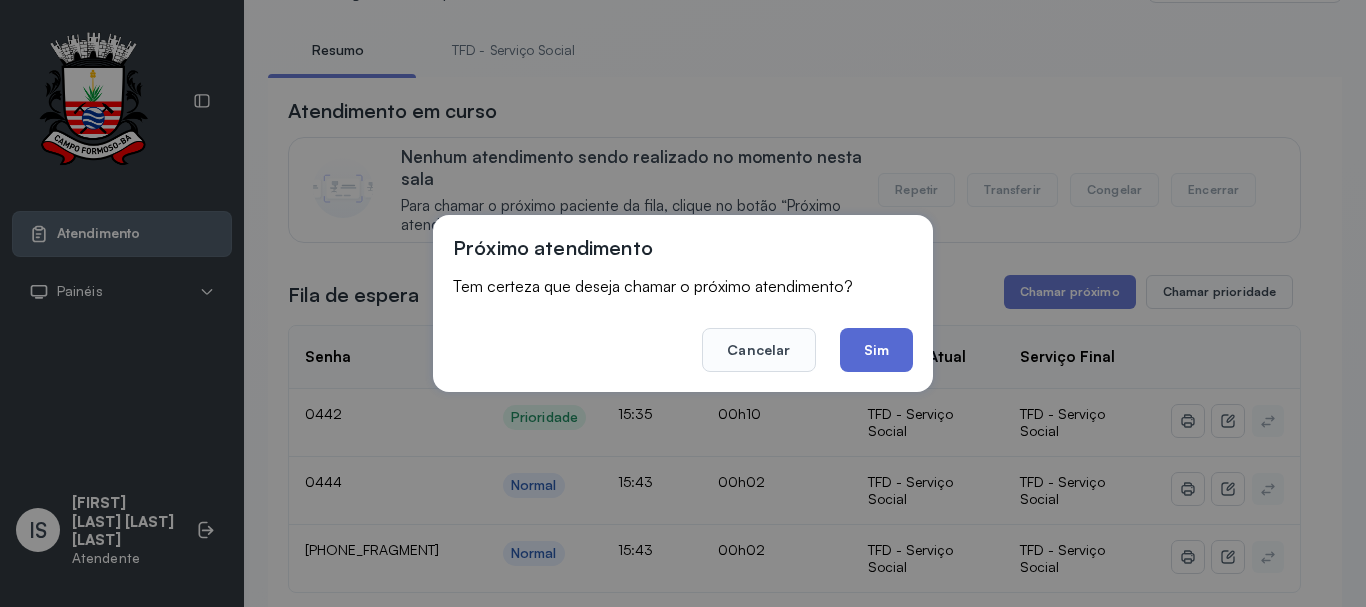 click on "Sim" 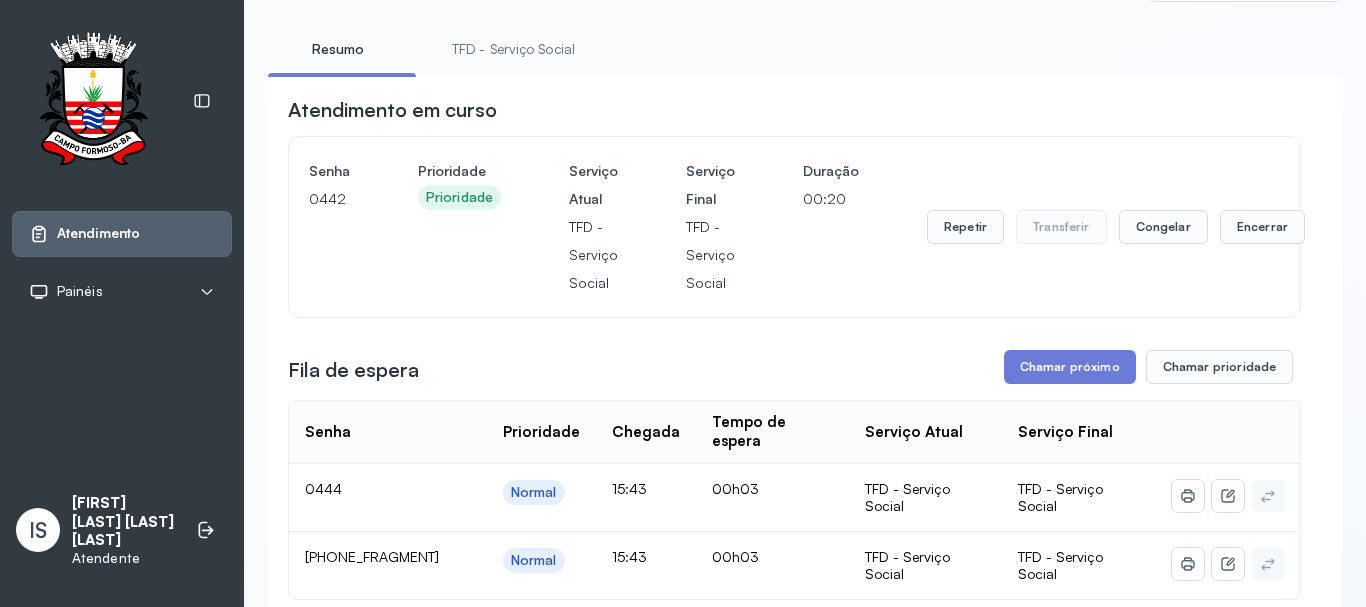 scroll, scrollTop: 100, scrollLeft: 0, axis: vertical 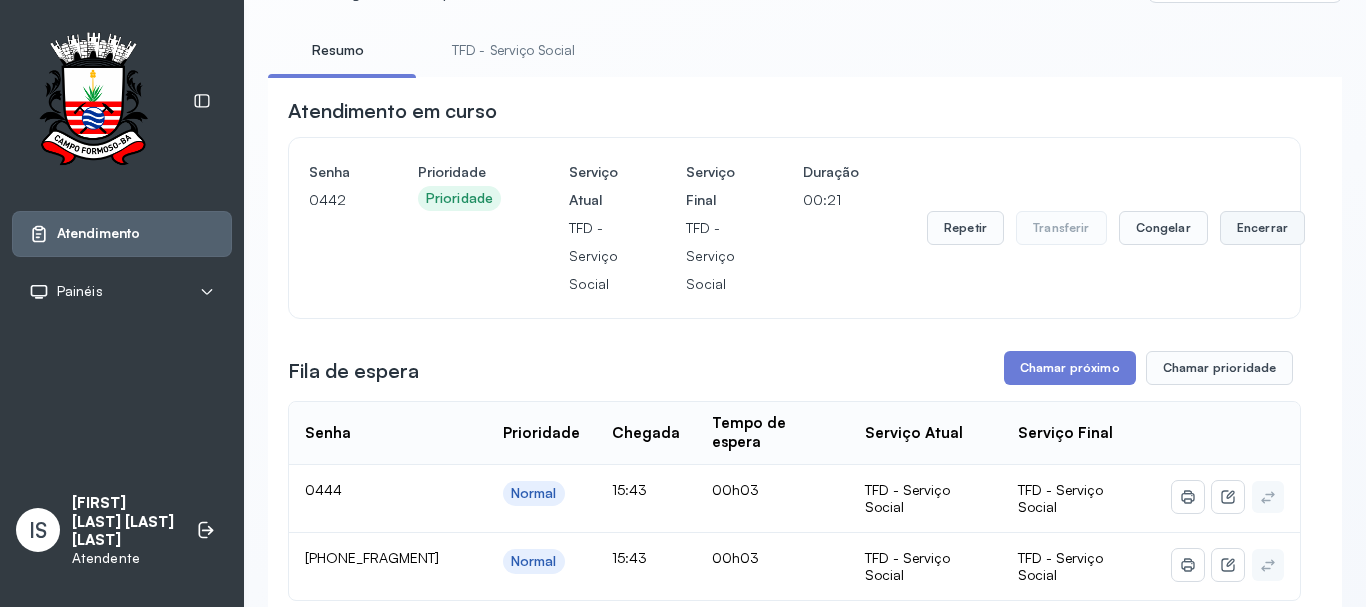 click on "Encerrar" at bounding box center [1262, 228] 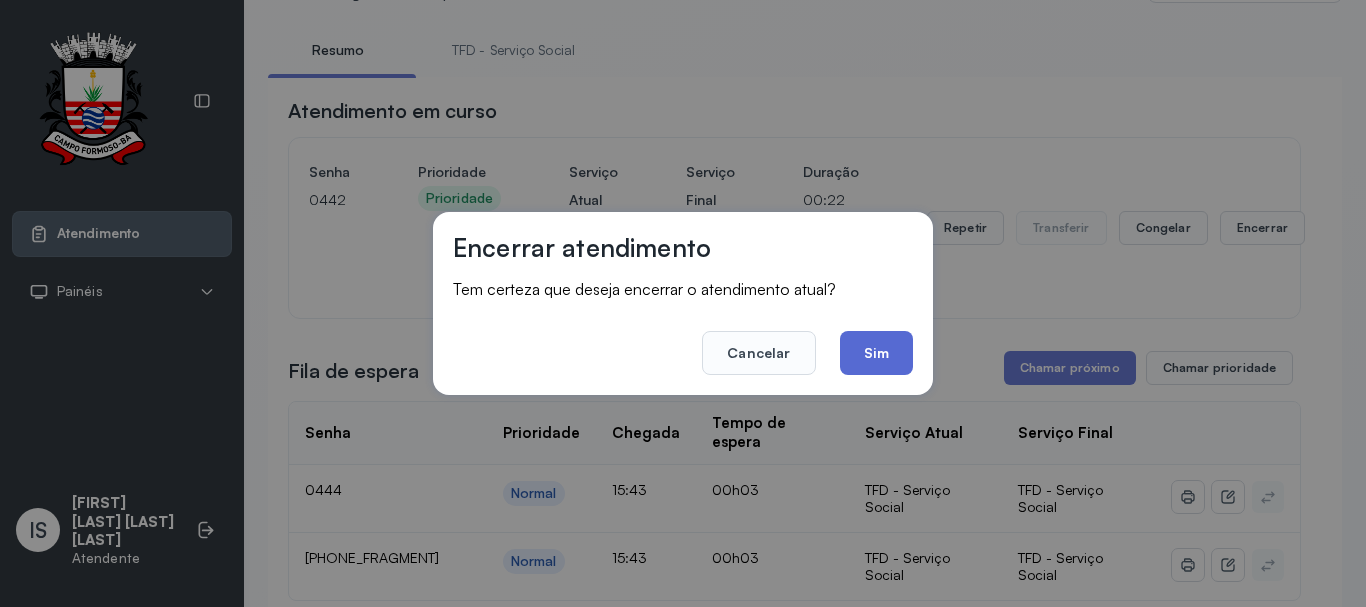 click on "Sim" 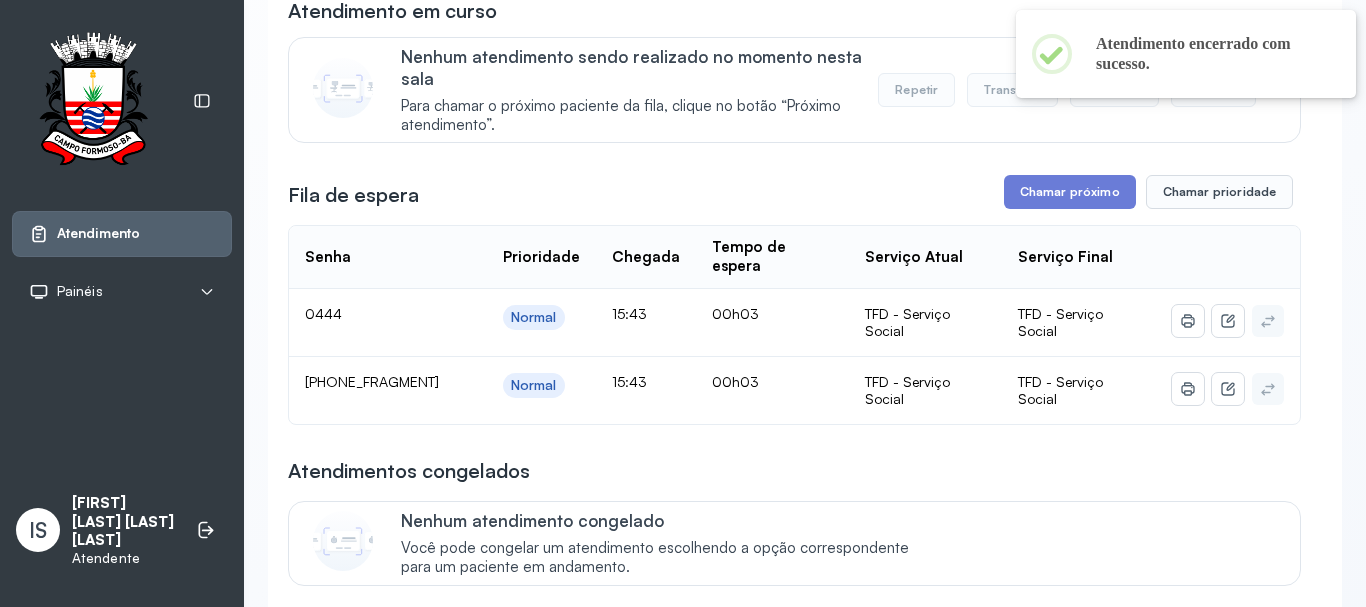 scroll, scrollTop: 300, scrollLeft: 0, axis: vertical 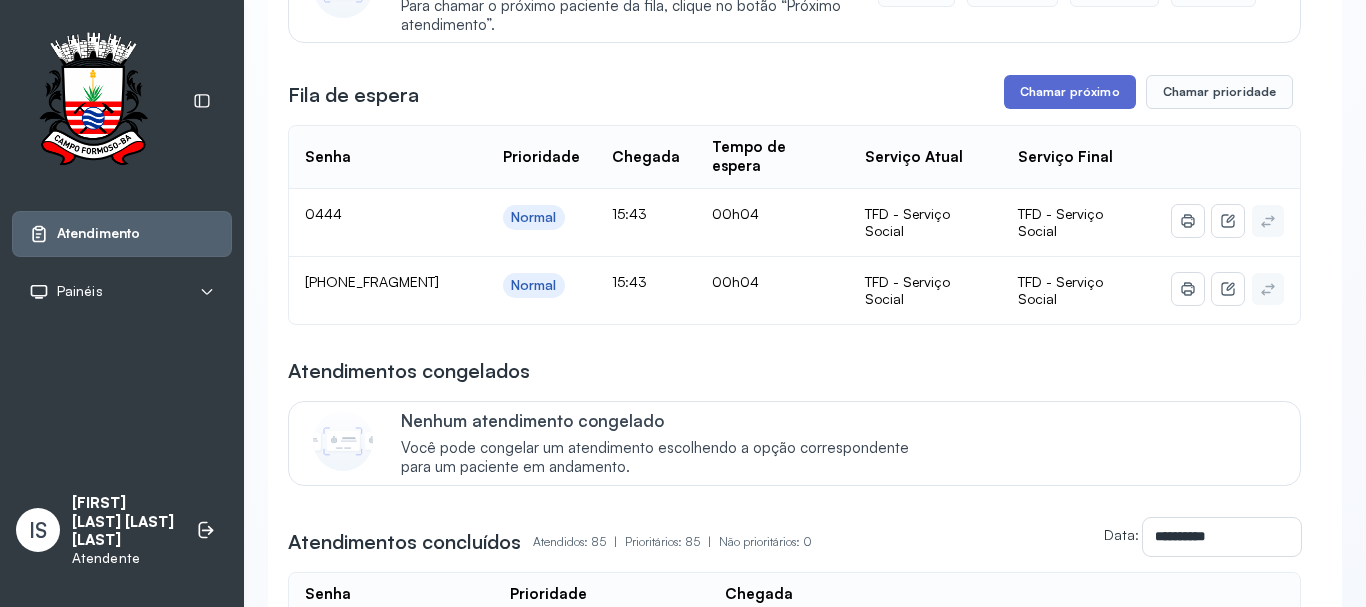 click on "Chamar próximo" at bounding box center [1070, 92] 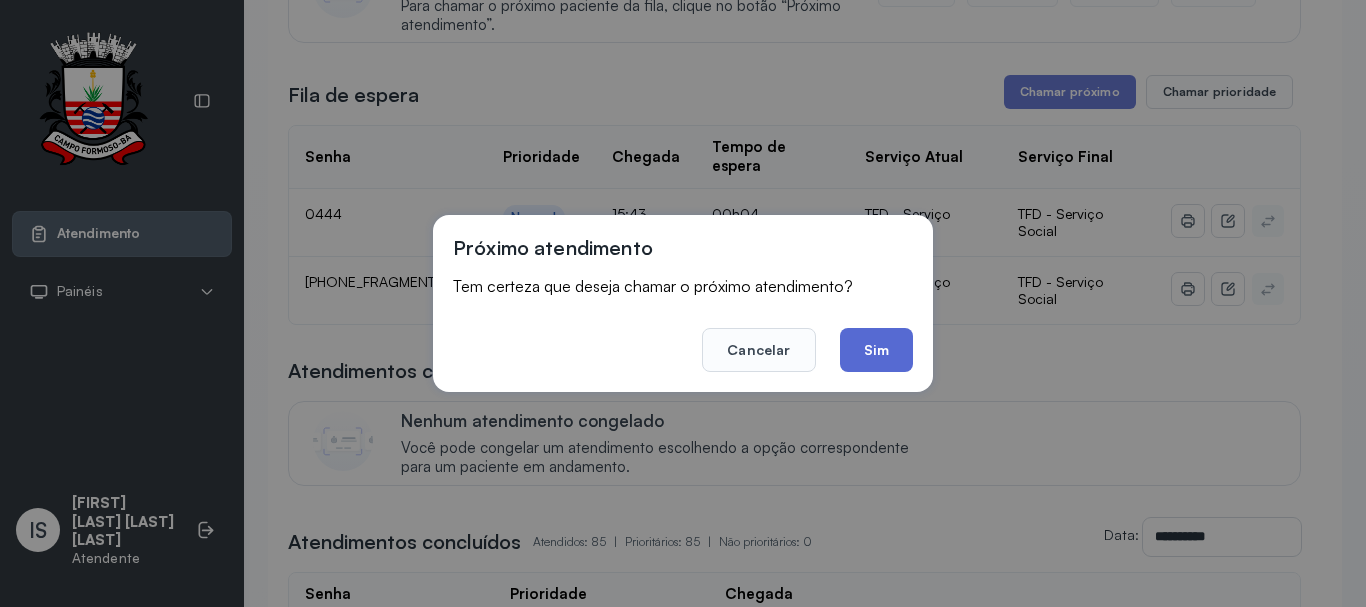 click on "Sim" 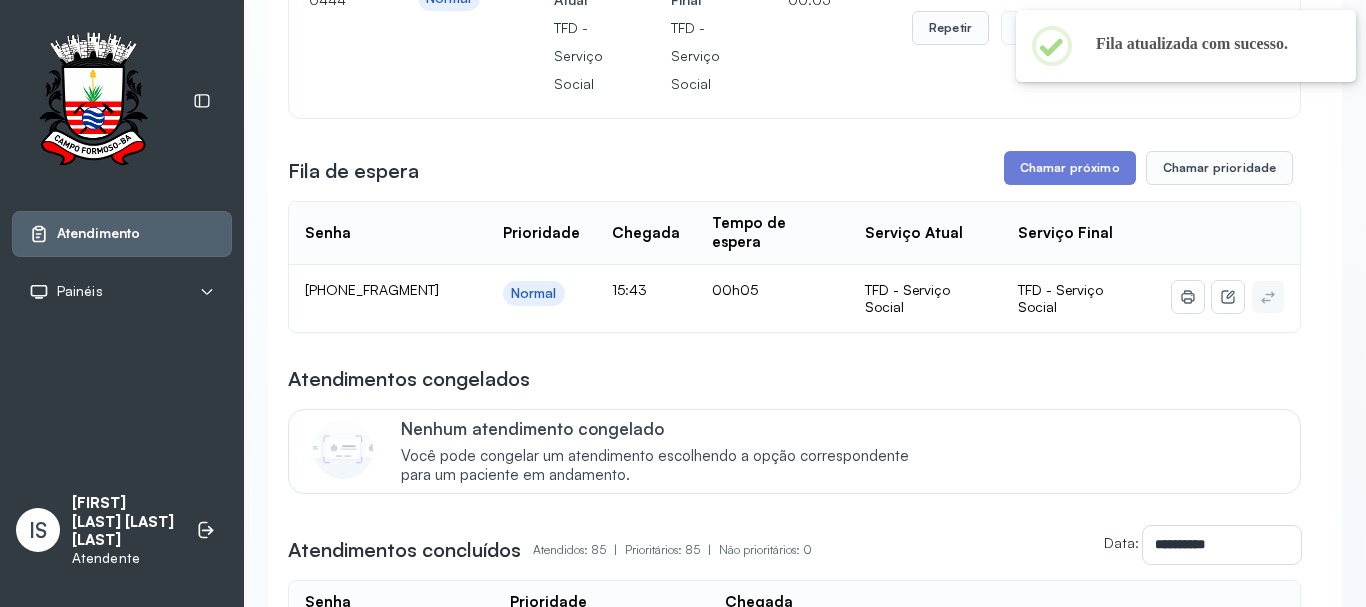 scroll, scrollTop: 200, scrollLeft: 0, axis: vertical 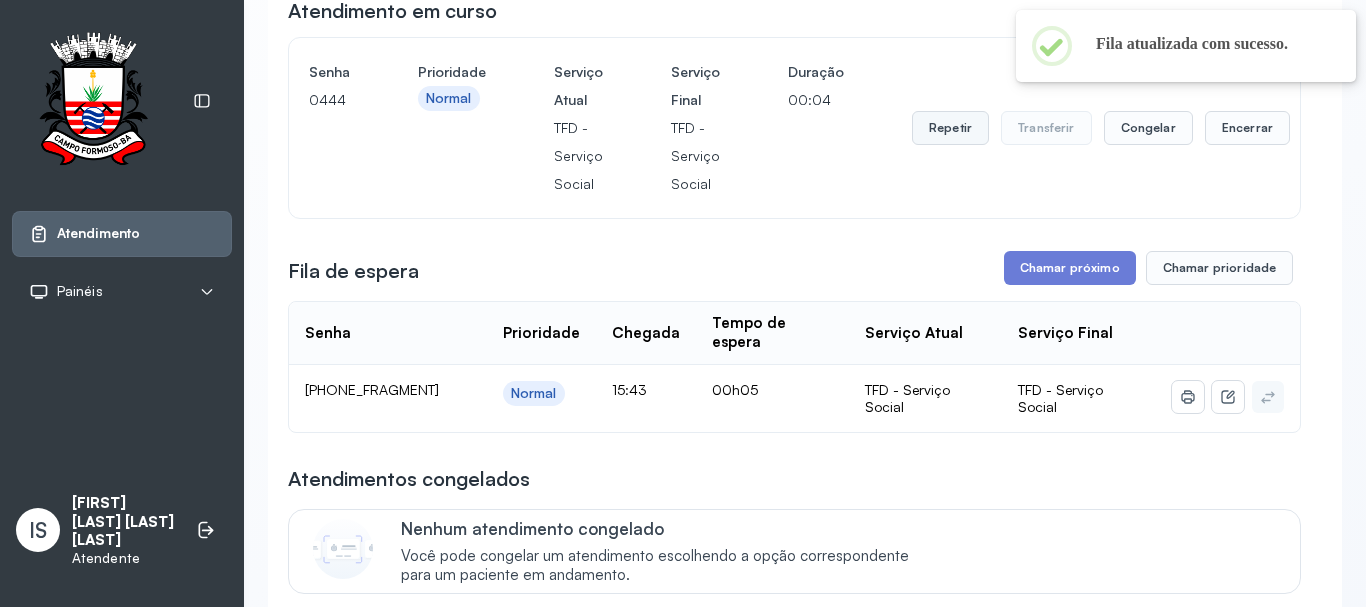 click on "Repetir" at bounding box center (950, 128) 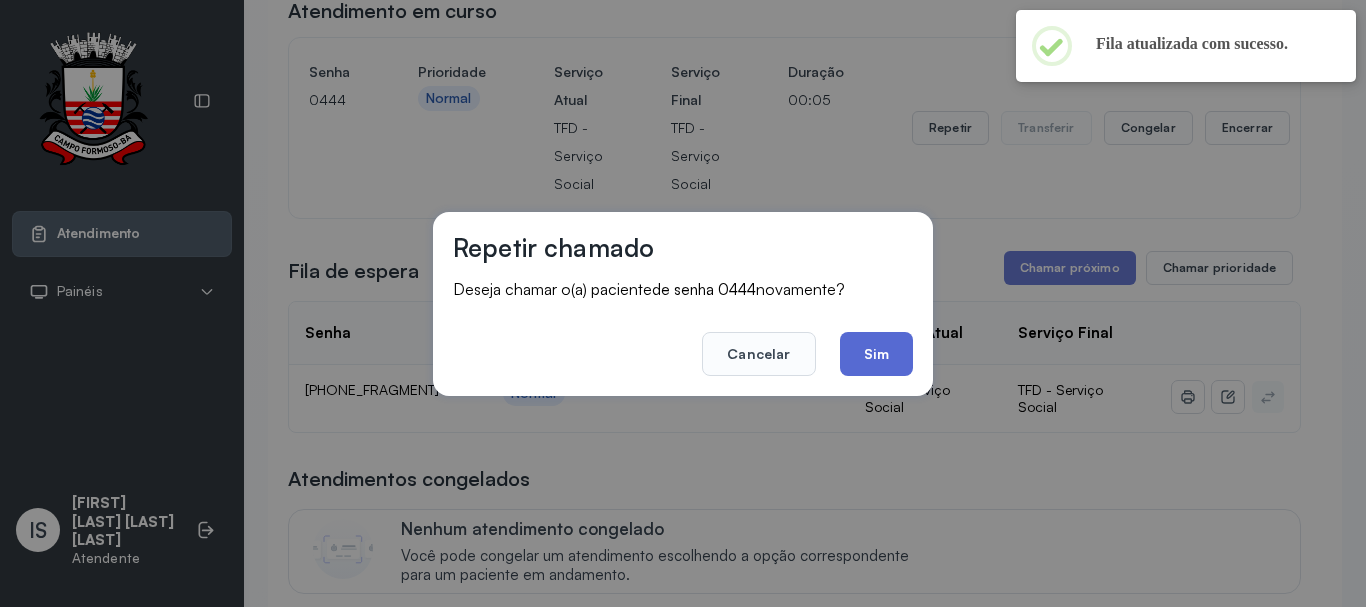 click on "Sim" 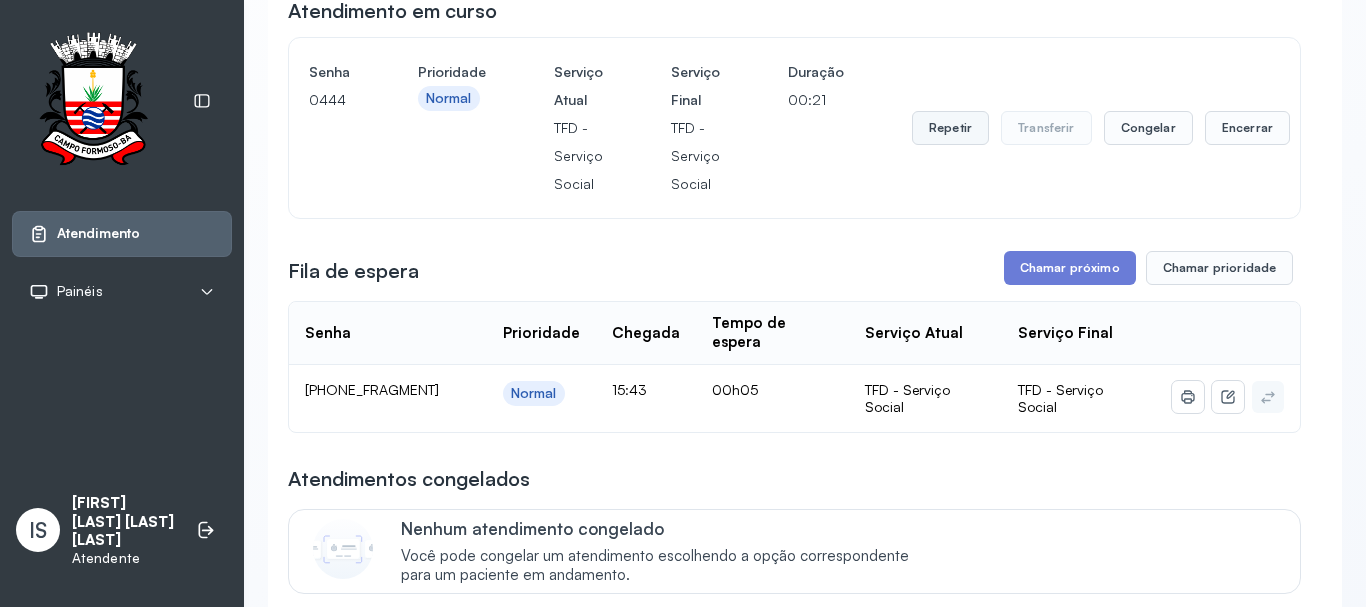 click on "Repetir" at bounding box center (950, 128) 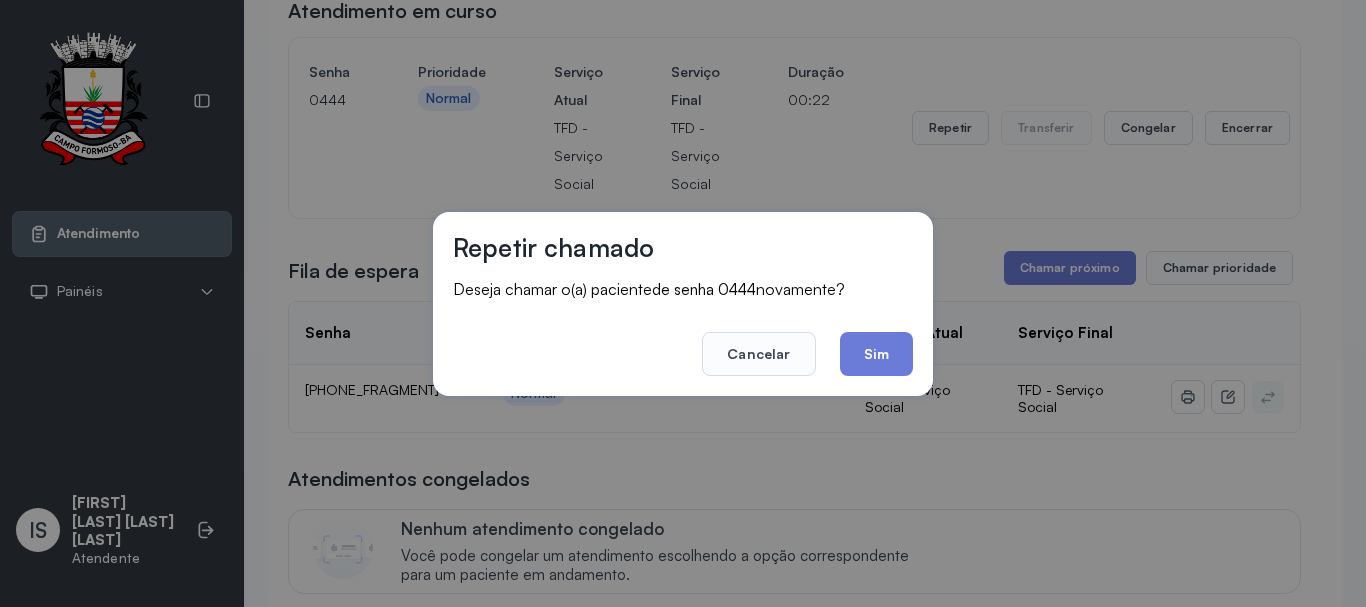 click on "Sim" 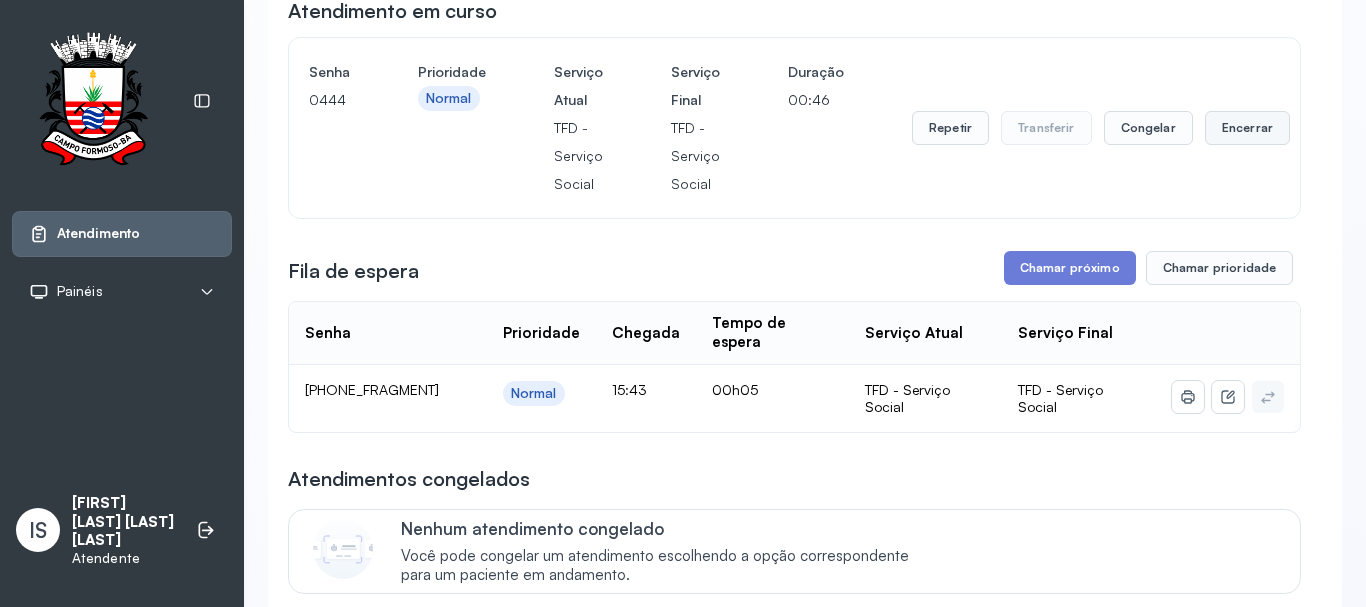 click on "Encerrar" at bounding box center [1247, 128] 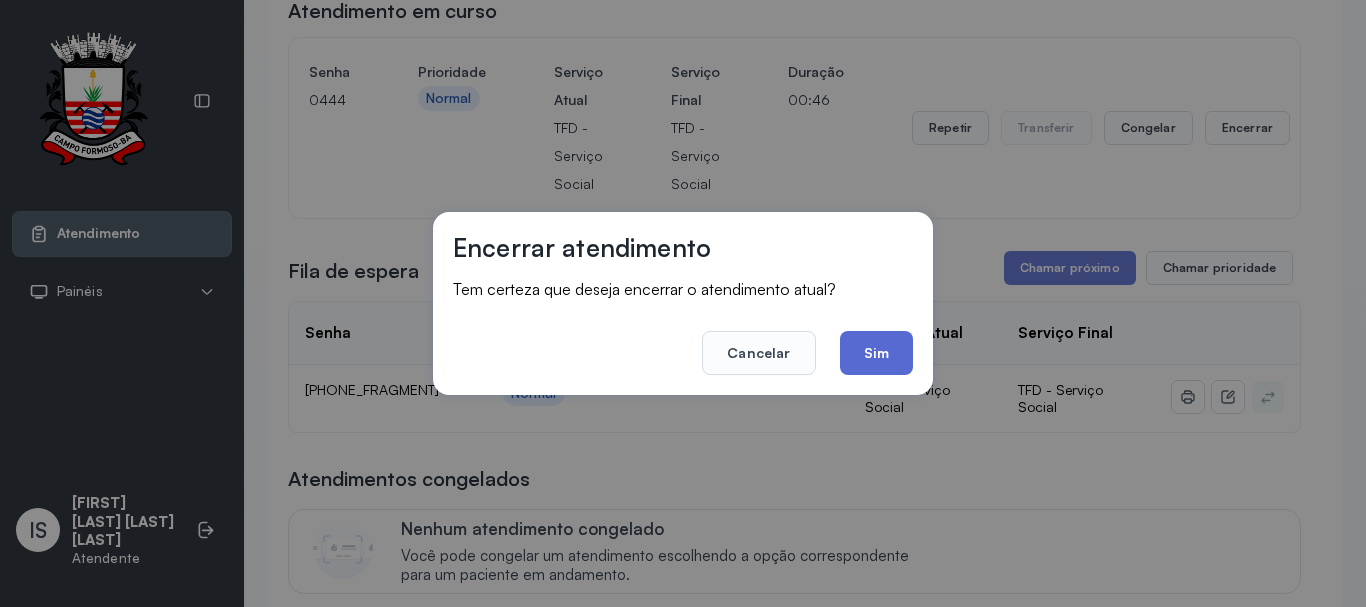 click on "Sim" 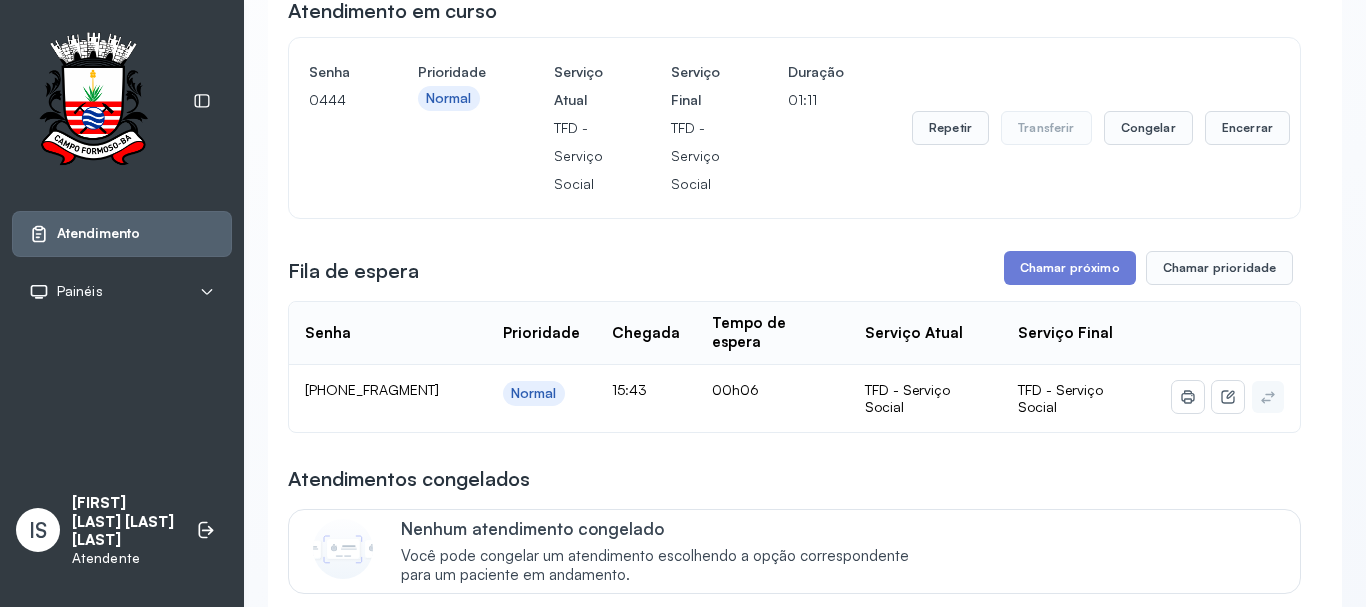 drag, startPoint x: 1226, startPoint y: 136, endPoint x: 1068, endPoint y: 204, distance: 172.01163 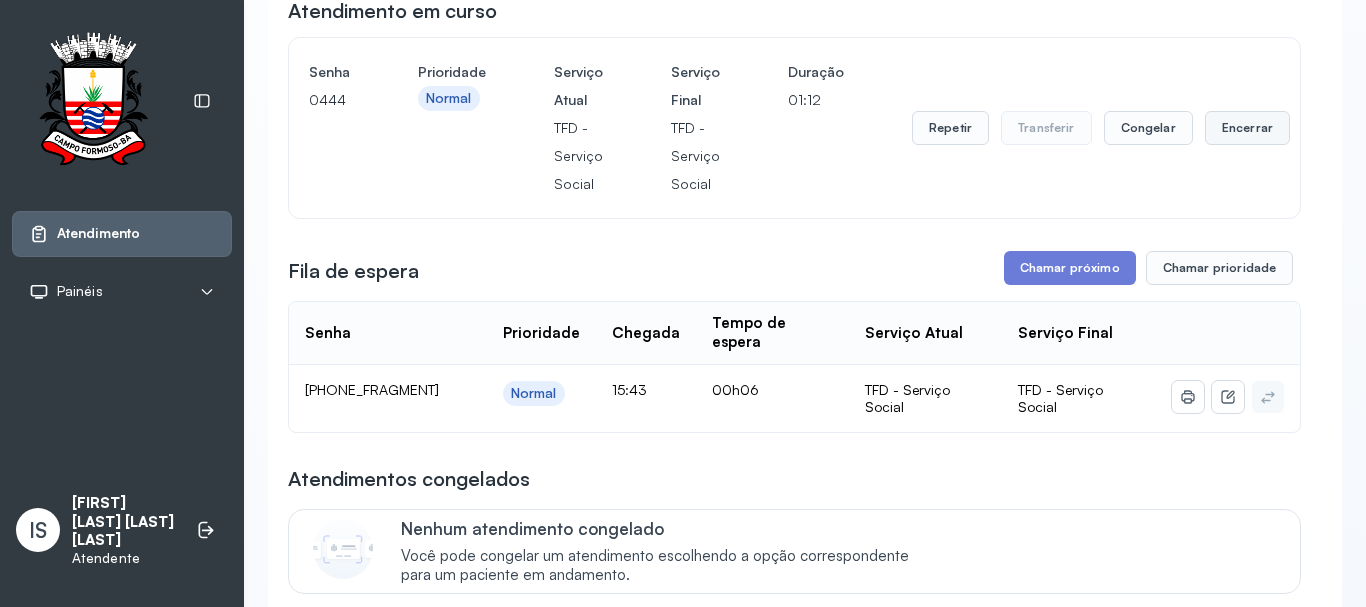click on "Encerrar" at bounding box center (1247, 128) 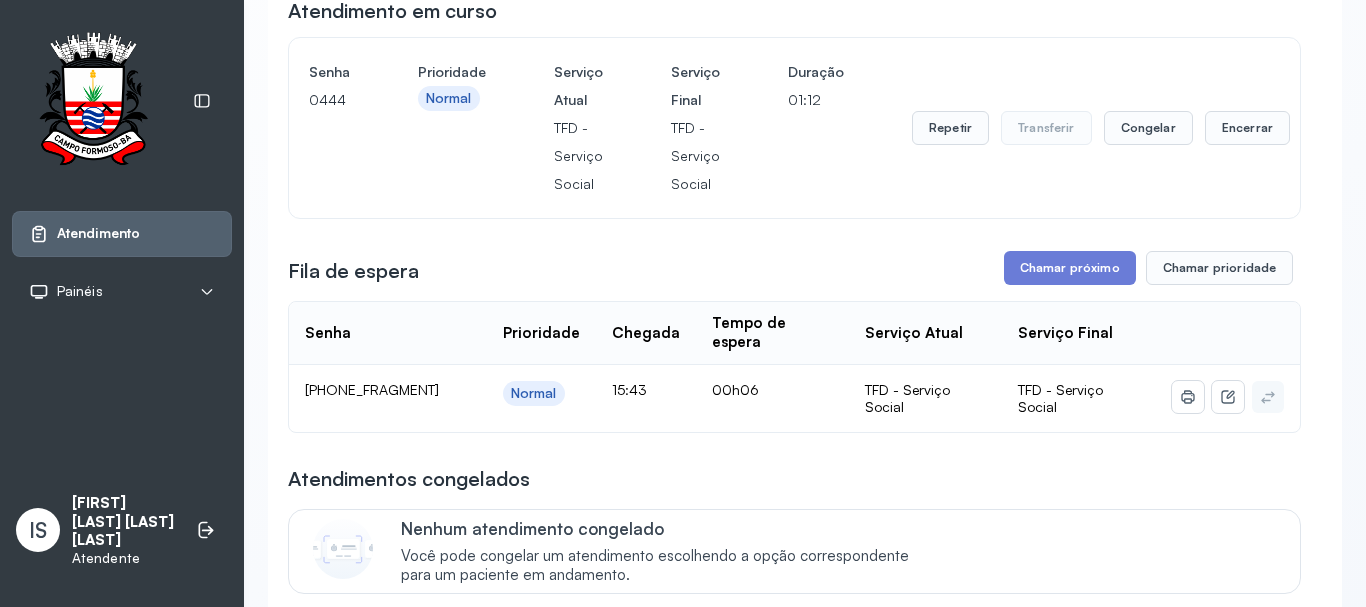 drag, startPoint x: 1226, startPoint y: 140, endPoint x: 1017, endPoint y: 203, distance: 218.2888 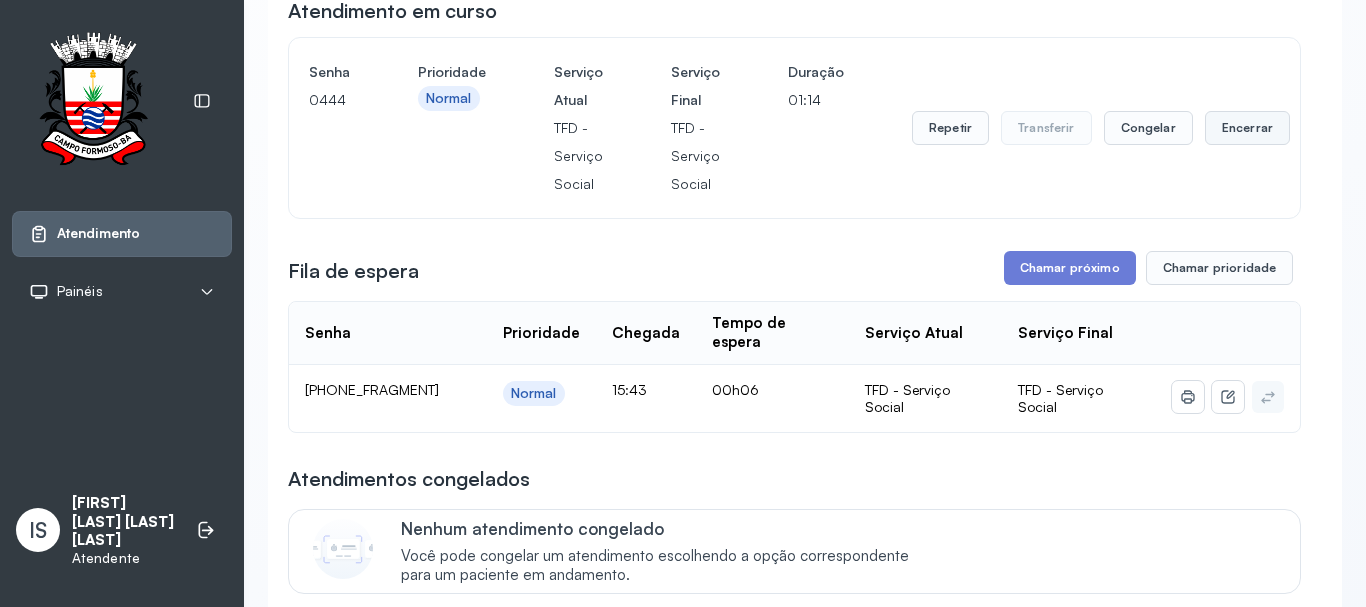 click on "Encerrar" at bounding box center (1247, 128) 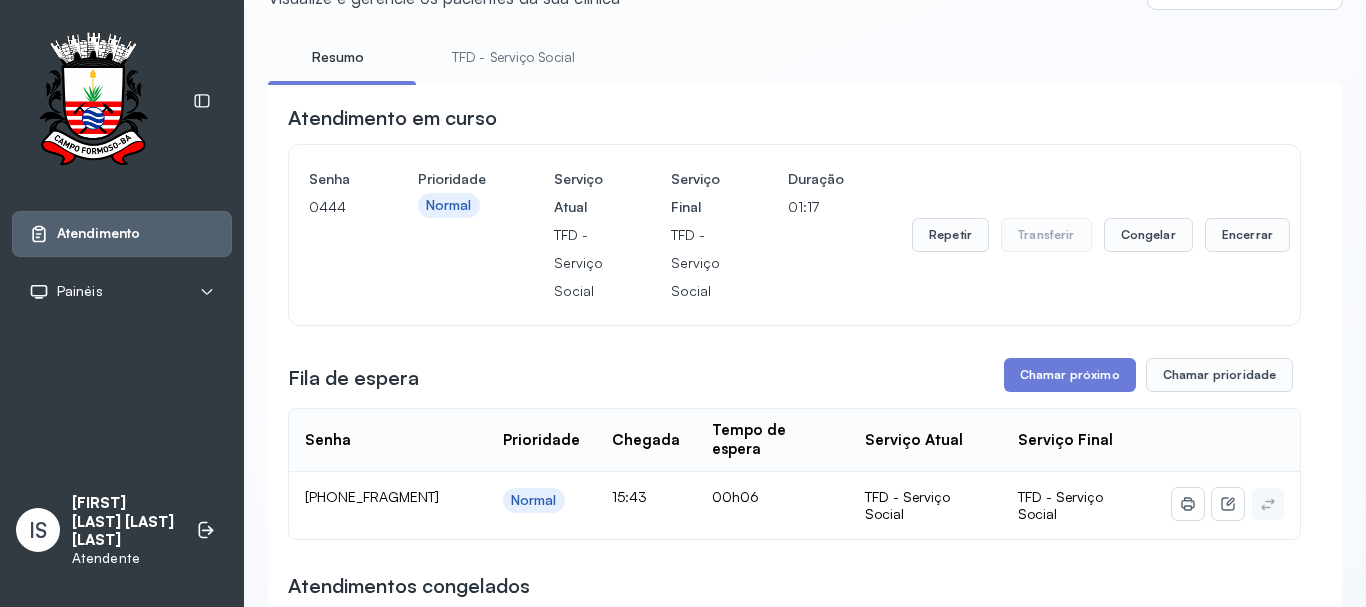 scroll, scrollTop: 0, scrollLeft: 0, axis: both 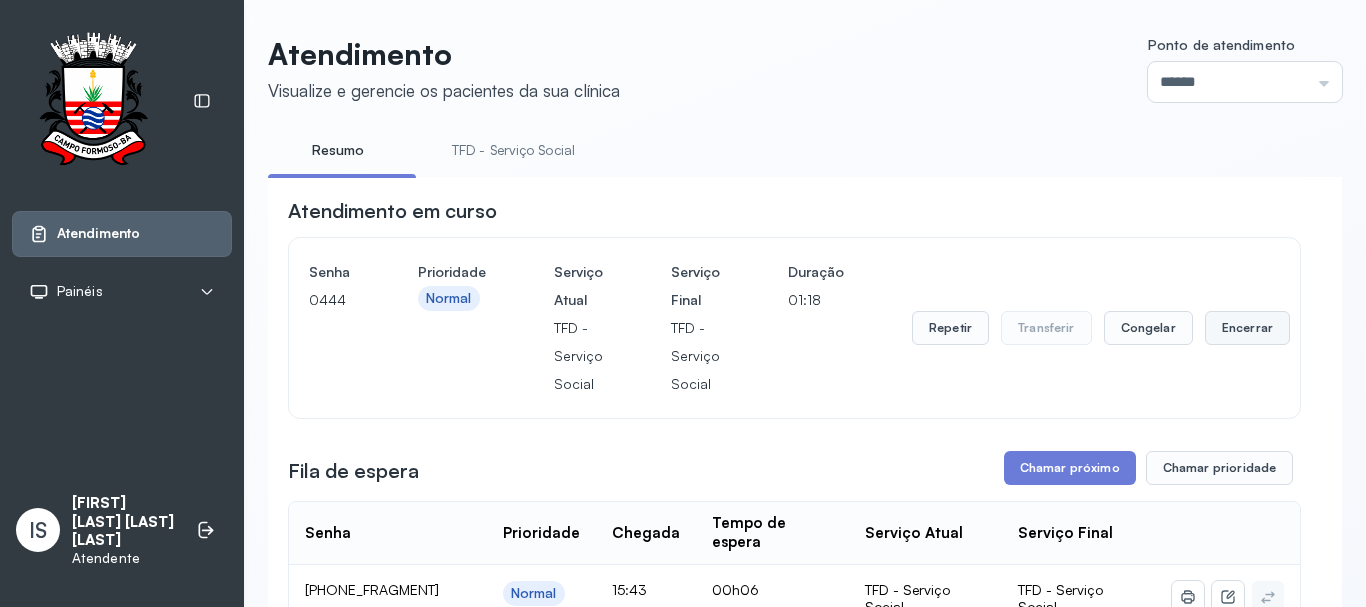 click on "Encerrar" at bounding box center [1247, 328] 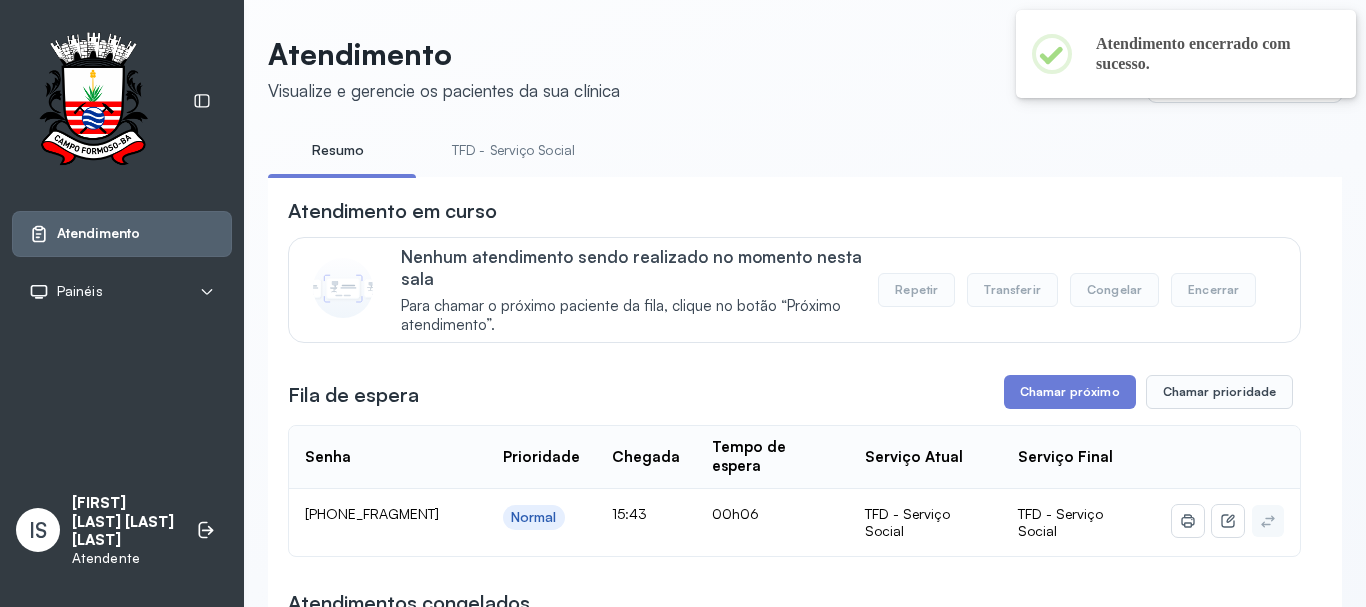 scroll, scrollTop: 100, scrollLeft: 0, axis: vertical 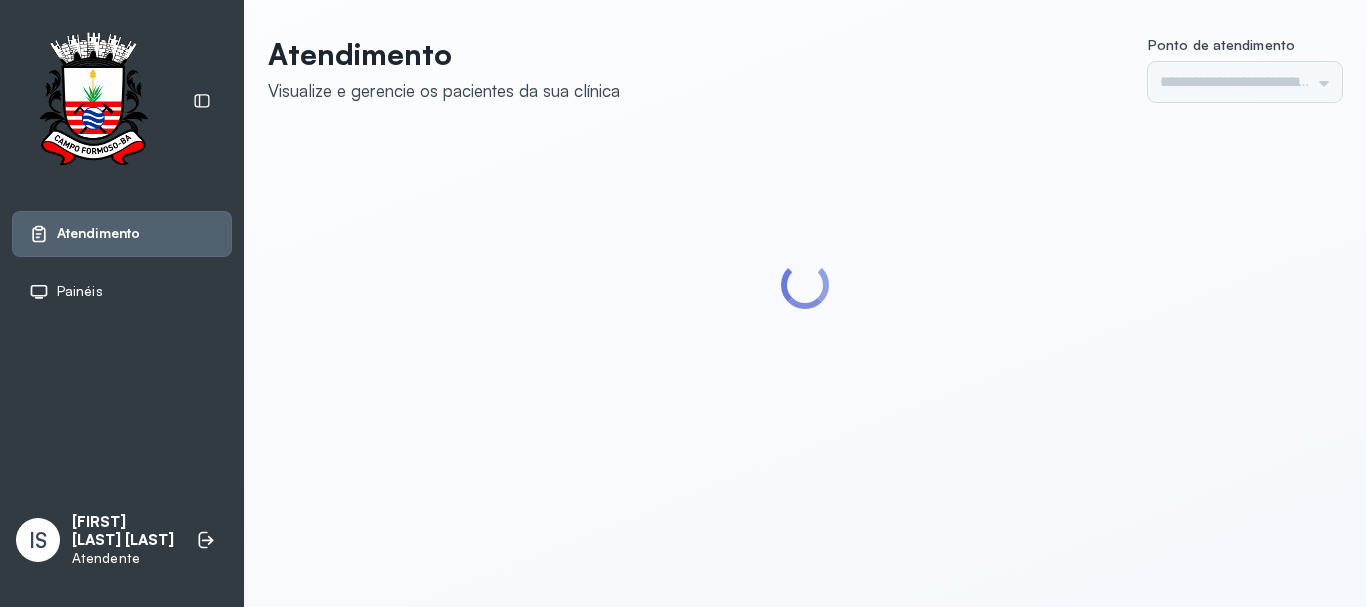 type on "******" 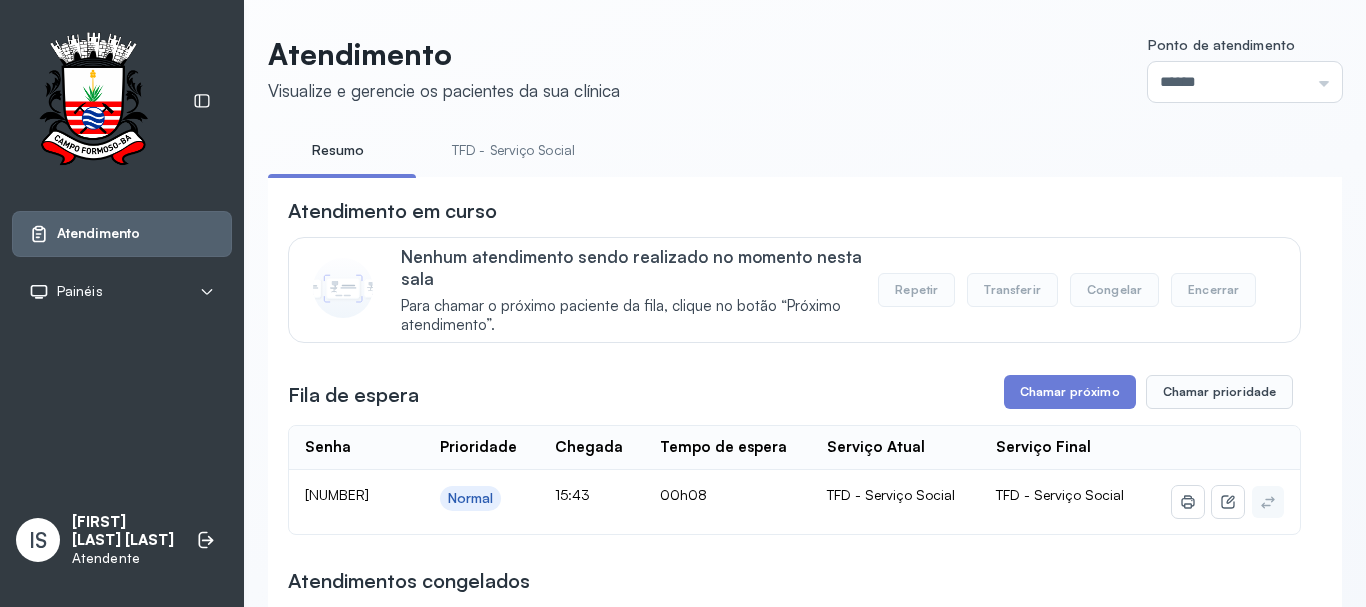 click on "TFD - Serviço Social" at bounding box center [513, 150] 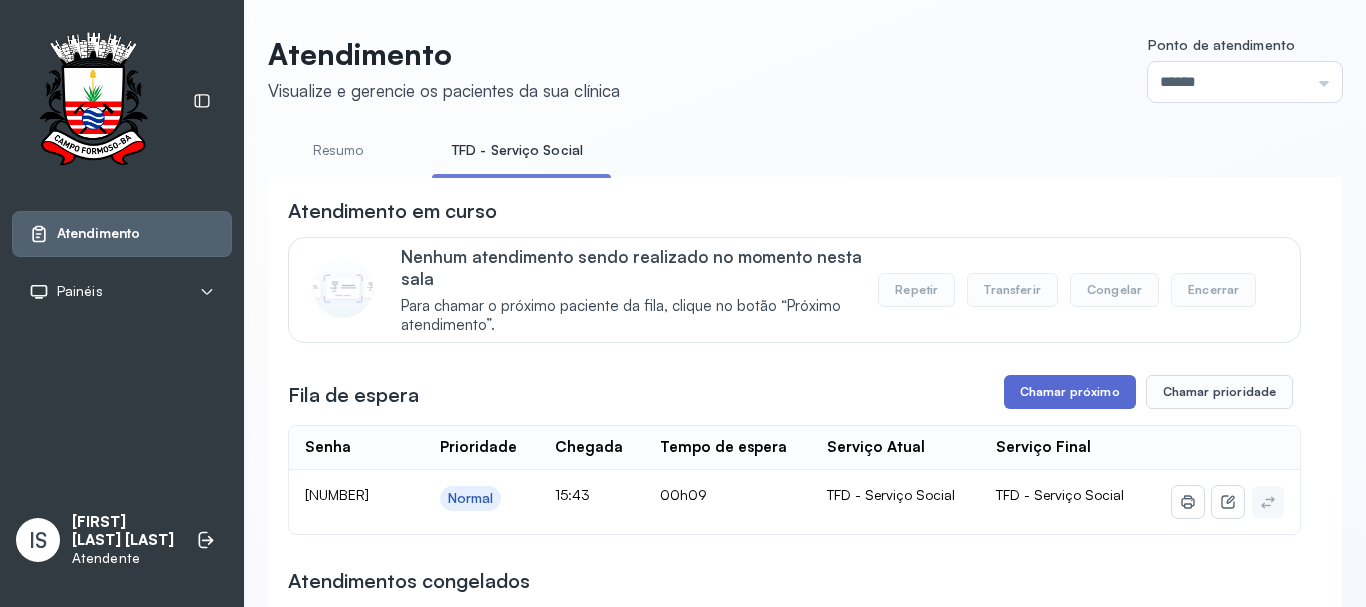 click on "Chamar próximo" at bounding box center (1070, 392) 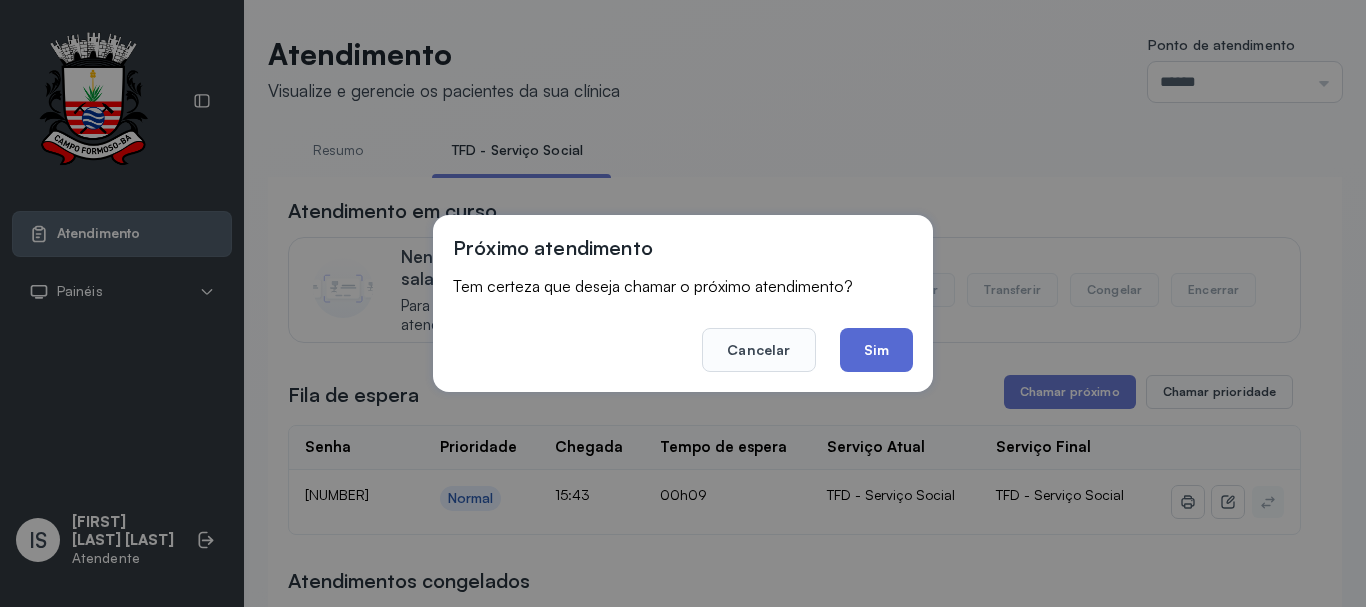click on "Sim" 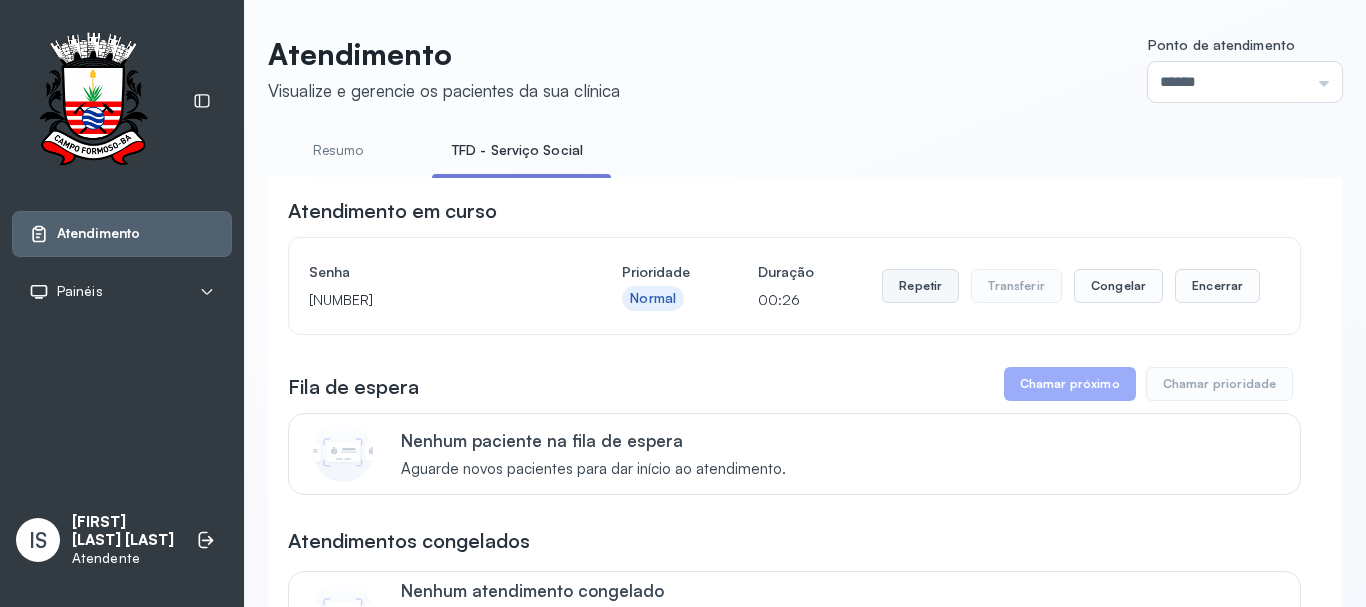 click on "Repetir" at bounding box center (920, 286) 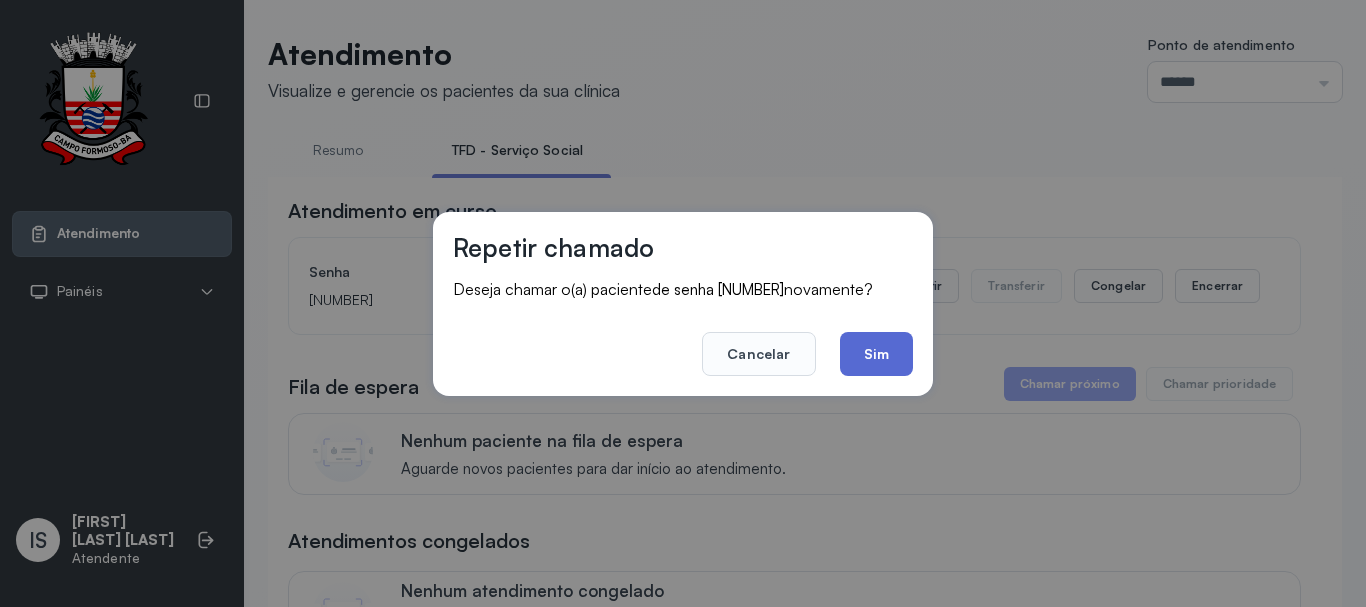 click on "Sim" 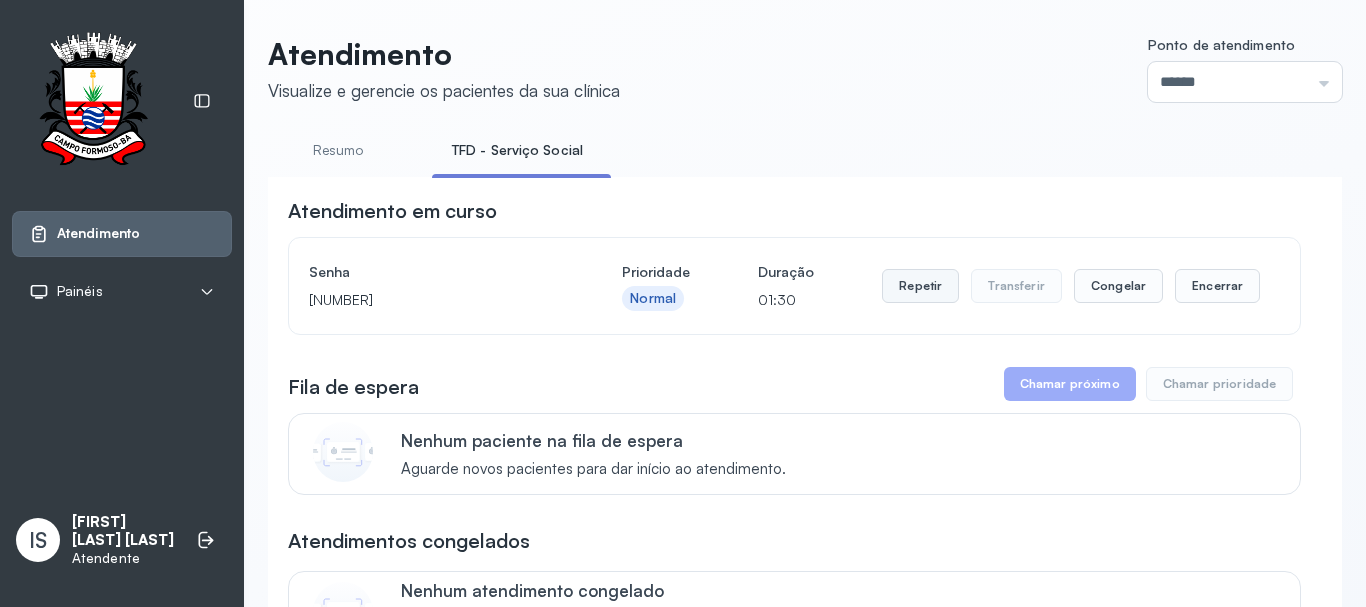 click on "Repetir" at bounding box center (920, 286) 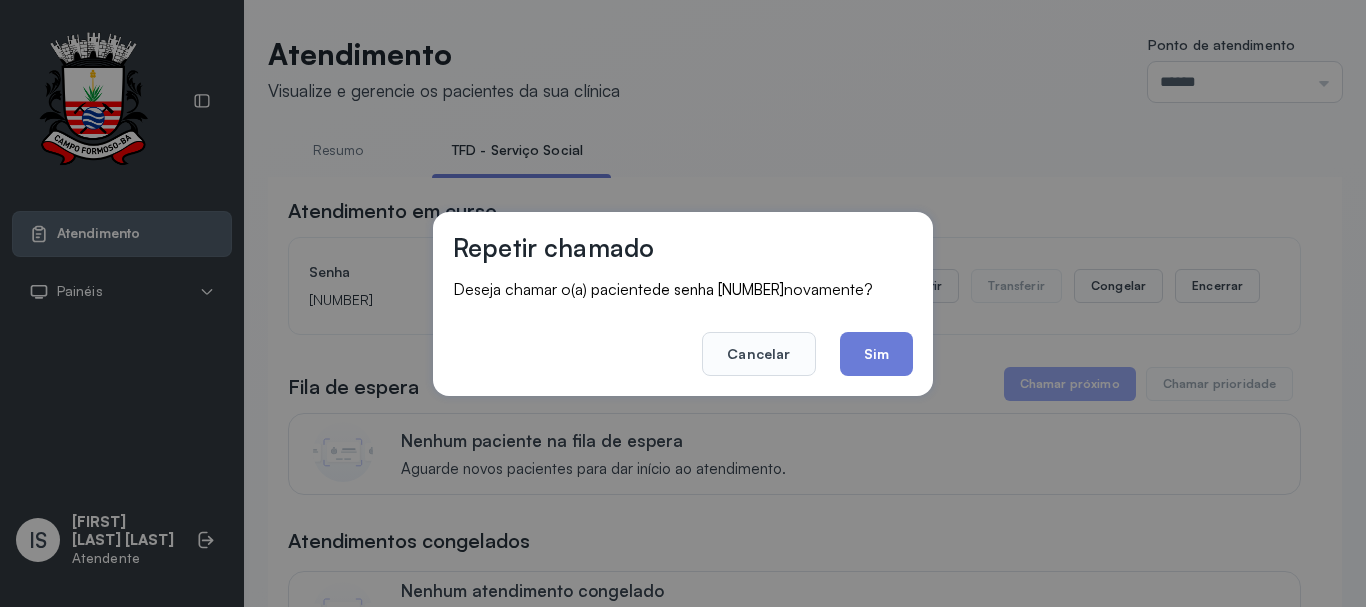 click on "Repetir chamado  Deseja chamar o(a) paciente  de senha 0445  novamente?  Cancelar Sim" at bounding box center [683, 304] 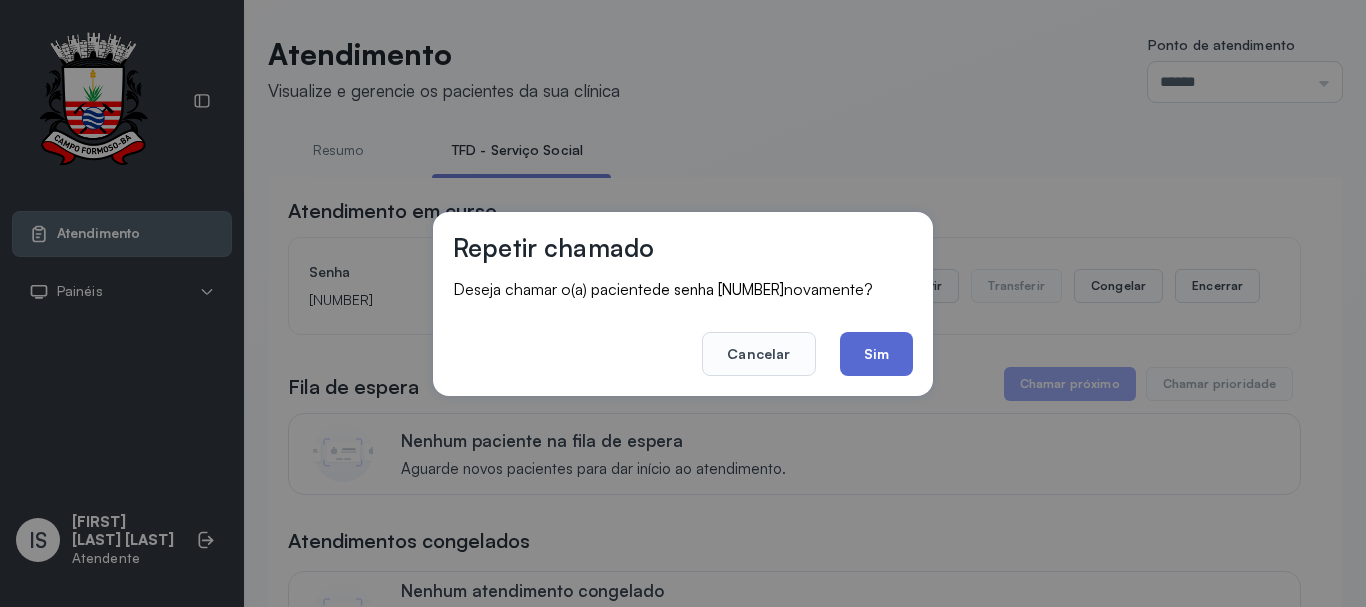 click on "Sim" 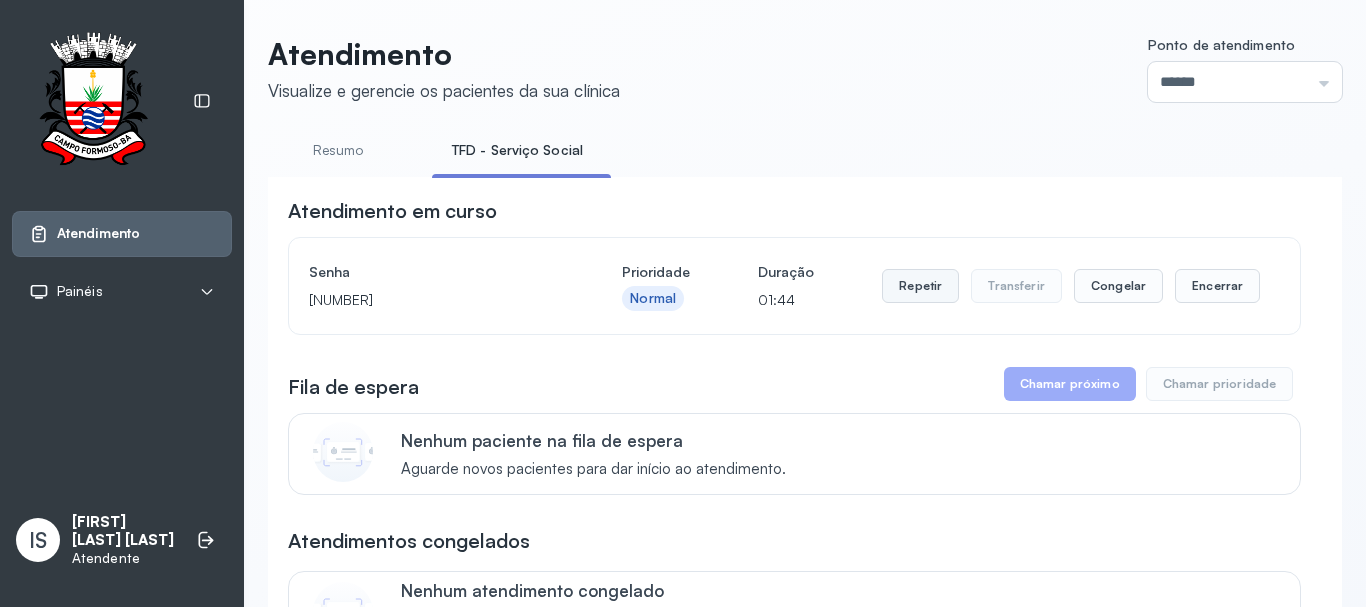 click on "Repetir" at bounding box center (920, 286) 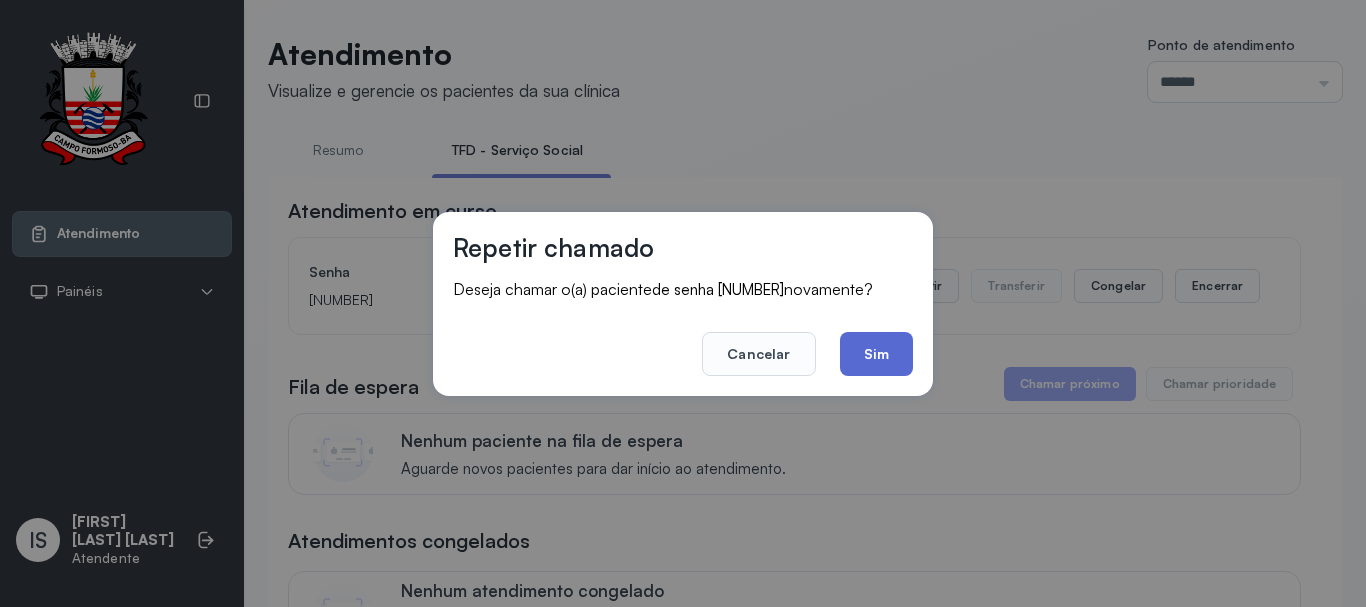 click on "Sim" 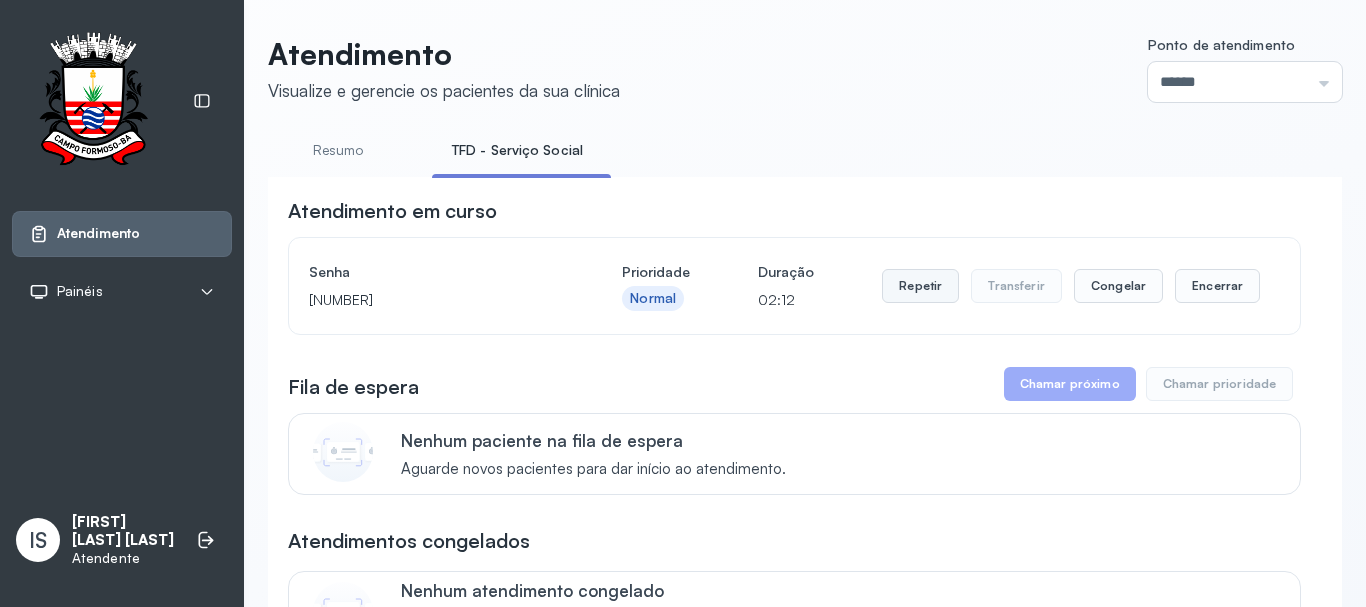 click on "Repetir" at bounding box center [920, 286] 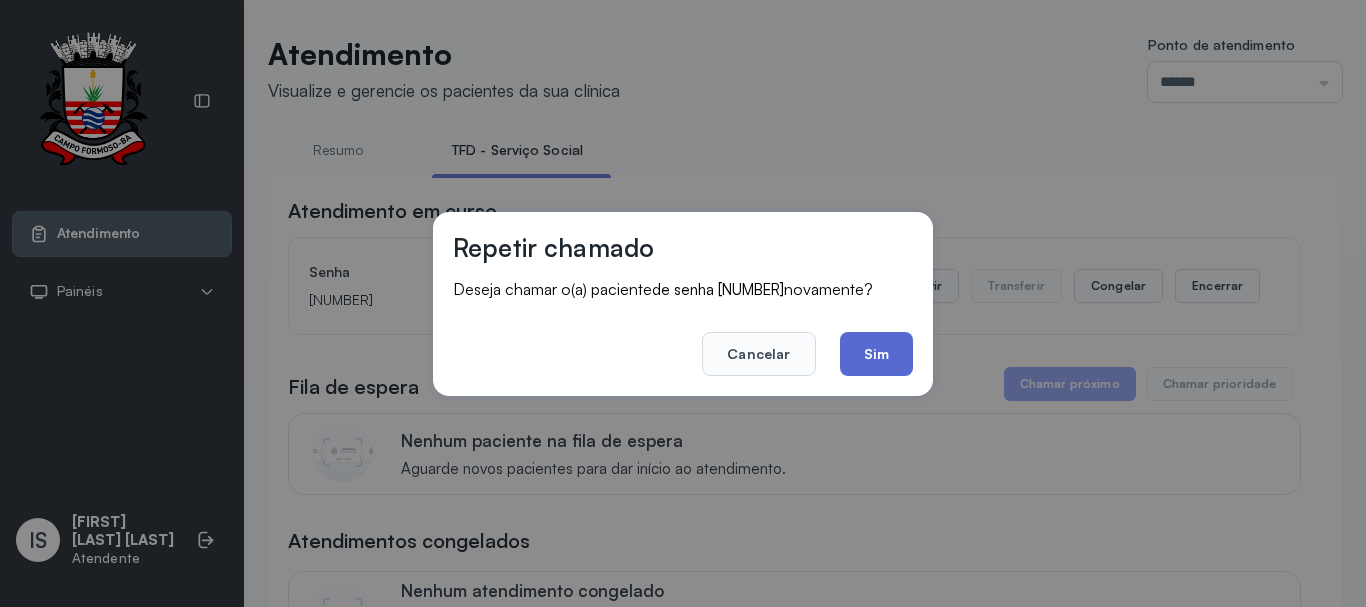 click on "Sim" 